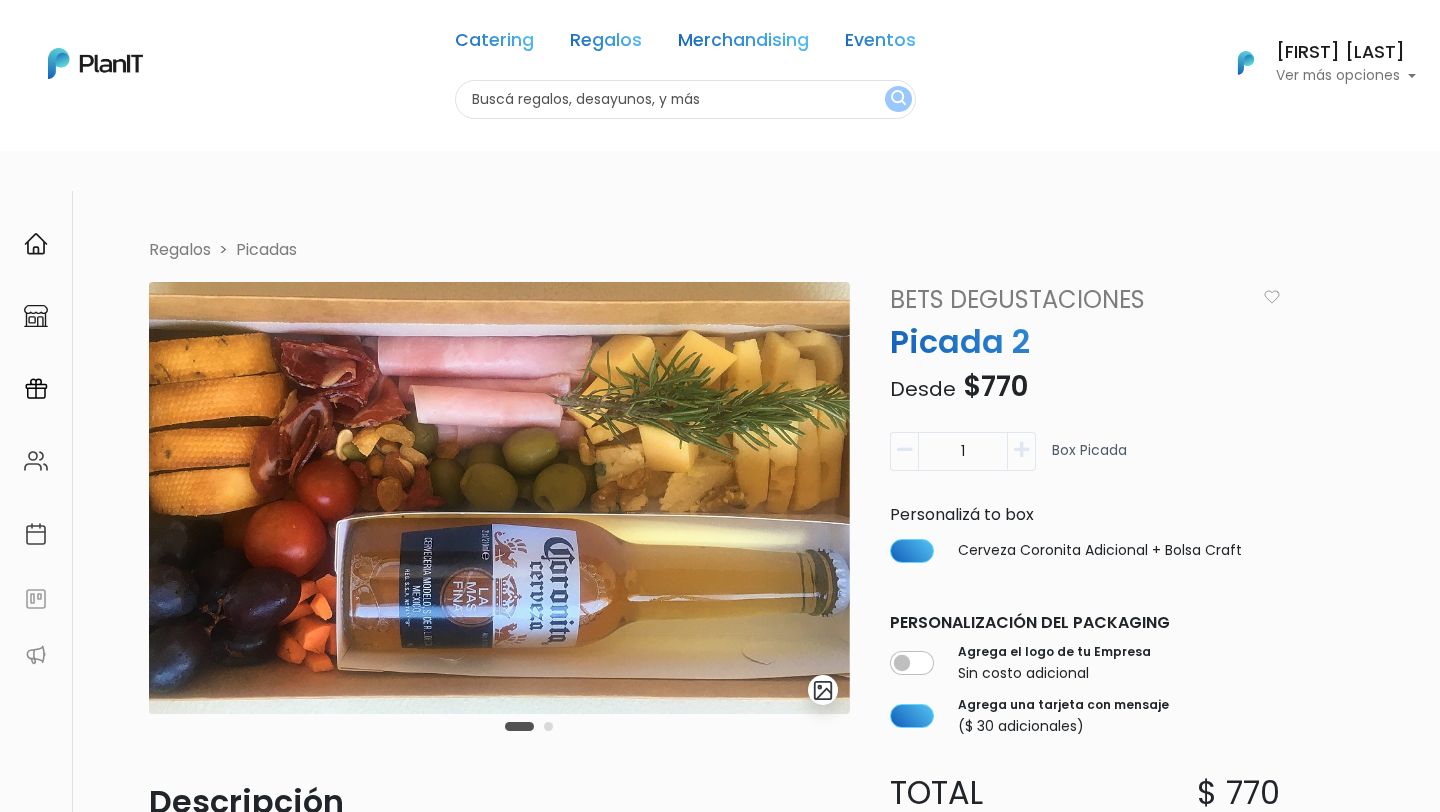 scroll, scrollTop: 667, scrollLeft: 0, axis: vertical 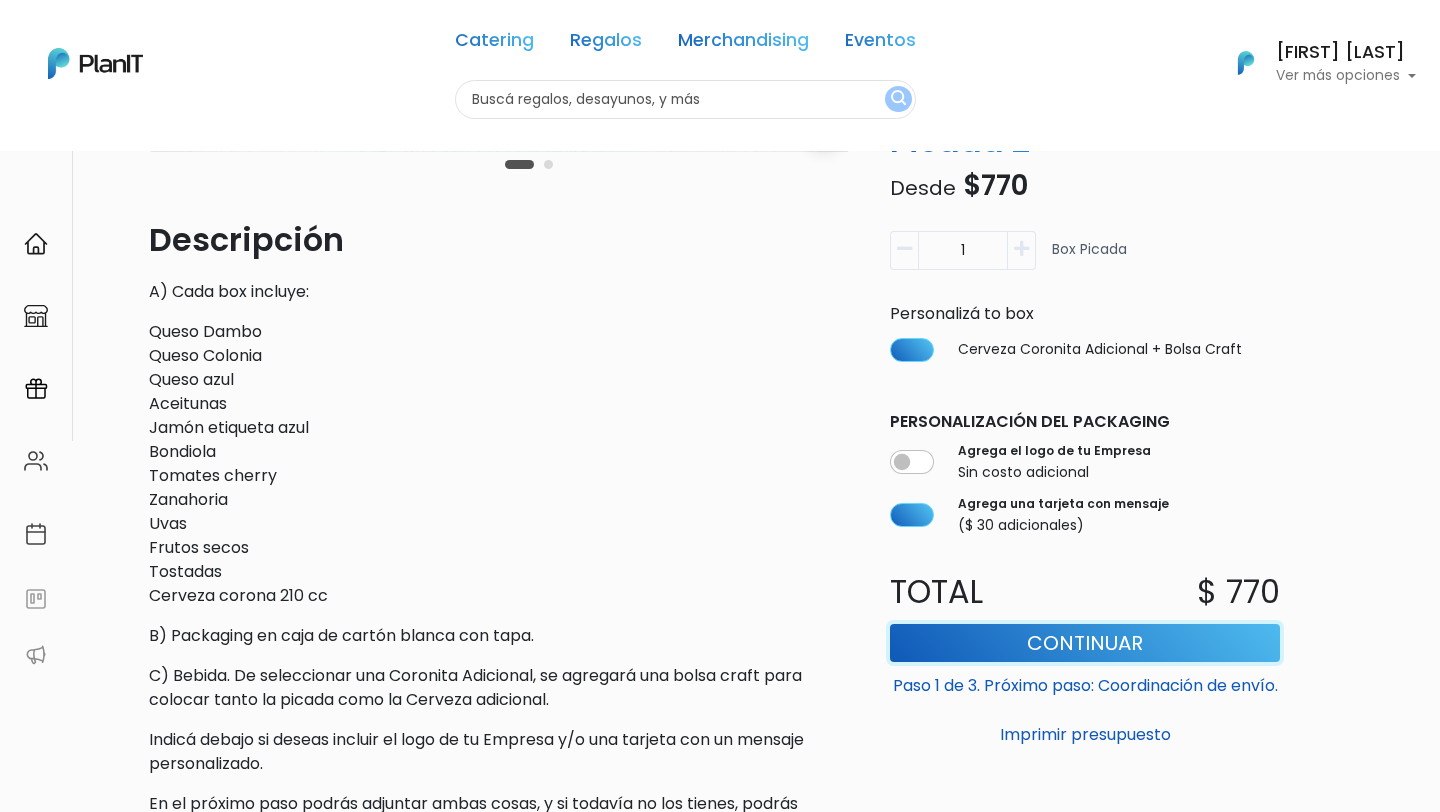 click on "Continuar" at bounding box center (1085, 643) 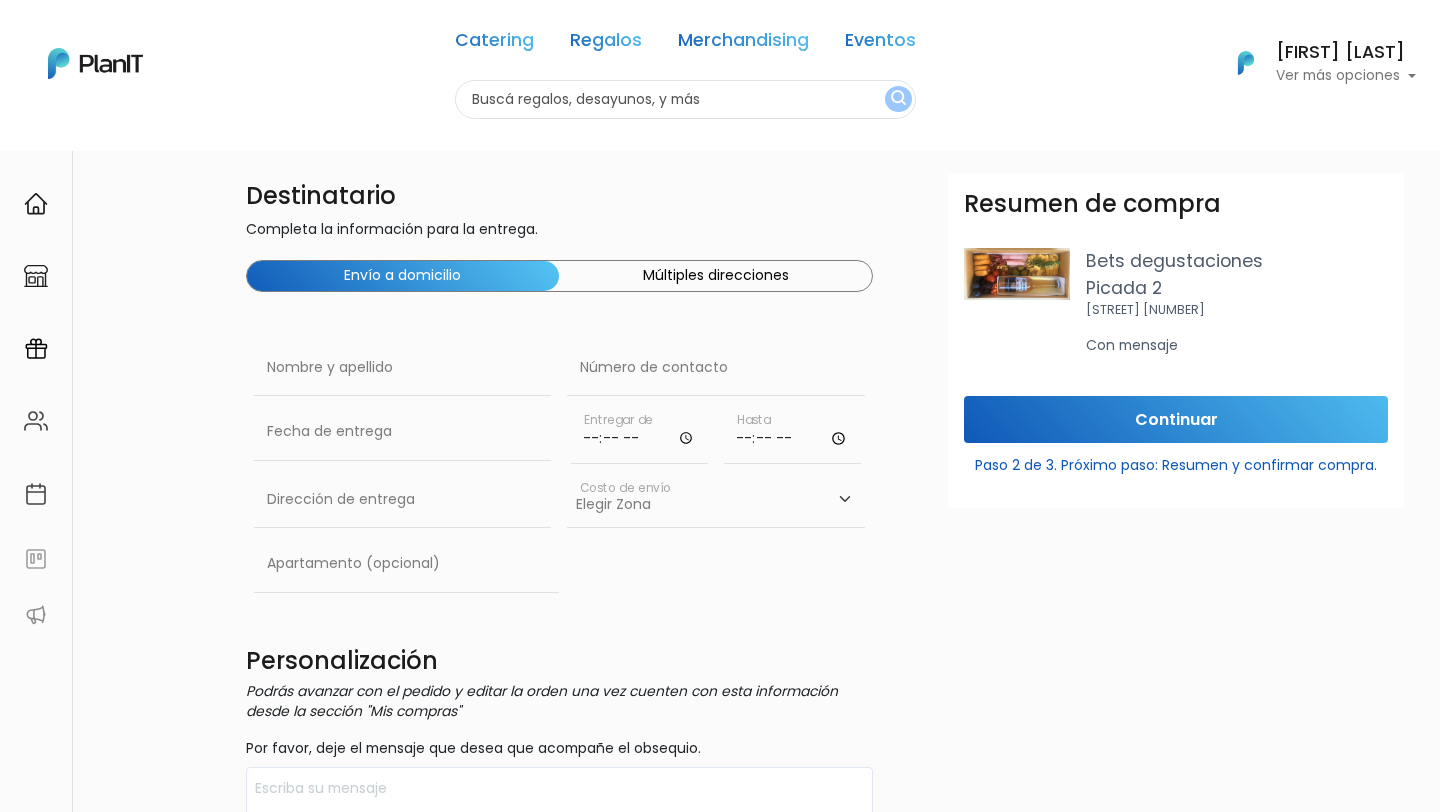 scroll, scrollTop: 0, scrollLeft: 0, axis: both 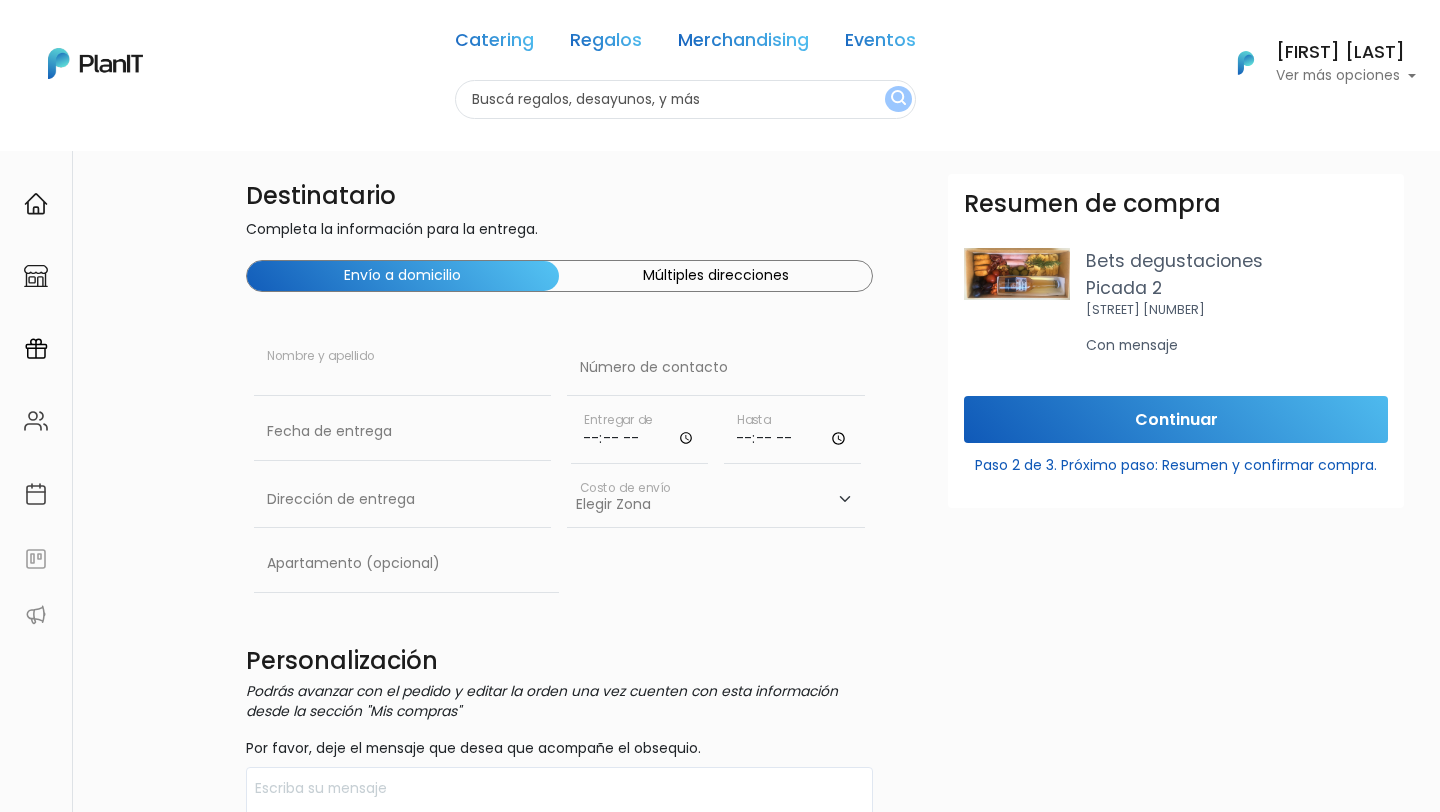 click at bounding box center (403, 368) 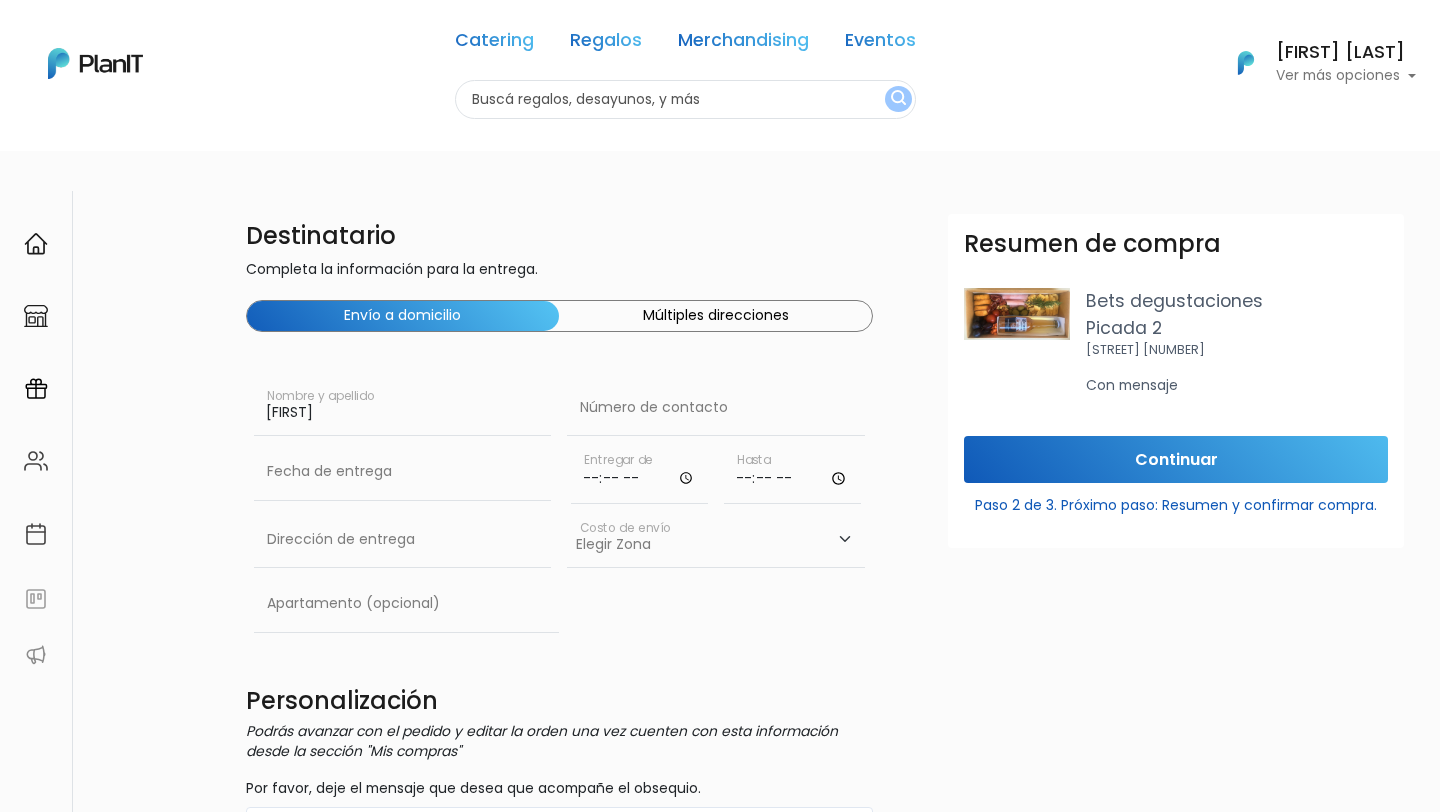 type on "Eduardo Vargas" 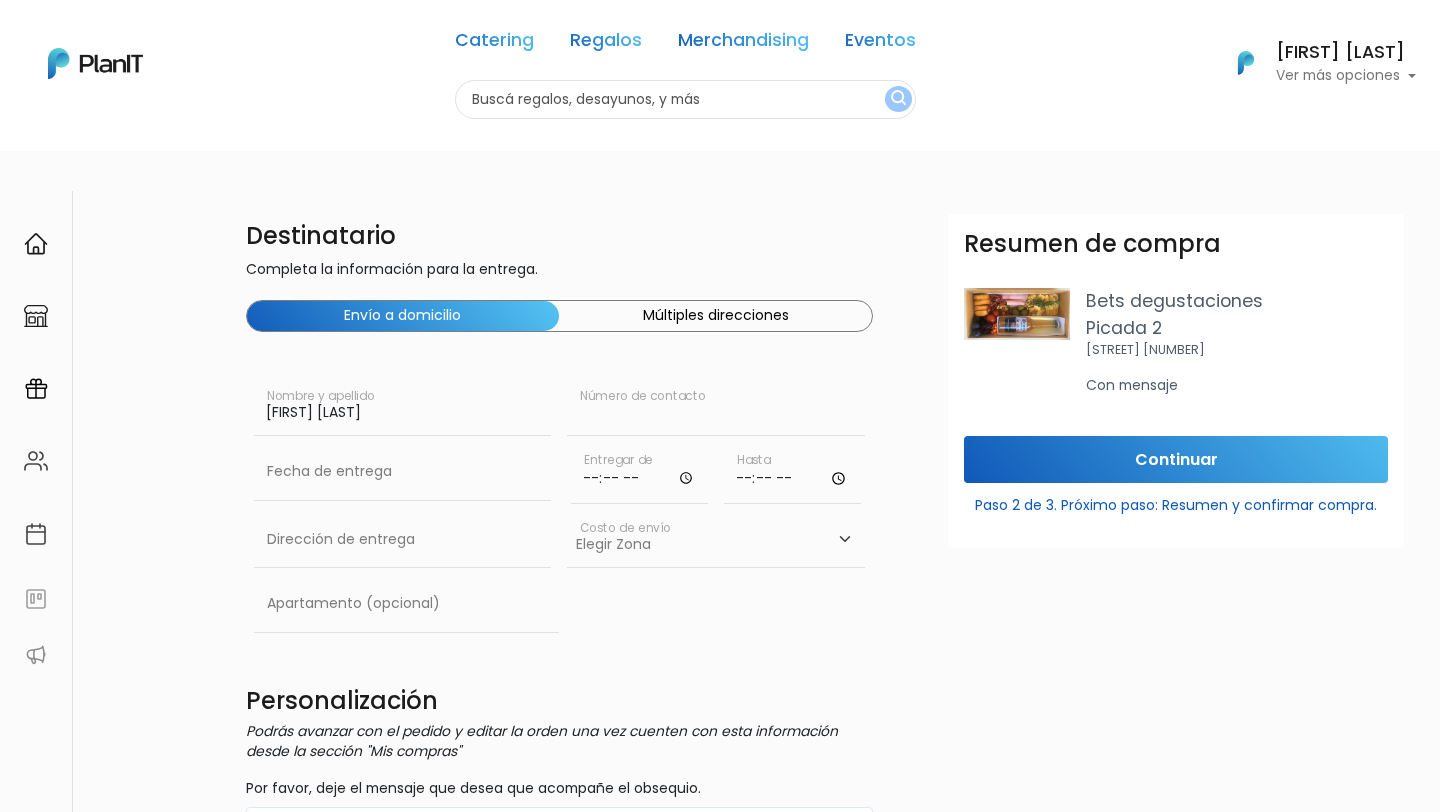 click at bounding box center [716, 408] 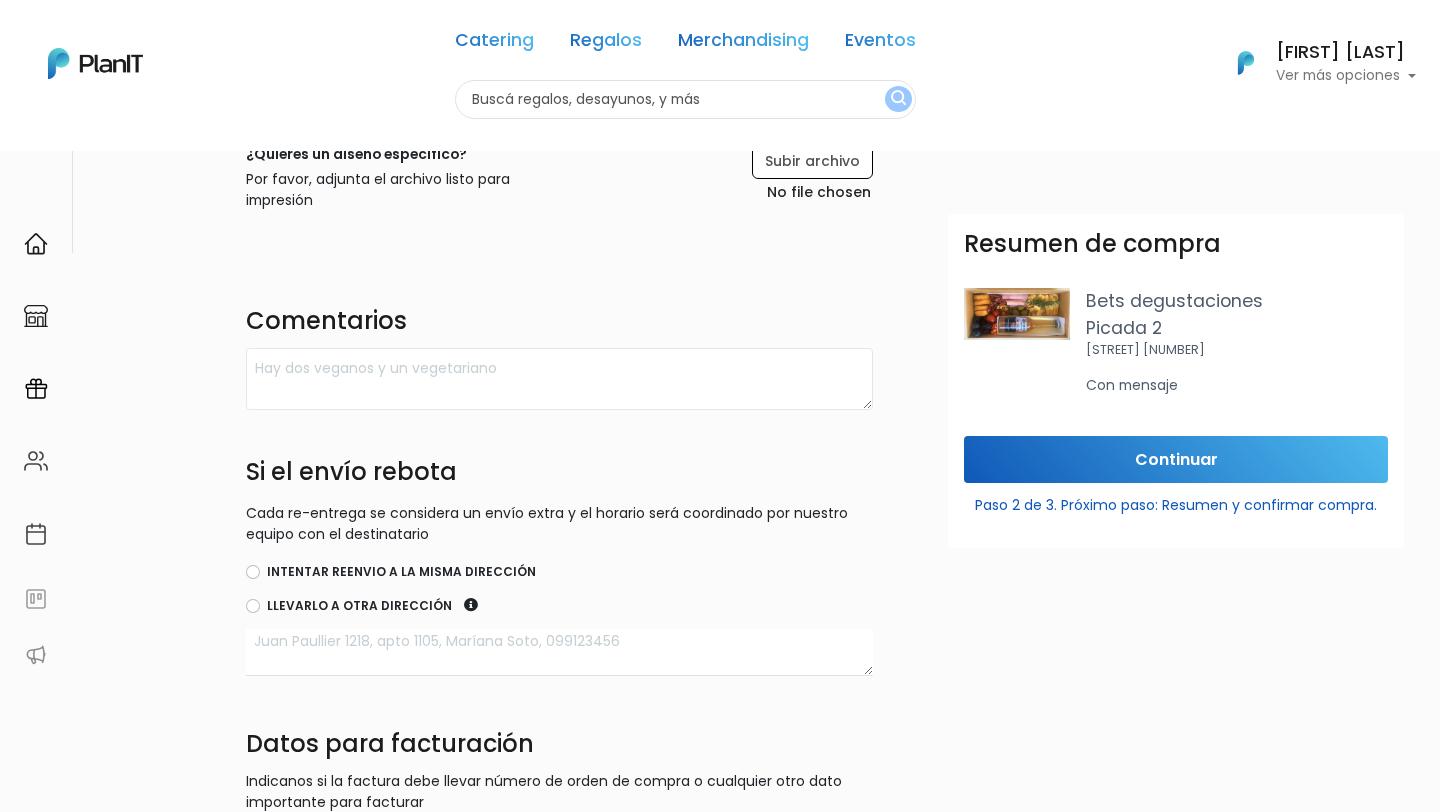 scroll, scrollTop: 630, scrollLeft: 0, axis: vertical 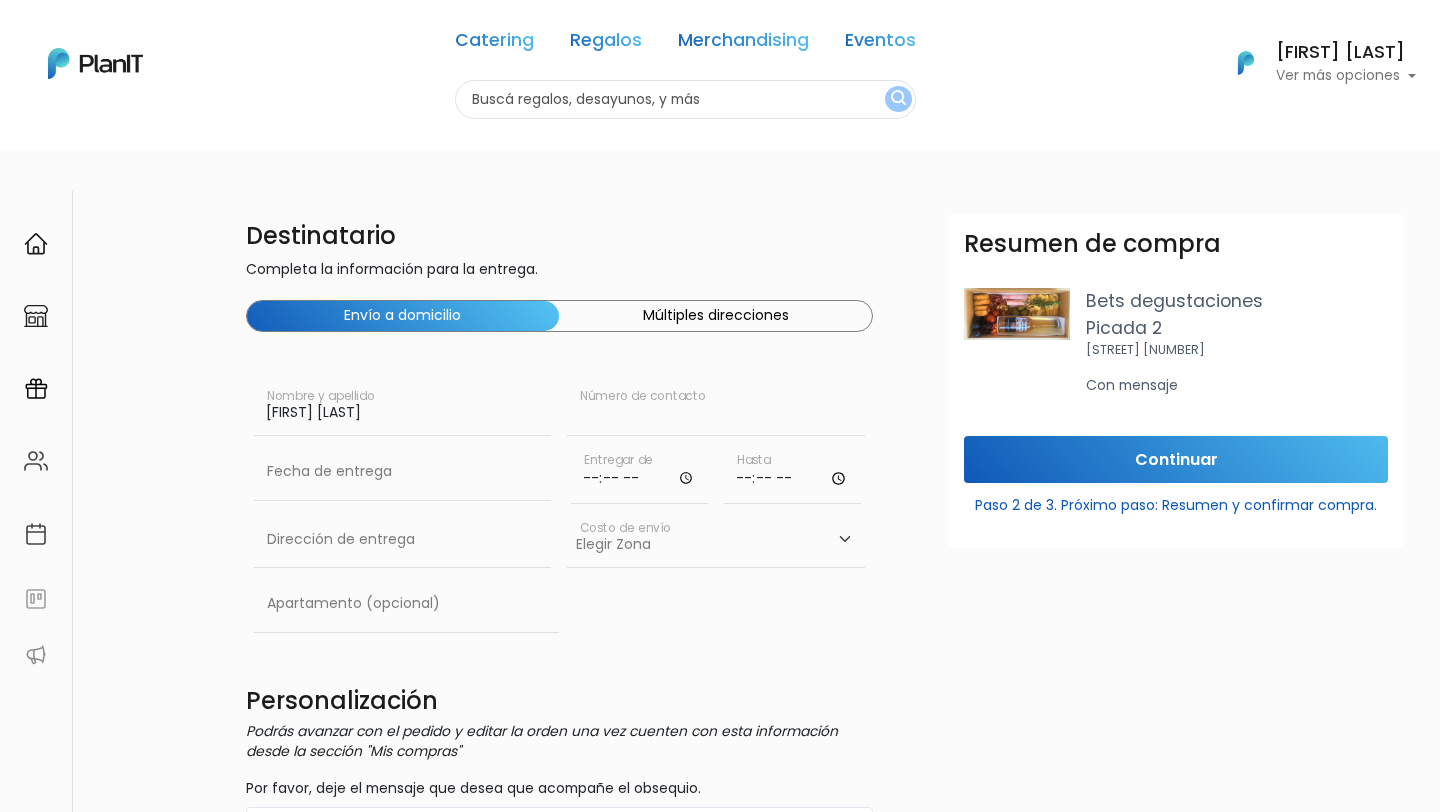 paste on "093970064" 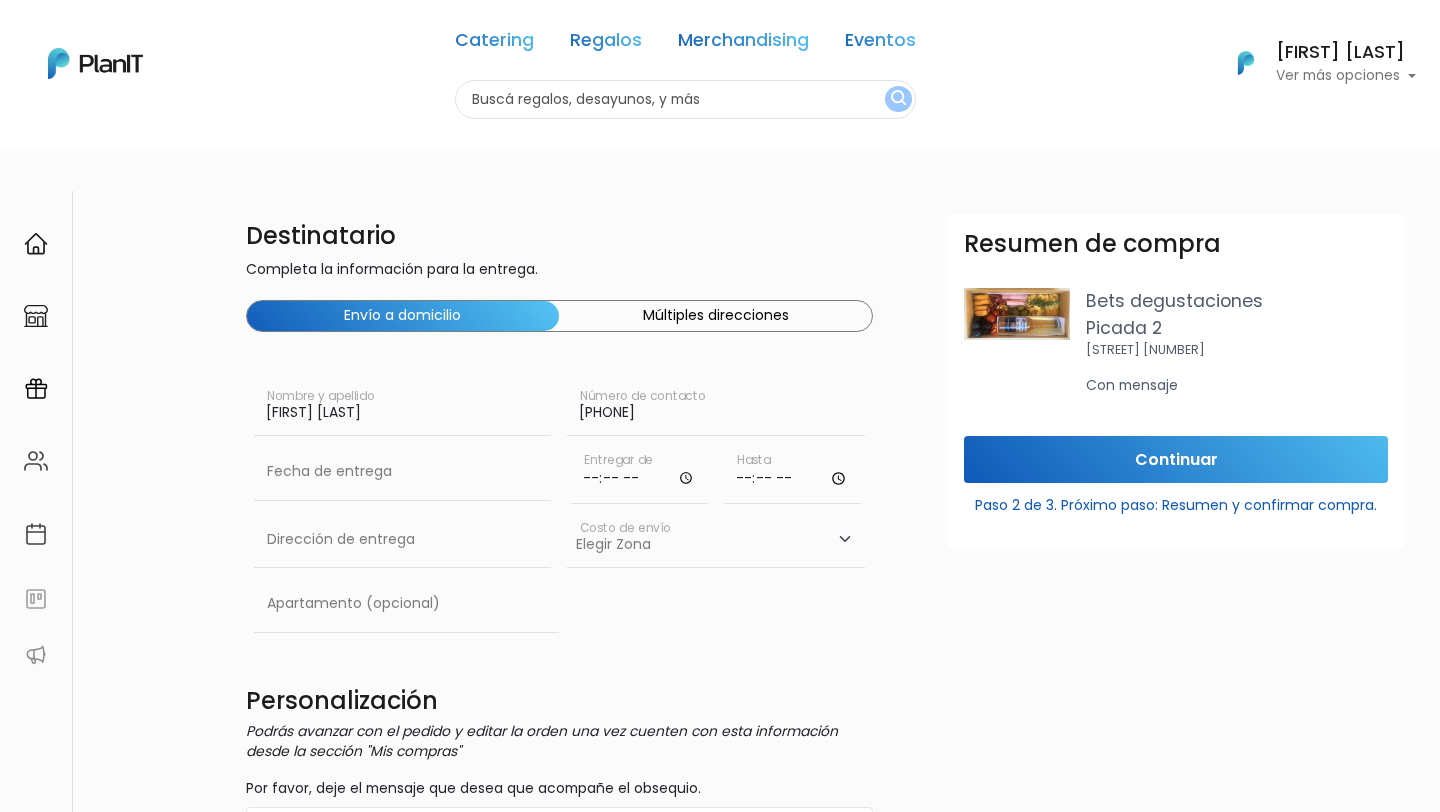 type on "093970064" 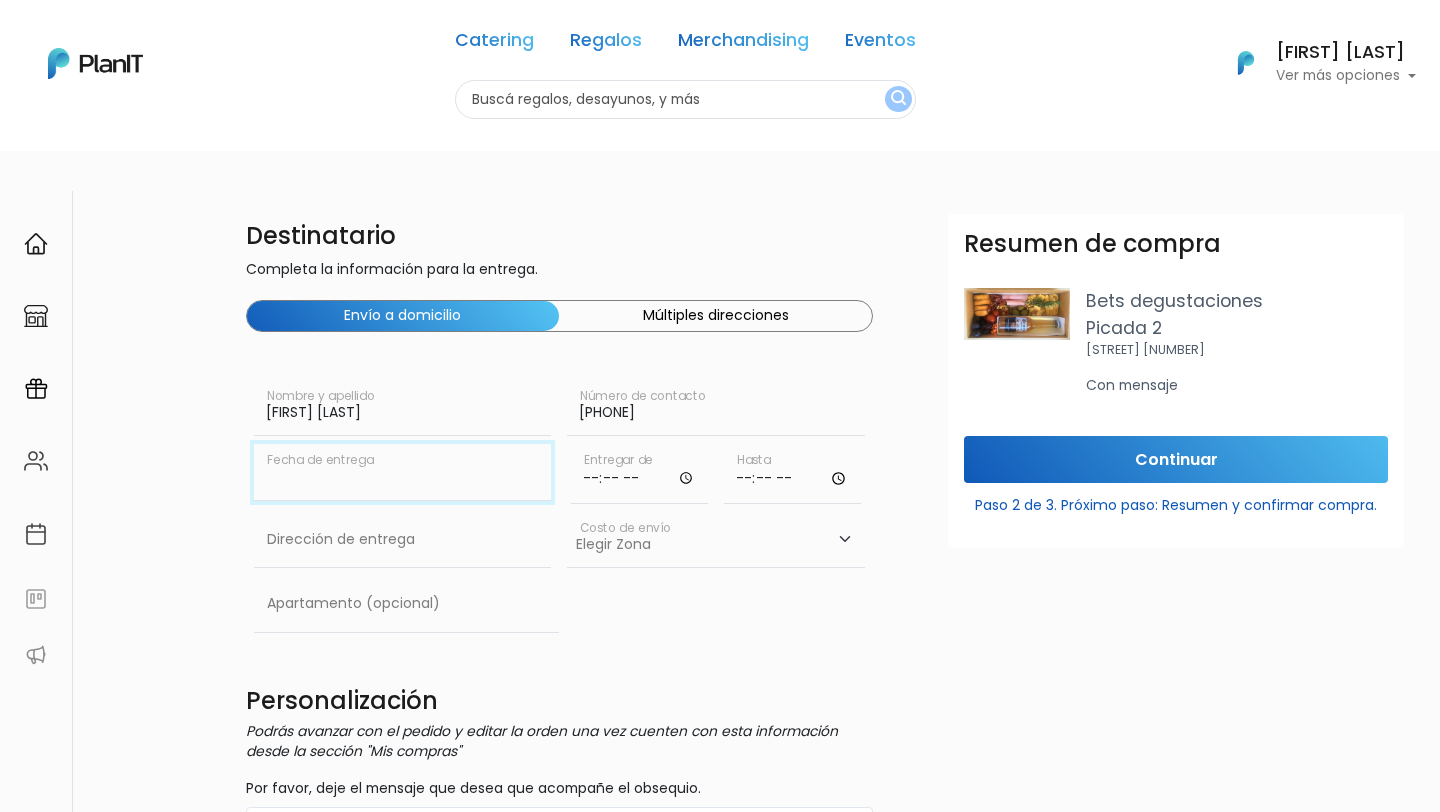 click at bounding box center [403, 472] 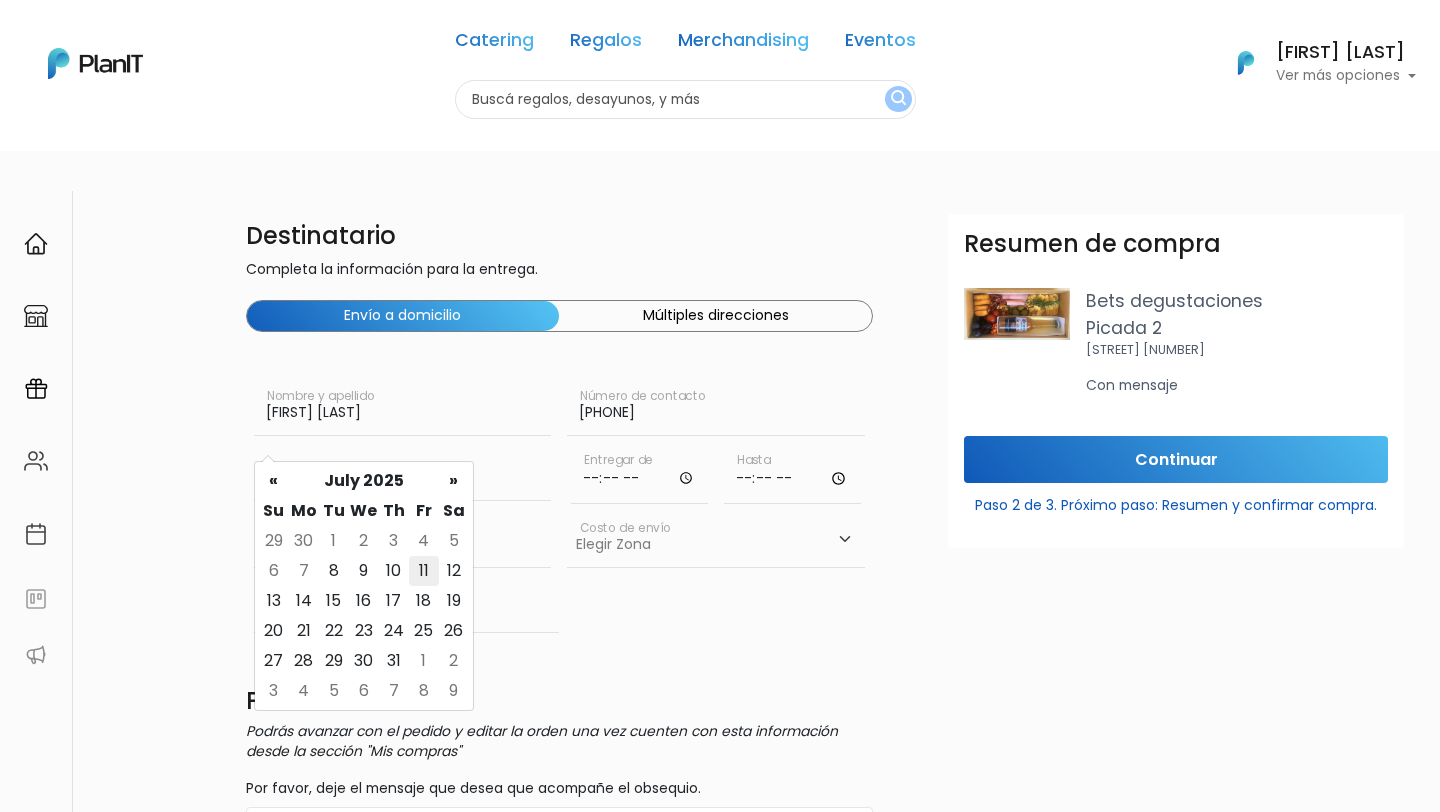 click on "11" at bounding box center (424, 541) 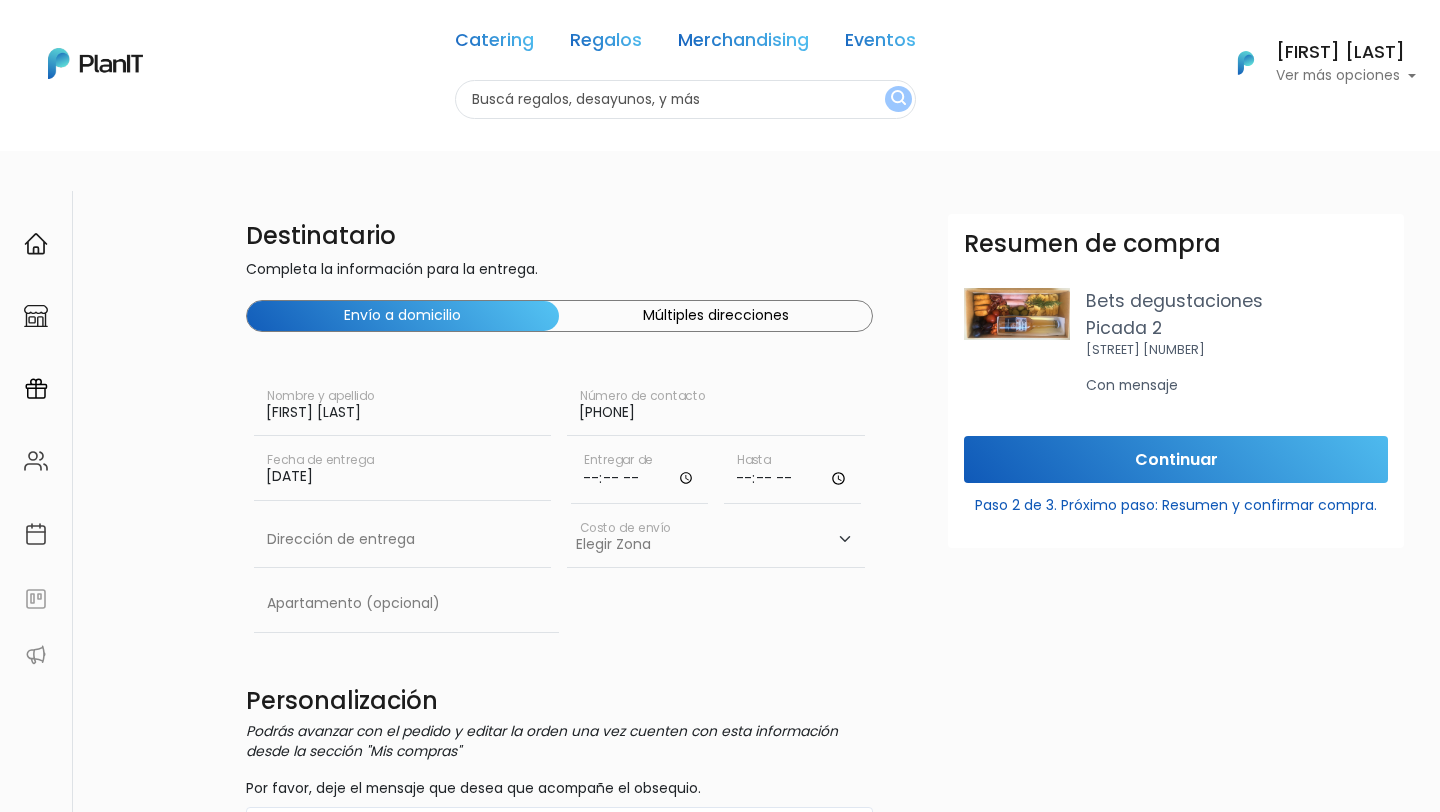 click at bounding box center (639, 474) 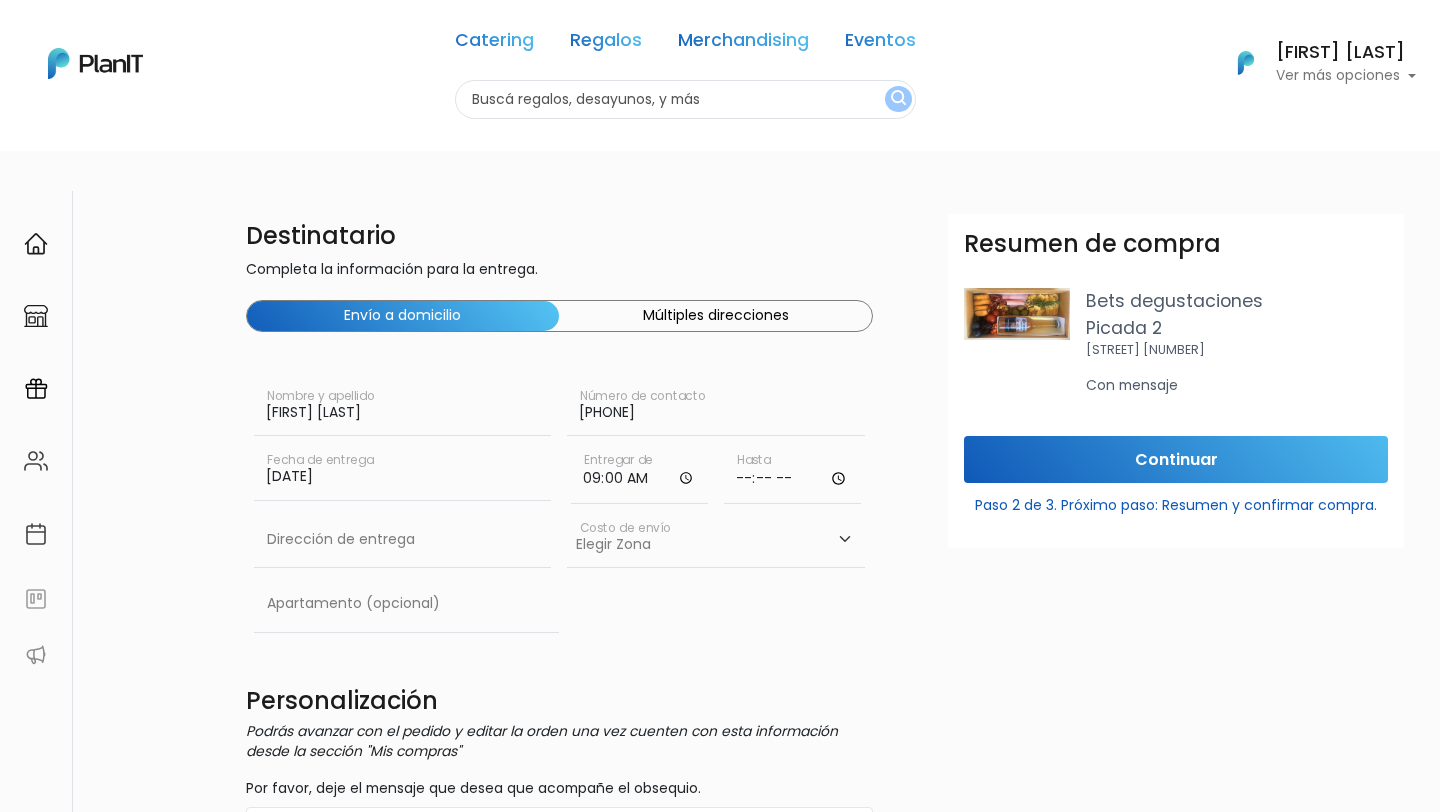 type on "09:00" 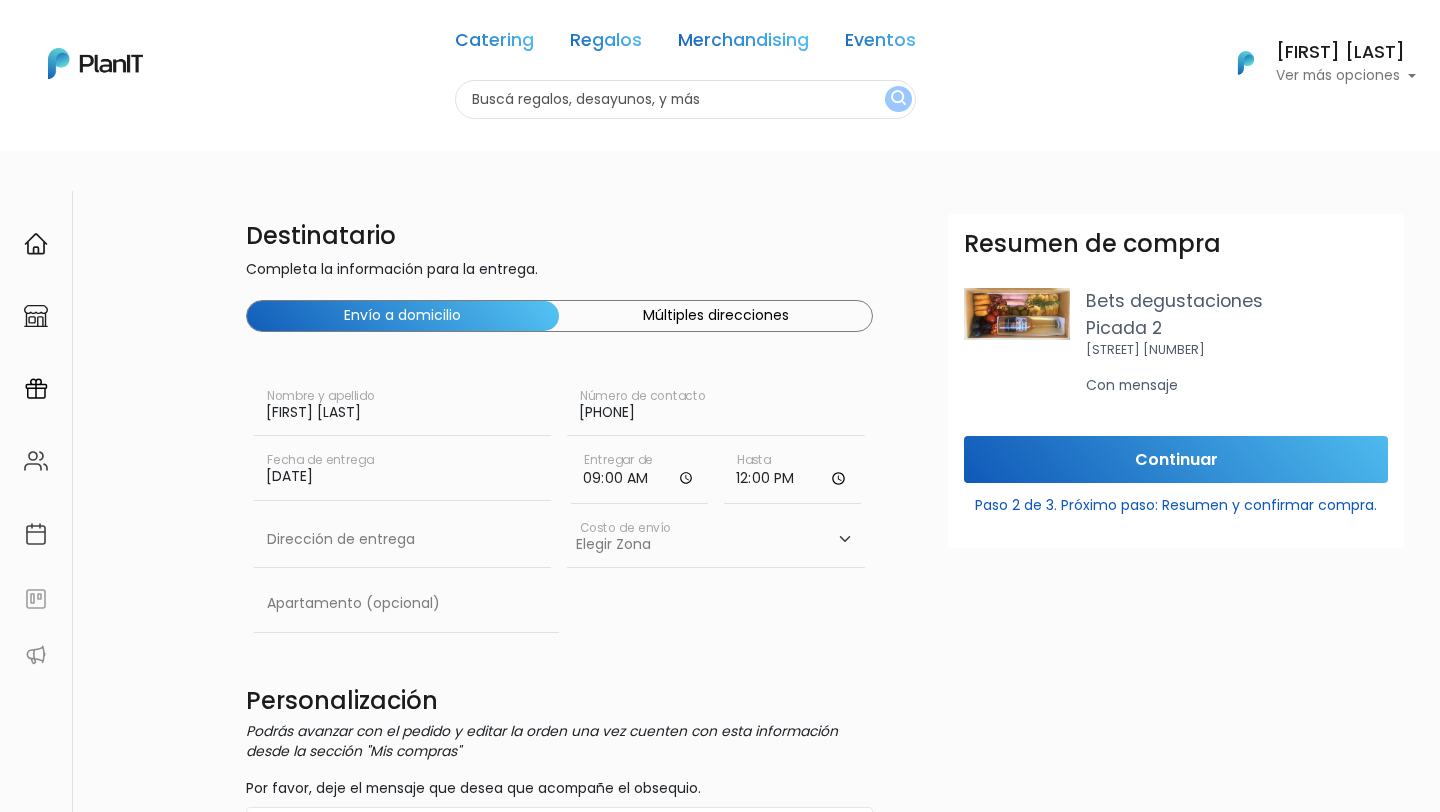 type on "12:00" 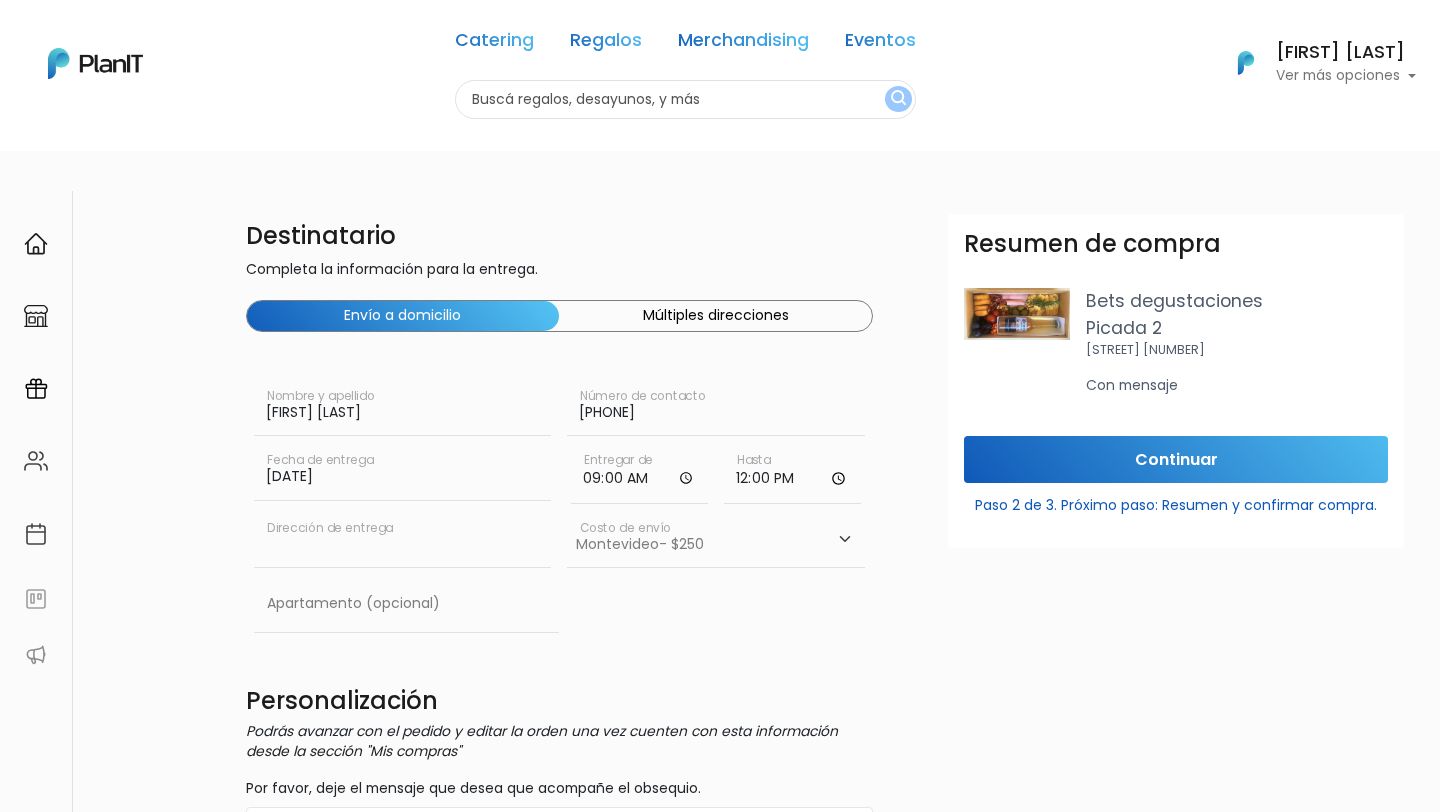 click at bounding box center [403, 540] 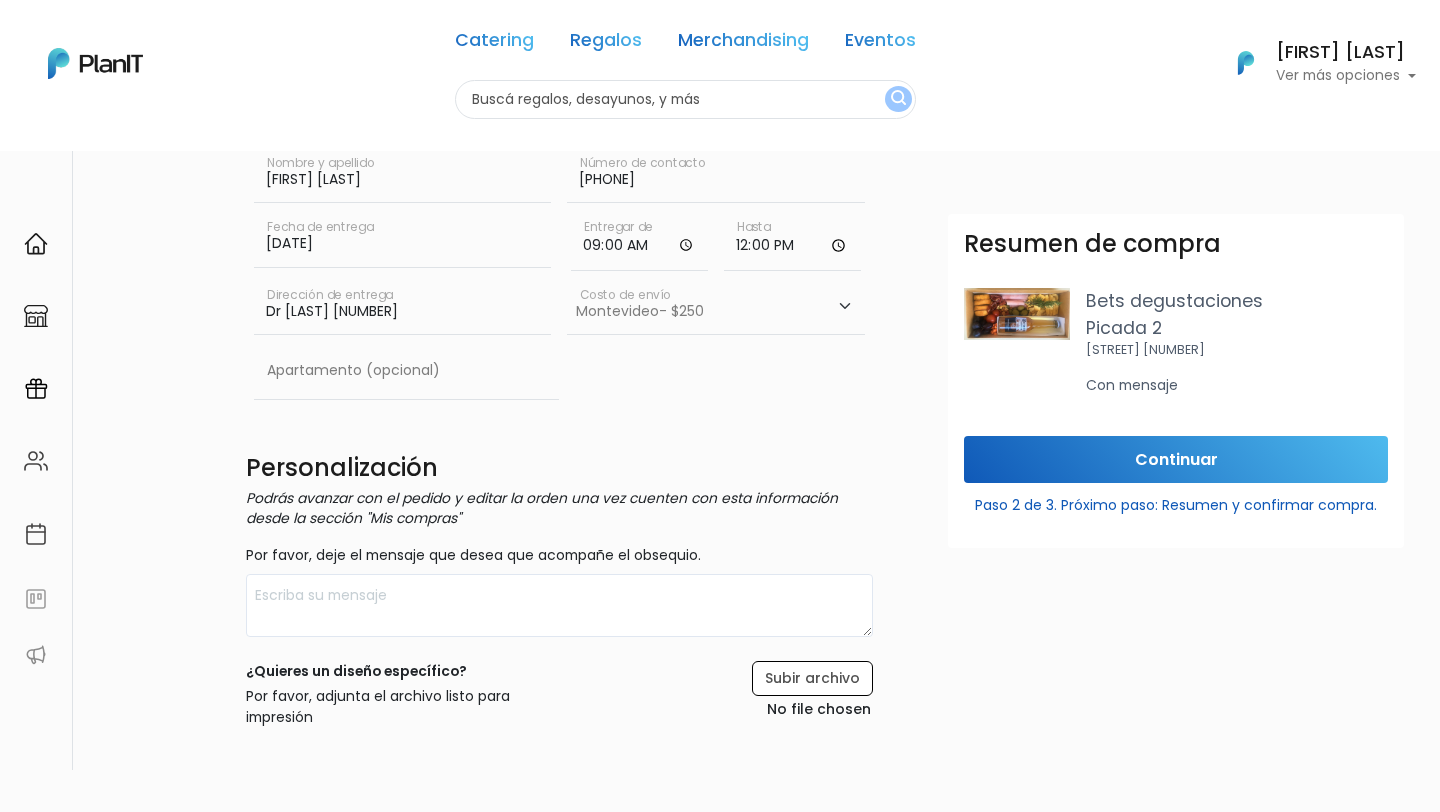 scroll, scrollTop: 238, scrollLeft: 0, axis: vertical 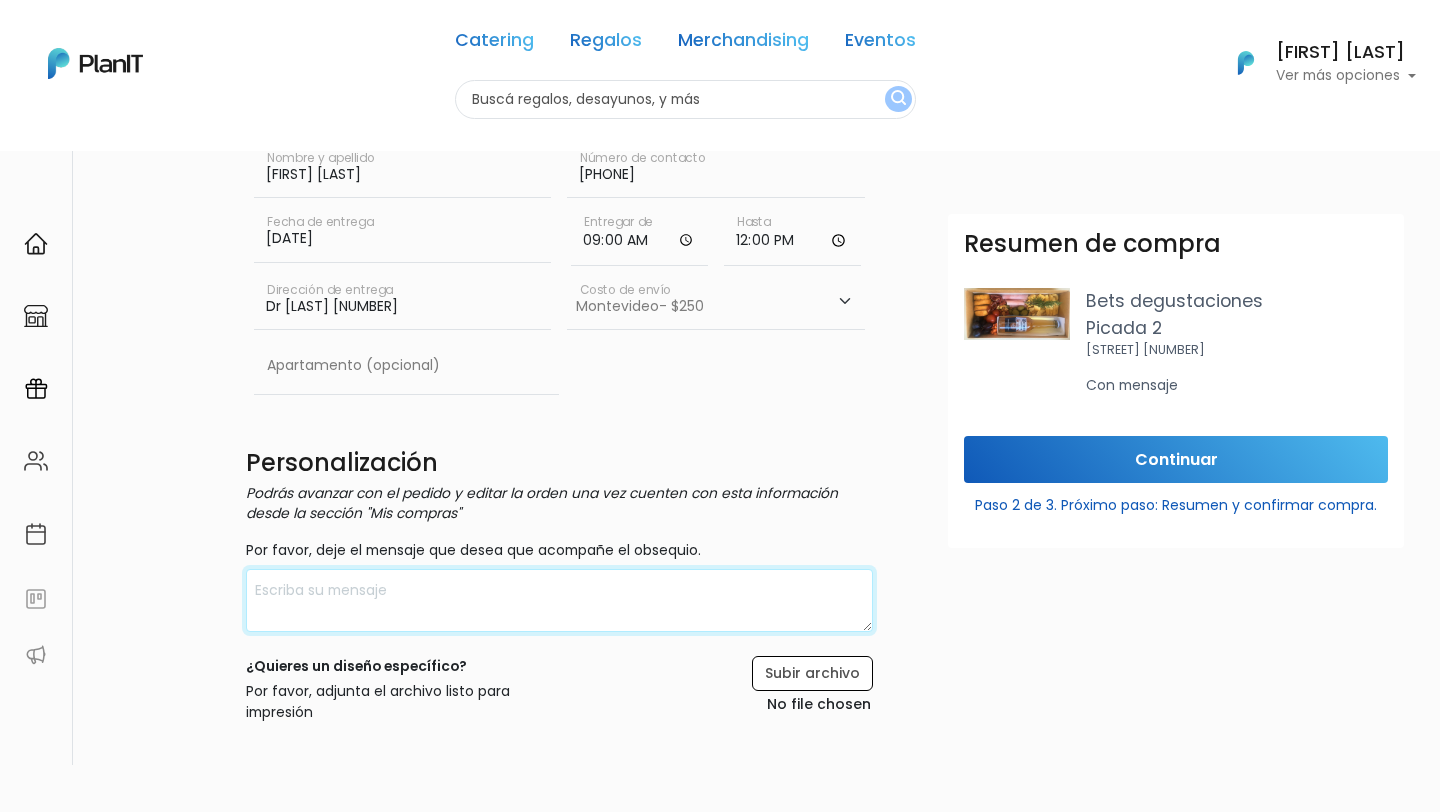 click at bounding box center (560, 600) 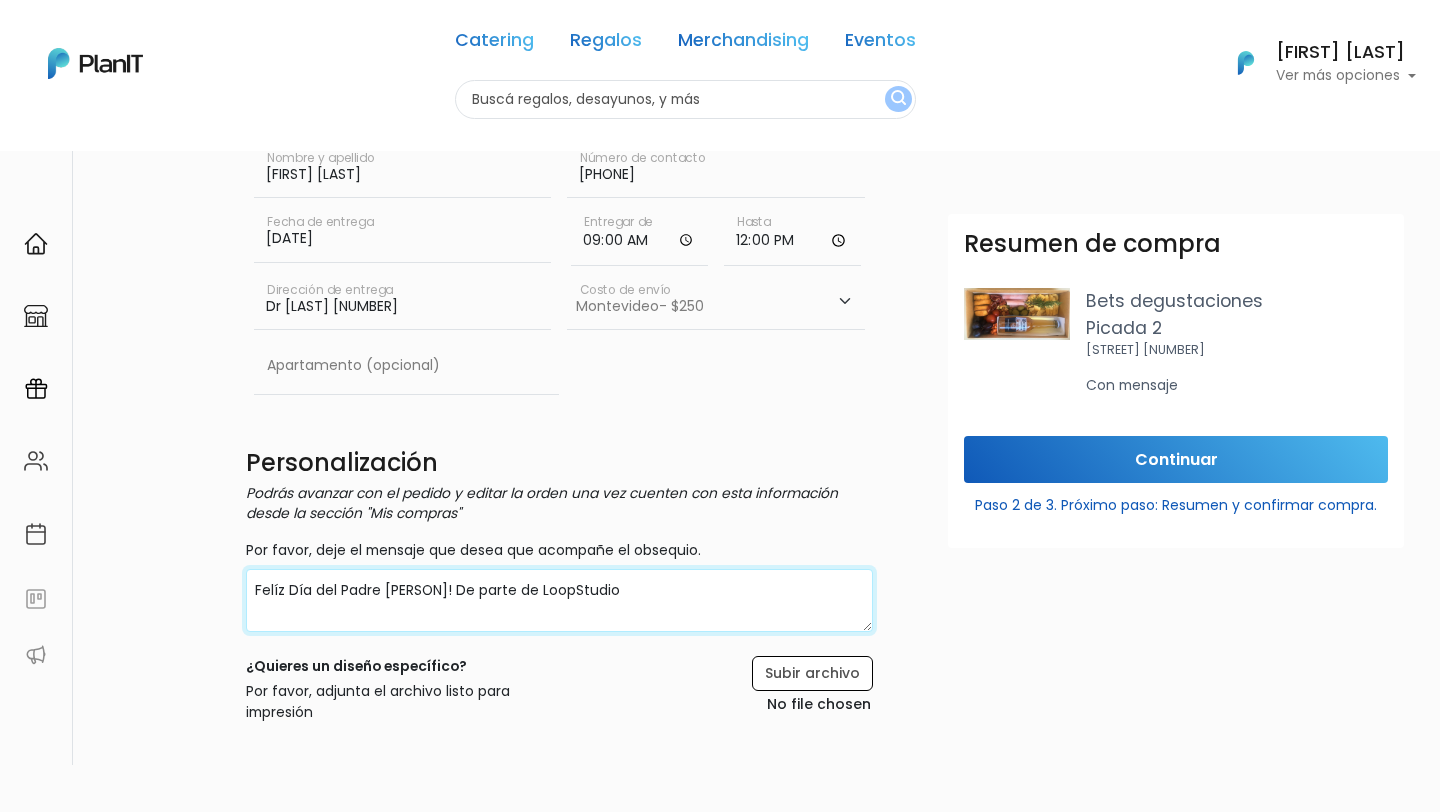 click on "Felíz Día del Padre Edu! De parte de LoopStudio" at bounding box center [560, 600] 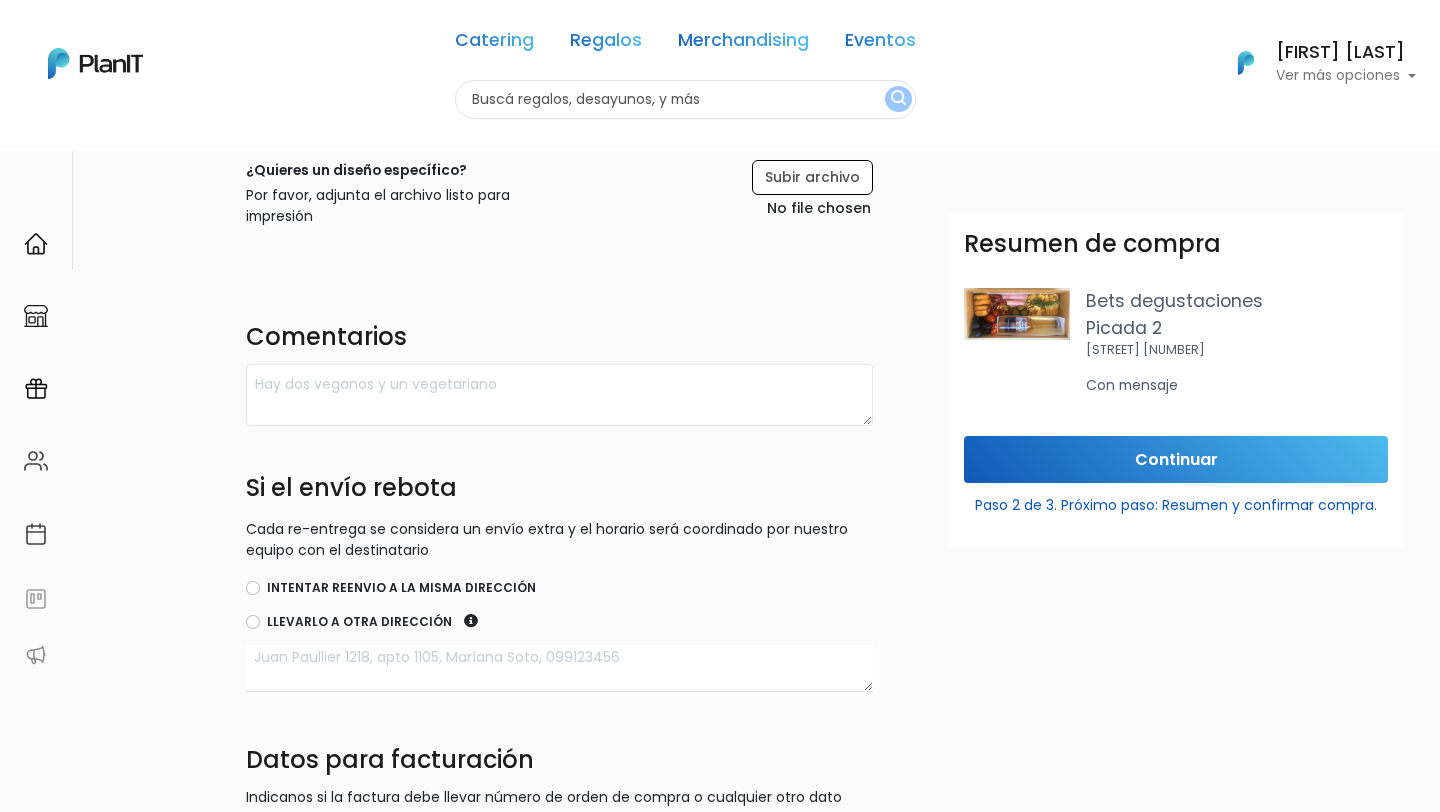 scroll, scrollTop: 739, scrollLeft: 0, axis: vertical 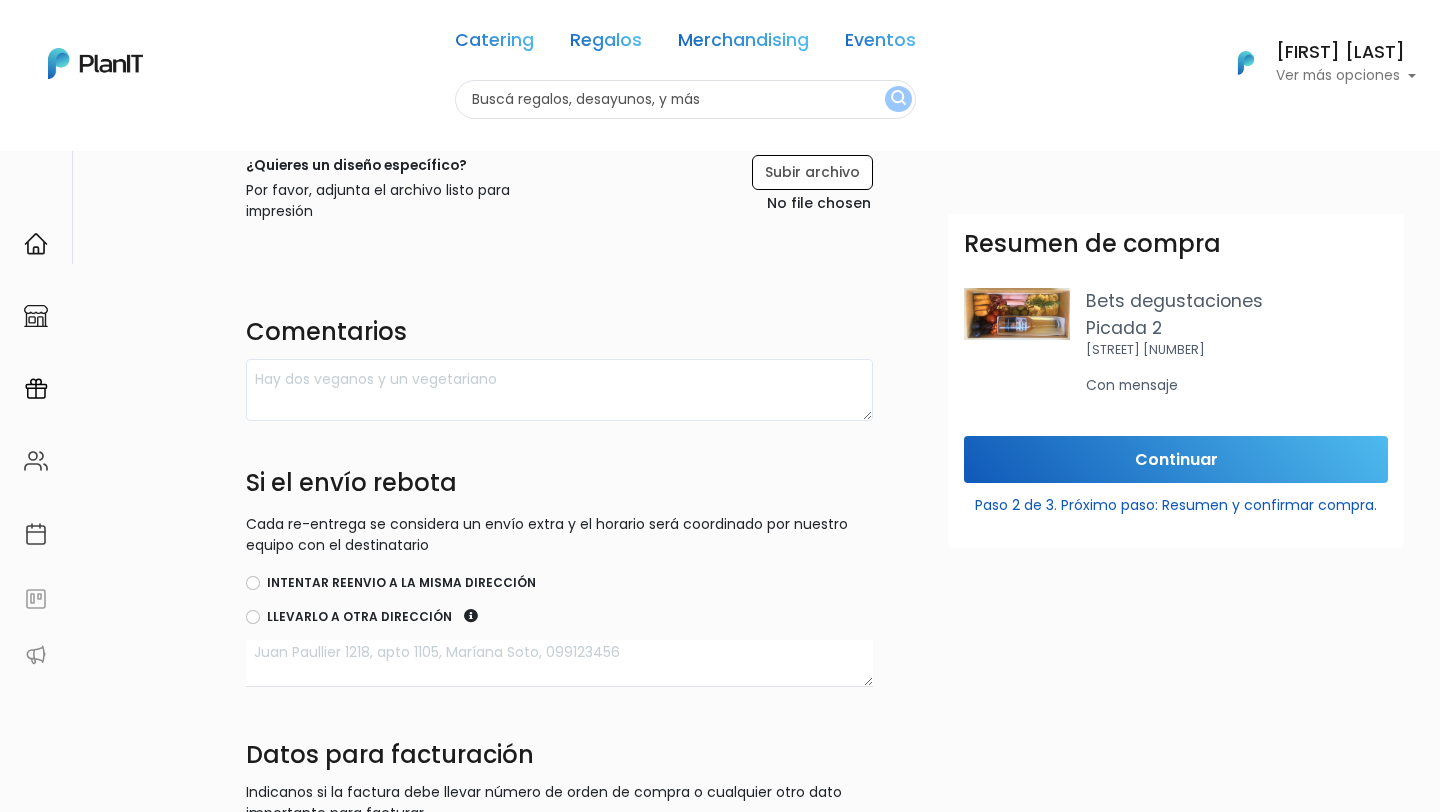 type on "Feliz Día del Padre Edu! De parte de LoopStudio" 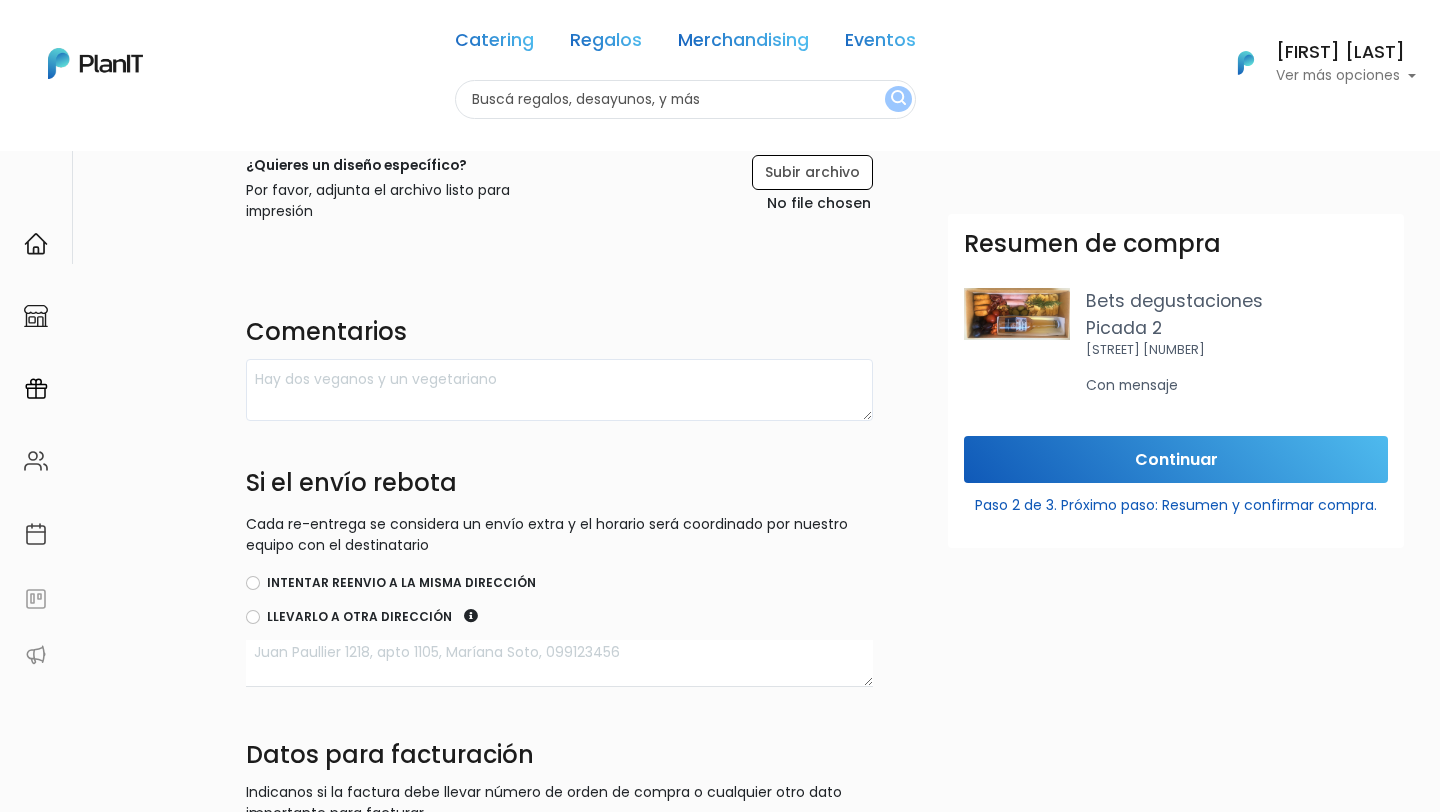click on "Intentar reenvio a la misma dirección" at bounding box center (401, 583) 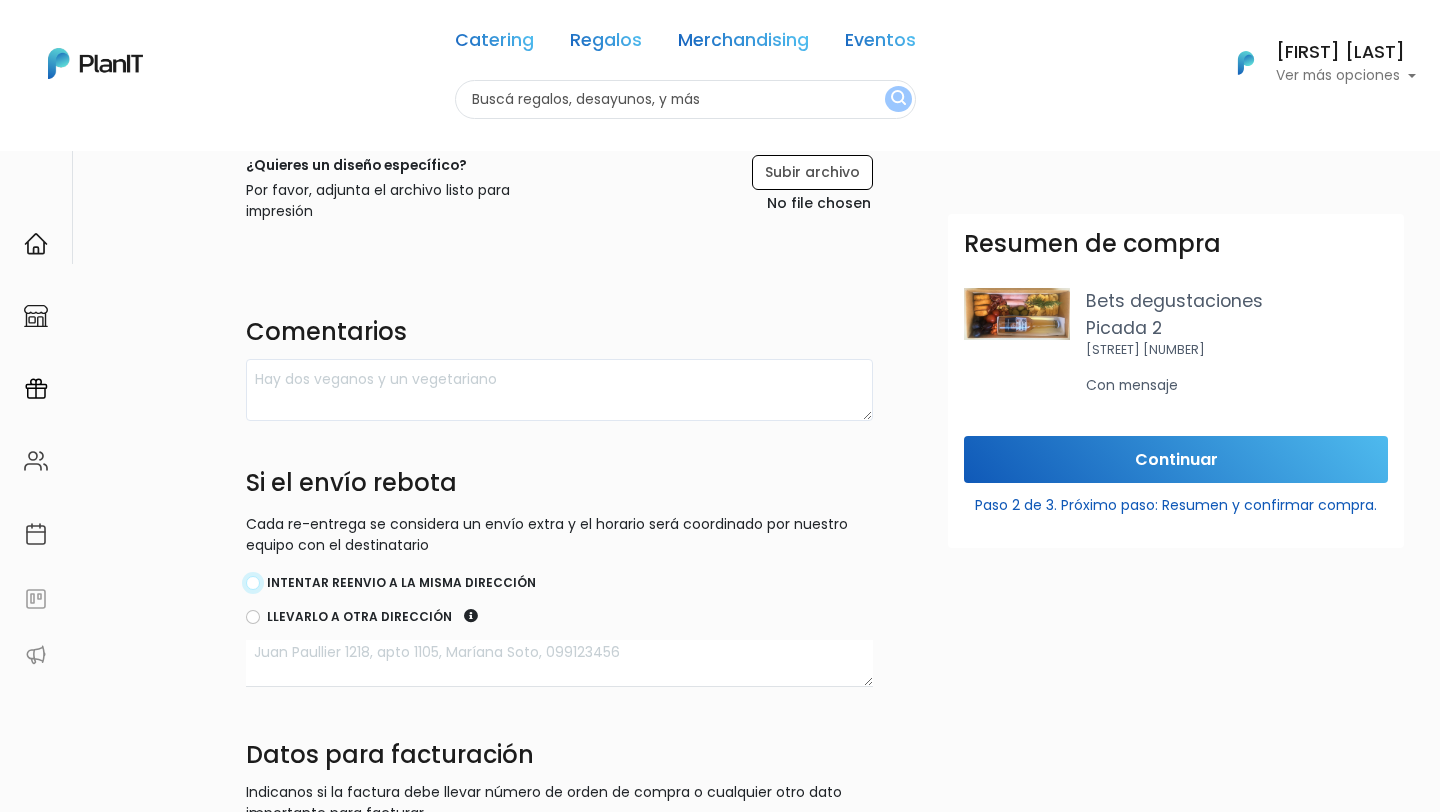 click on "Intentar reenvio a la misma dirección" at bounding box center (253, 583) 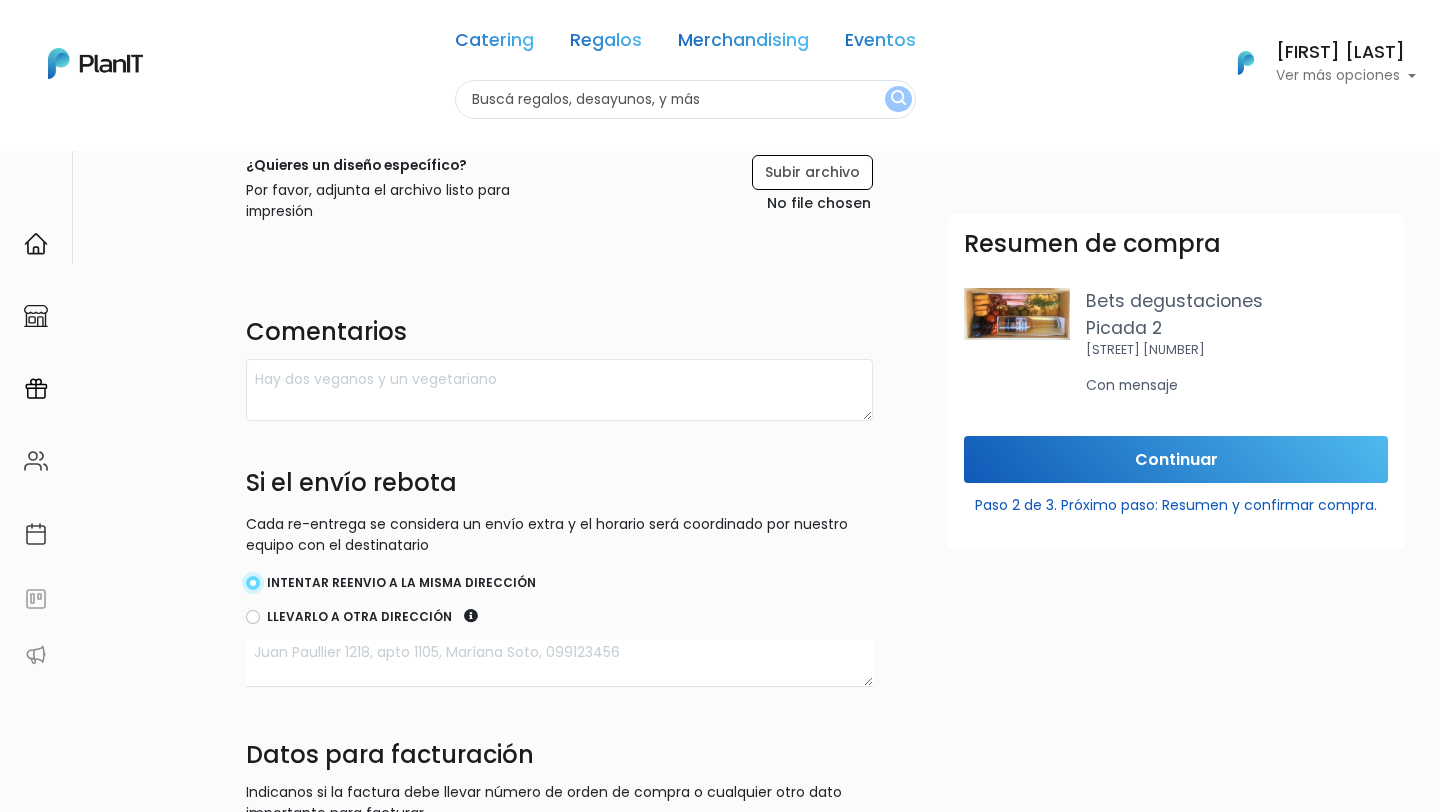 scroll, scrollTop: 966, scrollLeft: 0, axis: vertical 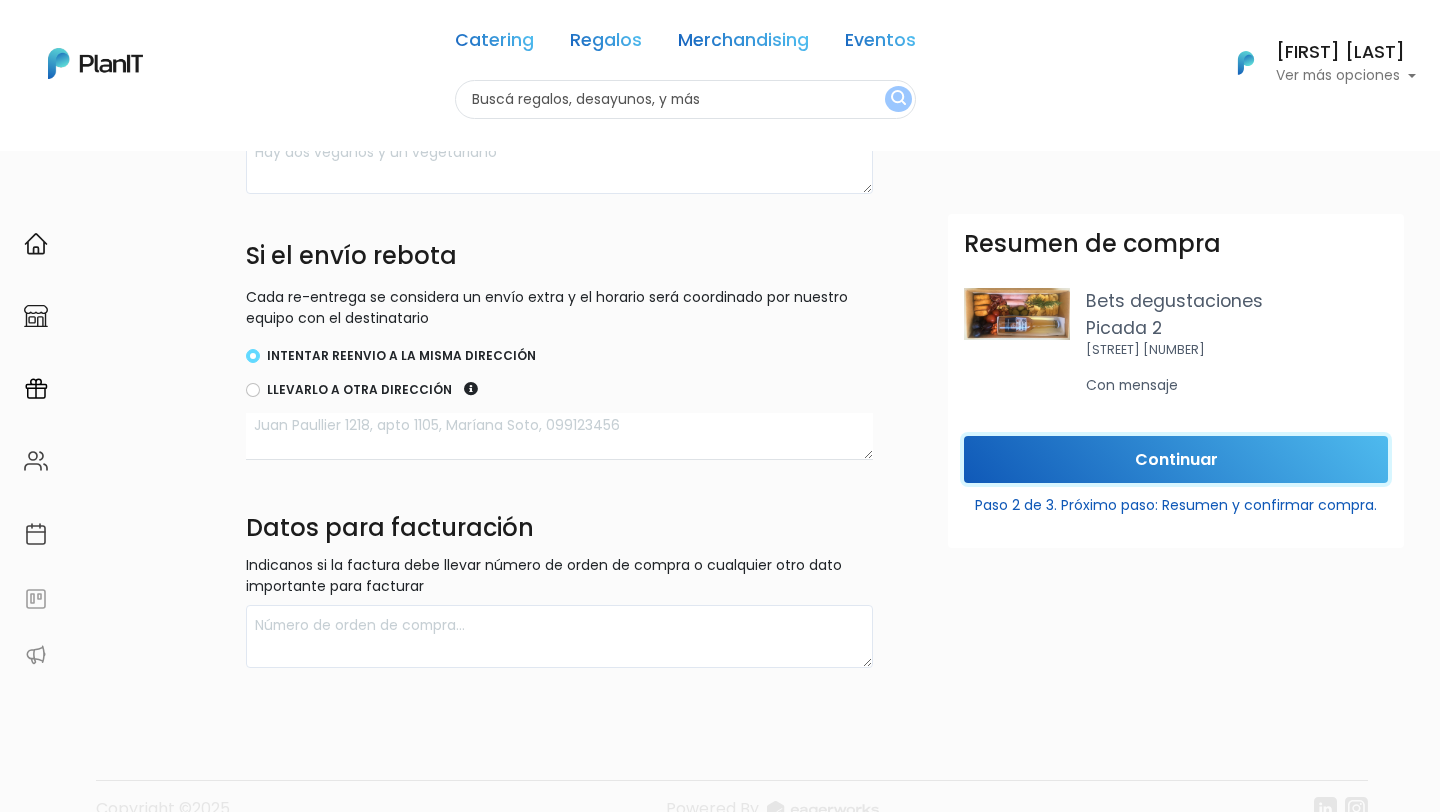 click on "Continuar" at bounding box center [1176, 459] 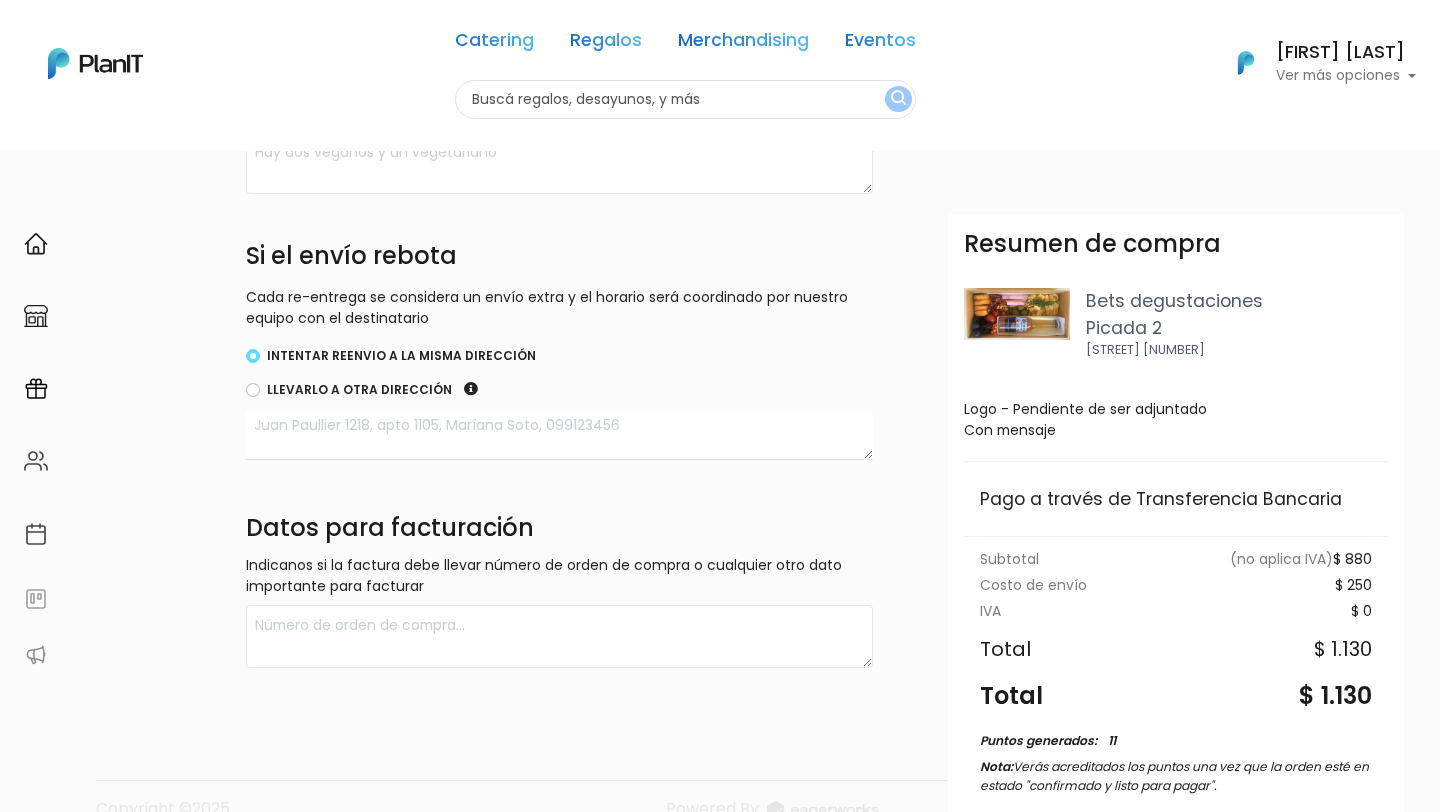 scroll, scrollTop: 161, scrollLeft: 0, axis: vertical 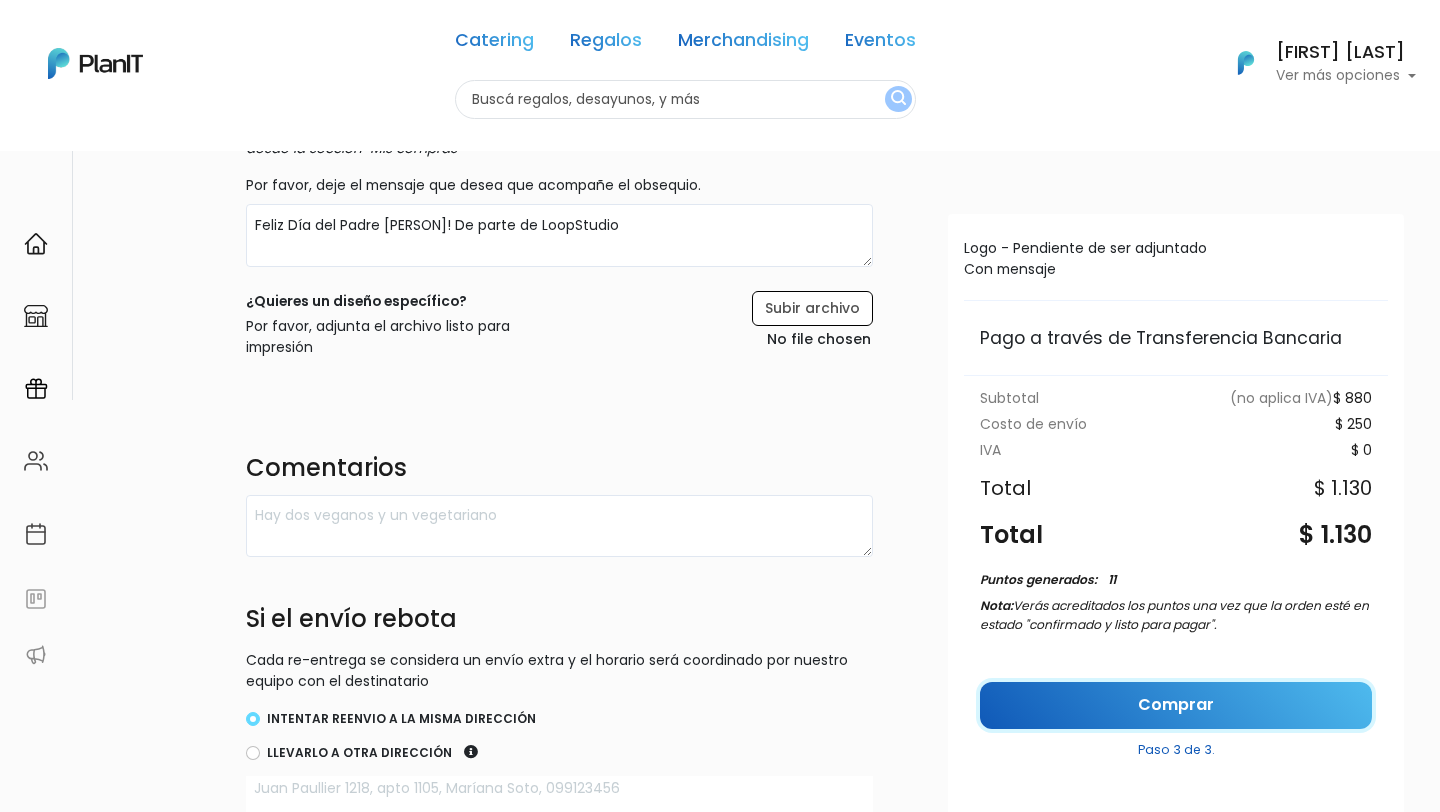 click on "Comprar" at bounding box center [1176, 705] 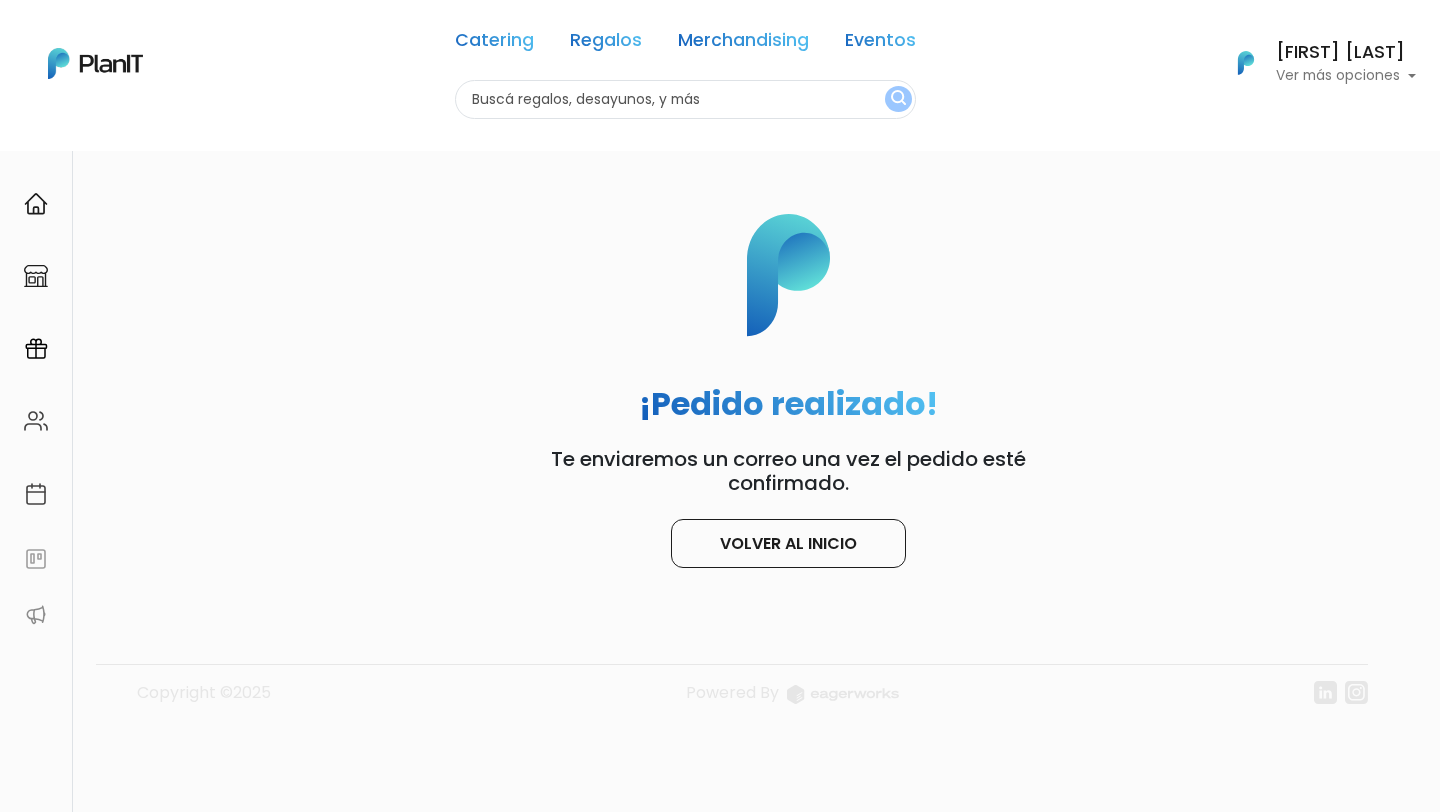 scroll, scrollTop: 0, scrollLeft: 0, axis: both 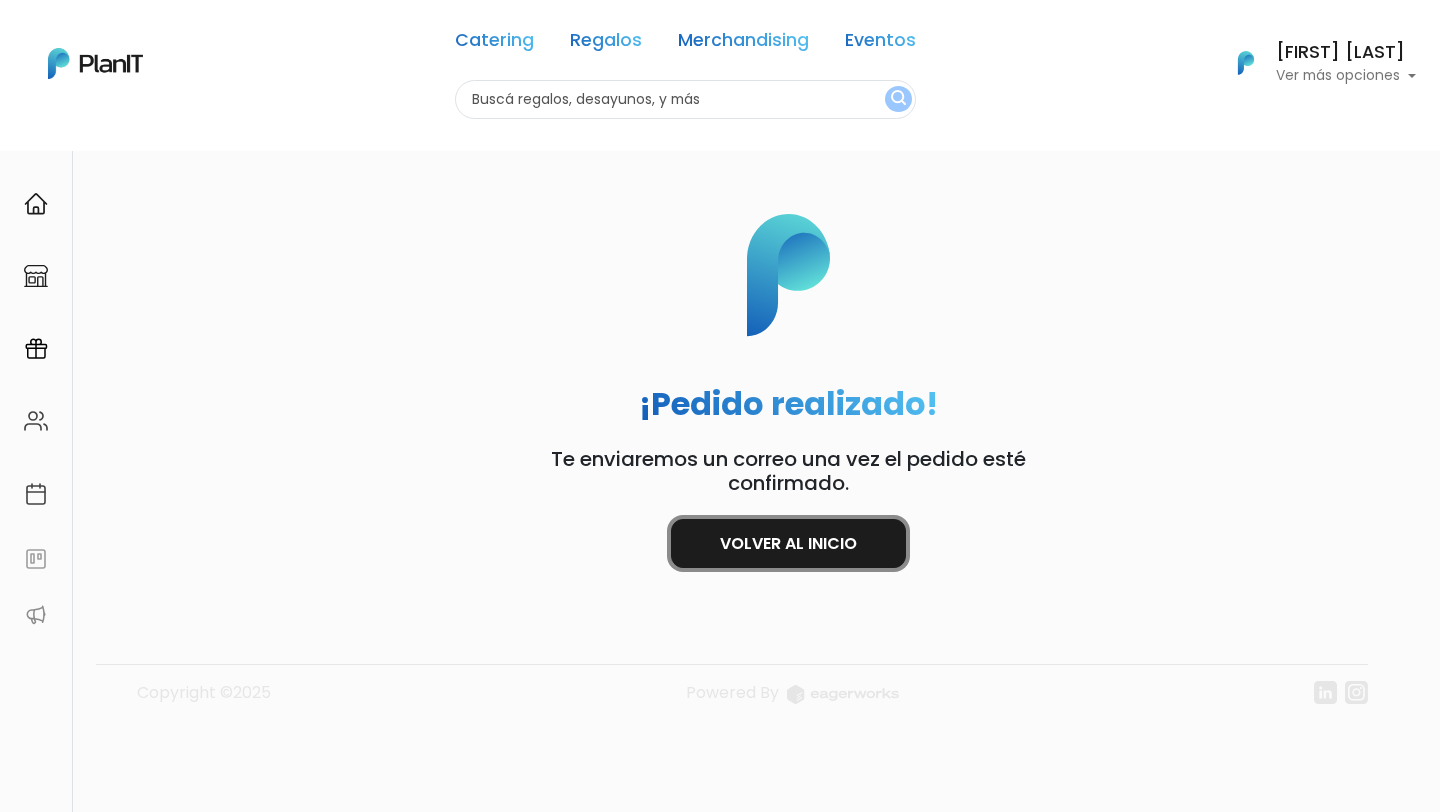 click on "Volver al inicio" at bounding box center [788, 543] 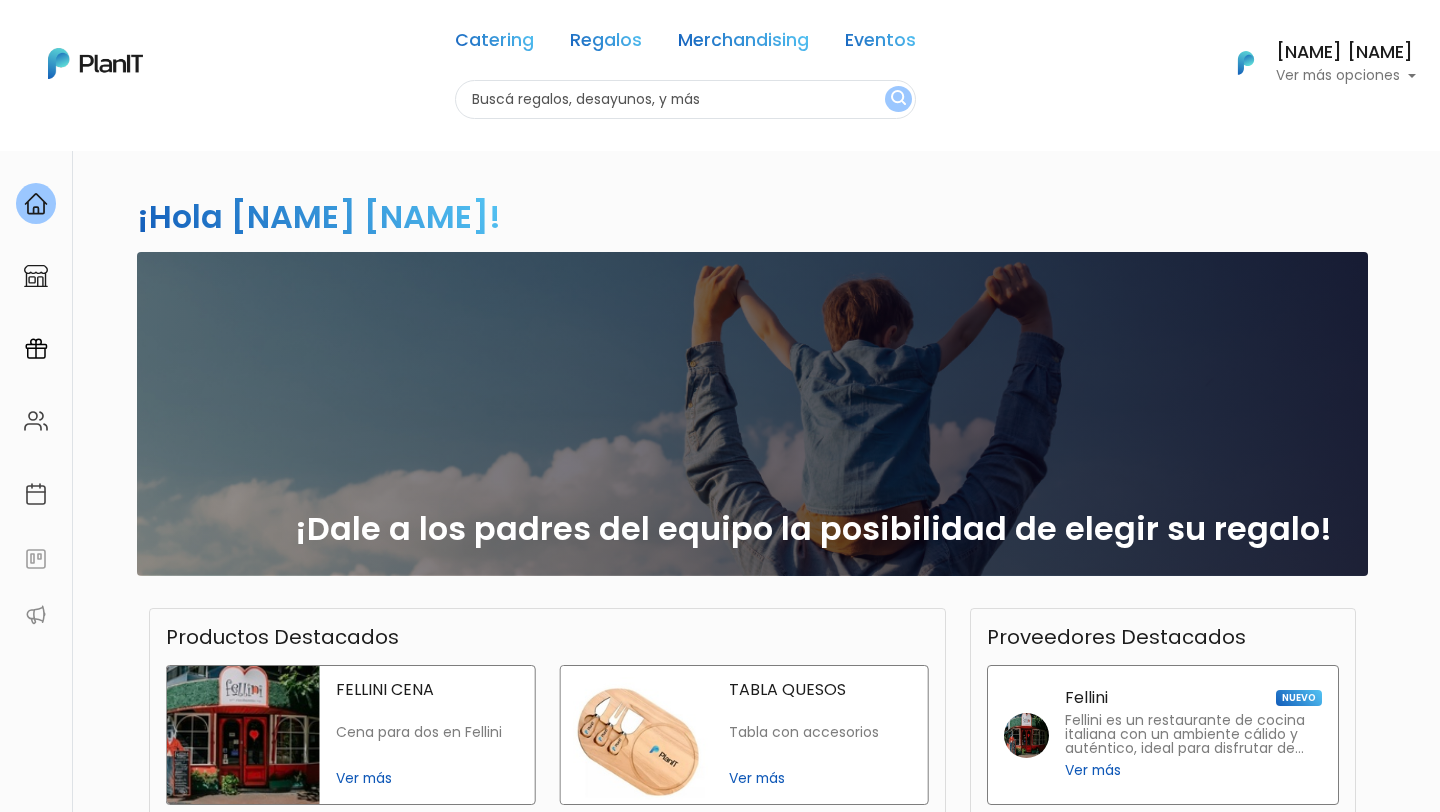 scroll, scrollTop: 0, scrollLeft: 0, axis: both 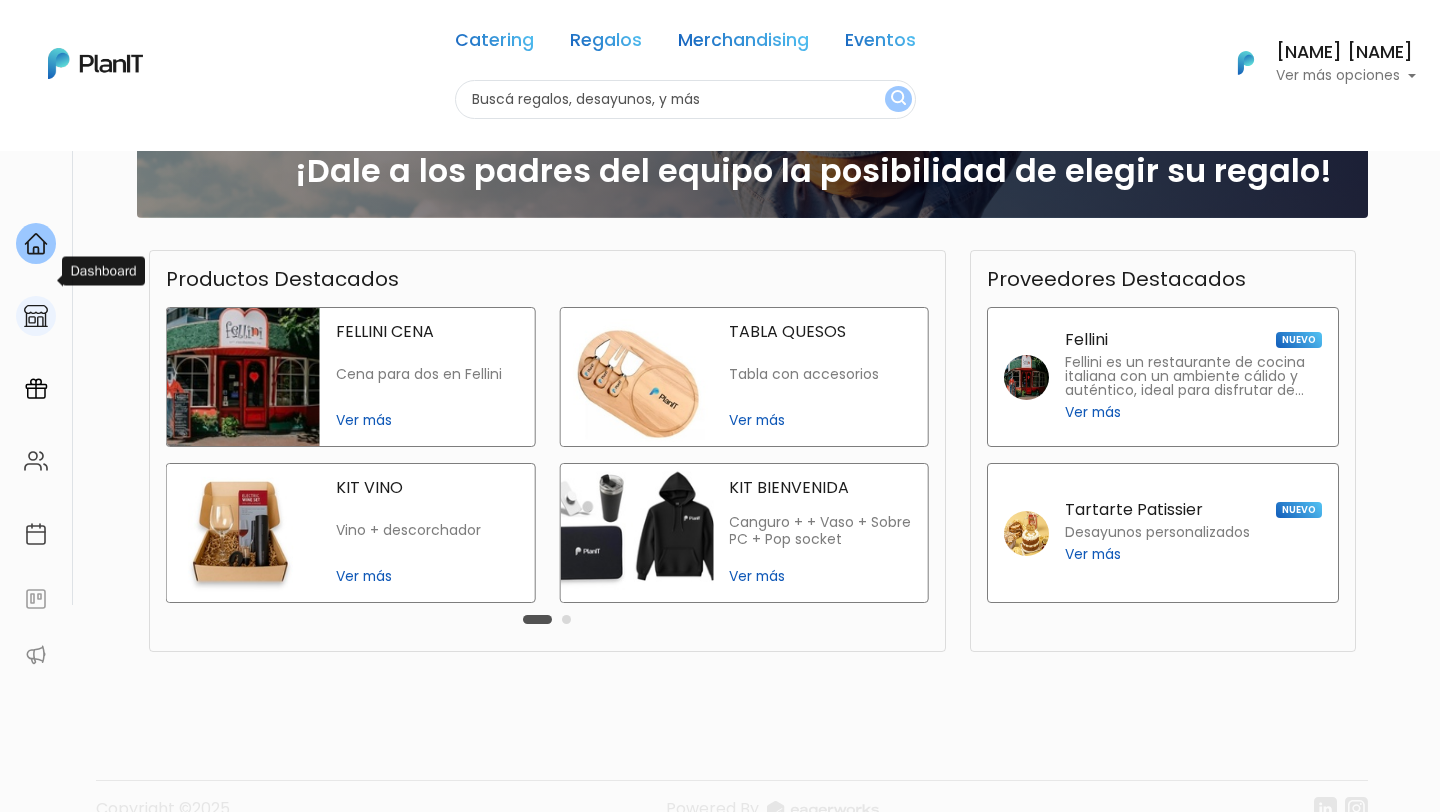 click at bounding box center [36, 316] 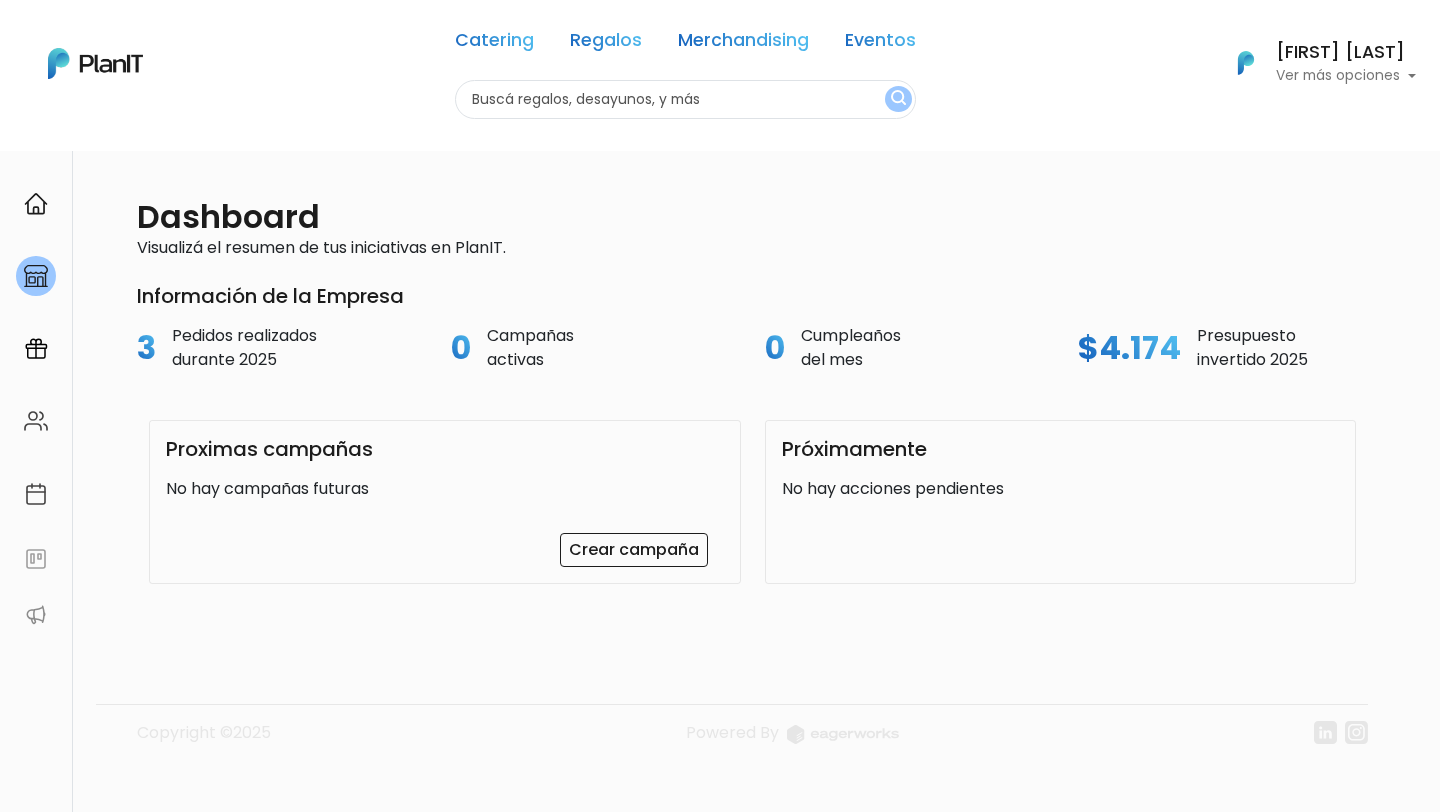 scroll, scrollTop: 0, scrollLeft: 0, axis: both 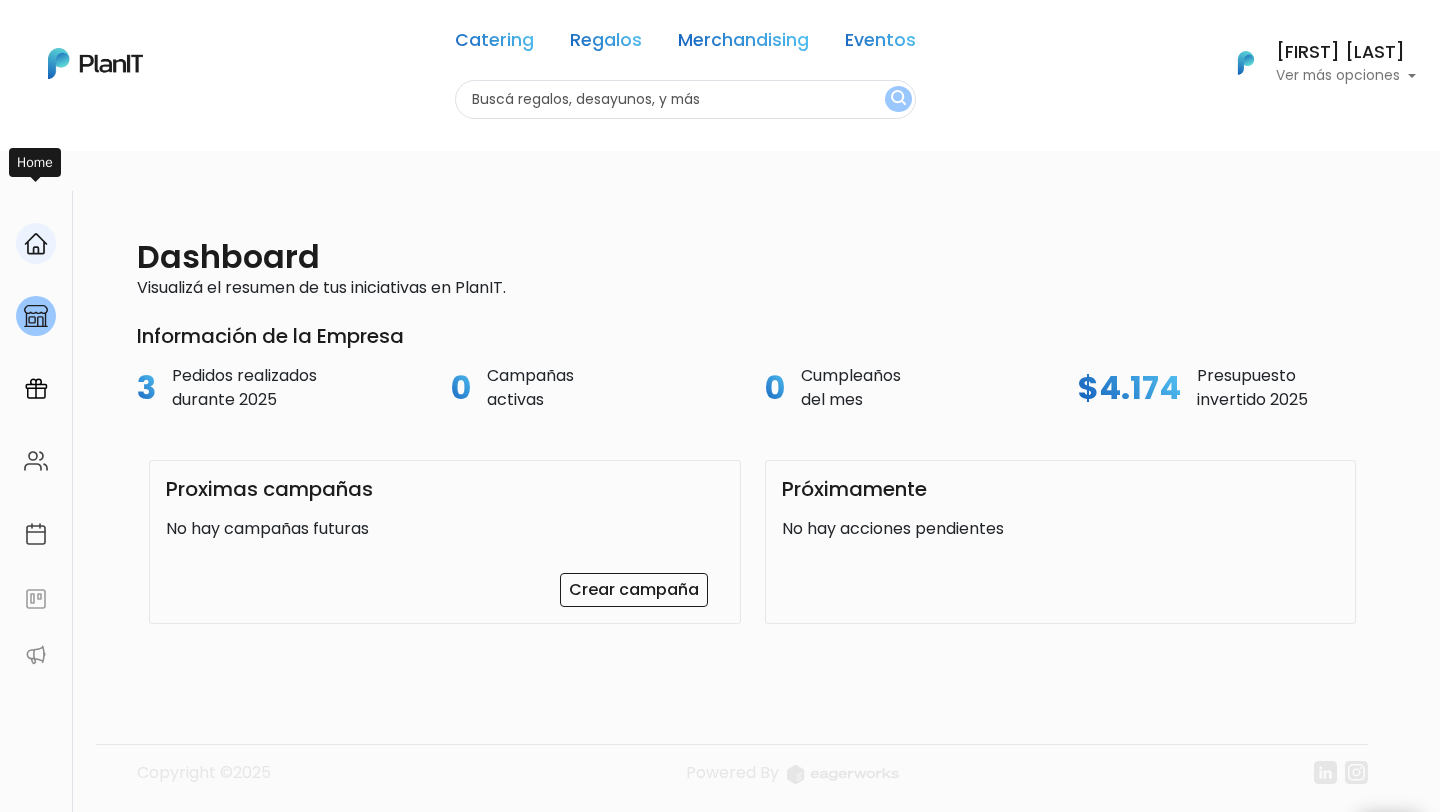 click at bounding box center (36, 244) 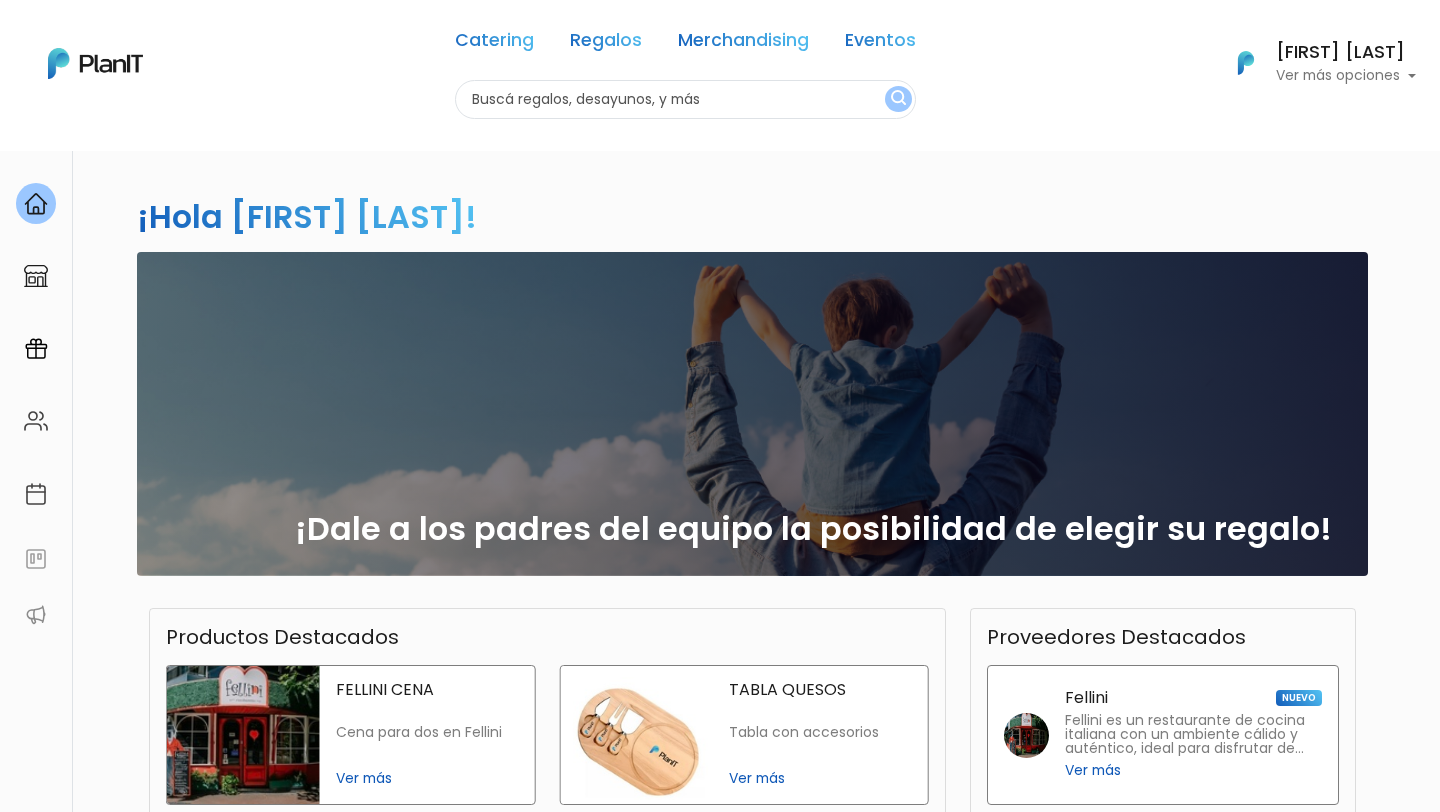 scroll, scrollTop: 0, scrollLeft: 0, axis: both 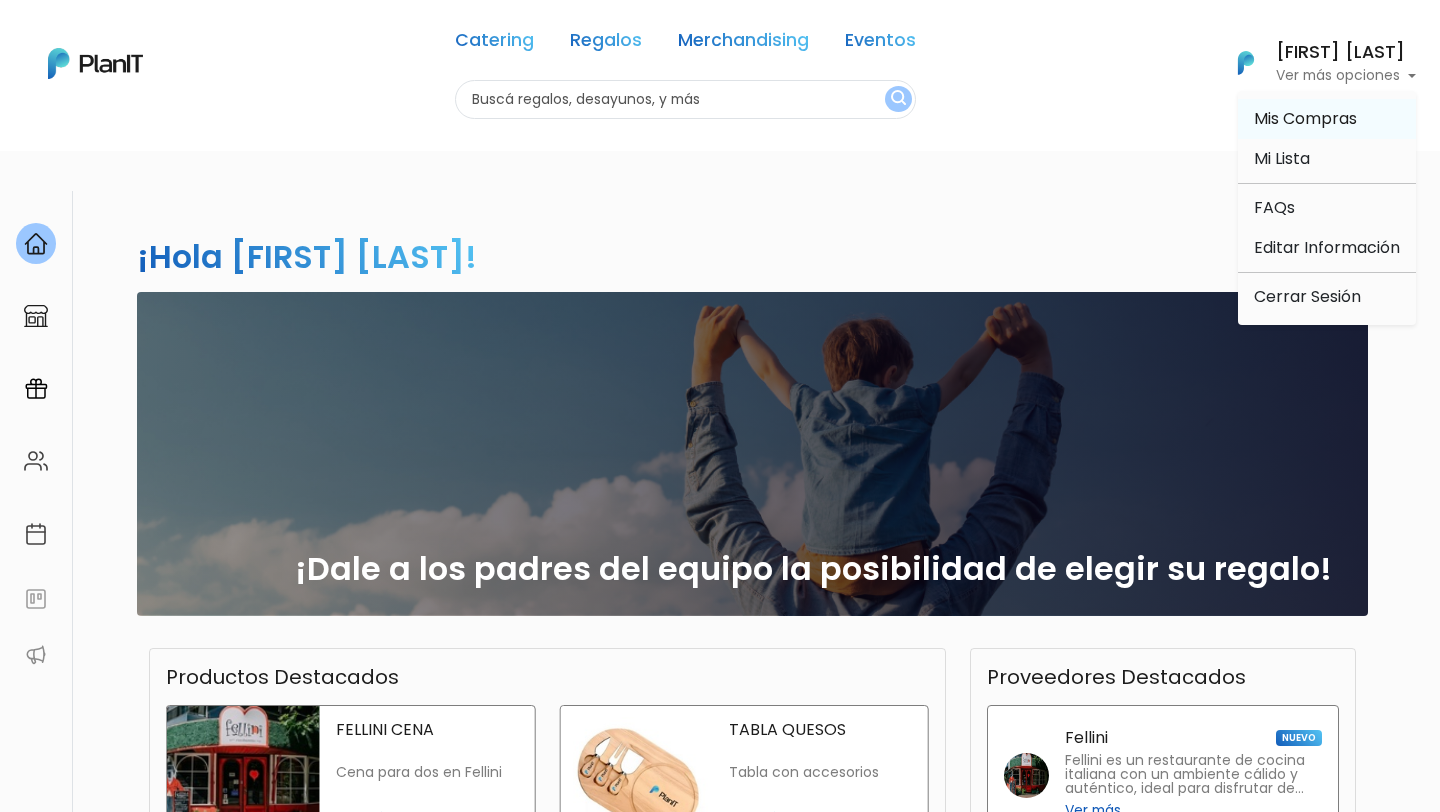 click on "Mis Compras" at bounding box center [1305, 118] 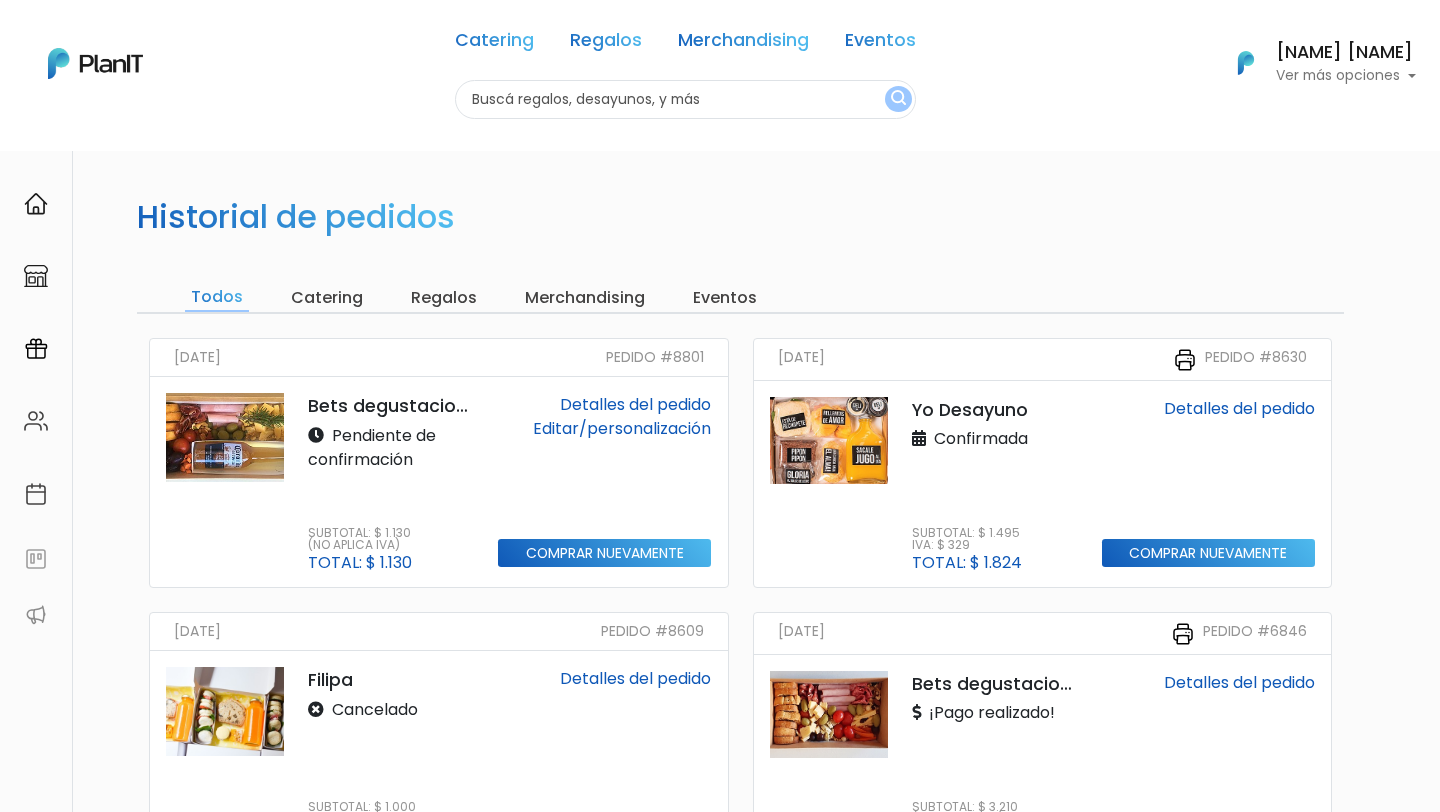 scroll, scrollTop: 0, scrollLeft: 0, axis: both 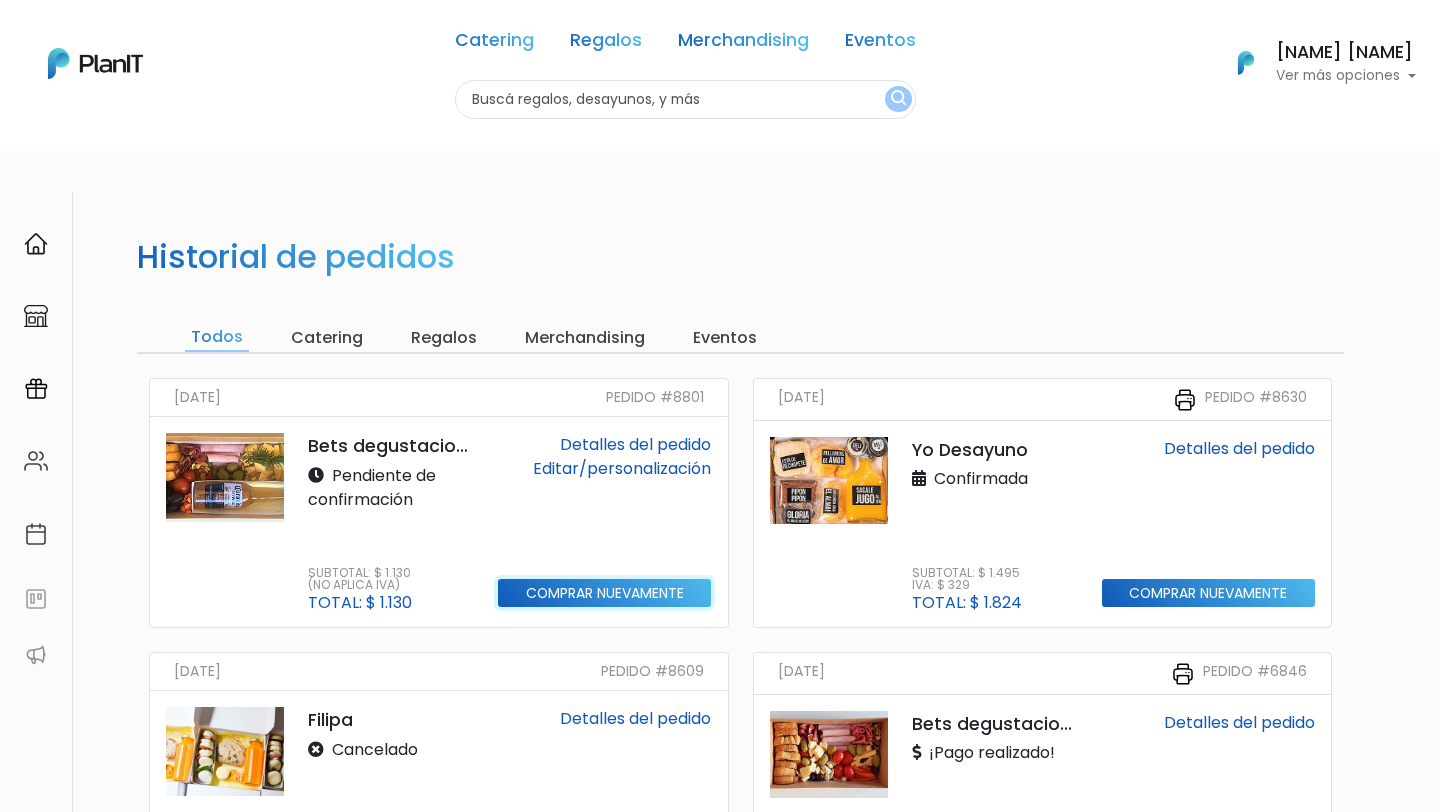 click on "Comprar nuevamente" at bounding box center [604, 593] 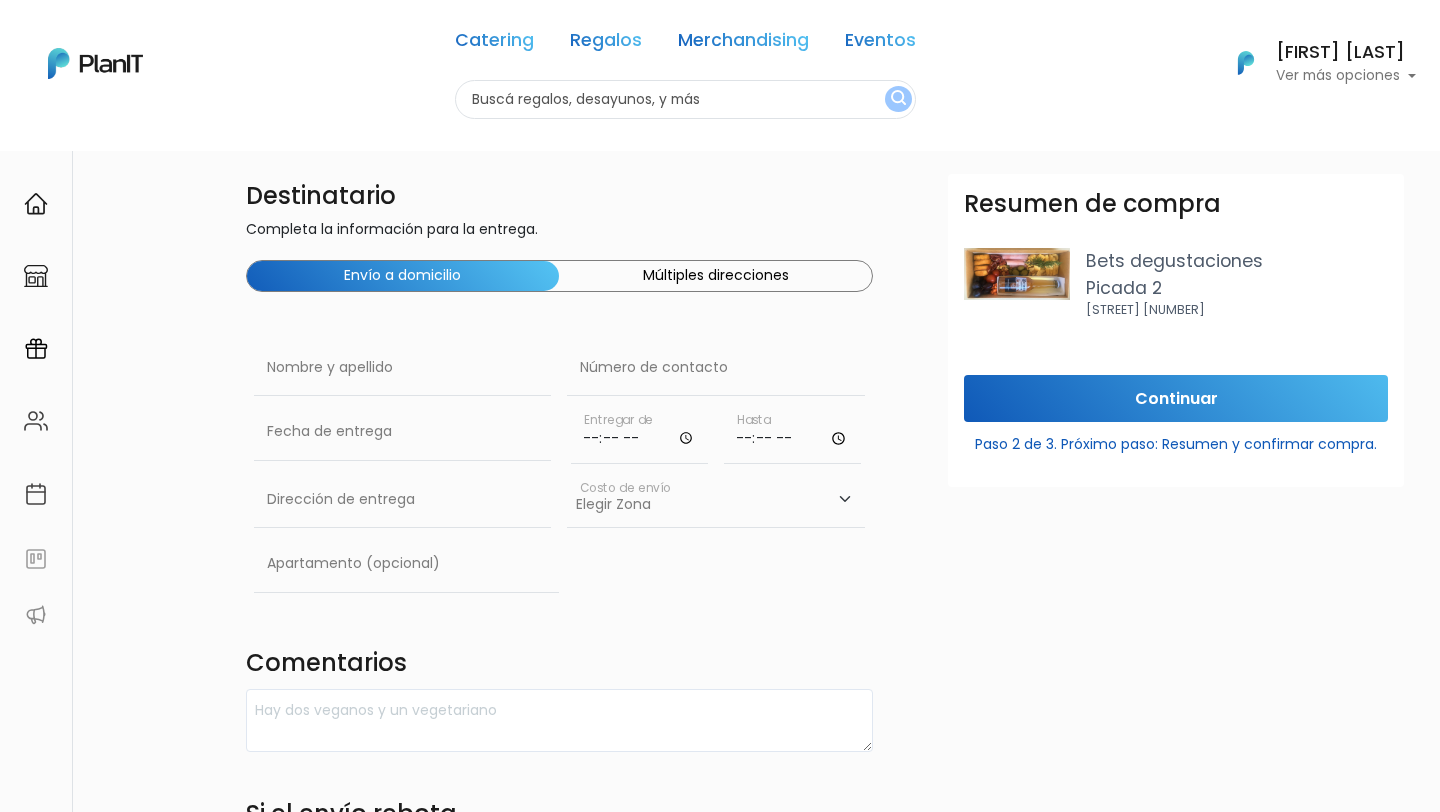 scroll, scrollTop: 0, scrollLeft: 0, axis: both 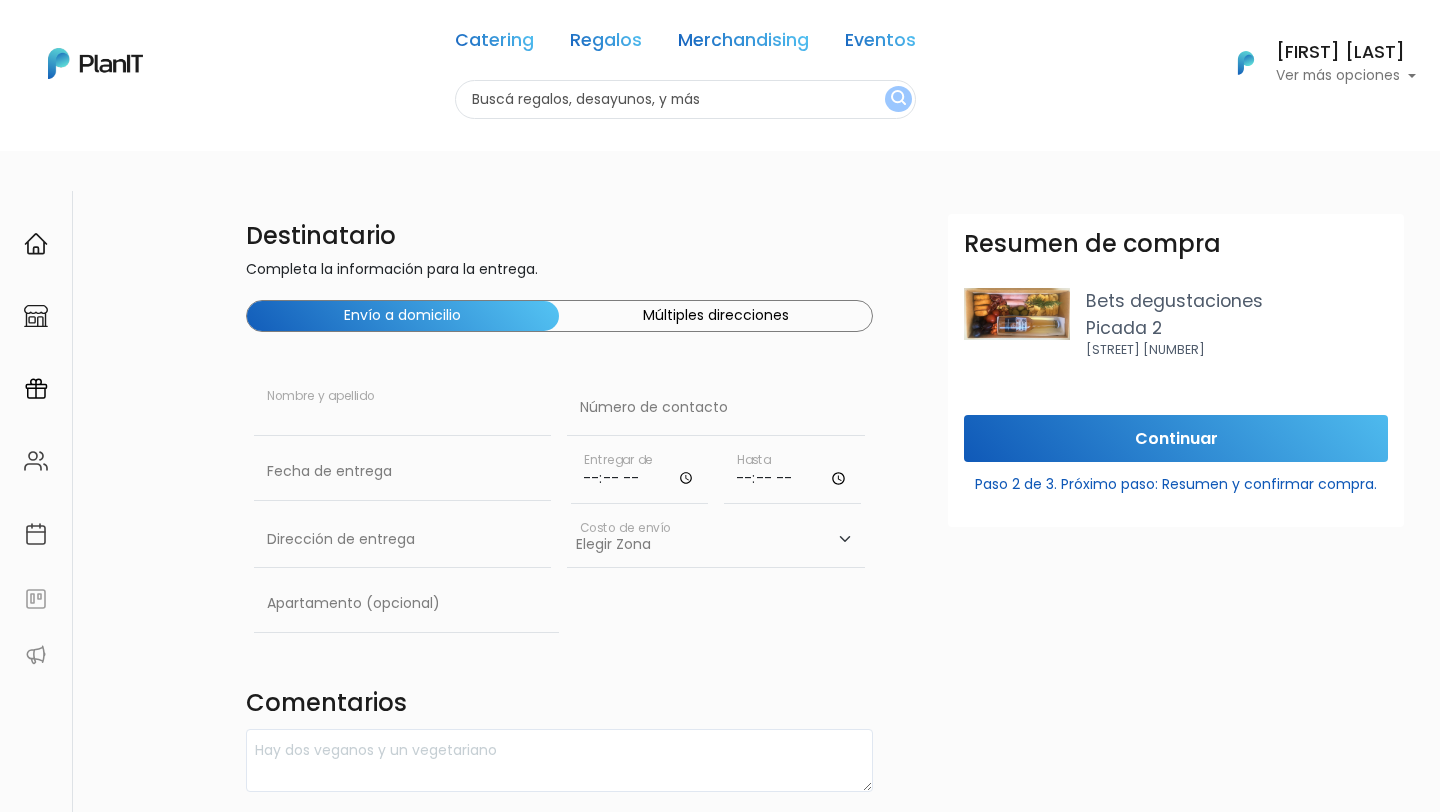 click at bounding box center (403, 408) 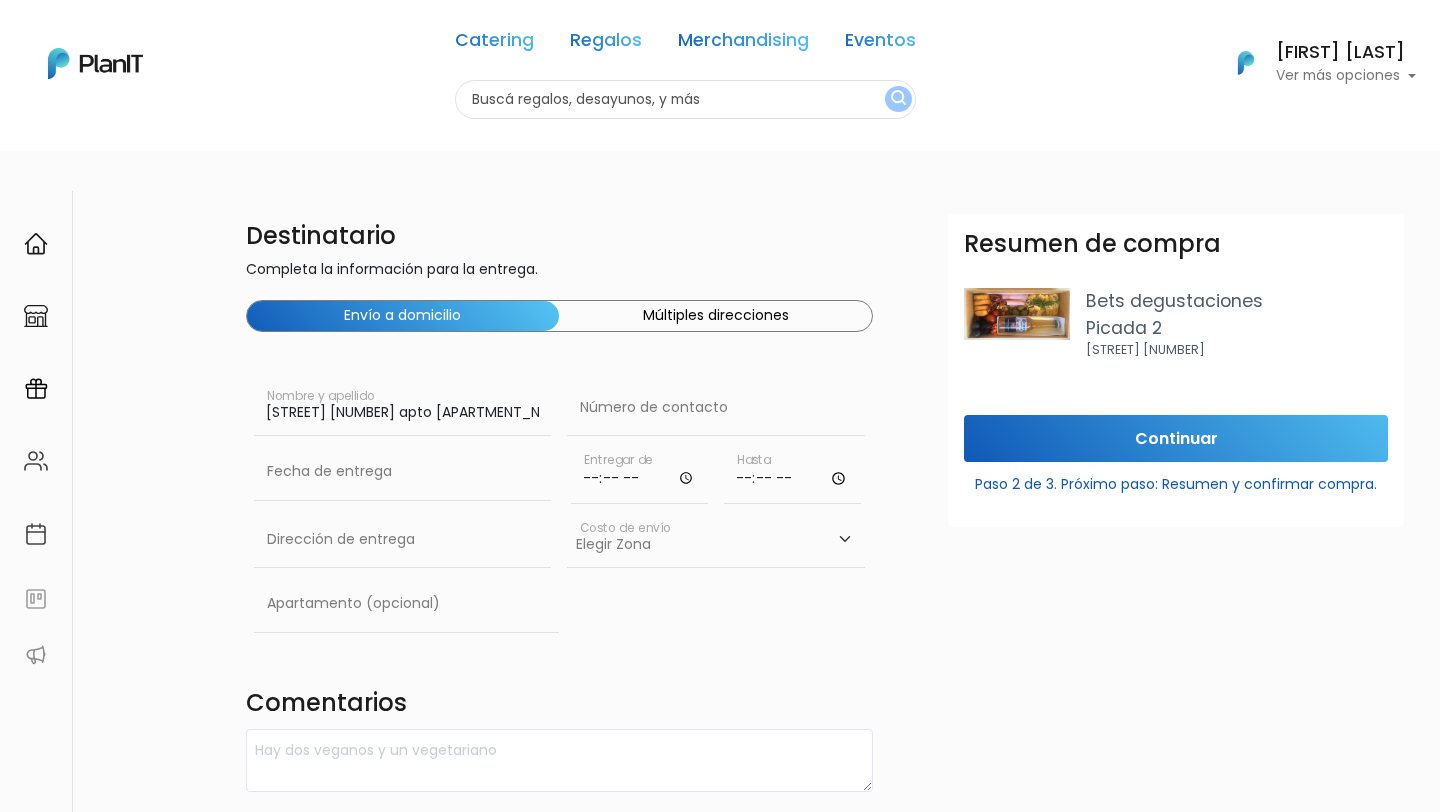 drag, startPoint x: 517, startPoint y: 372, endPoint x: 252, endPoint y: 369, distance: 265.01697 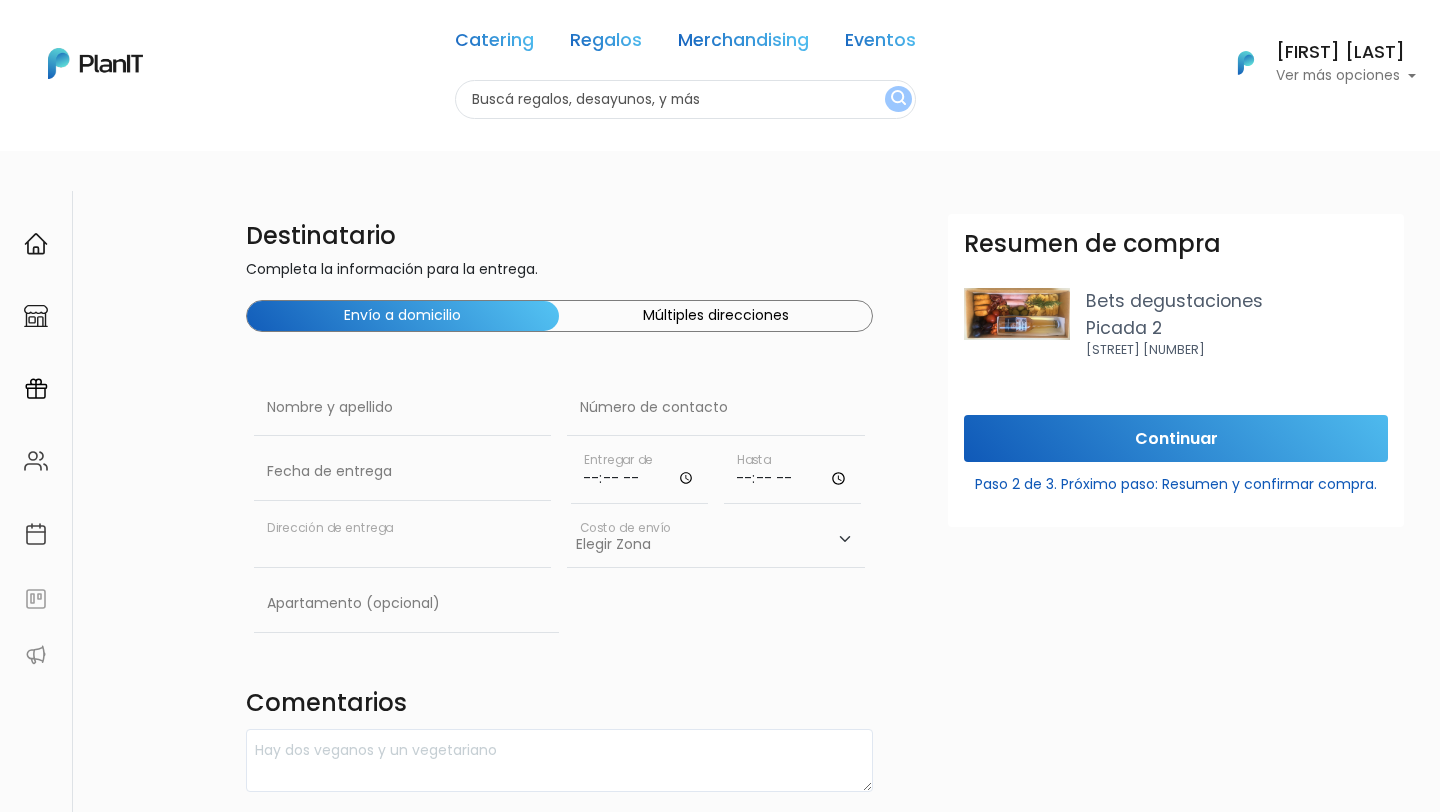 click at bounding box center [403, 540] 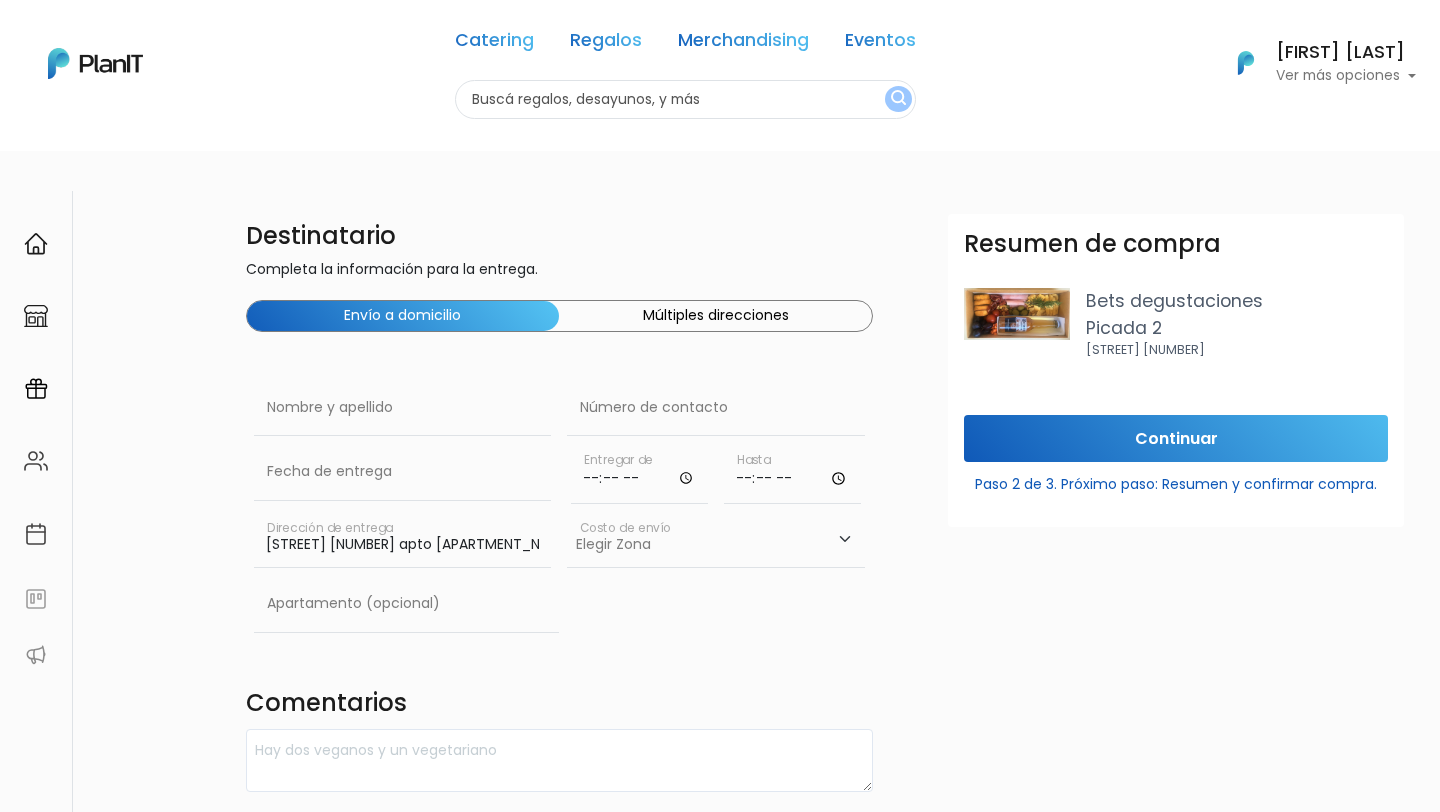 drag, startPoint x: 497, startPoint y: 495, endPoint x: 451, endPoint y: 495, distance: 46 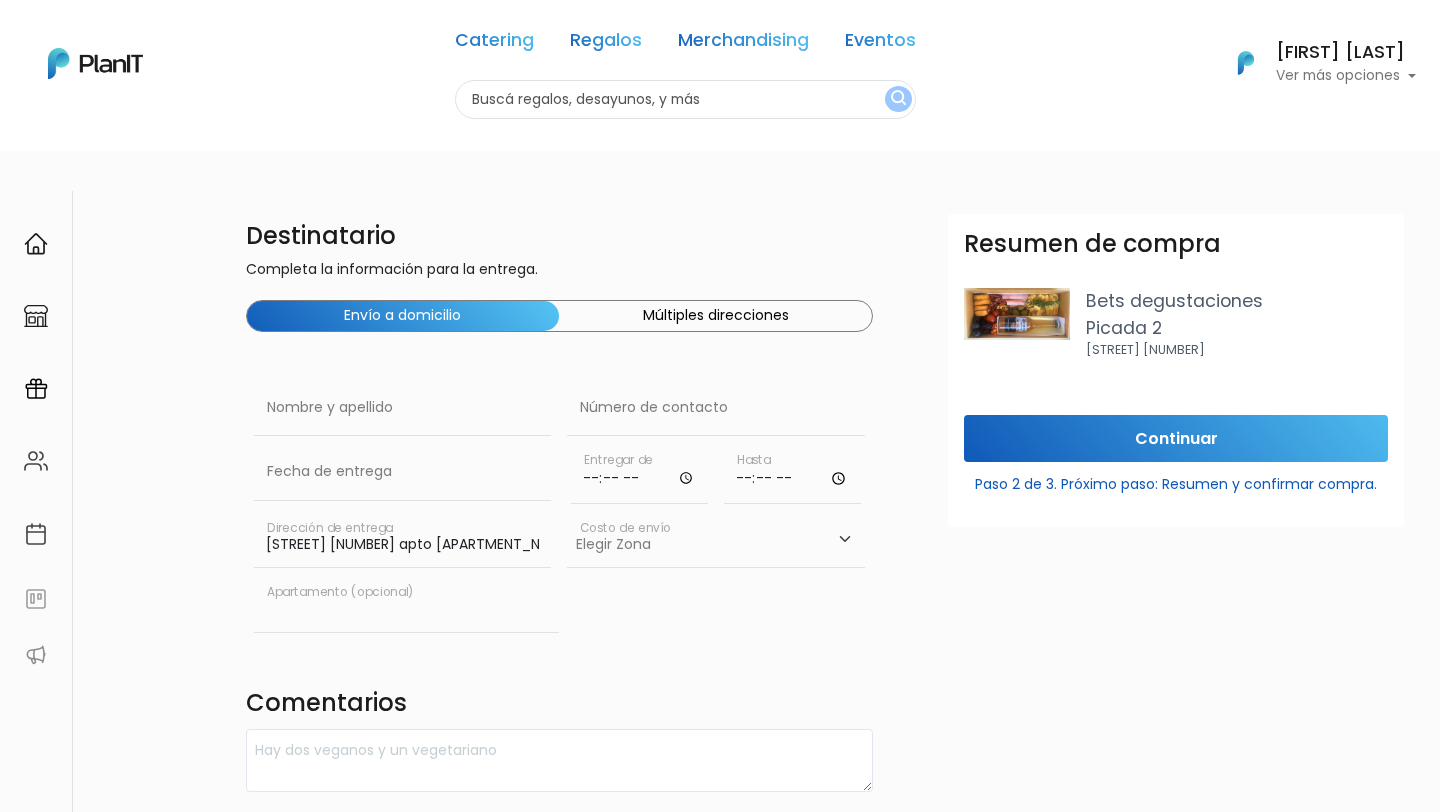 click at bounding box center [407, 604] 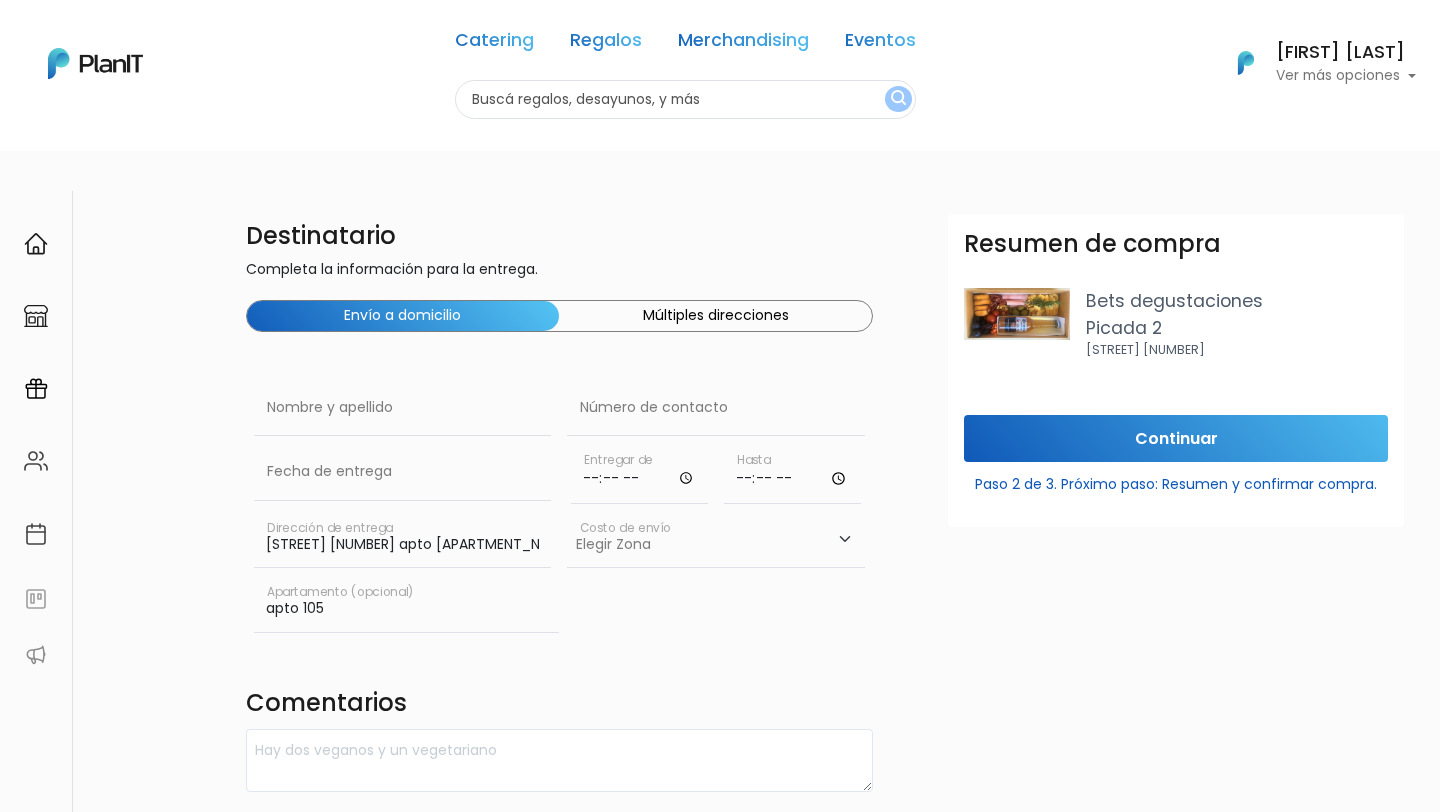 type on "apto 105" 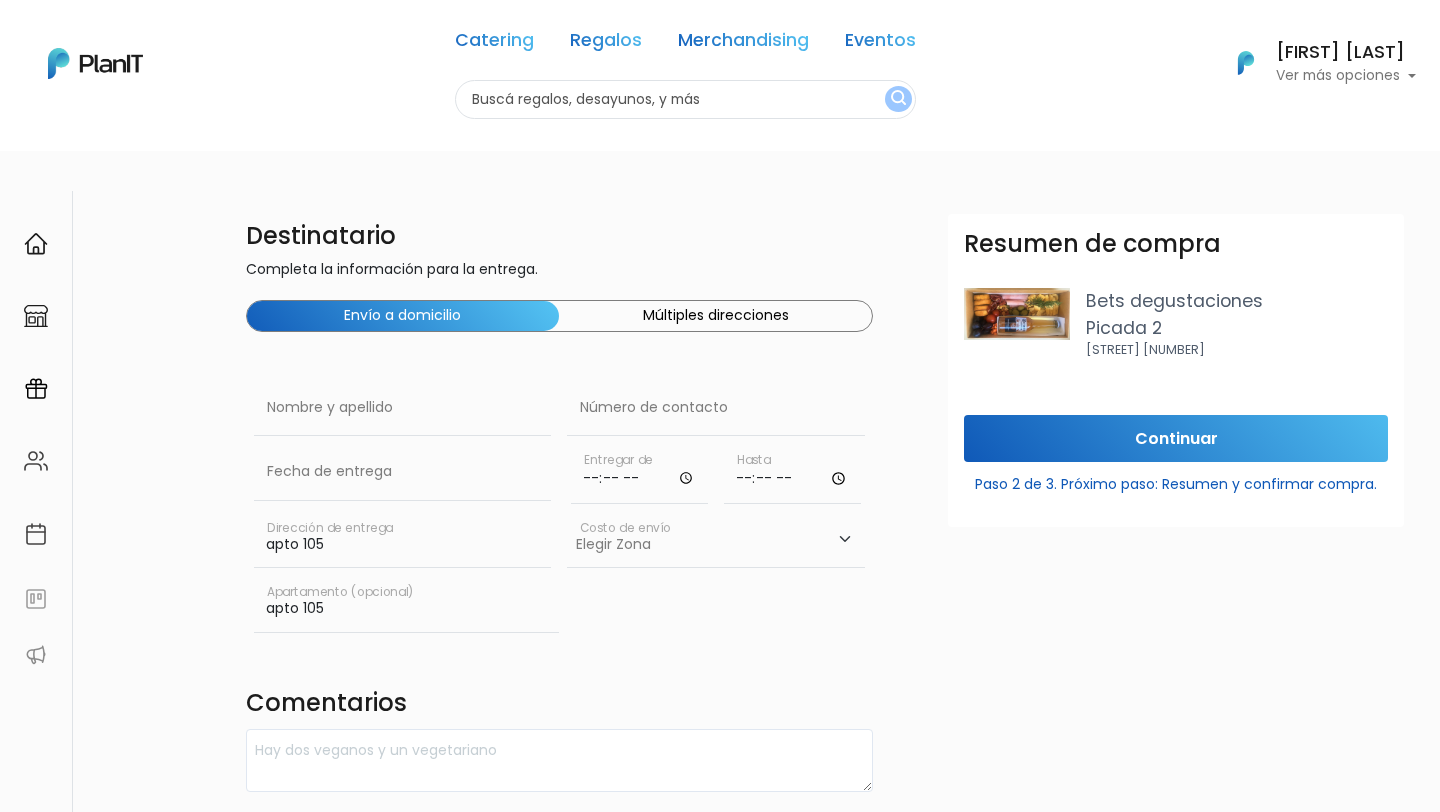 paste on "apto 105" 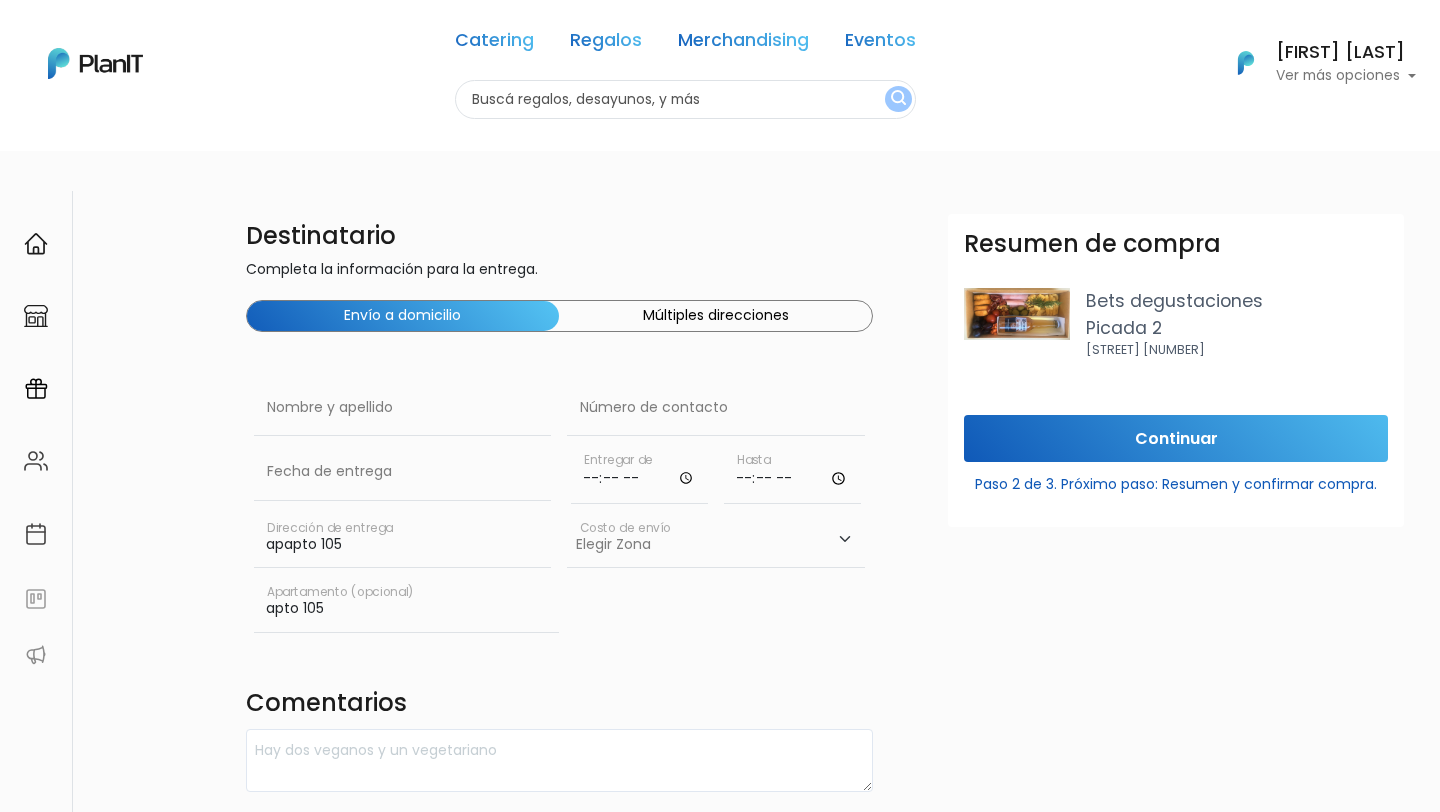 drag, startPoint x: 361, startPoint y: 502, endPoint x: 174, endPoint y: 501, distance: 187.00267 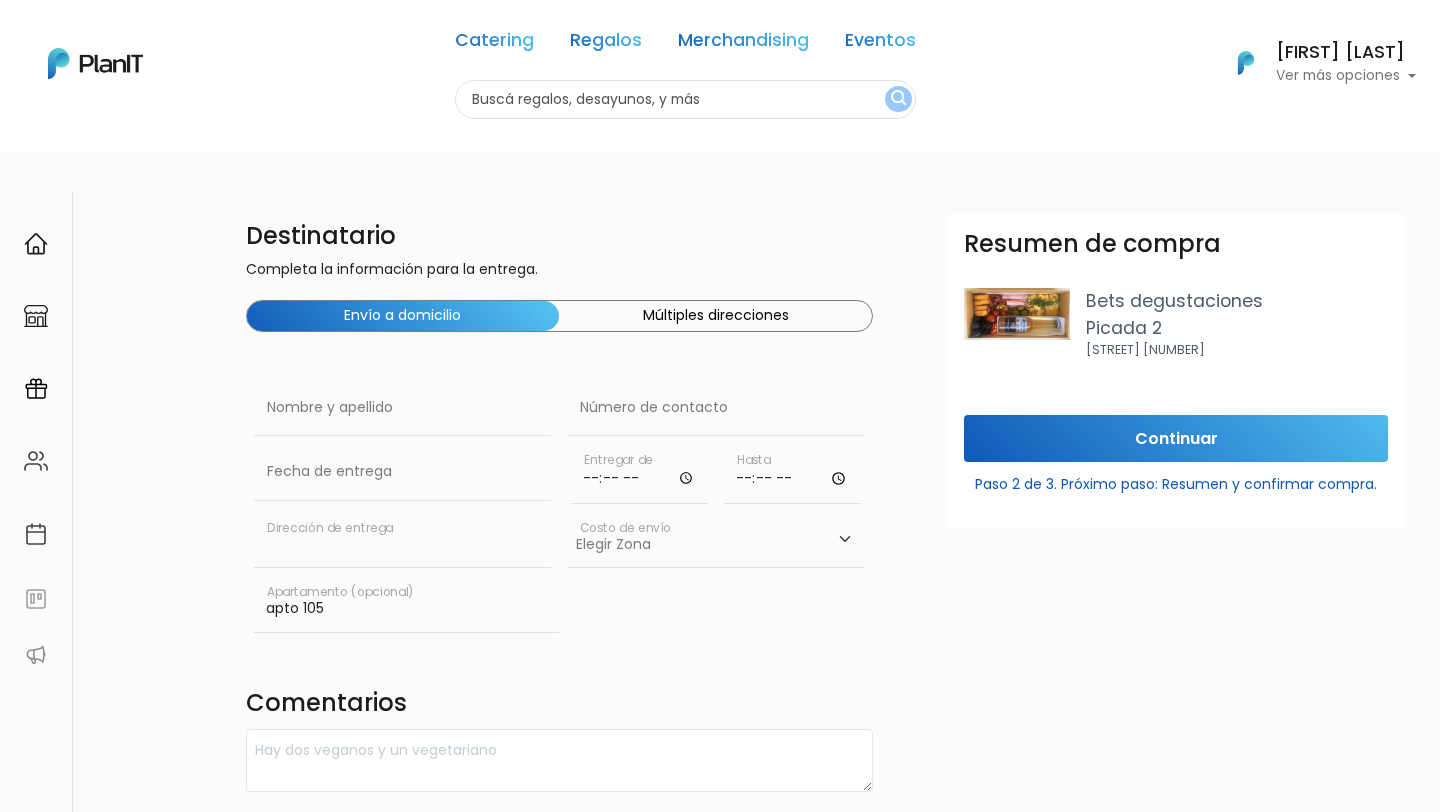type 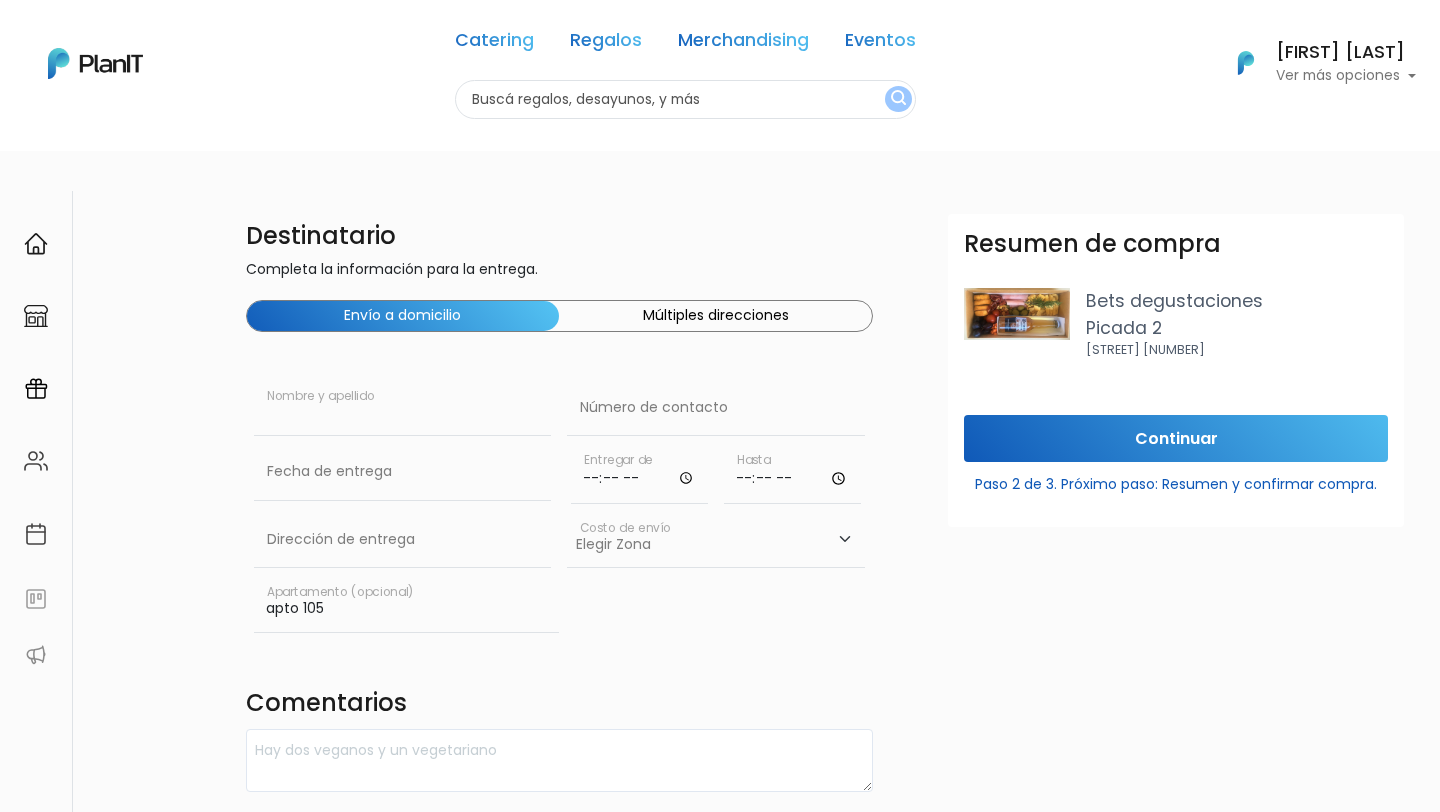 click at bounding box center (403, 408) 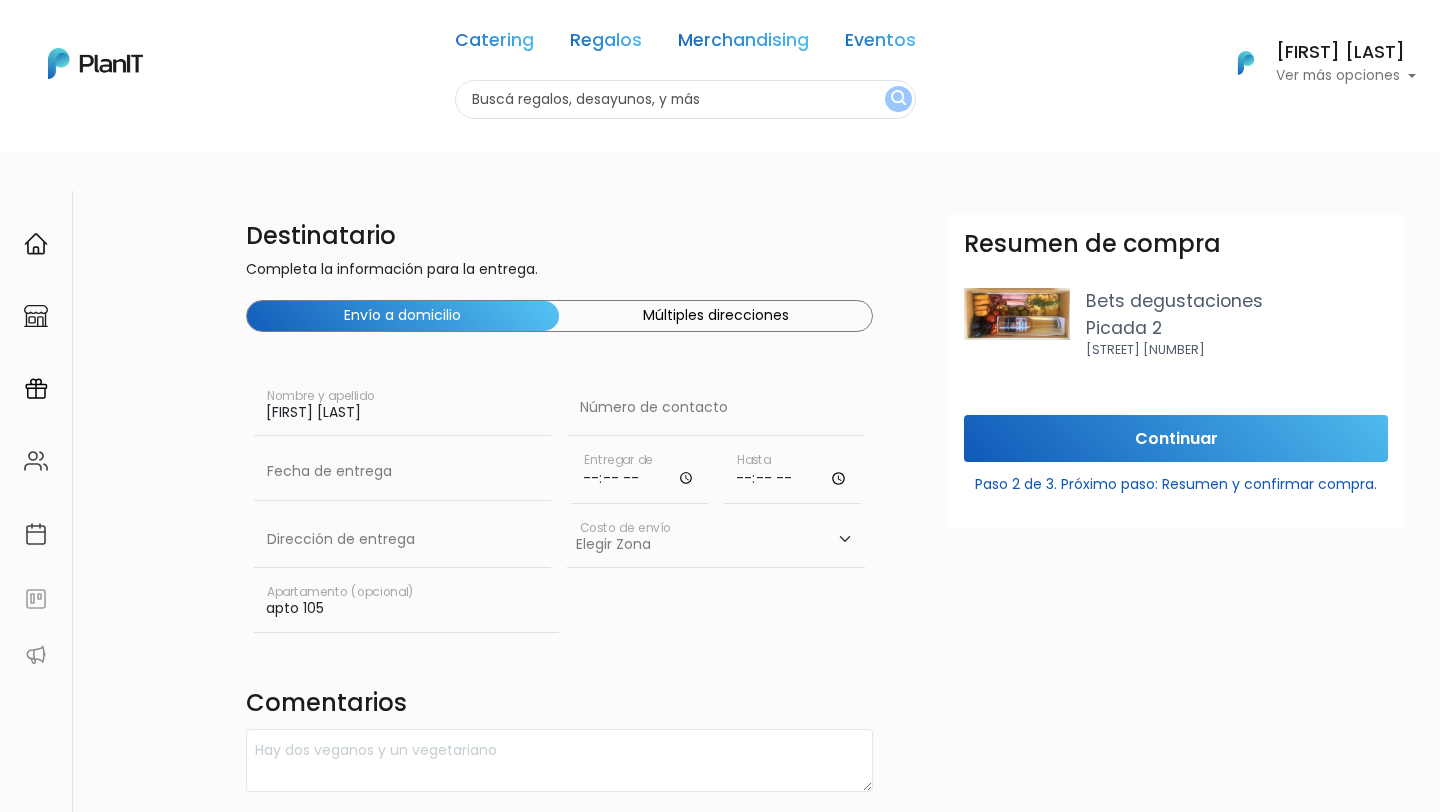 type on "[FIRST] [LAST]" 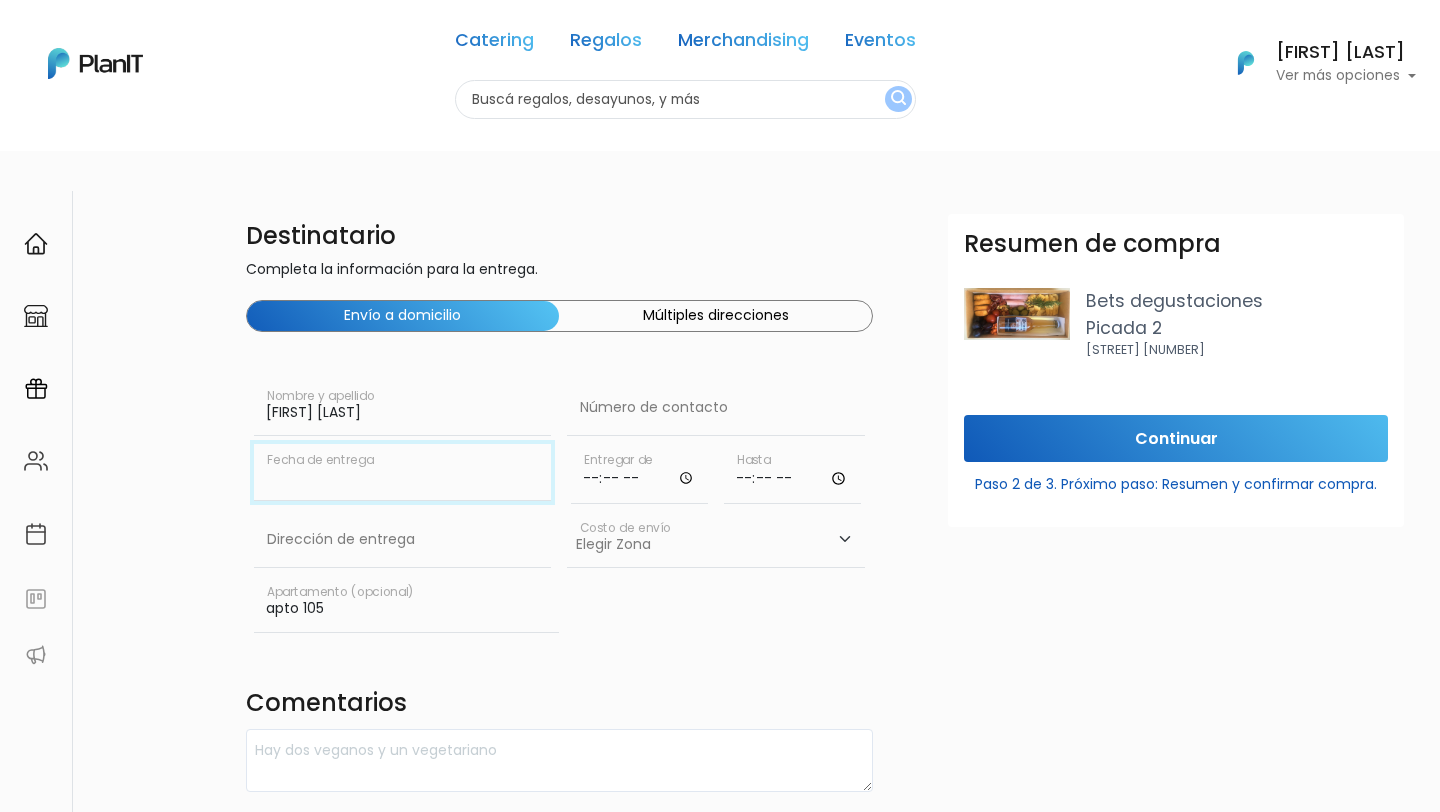 click at bounding box center [403, 472] 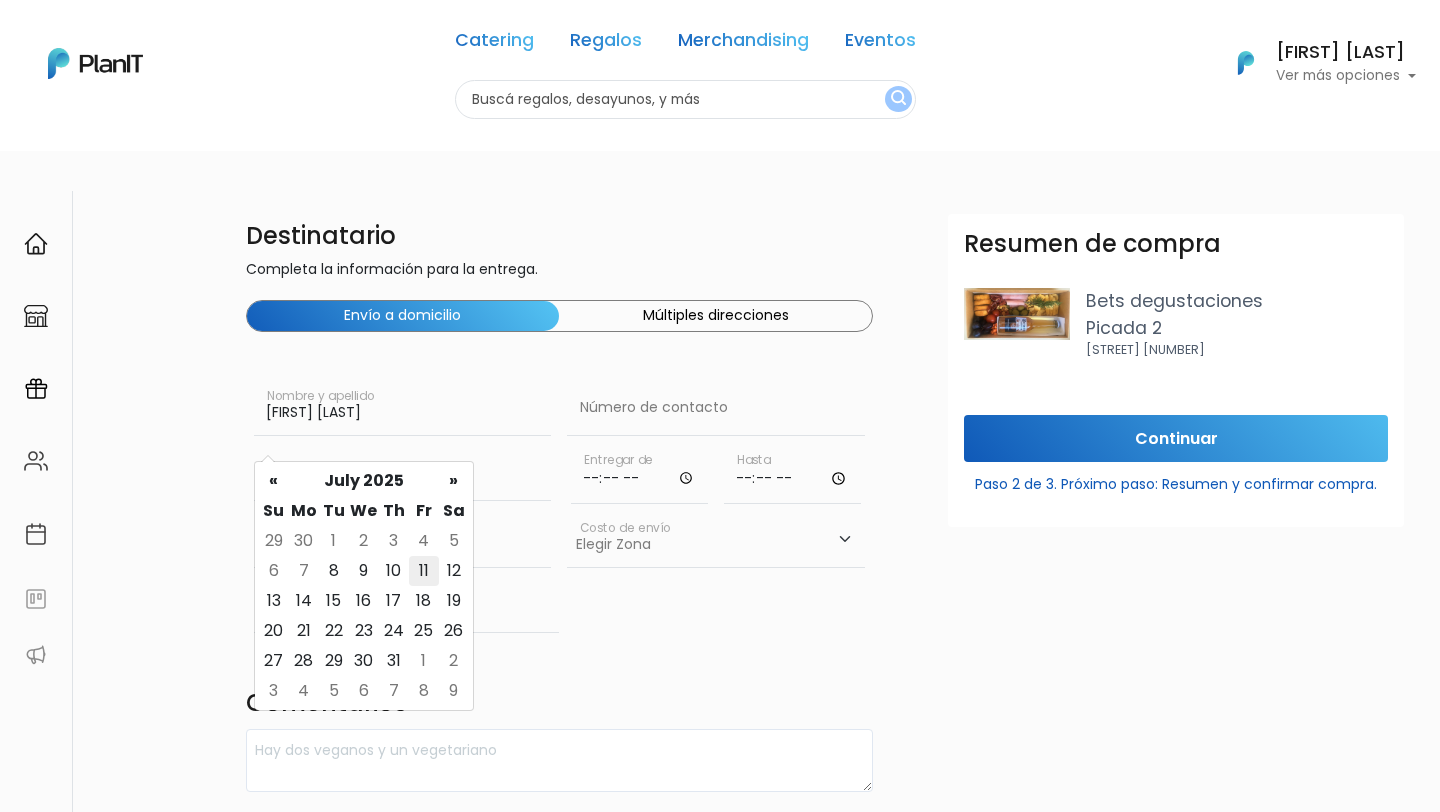 click on "11" at bounding box center [424, 541] 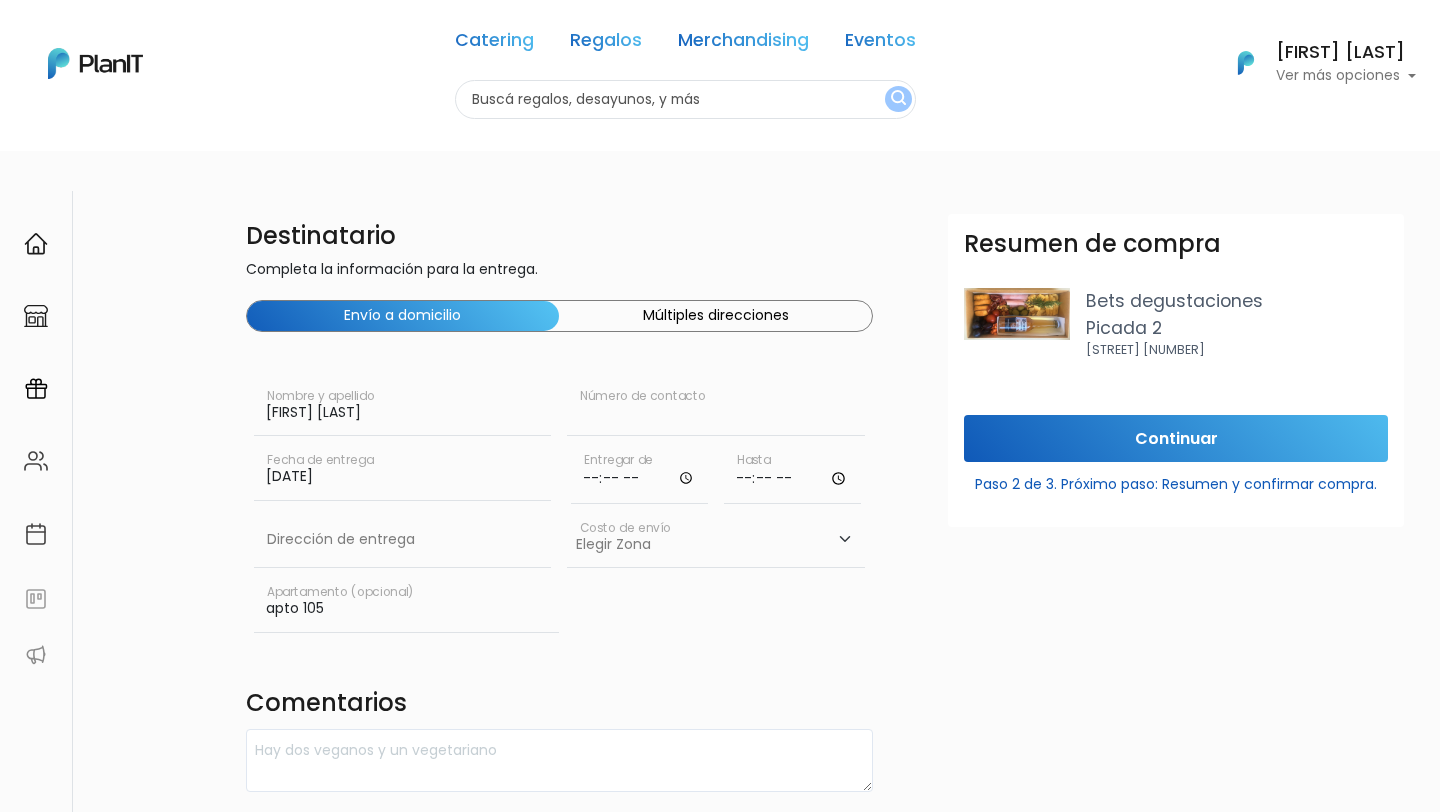 click at bounding box center (716, 408) 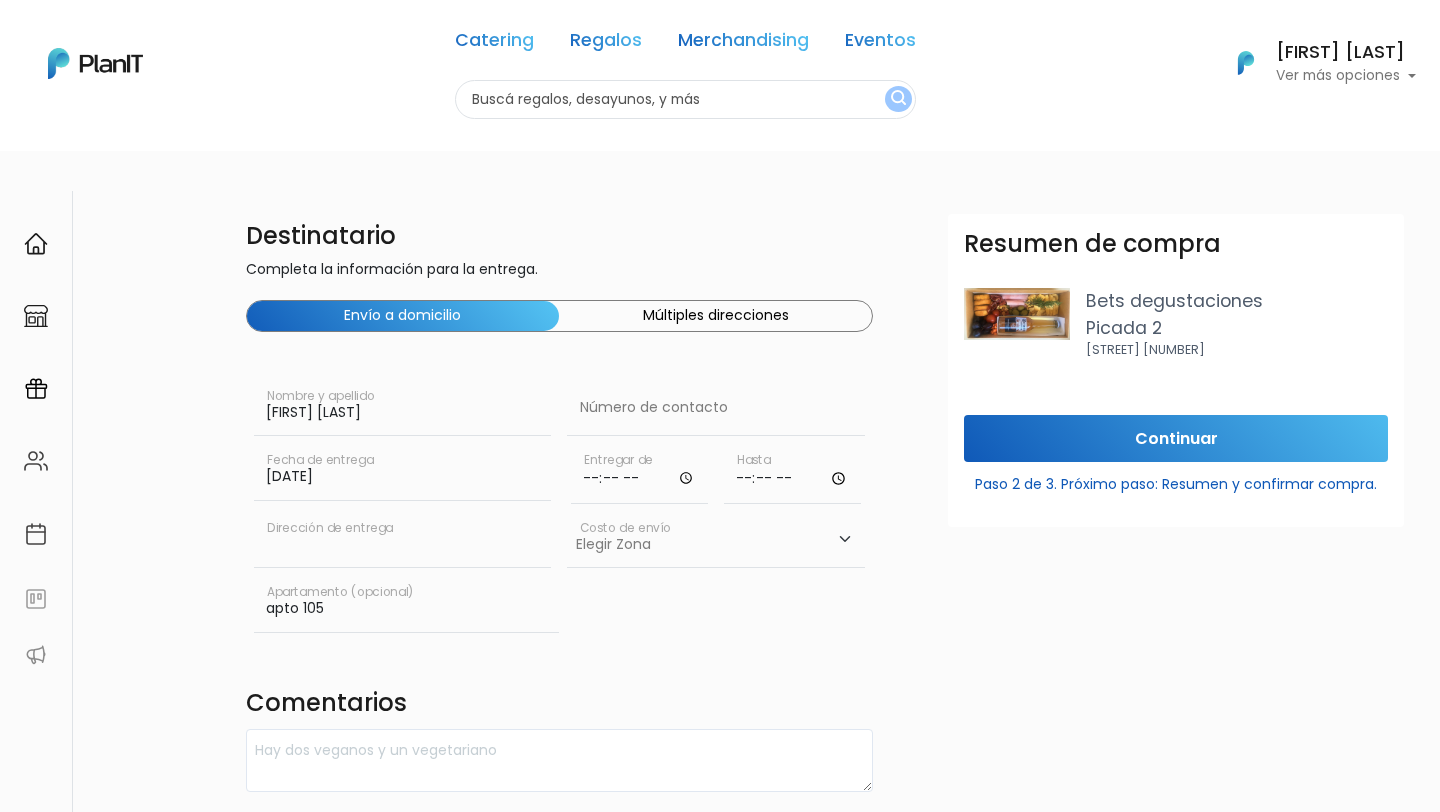click at bounding box center (403, 540) 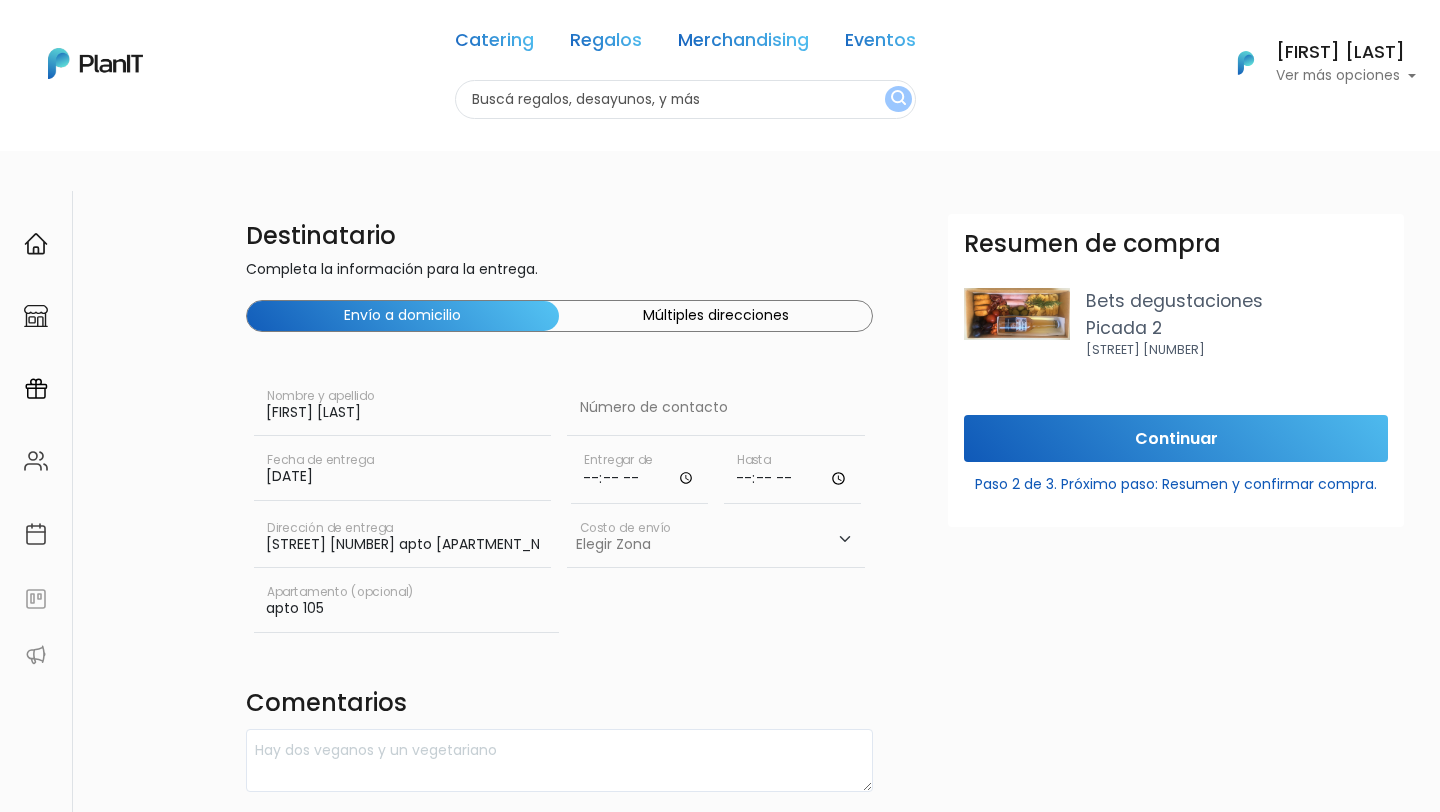 scroll, scrollTop: 0, scrollLeft: 0, axis: both 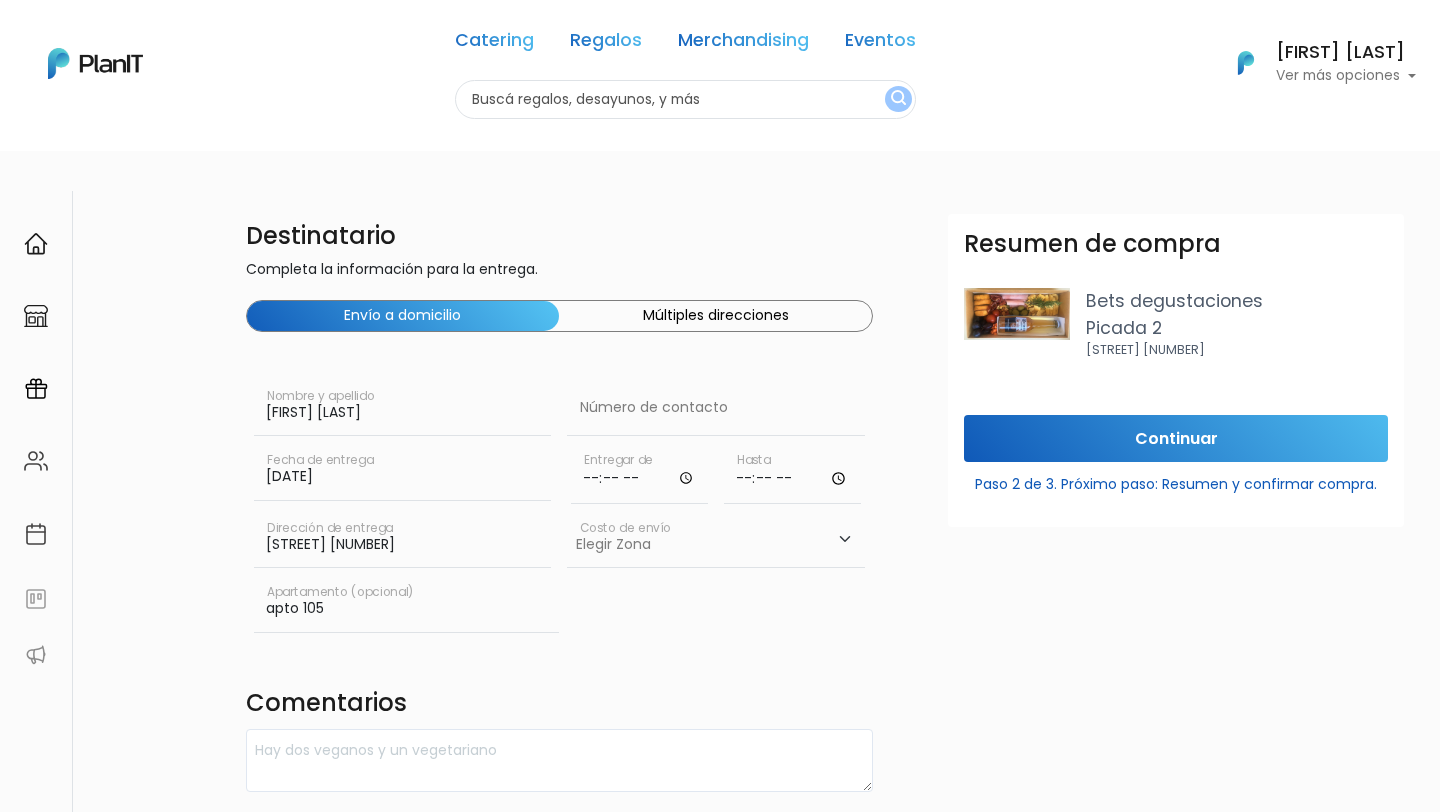 type on "Av. De las Américas 8336" 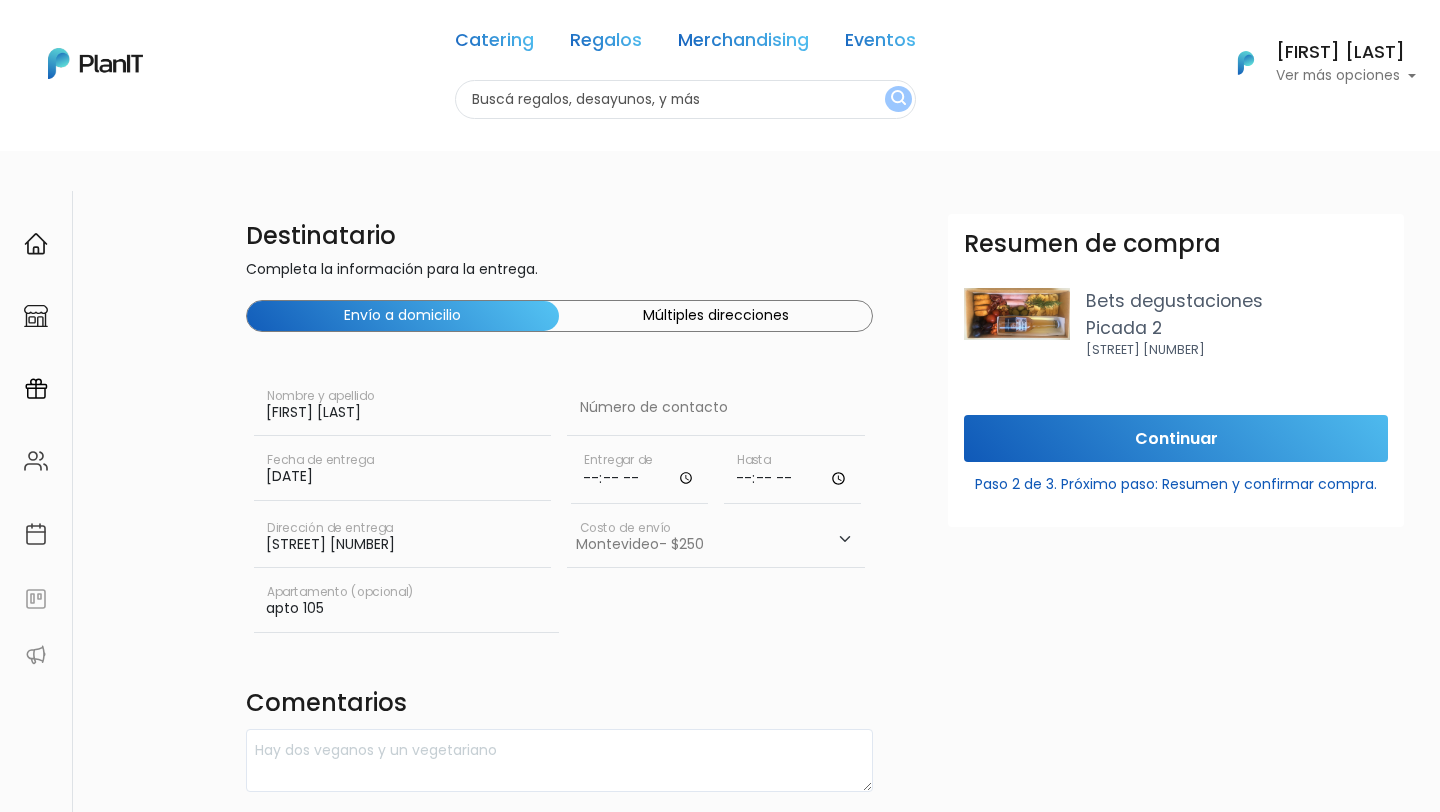click at bounding box center (639, 474) 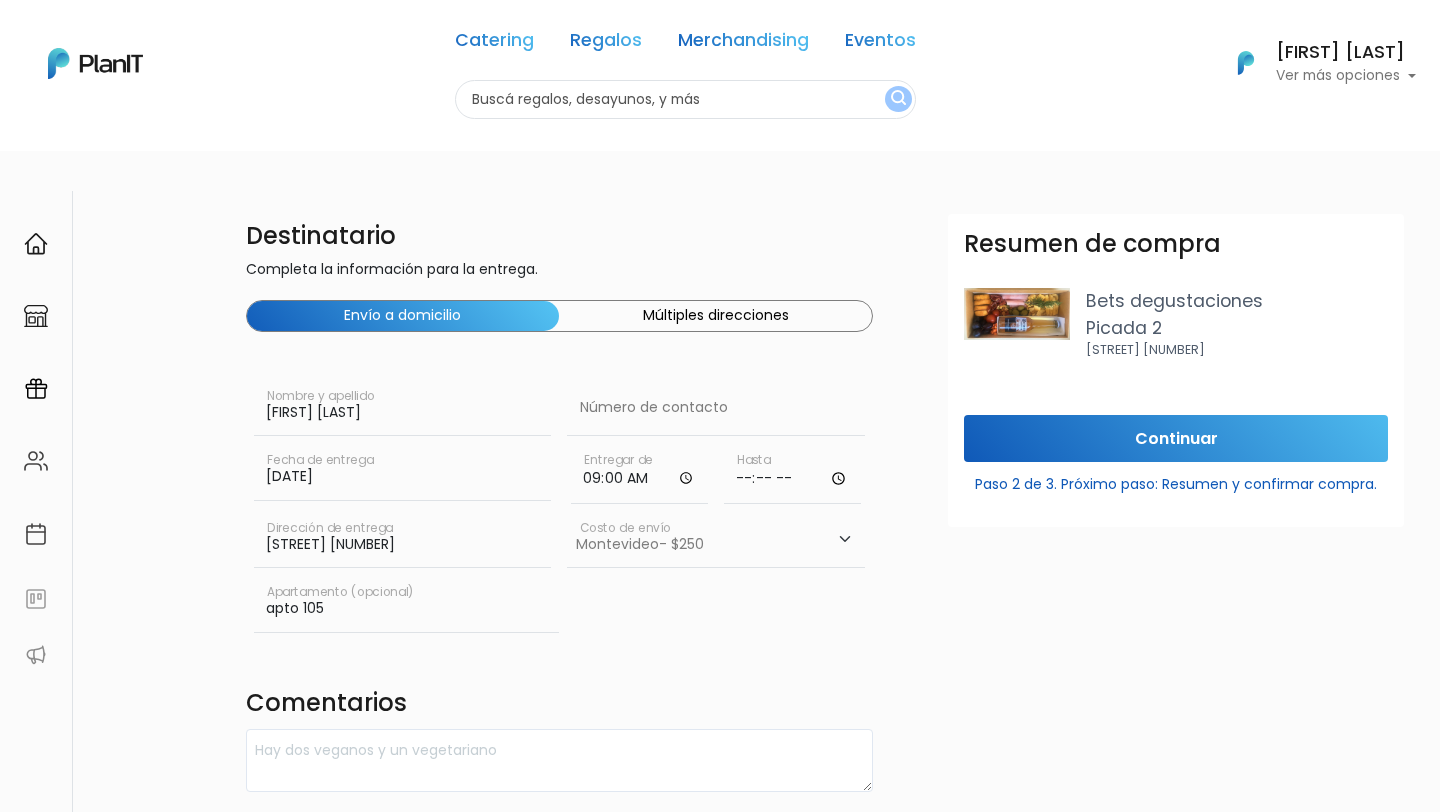 type on "09:00" 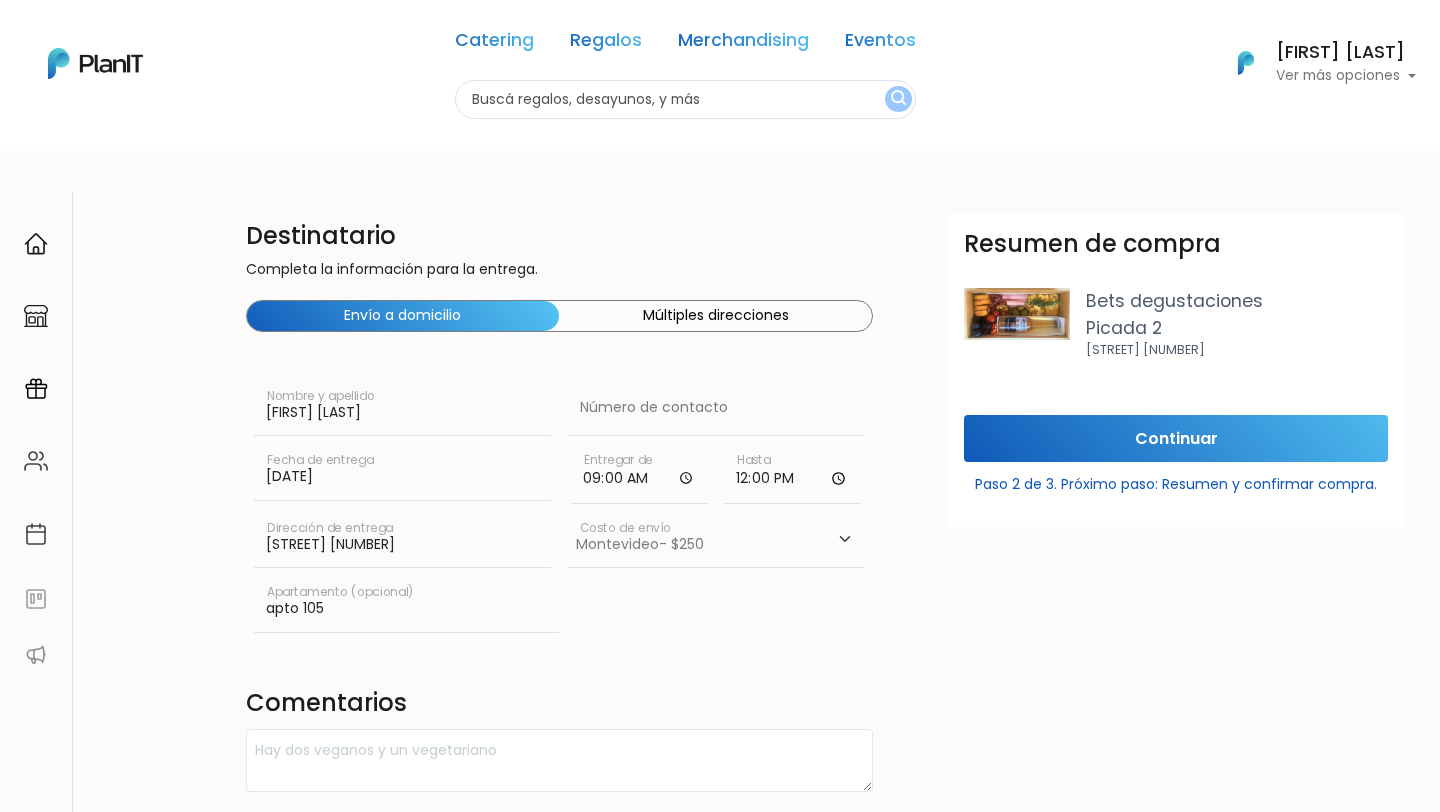 type on "12:00" 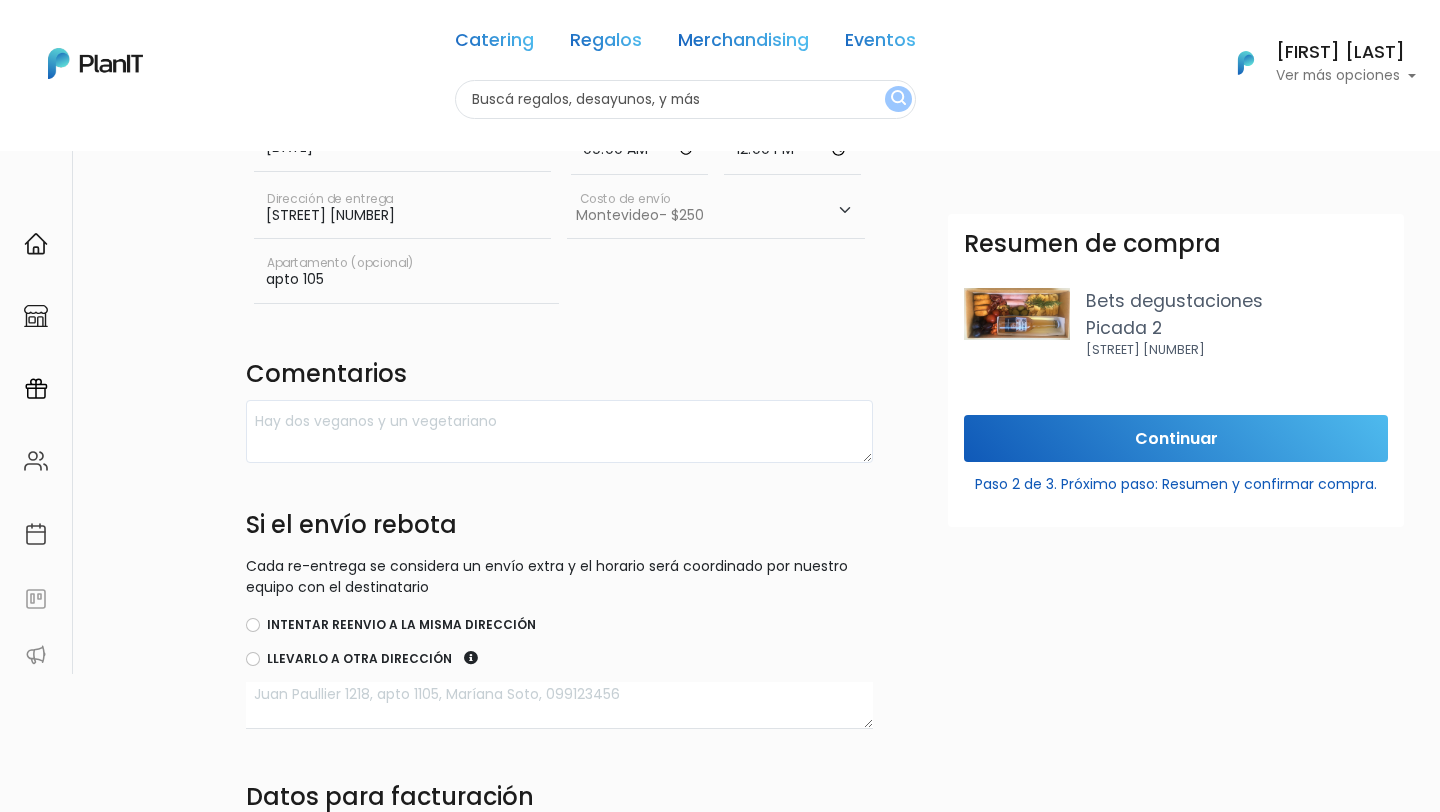 click on "Intentar reenvio a la misma dirección" at bounding box center (401, 625) 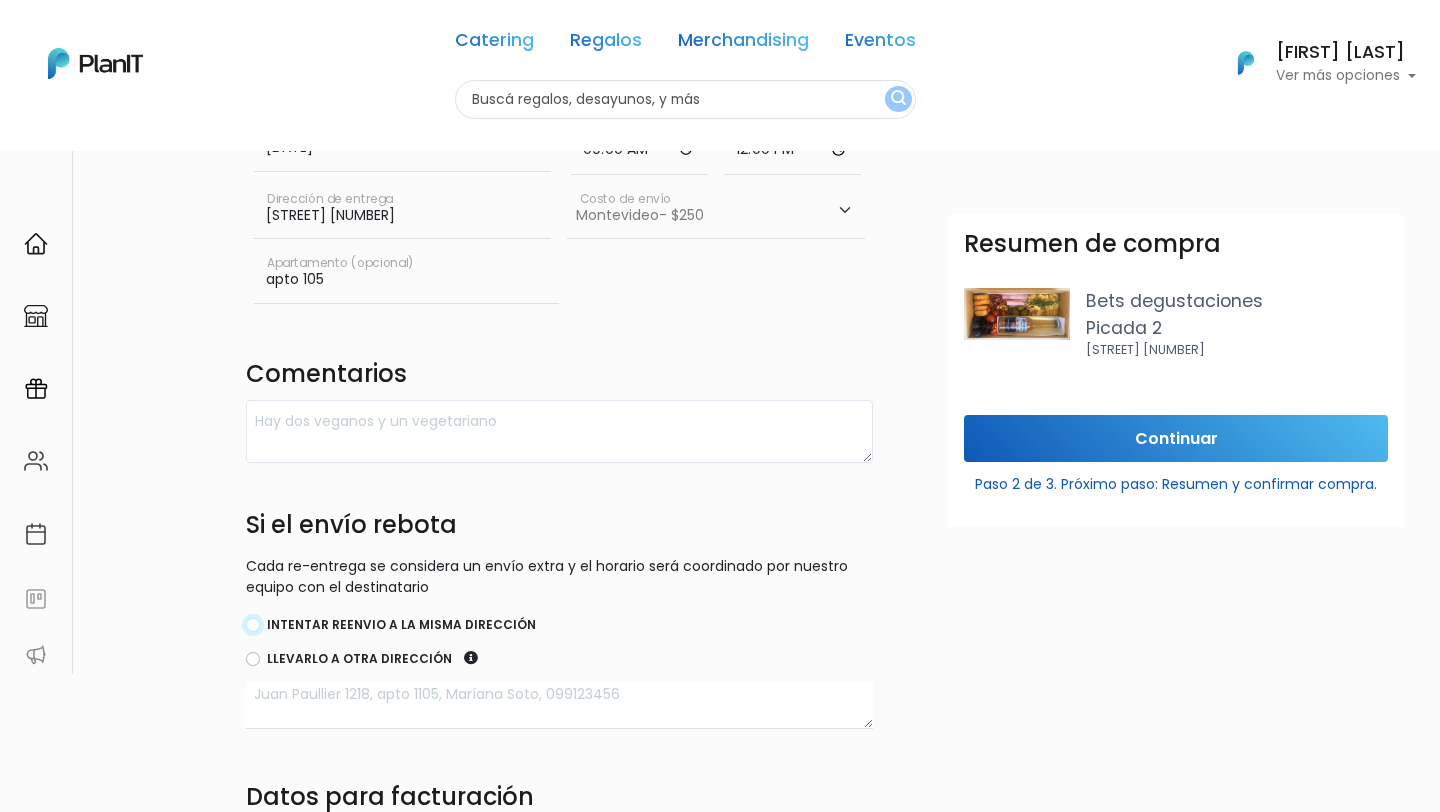 click on "Intentar reenvio a la misma dirección" at bounding box center [253, 625] 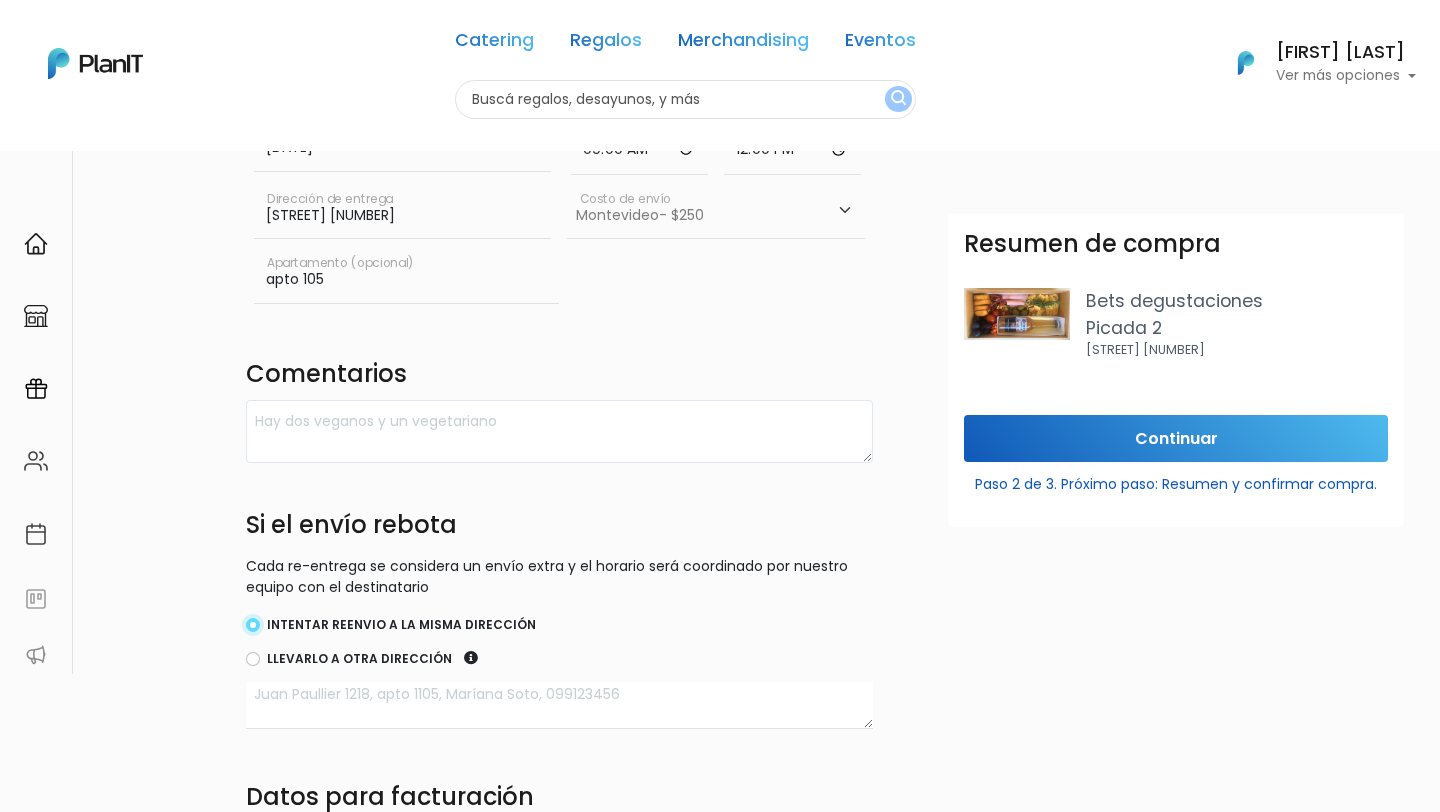 scroll, scrollTop: 597, scrollLeft: 0, axis: vertical 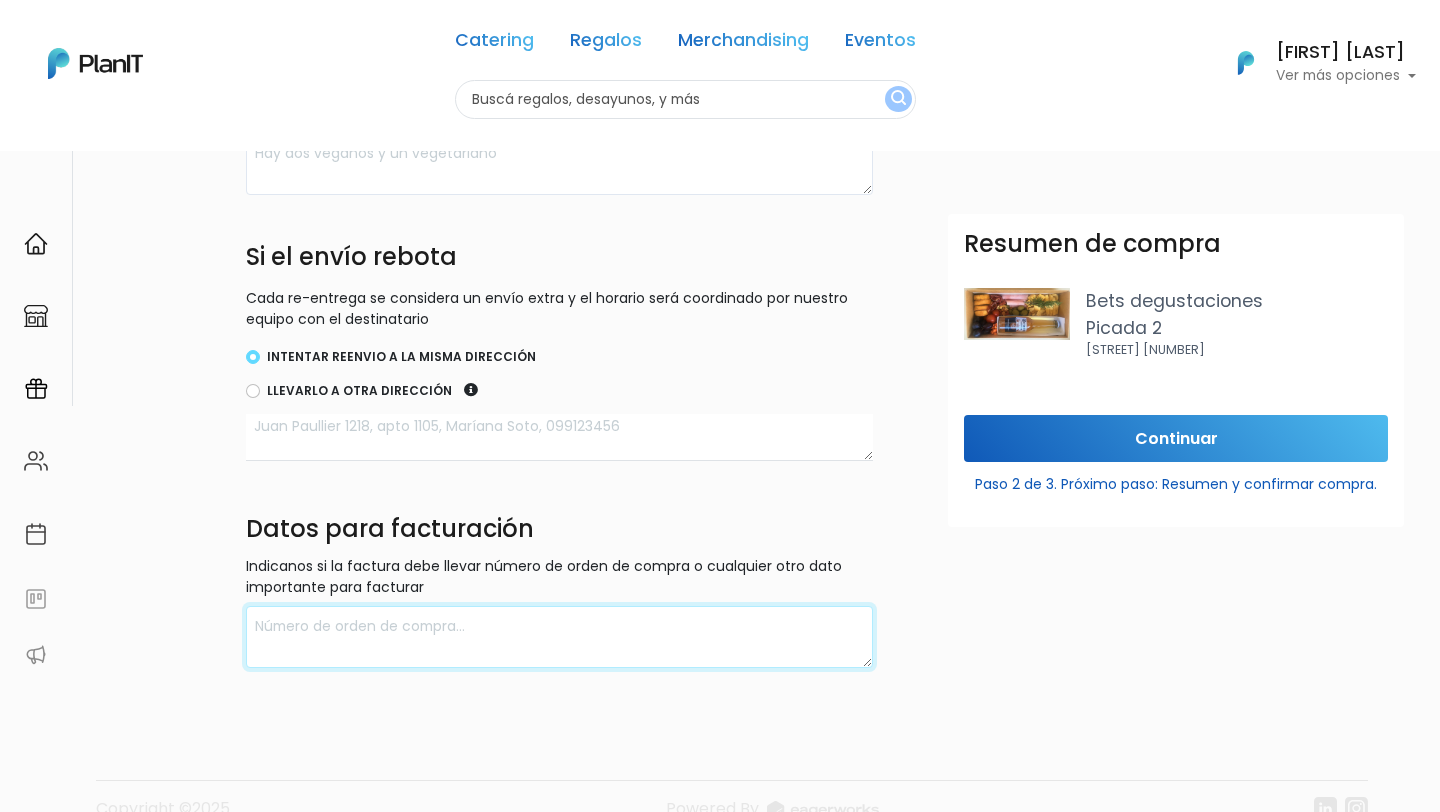 click at bounding box center [560, 637] 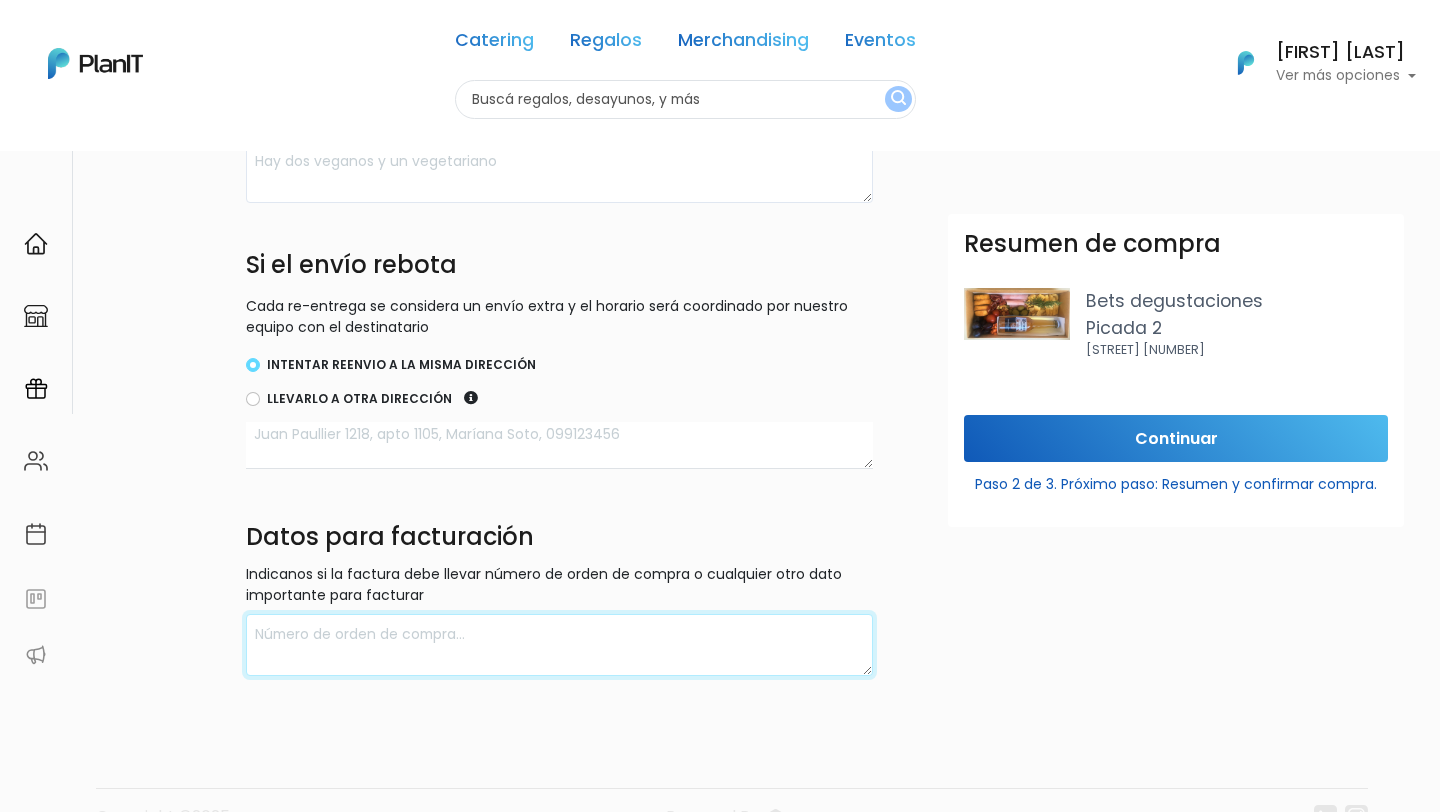 scroll, scrollTop: 597, scrollLeft: 0, axis: vertical 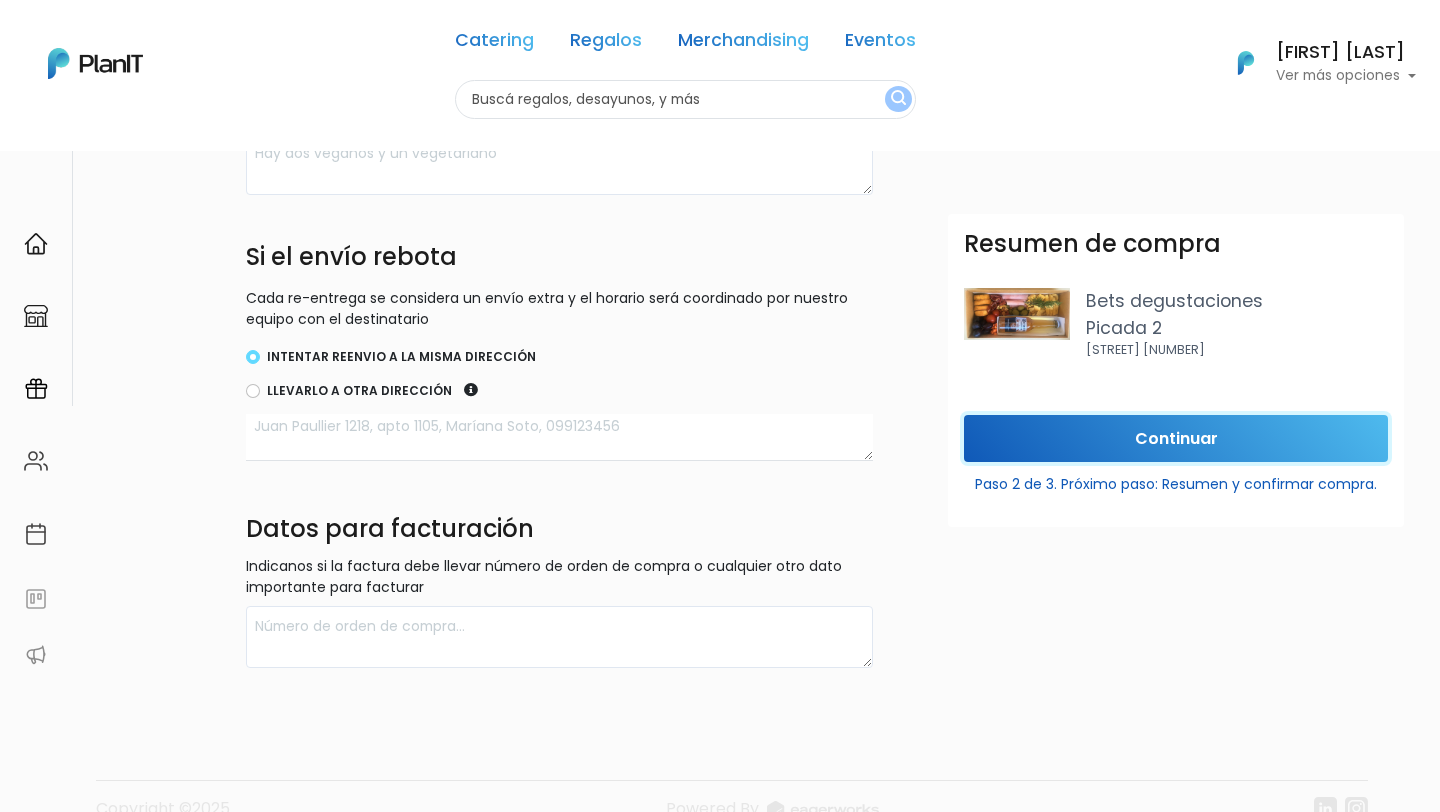 click on "Continuar" at bounding box center [1176, 438] 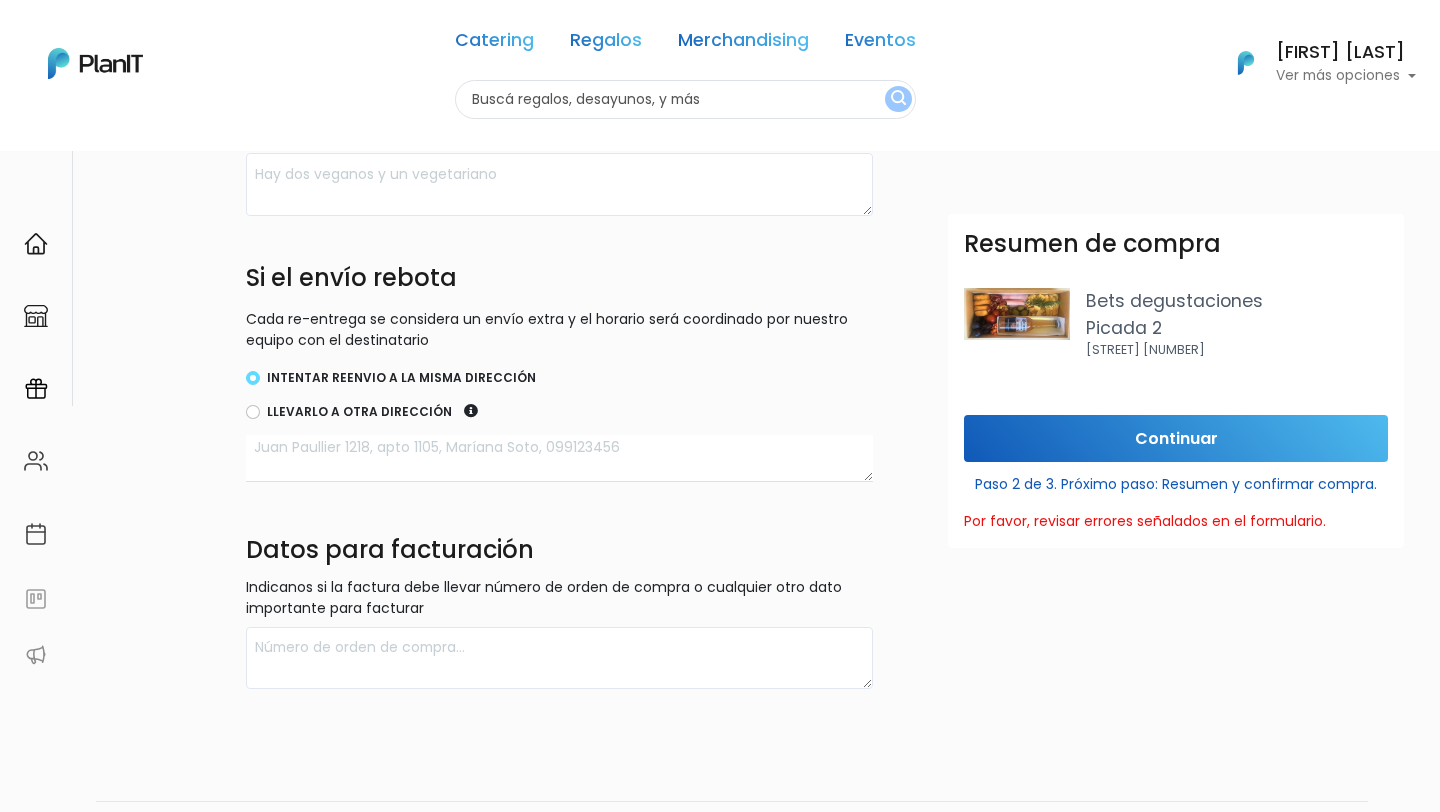 scroll, scrollTop: 0, scrollLeft: 0, axis: both 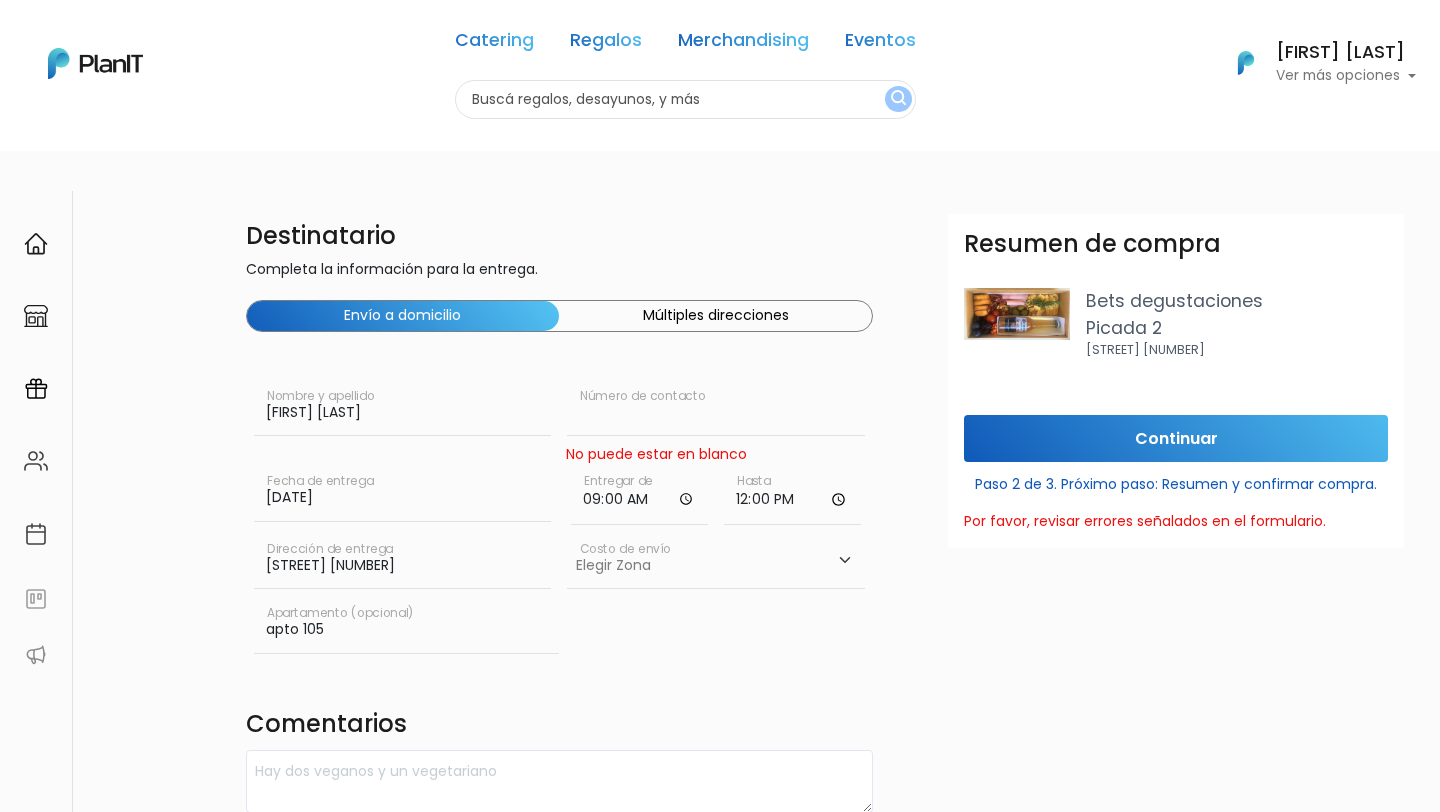 click at bounding box center [716, 408] 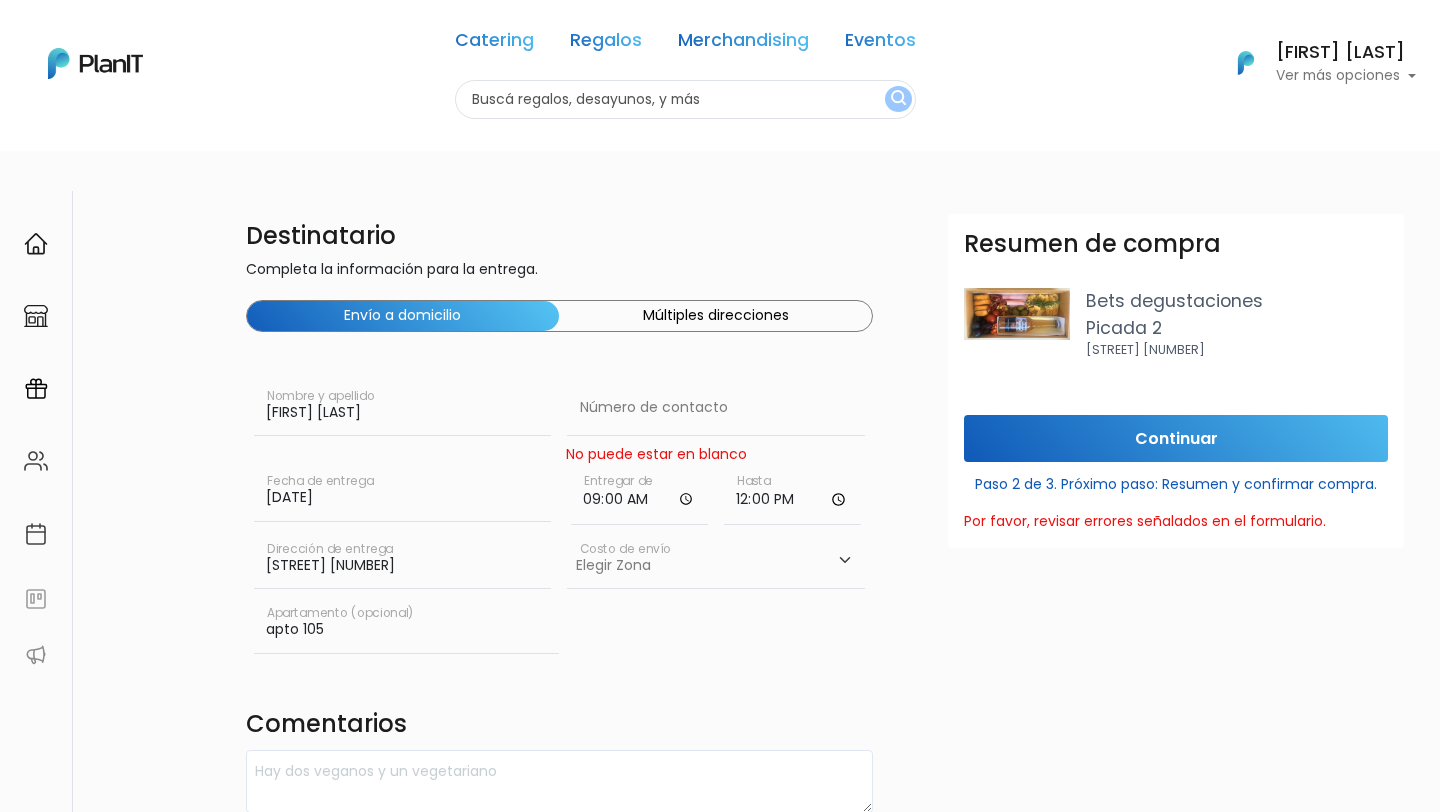 click at bounding box center [685, 99] 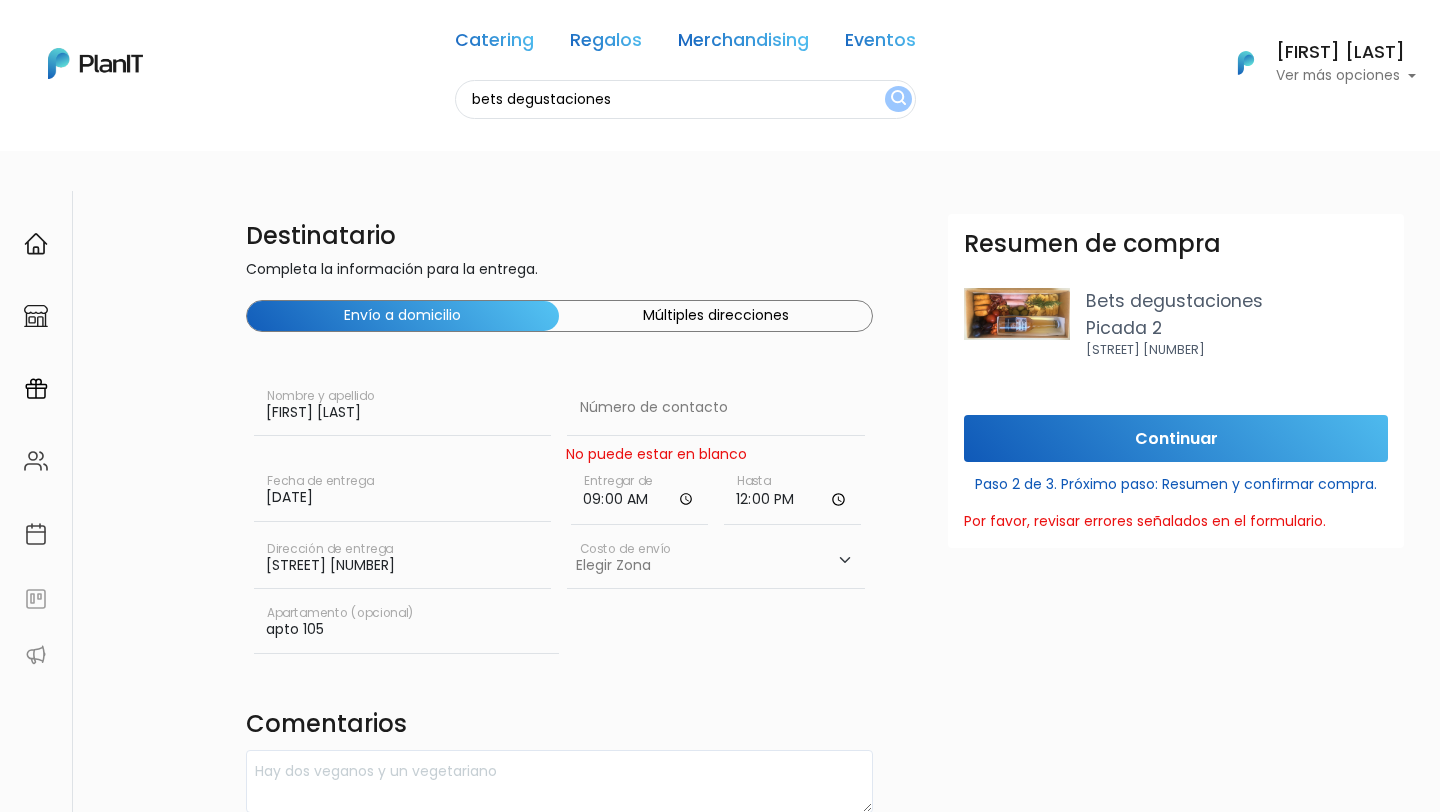 type on "bets degustaciones" 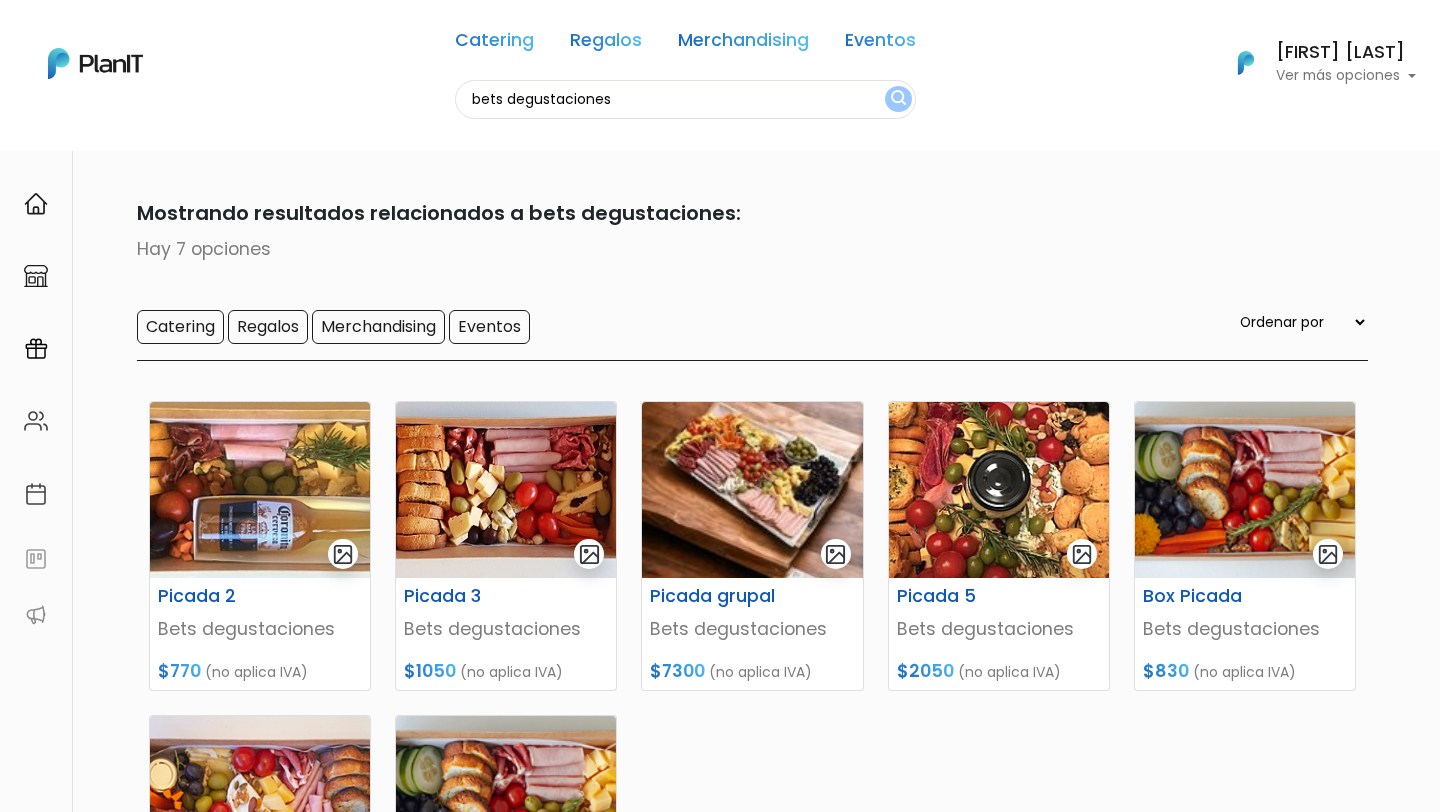 scroll, scrollTop: 216, scrollLeft: 0, axis: vertical 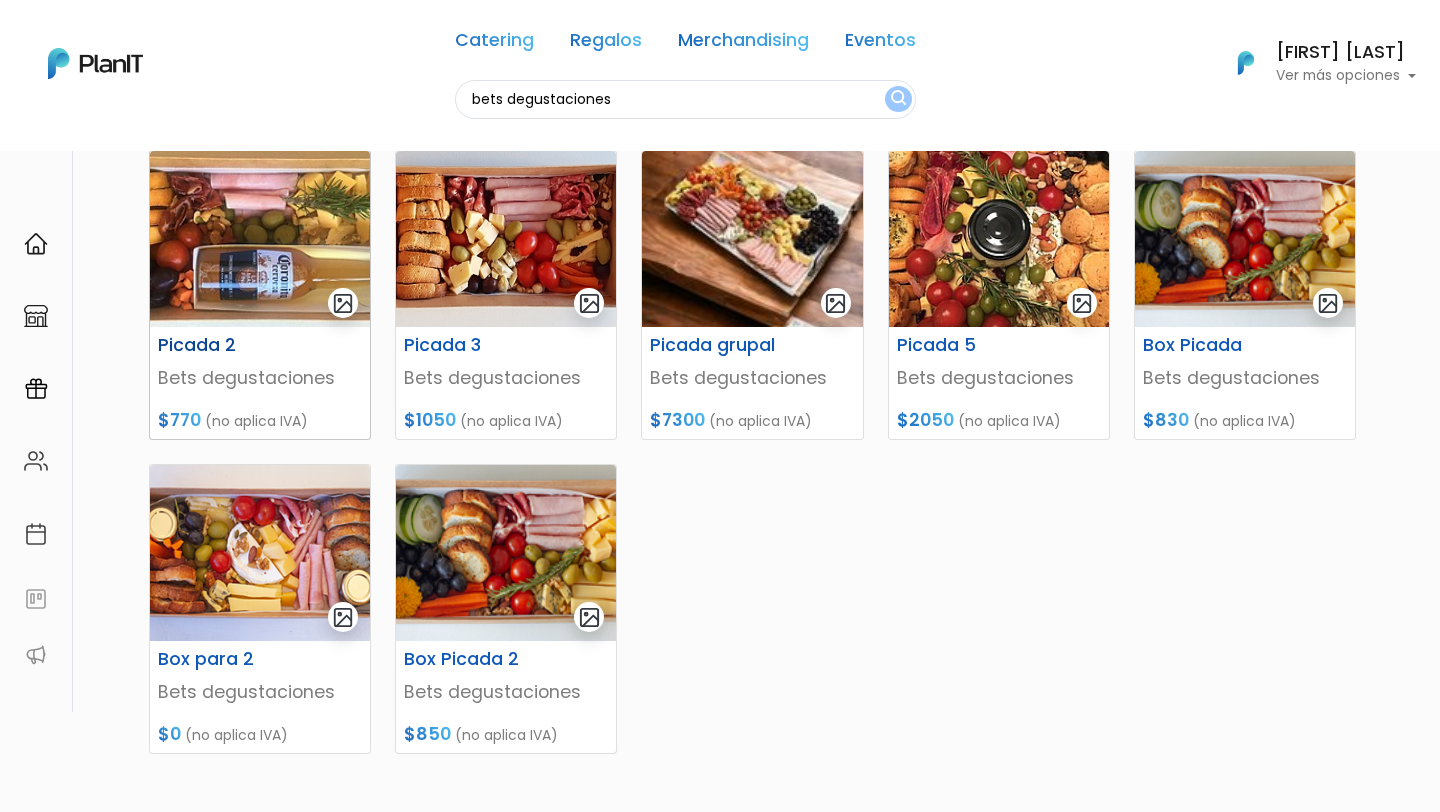 click on "Picada 2" at bounding box center [222, 345] 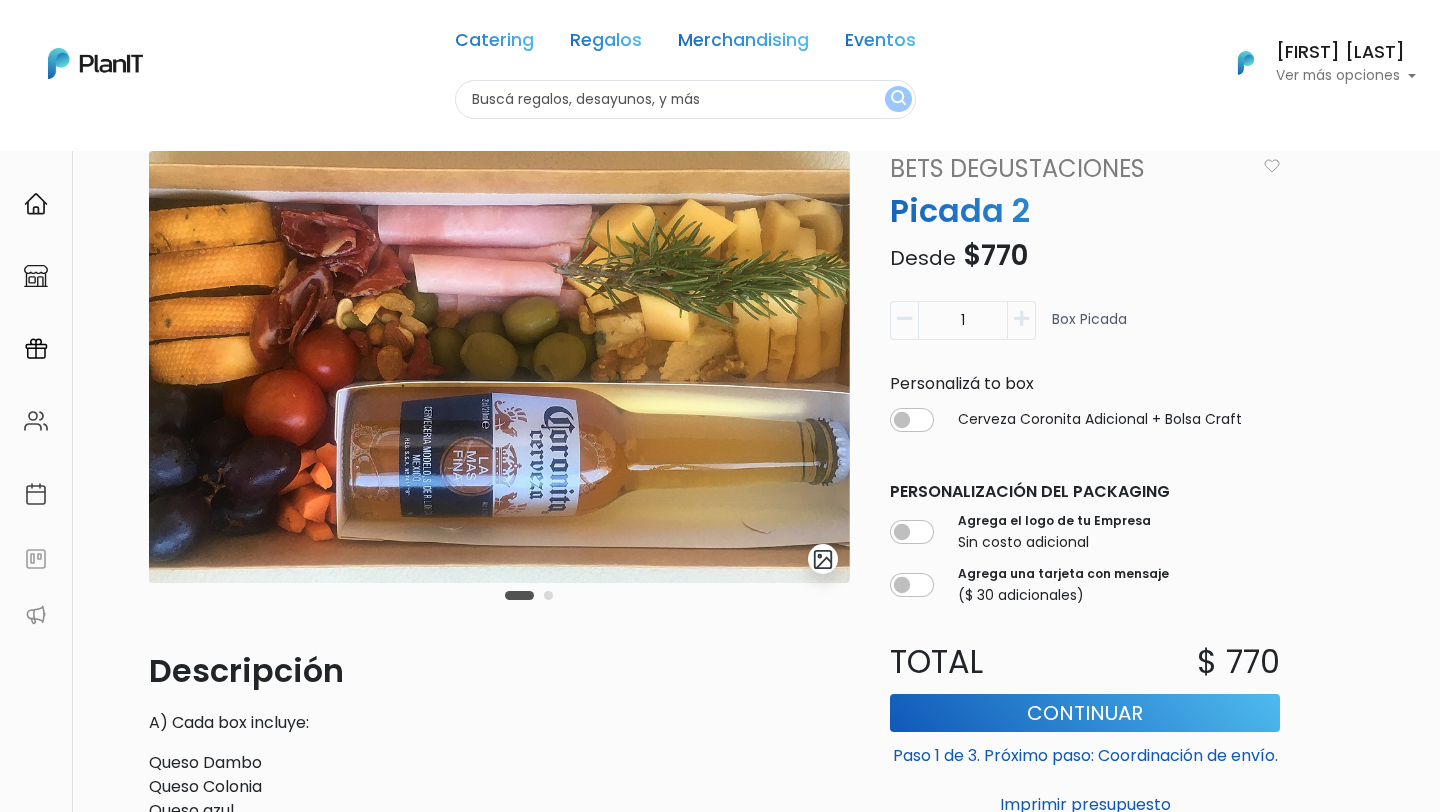 scroll, scrollTop: 132, scrollLeft: 0, axis: vertical 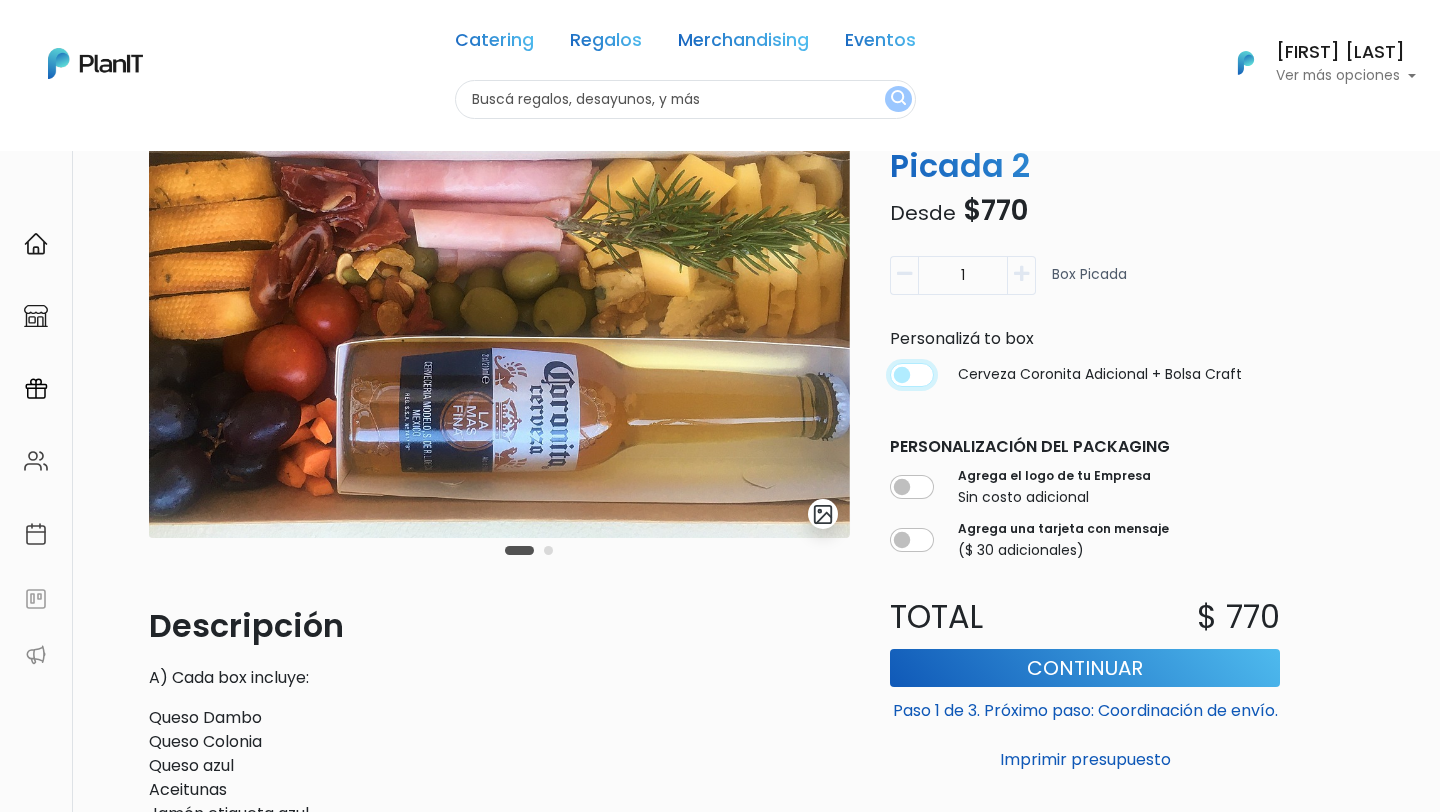 click at bounding box center [912, 375] 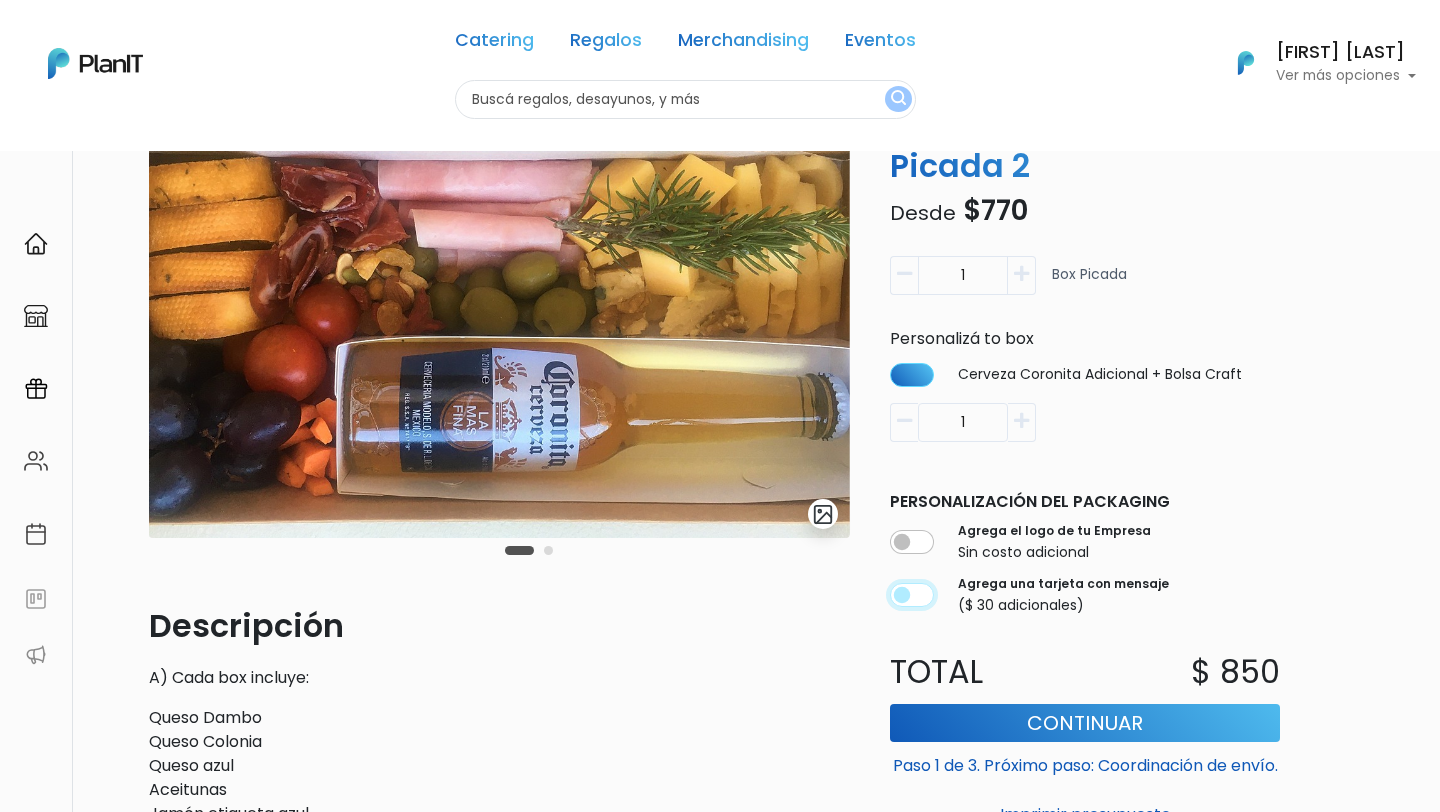 click at bounding box center (912, 595) 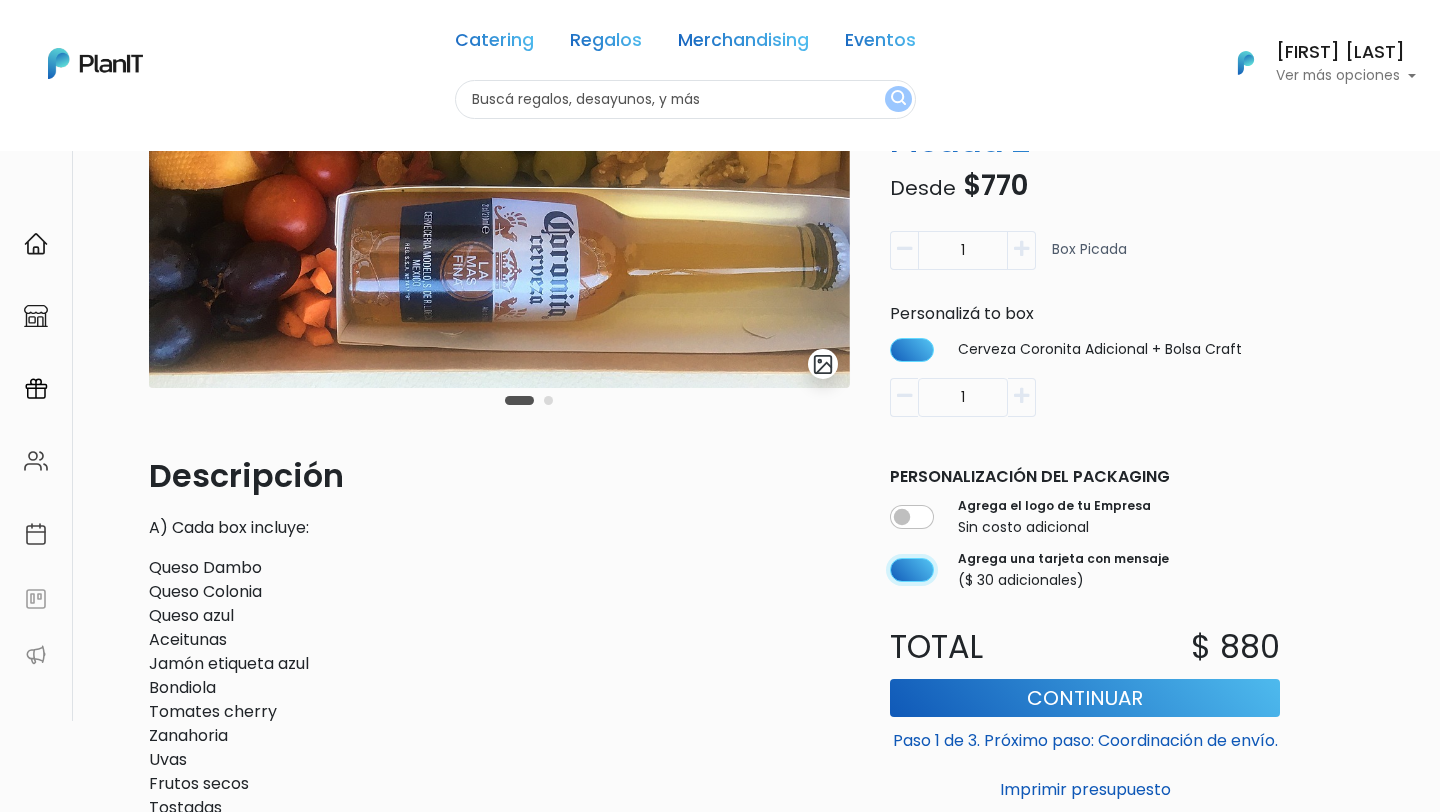 scroll, scrollTop: 283, scrollLeft: 0, axis: vertical 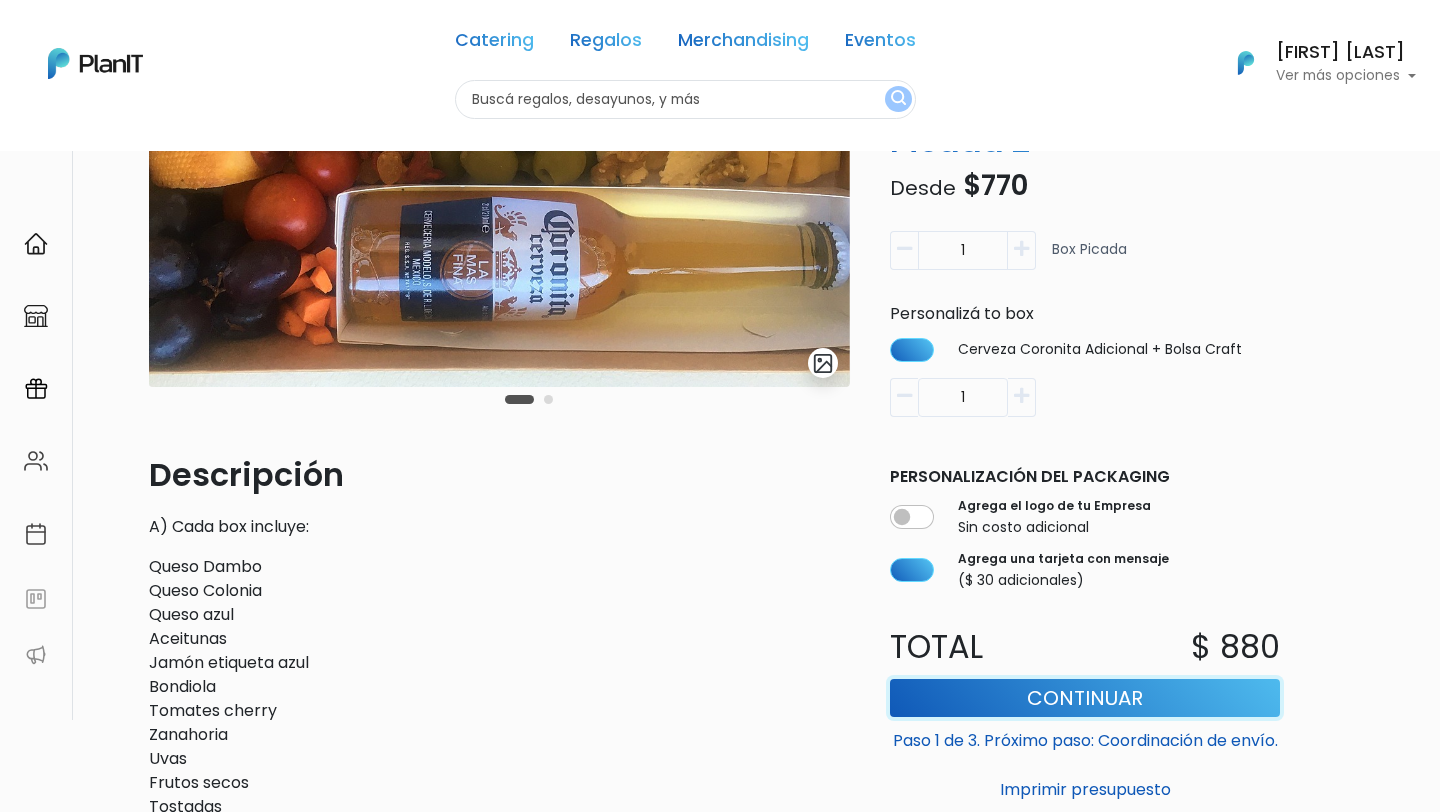 click on "Continuar" at bounding box center (1085, 698) 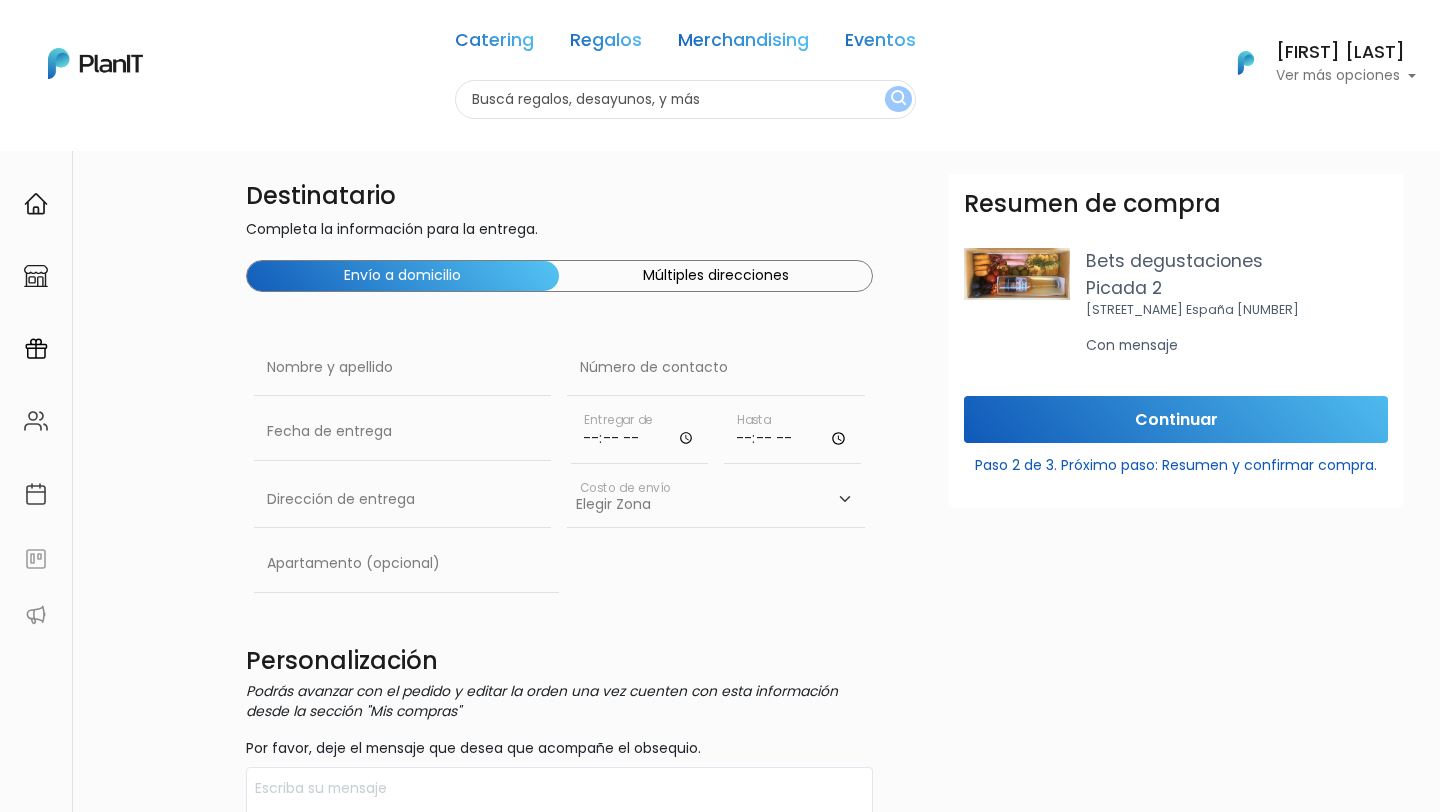 scroll, scrollTop: 0, scrollLeft: 0, axis: both 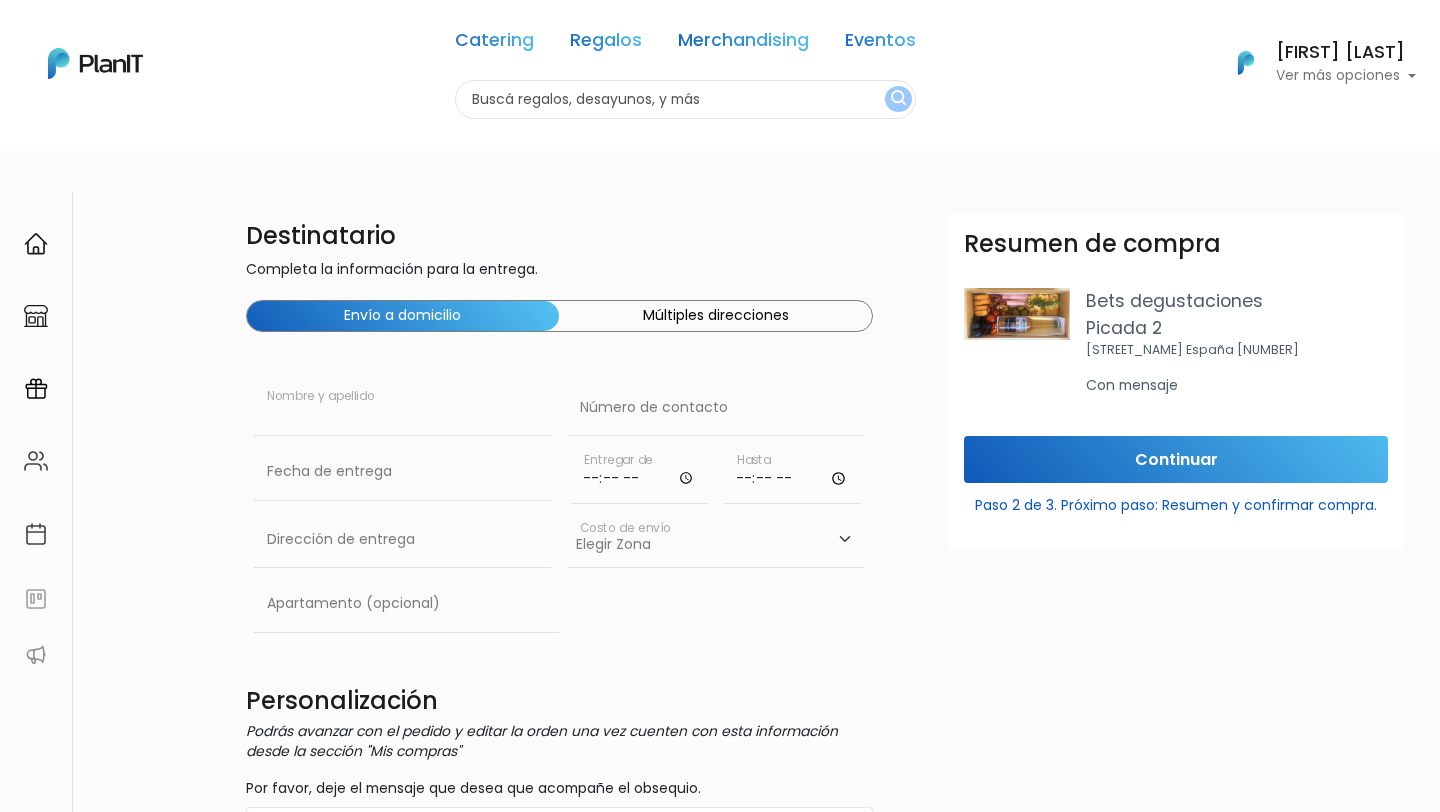 click at bounding box center [403, 408] 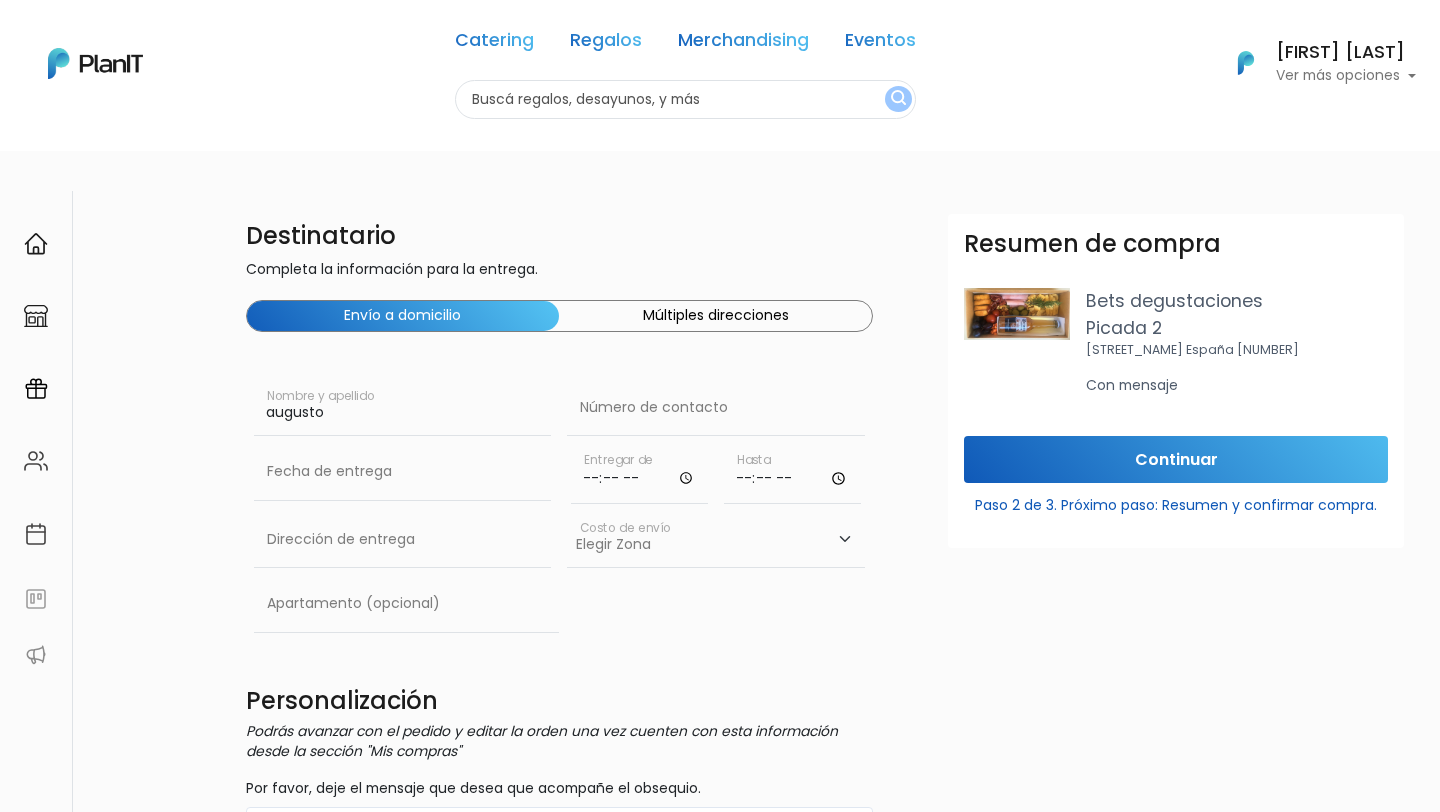 type on "[FIRST] [LAST]" 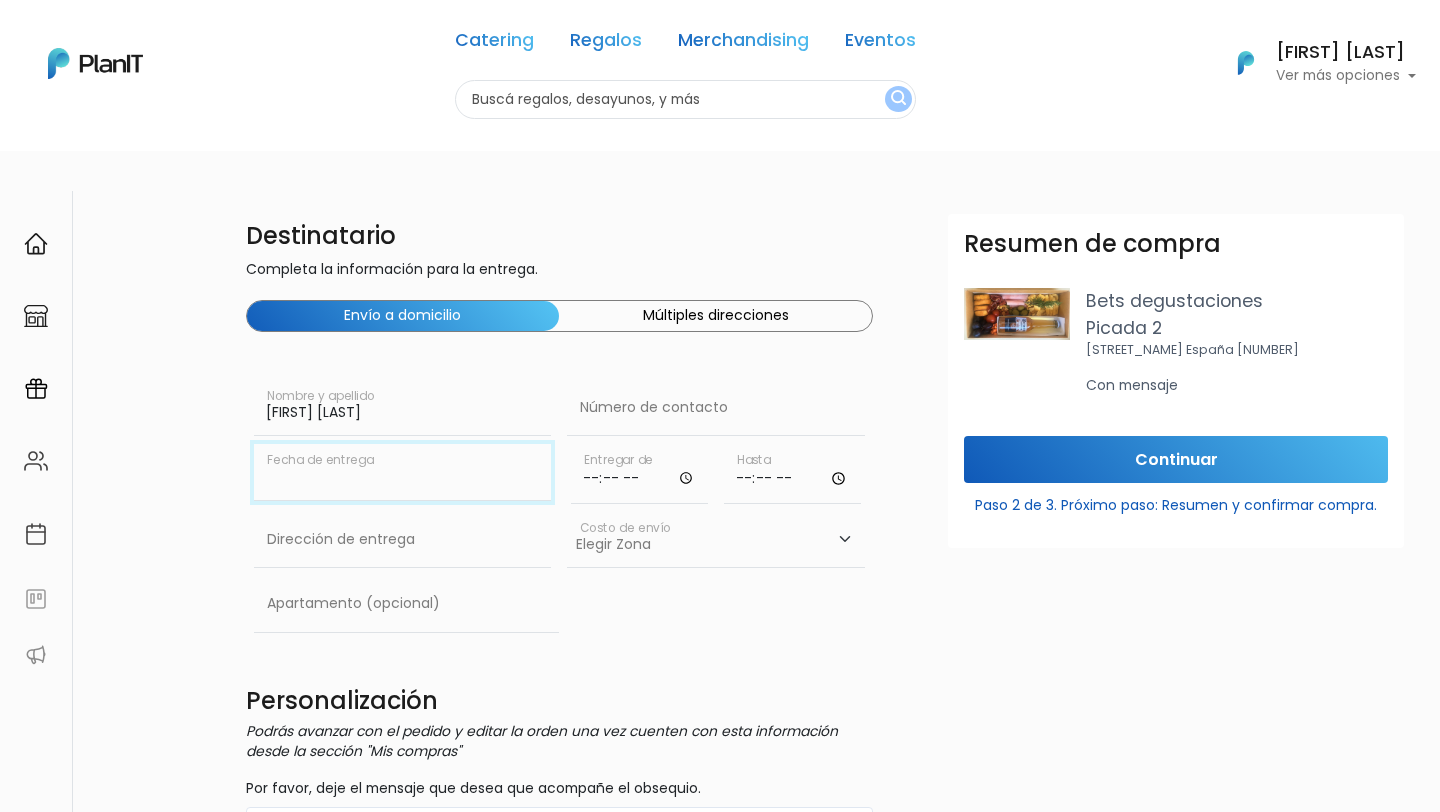click at bounding box center (403, 472) 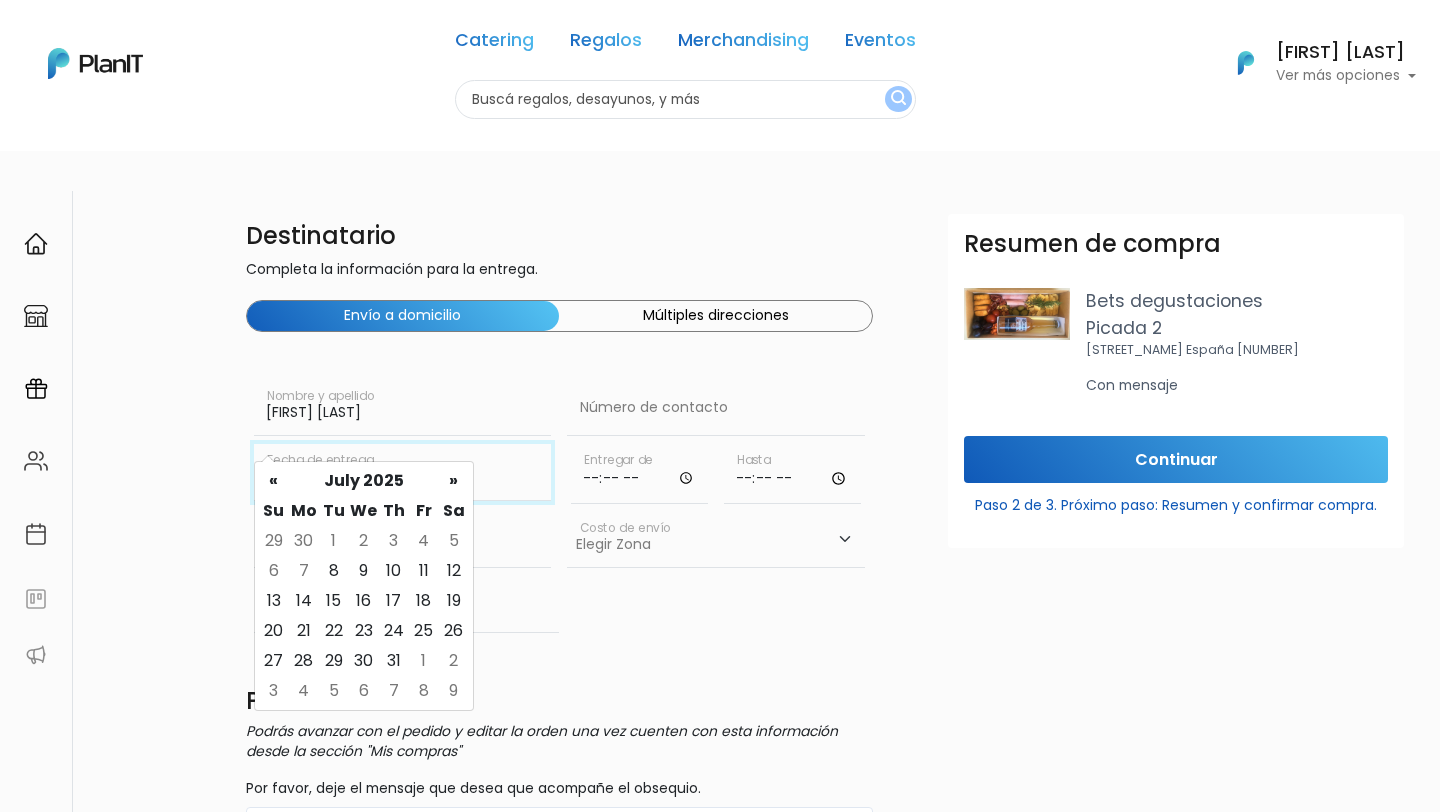 paste on "08/07/2025" 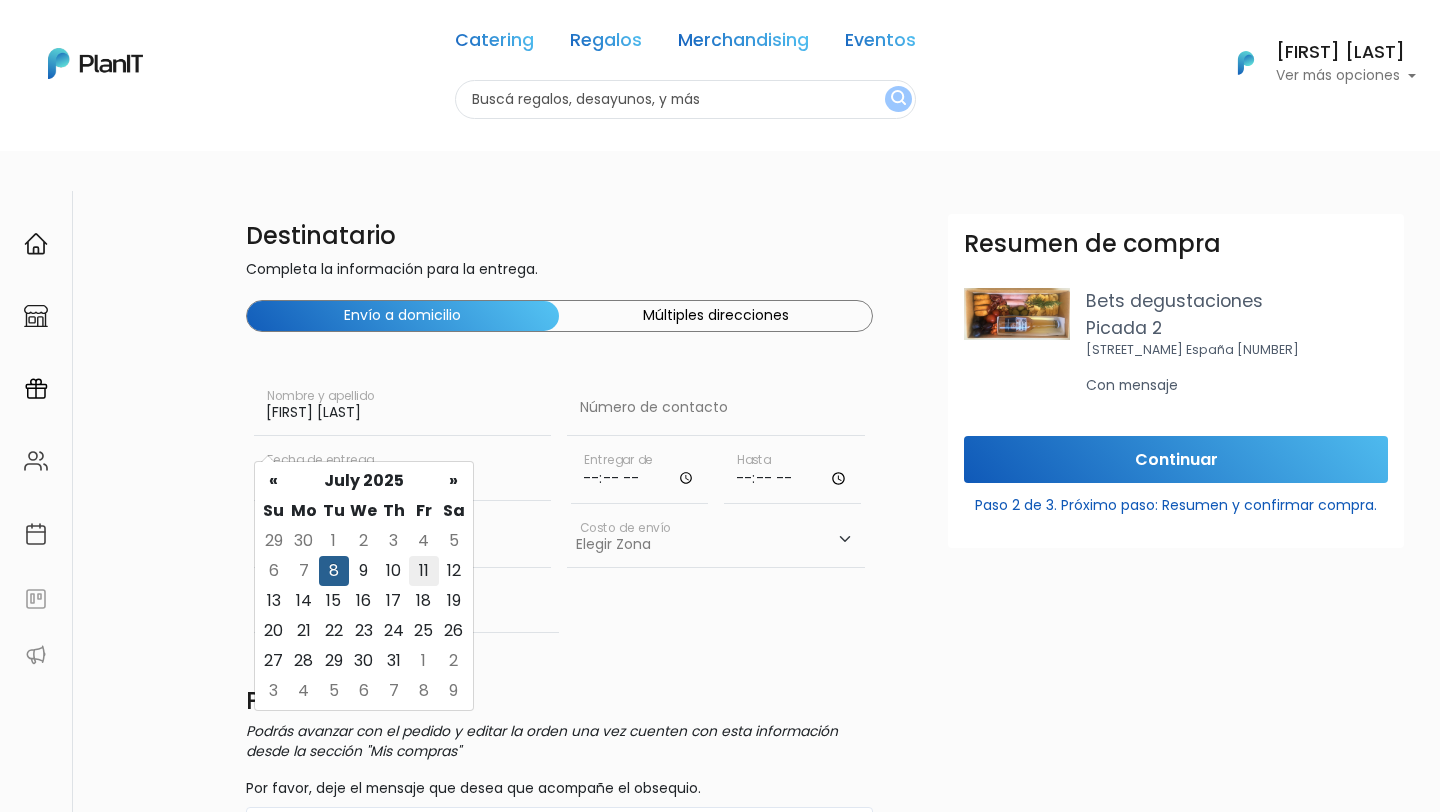 click on "11" at bounding box center [424, 541] 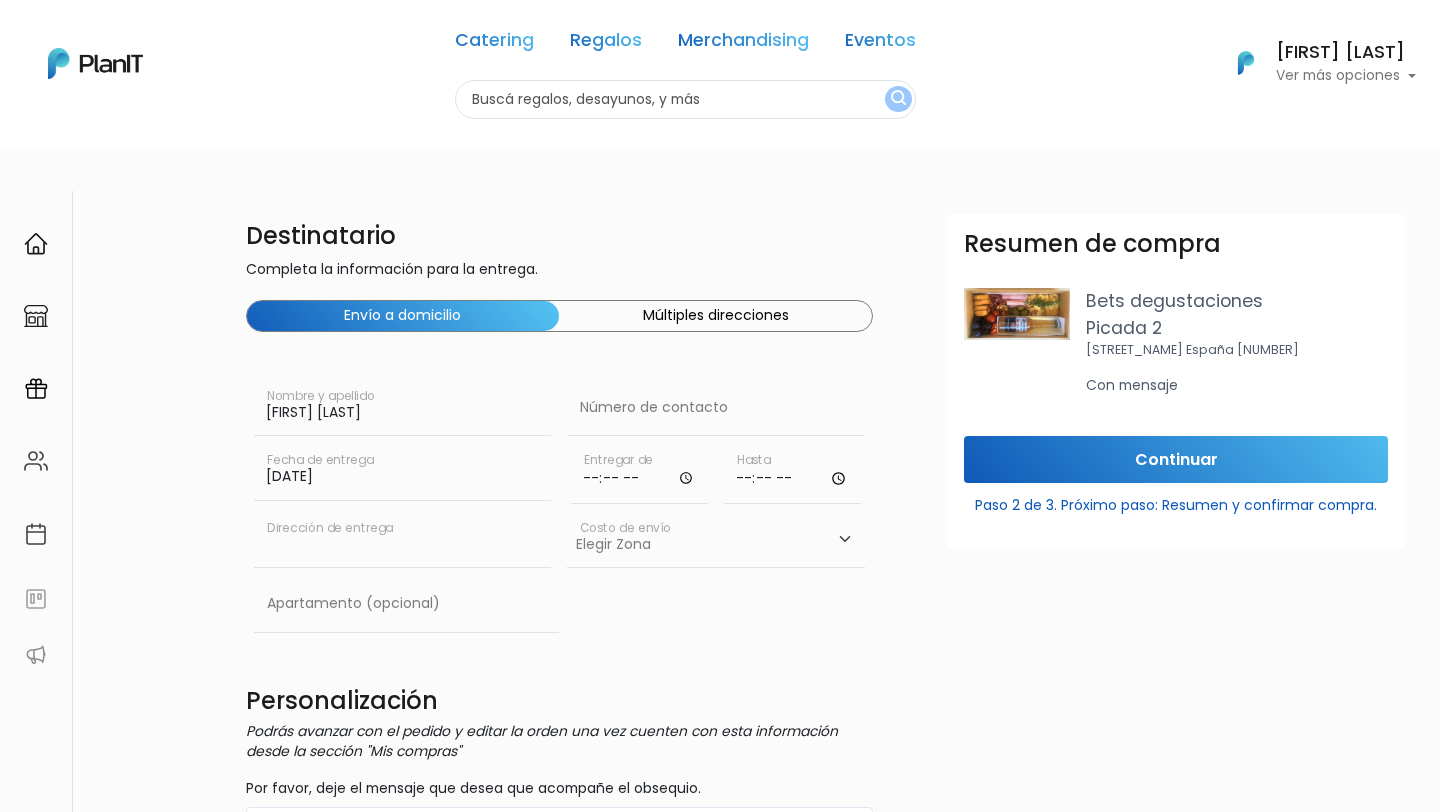 click at bounding box center [403, 540] 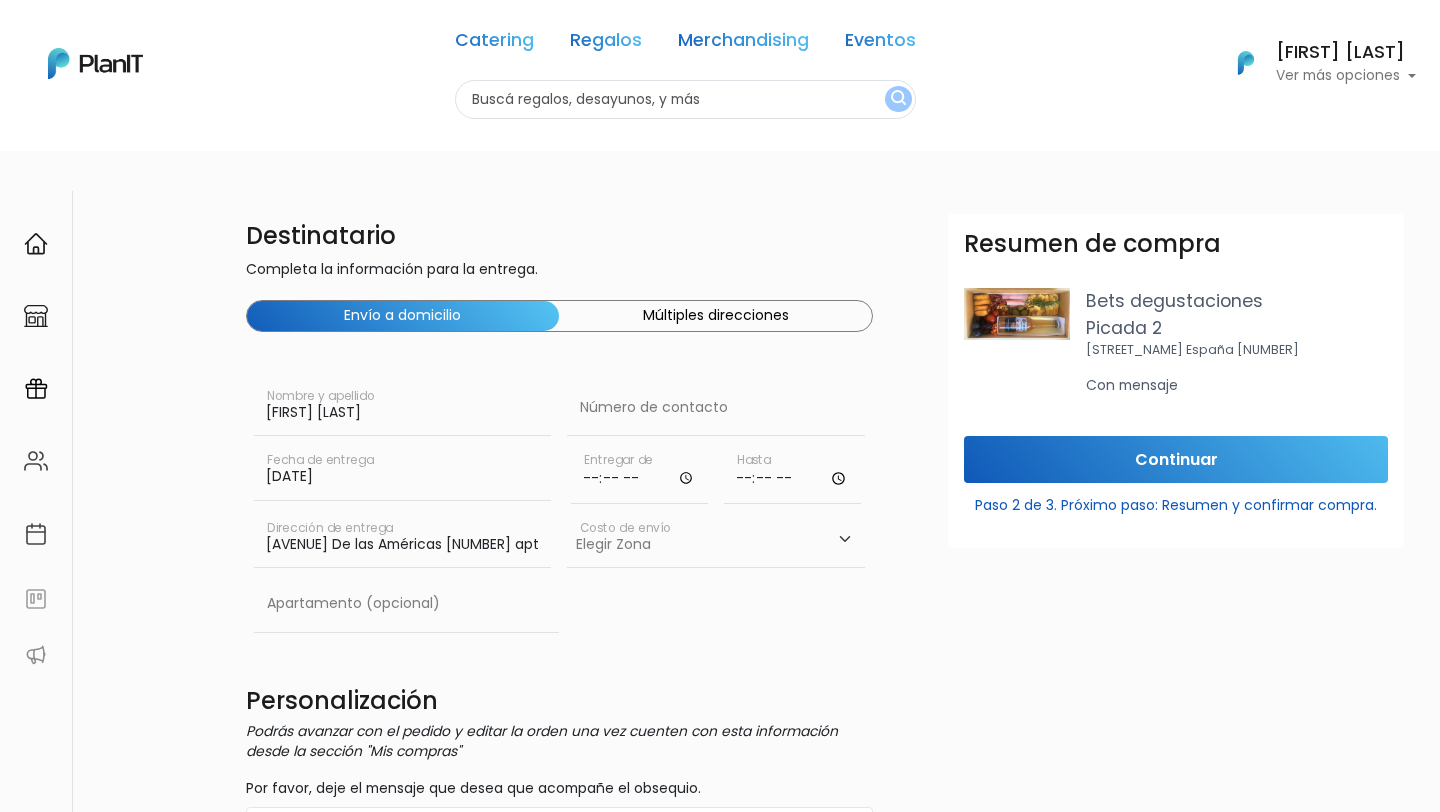 drag, startPoint x: 442, startPoint y: 502, endPoint x: 508, endPoint y: 502, distance: 66 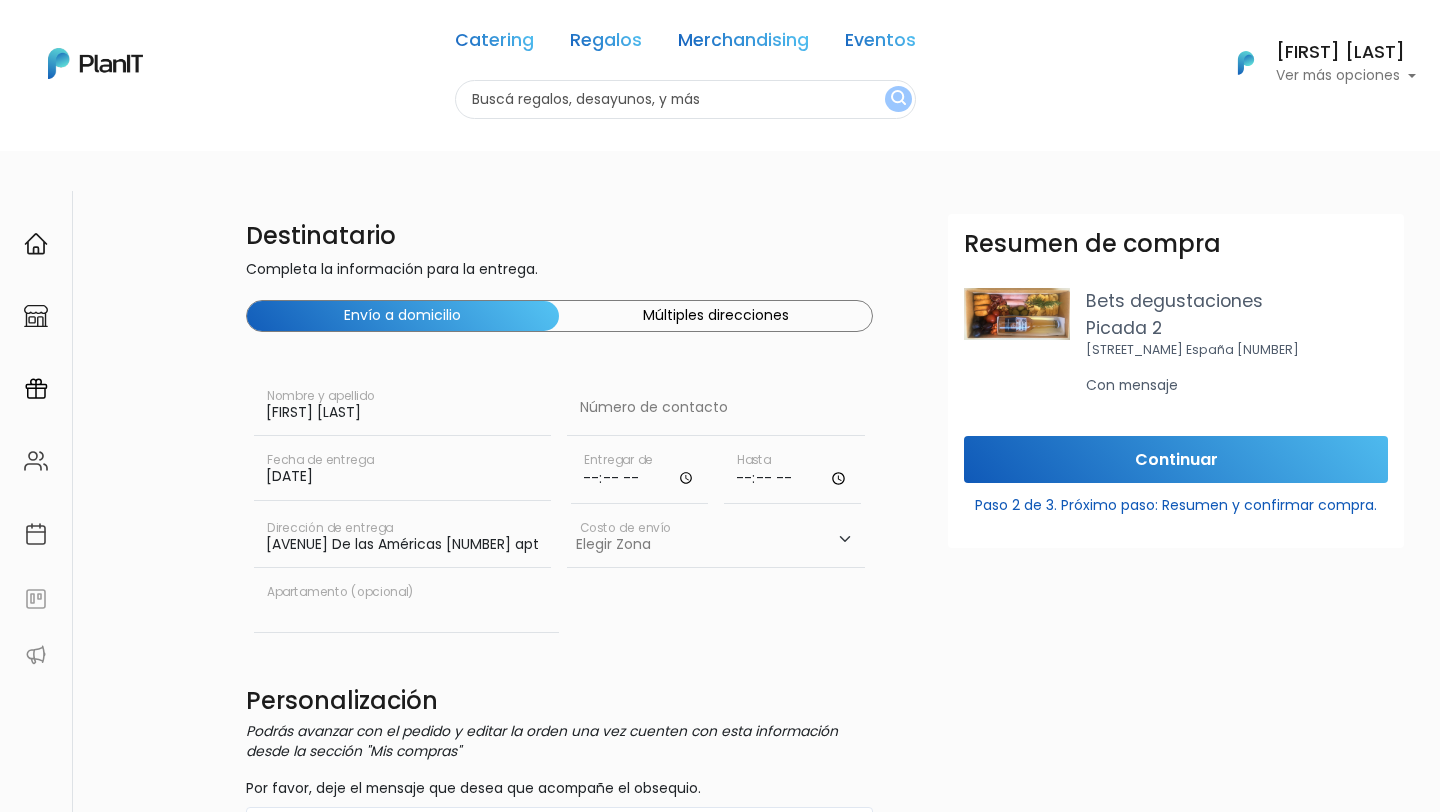 click at bounding box center [407, 604] 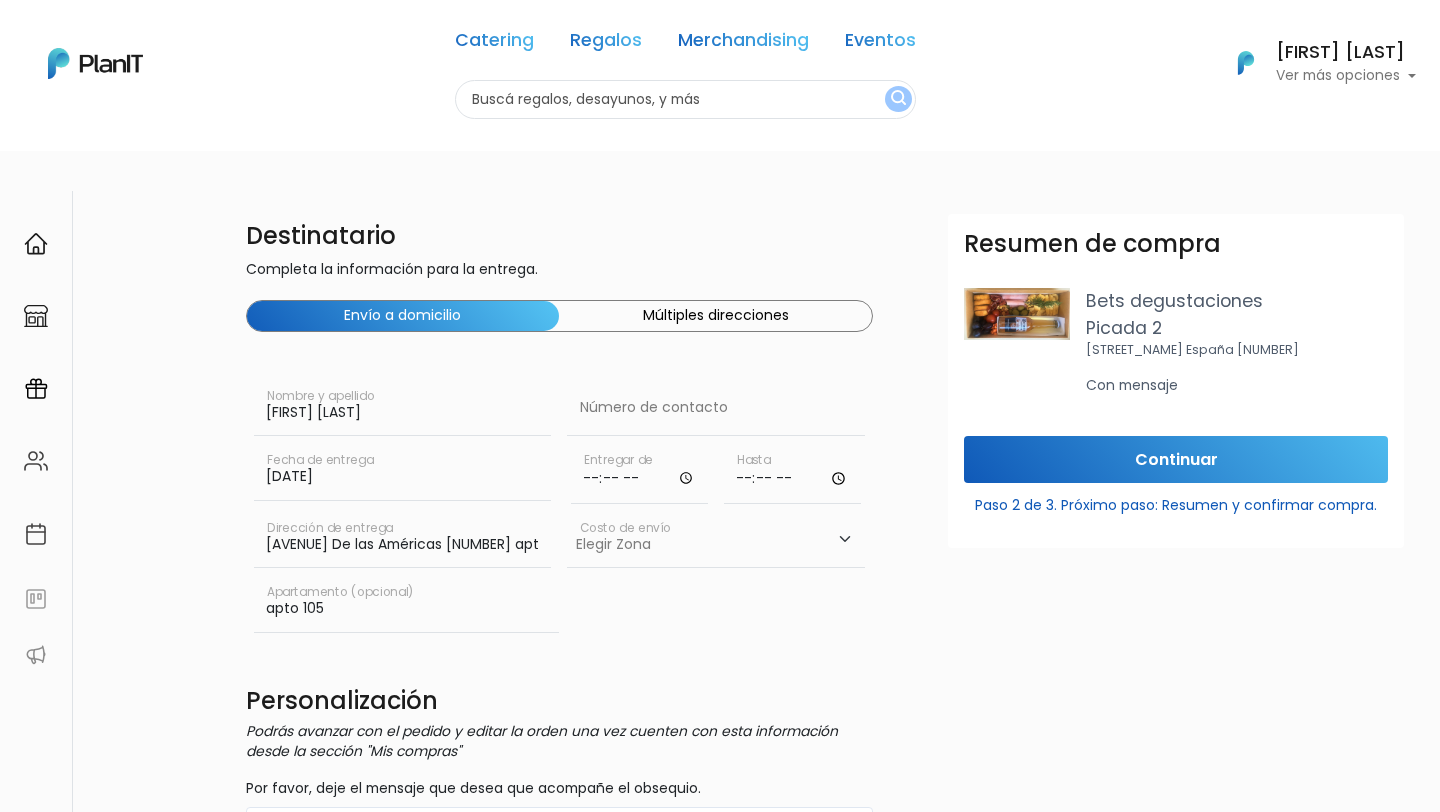 type on "apto 105" 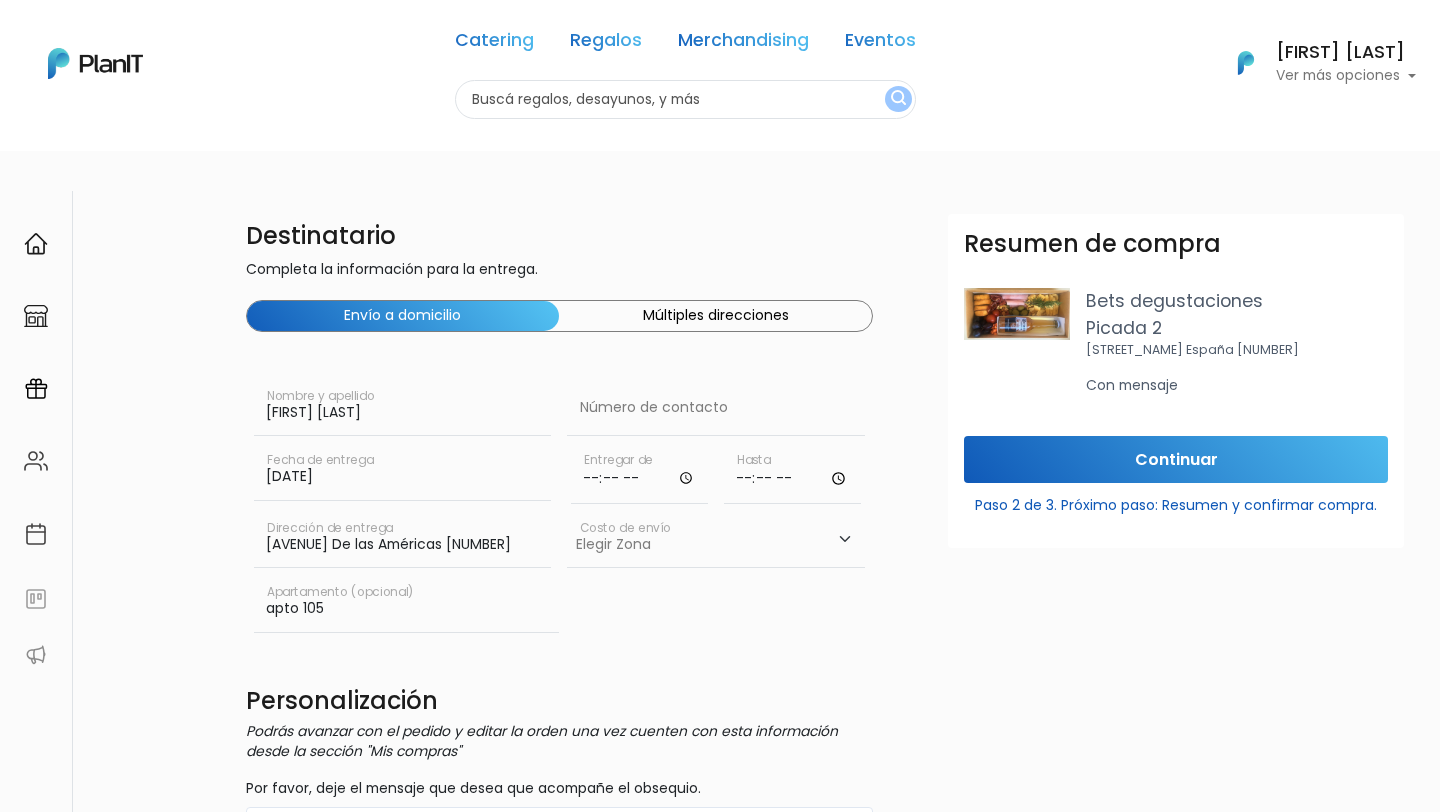 type on "Av. De las Américas 8336" 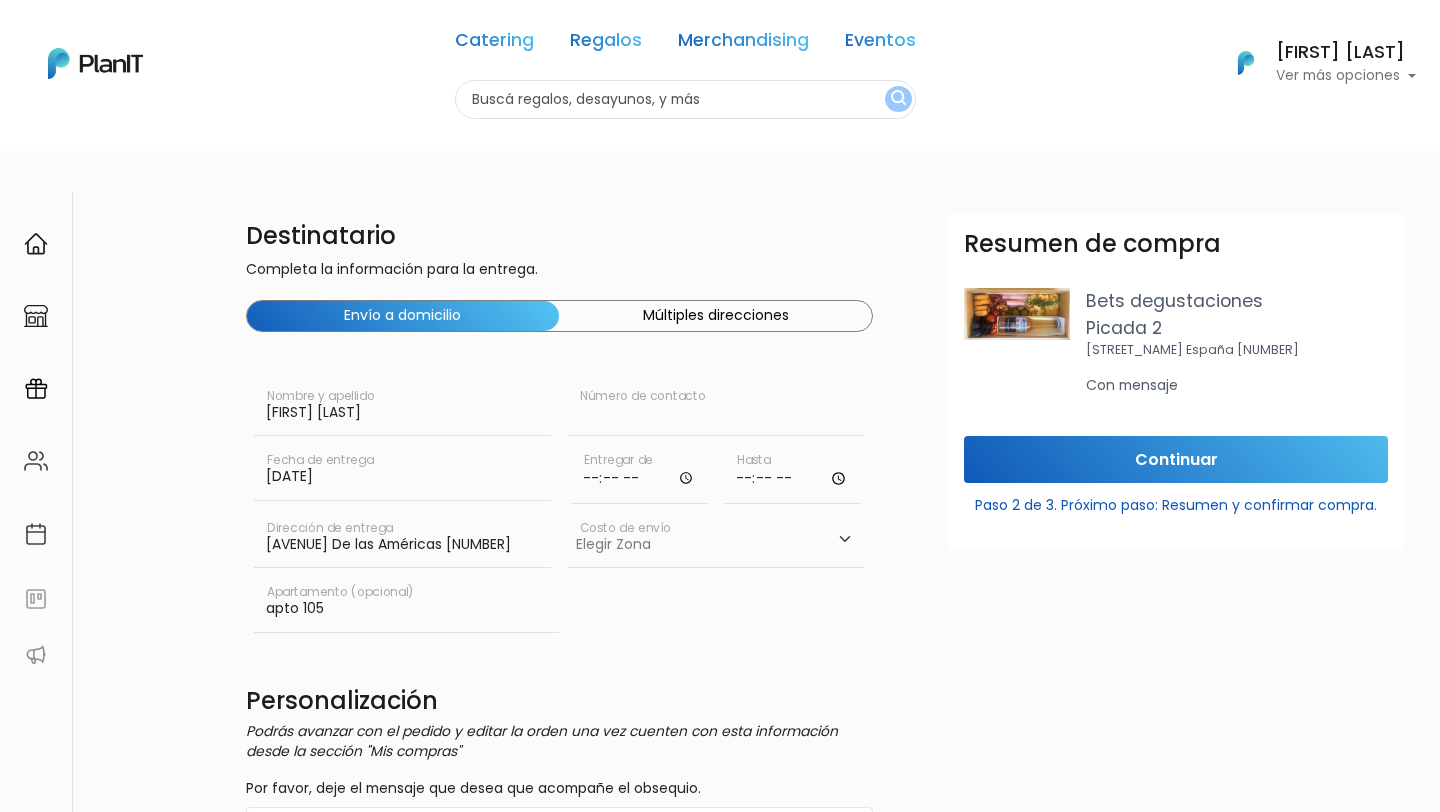 click at bounding box center (716, 408) 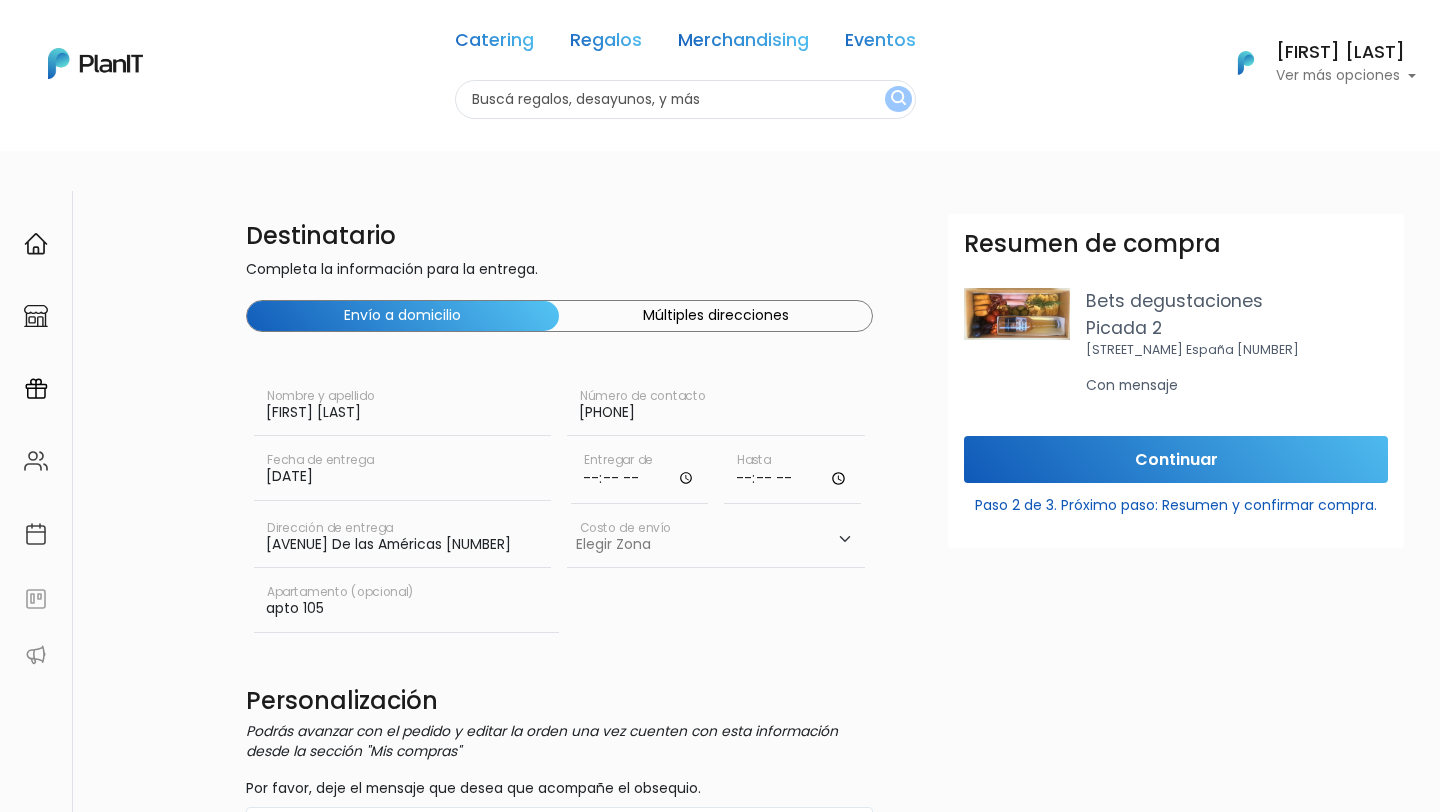 type on "099474722" 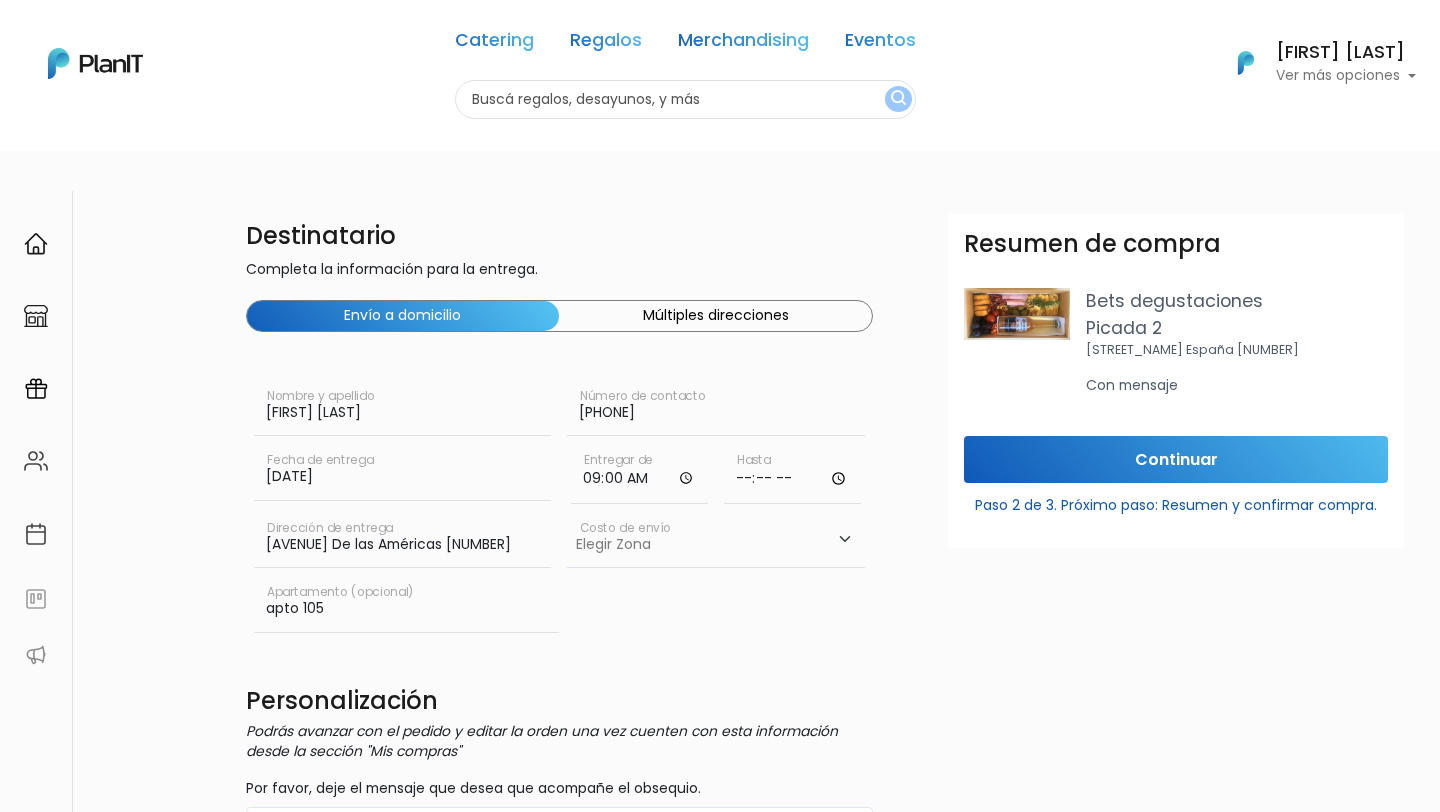 type on "09:00" 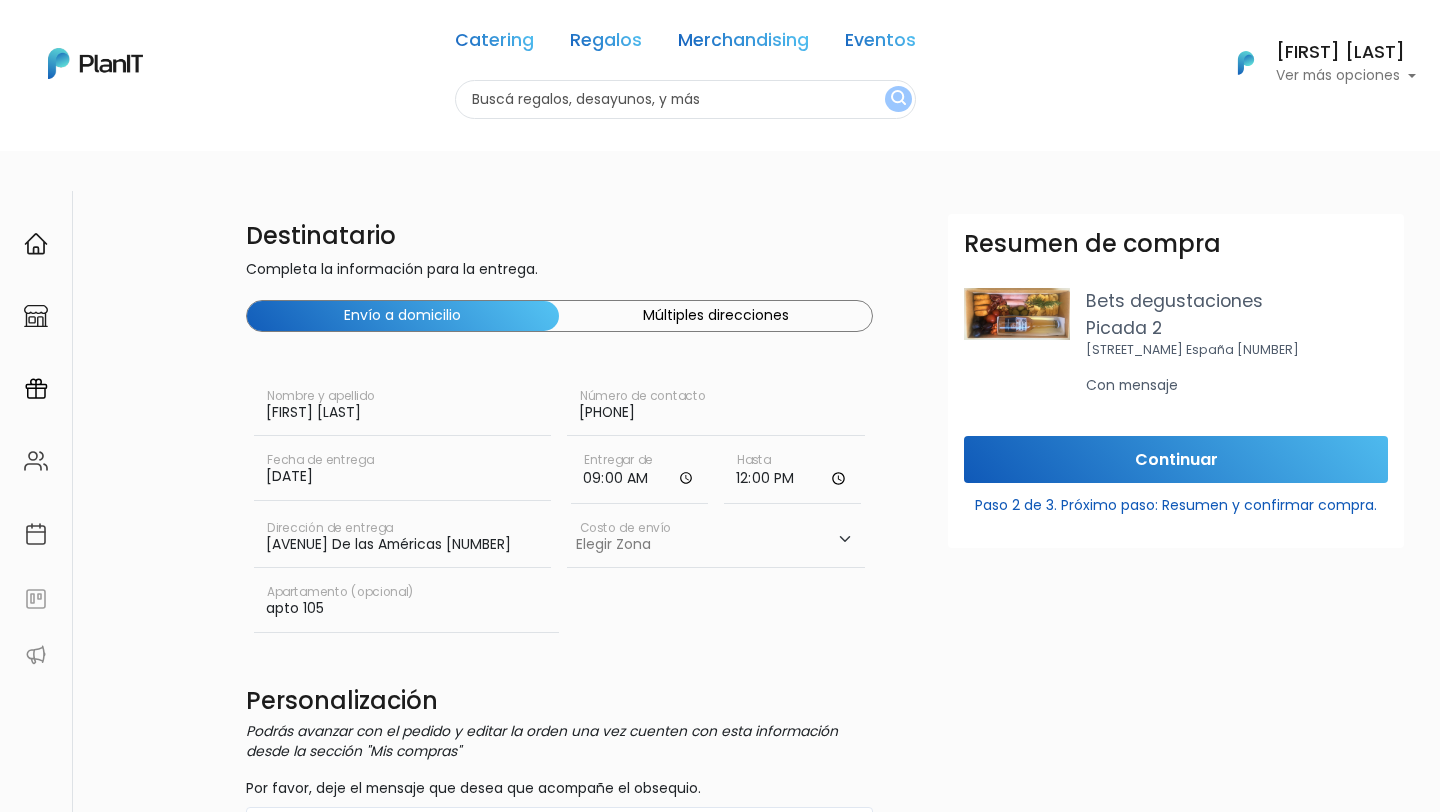 type on "12:00" 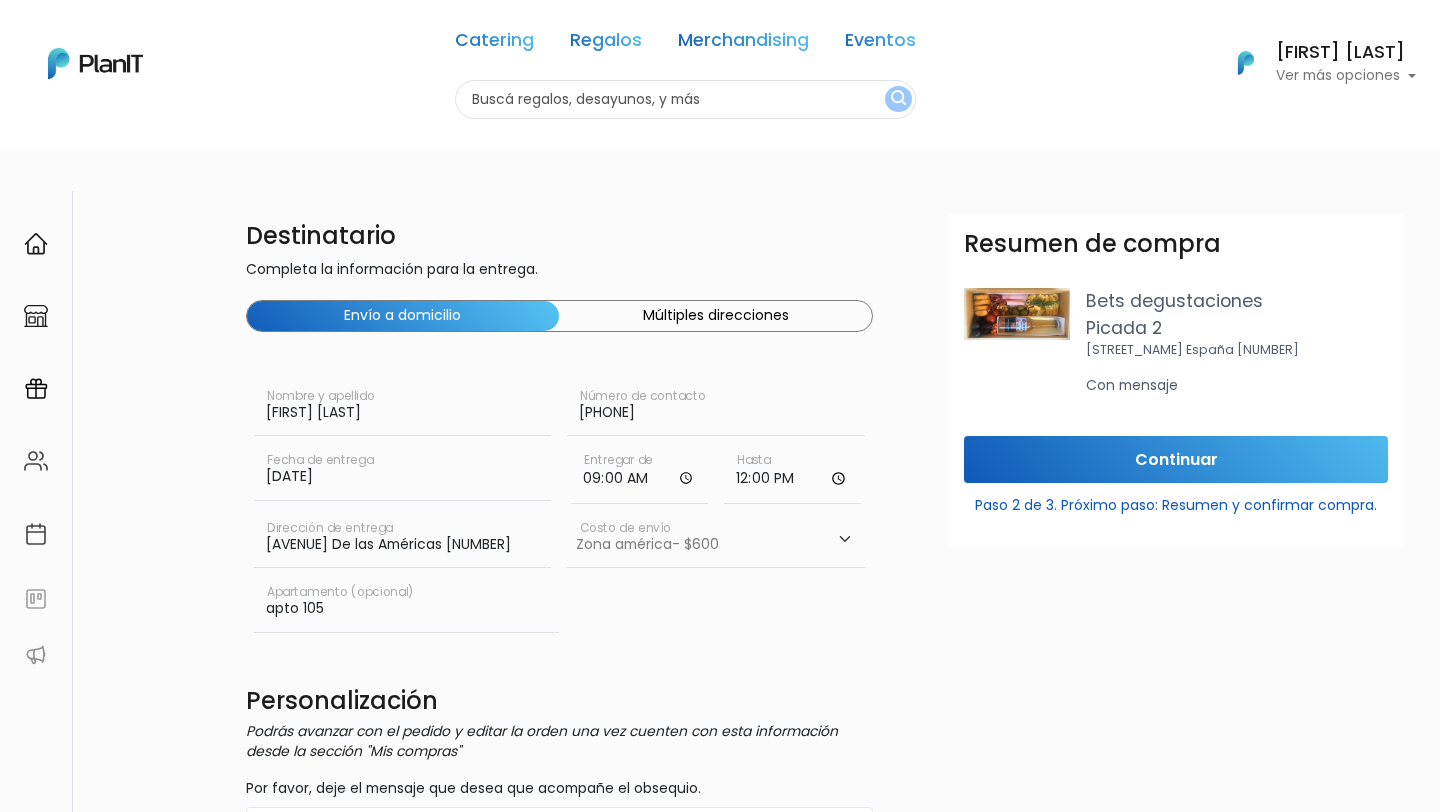 click on "Elegir Zona Zona américa- $600
Montevideo- $250" at bounding box center [716, 540] 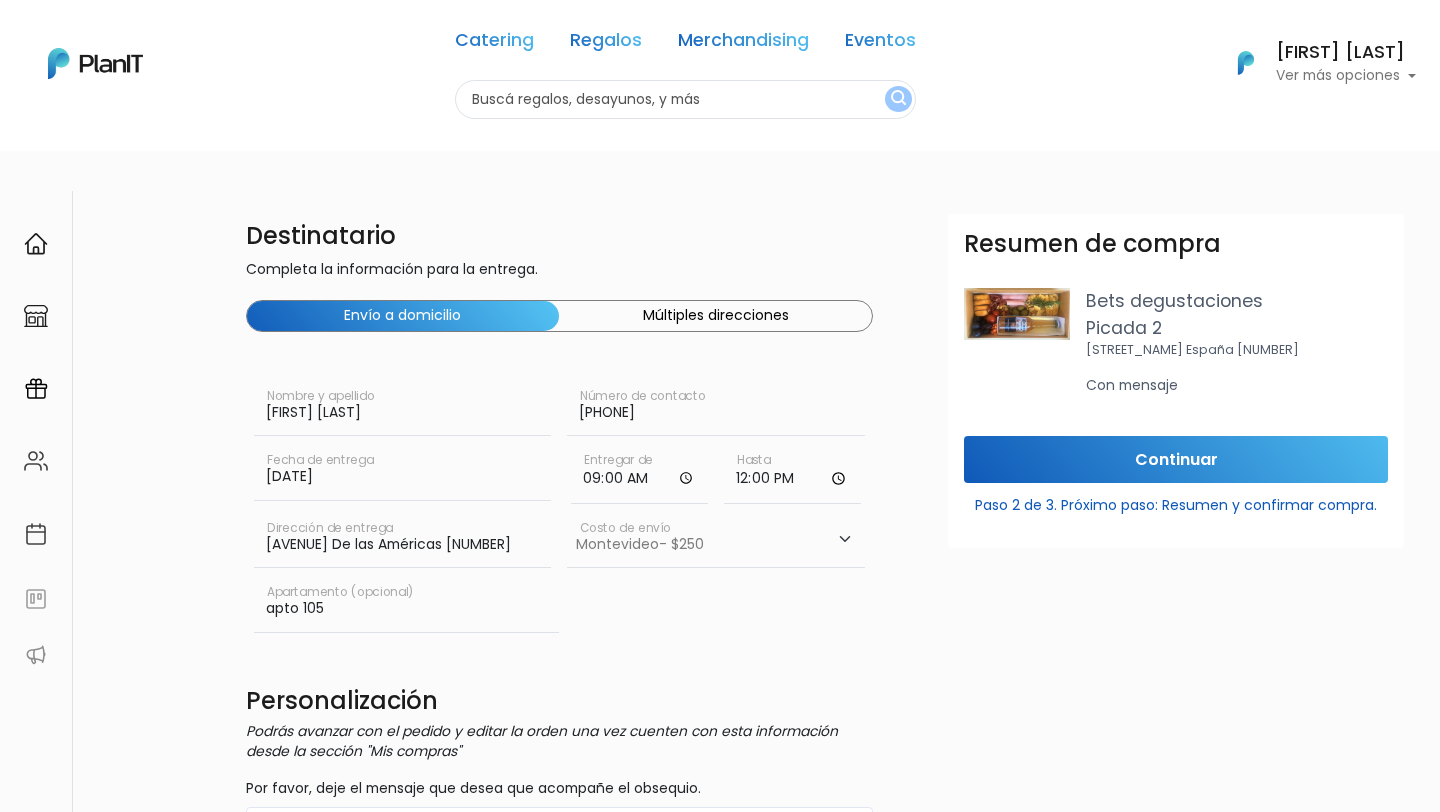 click on "apto 105" at bounding box center [407, 604] 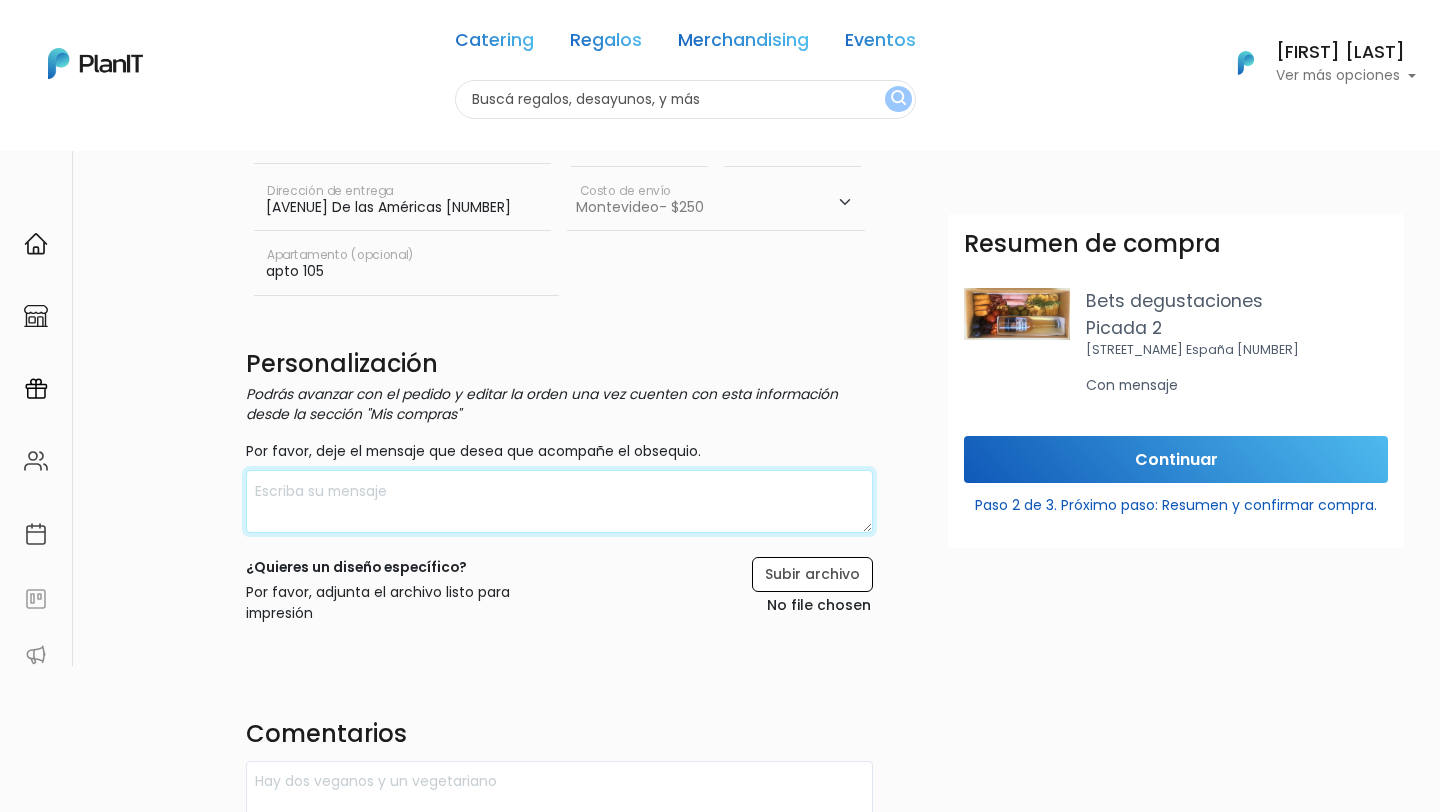 click at bounding box center [560, 501] 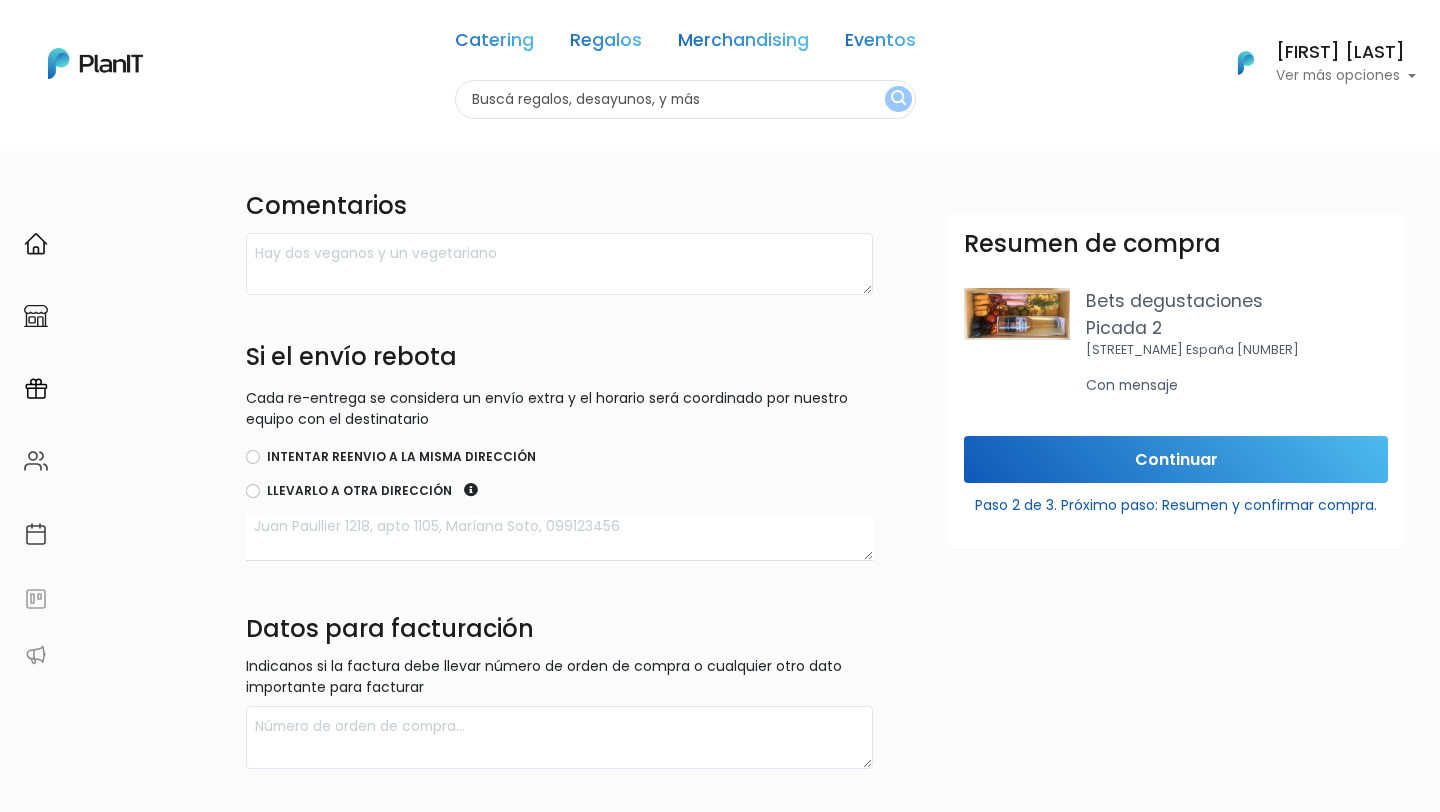 scroll, scrollTop: 871, scrollLeft: 0, axis: vertical 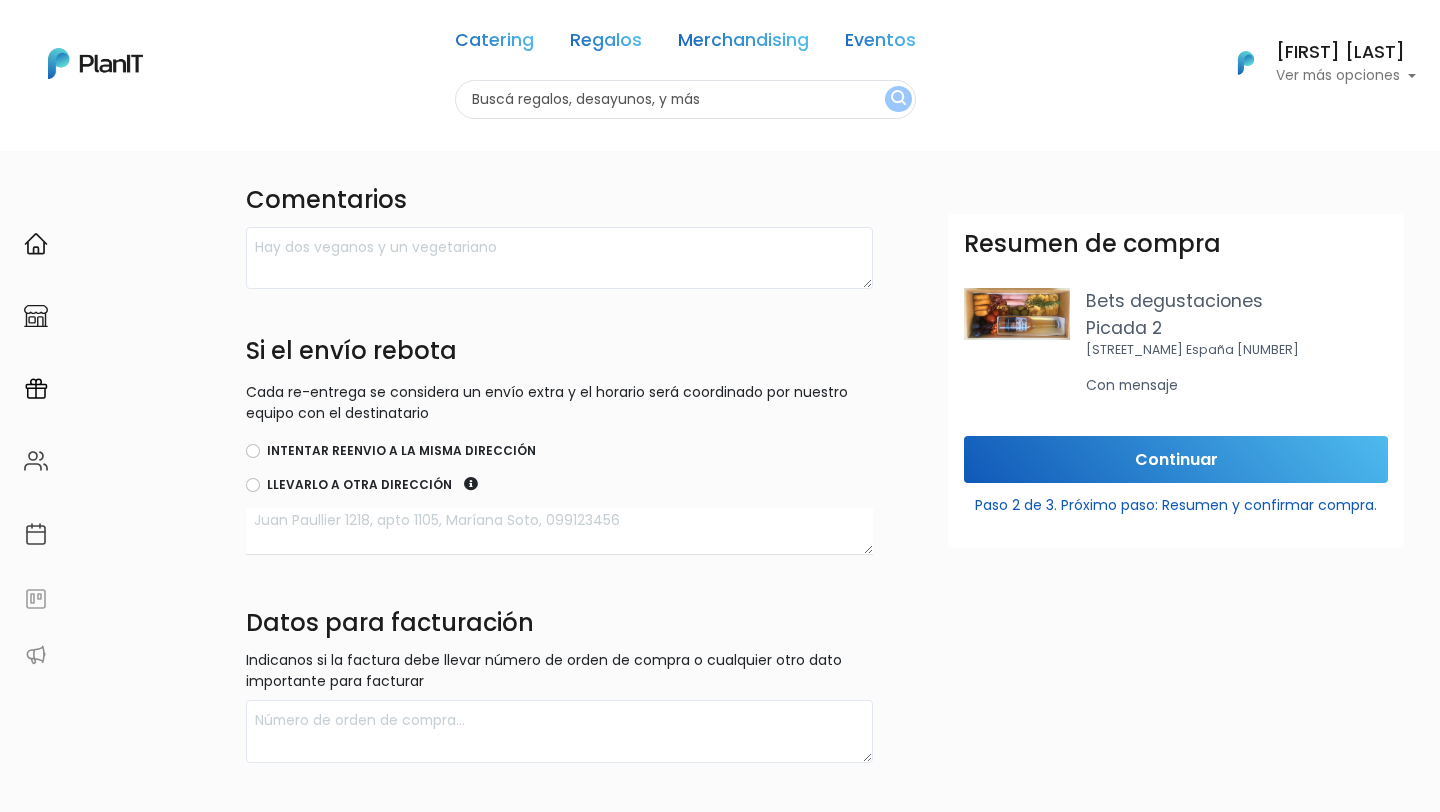 type on "Feliz Día del Padre Estu! De parte de LoopStudio" 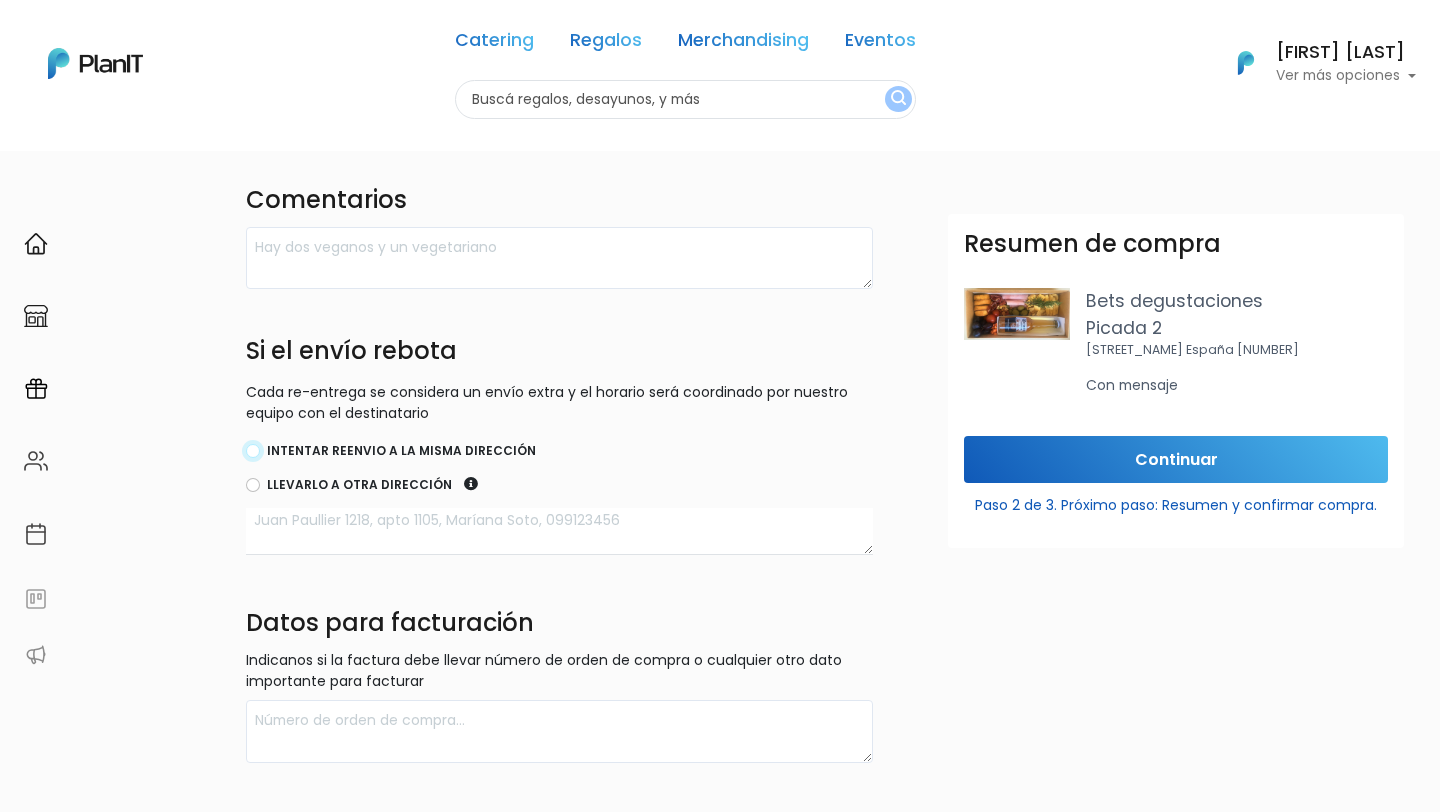 click on "Intentar reenvio a la misma dirección" at bounding box center [253, 451] 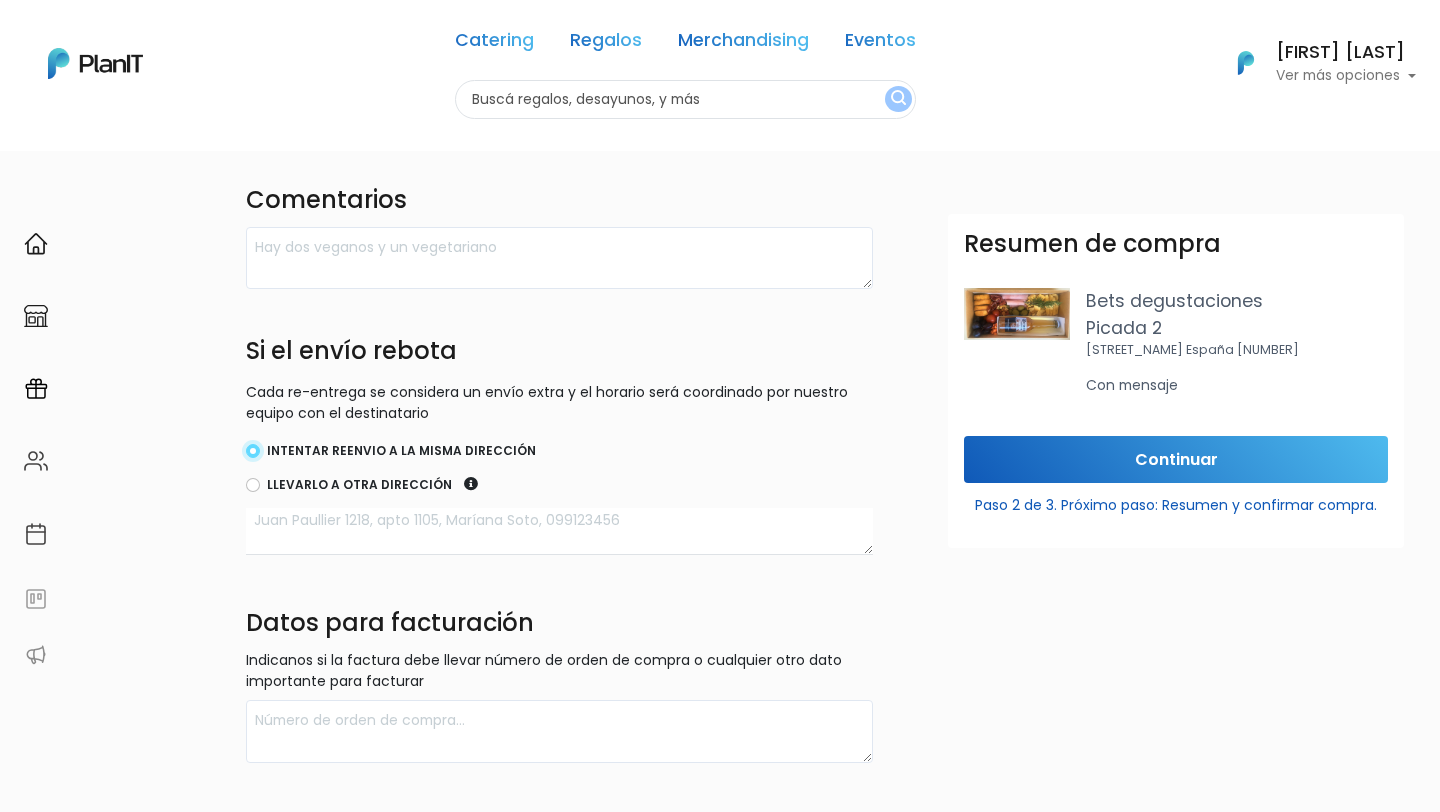 scroll, scrollTop: 966, scrollLeft: 0, axis: vertical 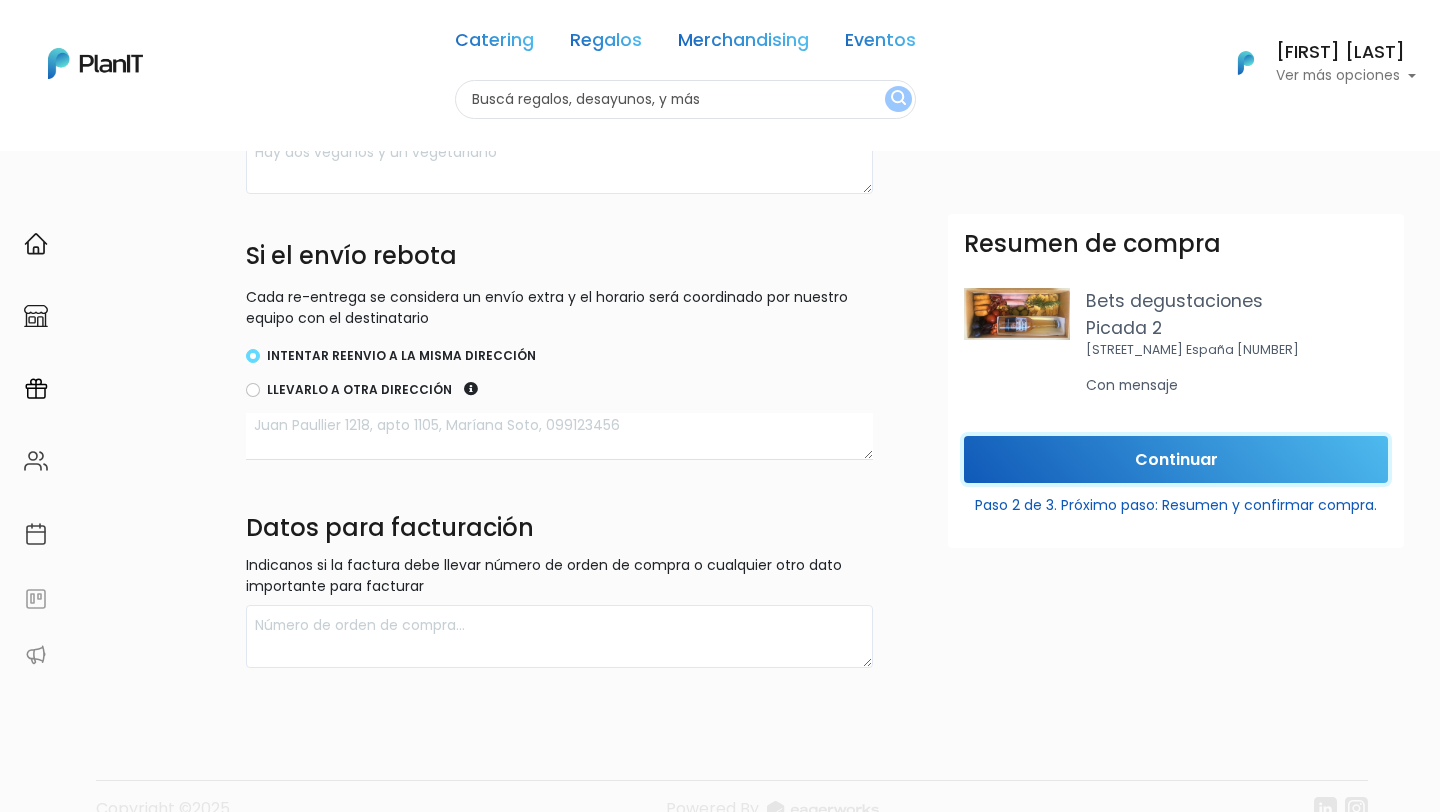 click on "Continuar" at bounding box center [1176, 459] 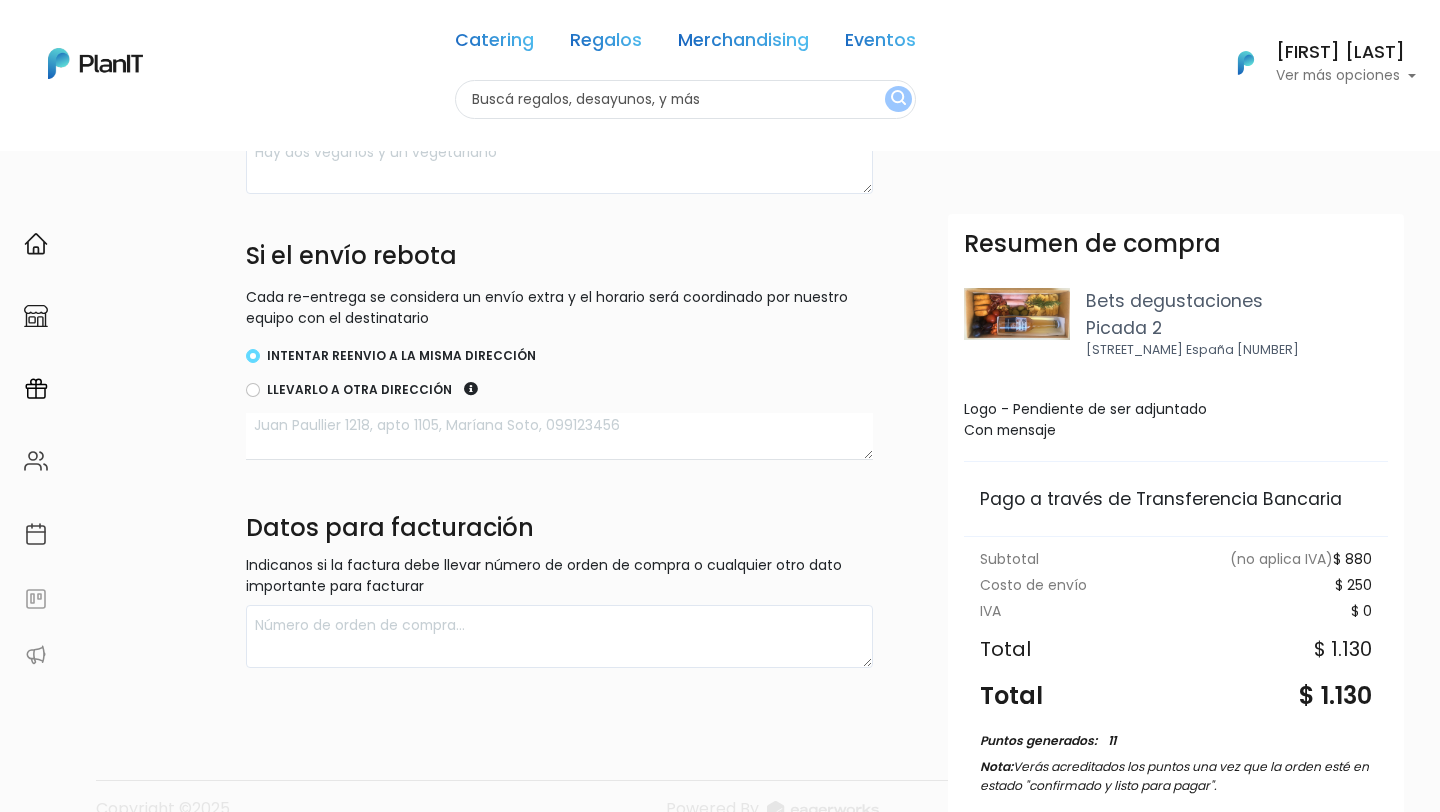 scroll, scrollTop: 161, scrollLeft: 0, axis: vertical 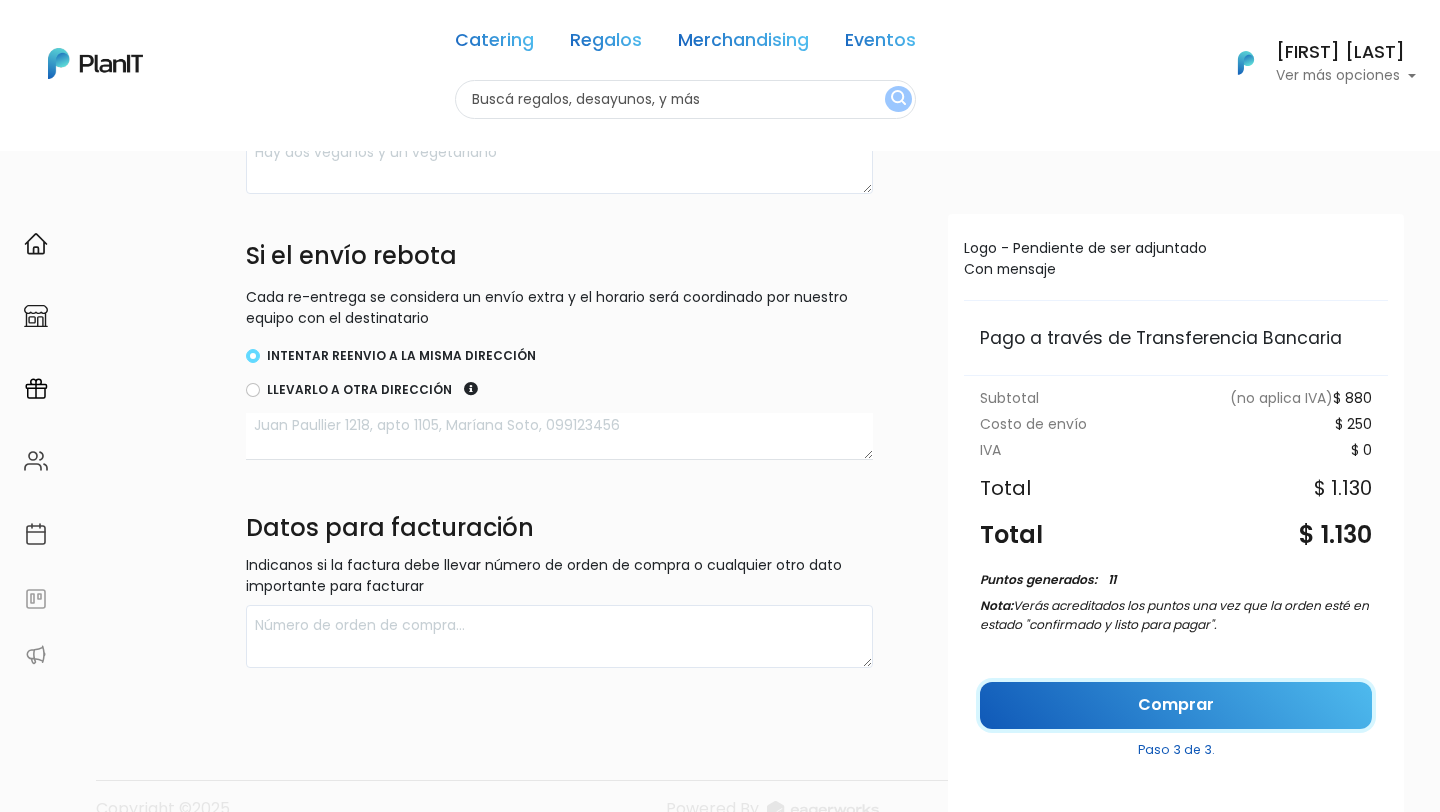 click on "Comprar" at bounding box center (1176, 705) 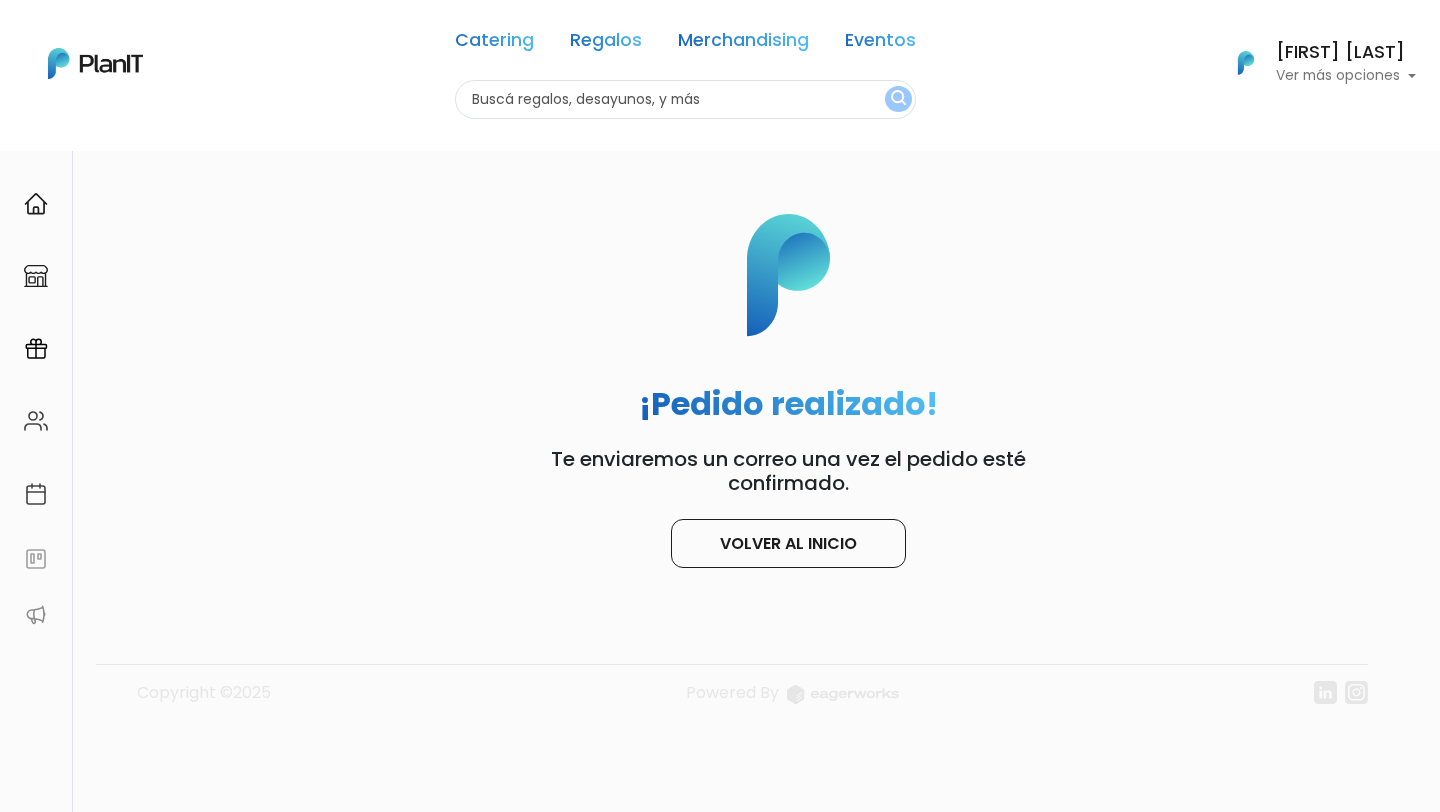 scroll, scrollTop: 0, scrollLeft: 0, axis: both 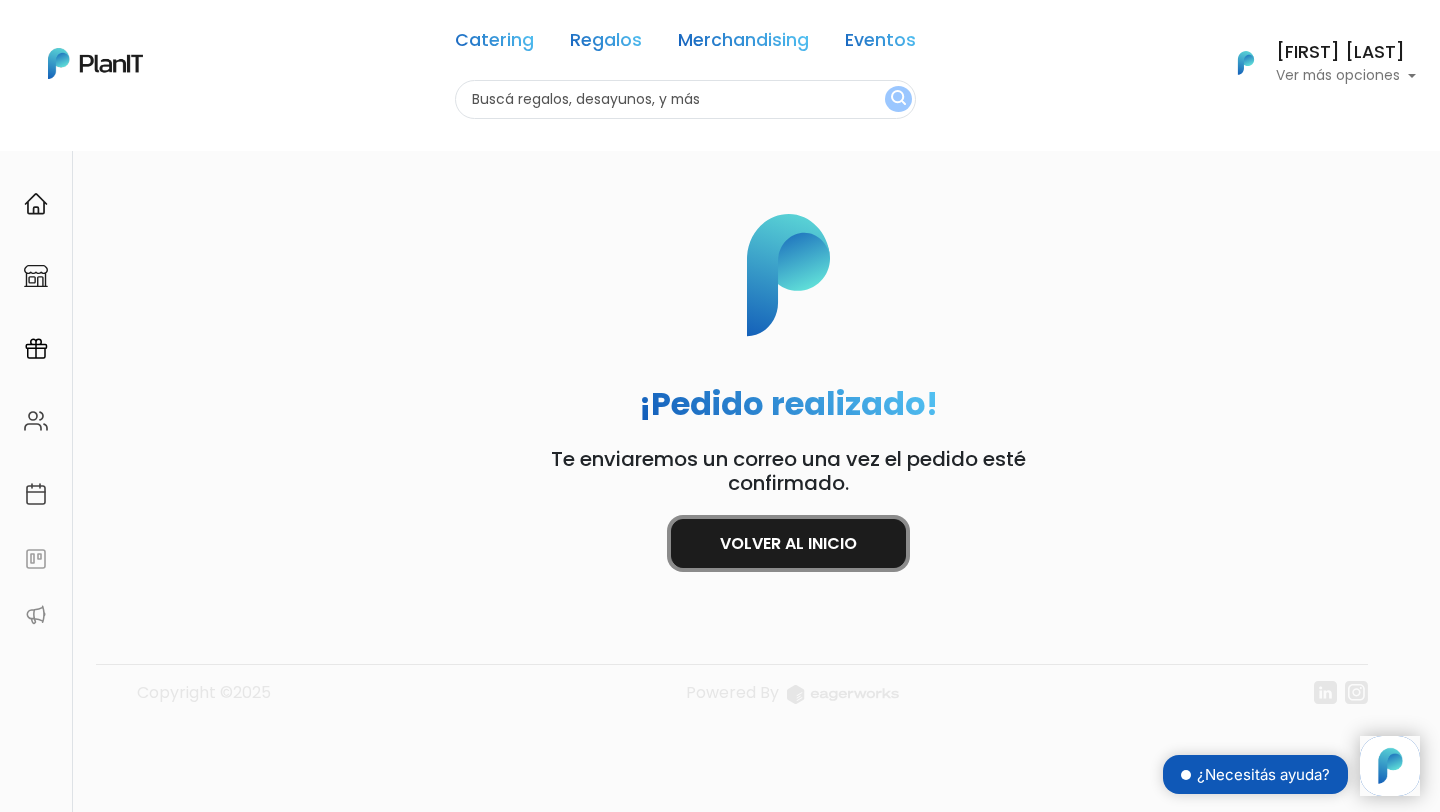 click on "Volver al inicio" at bounding box center (788, 543) 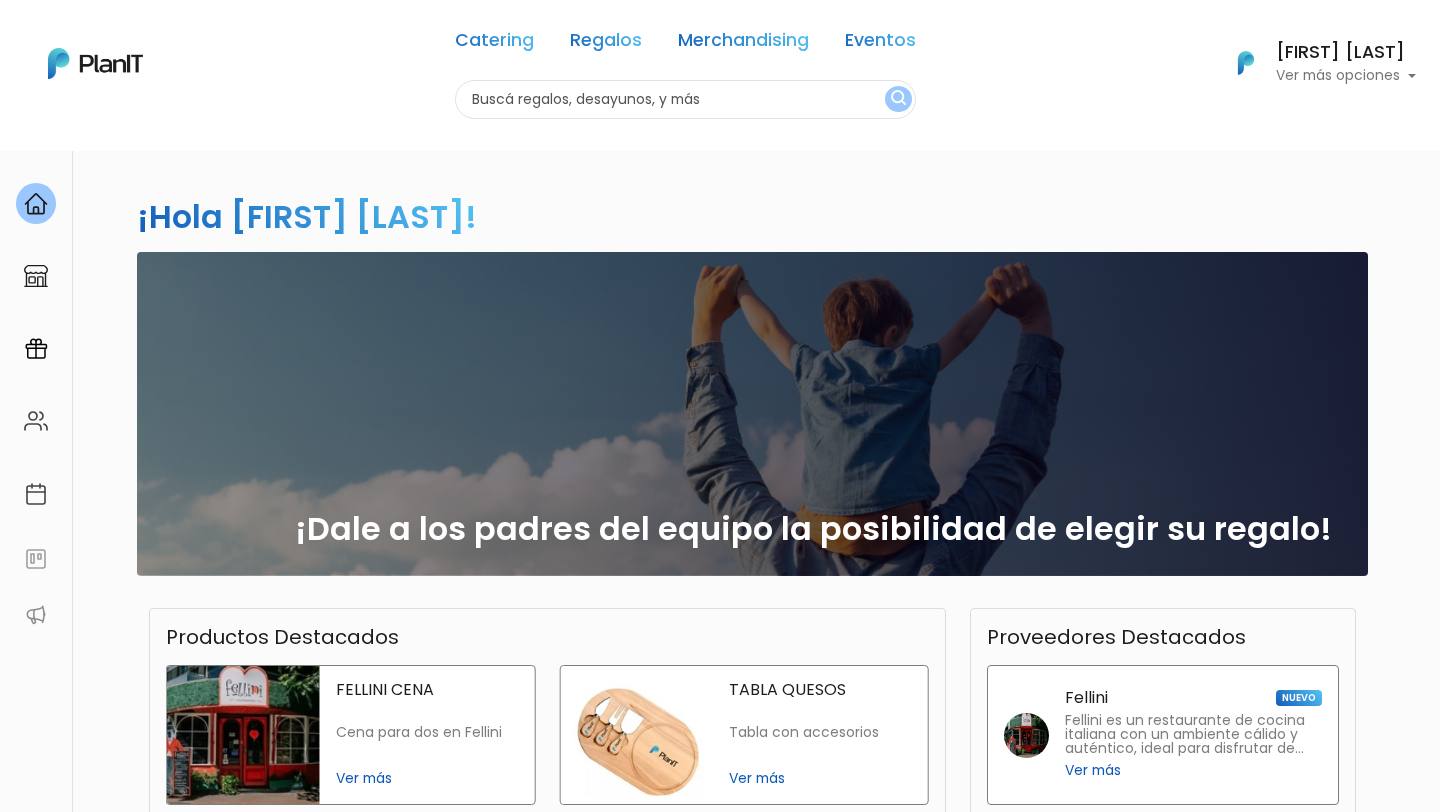 scroll, scrollTop: 0, scrollLeft: 0, axis: both 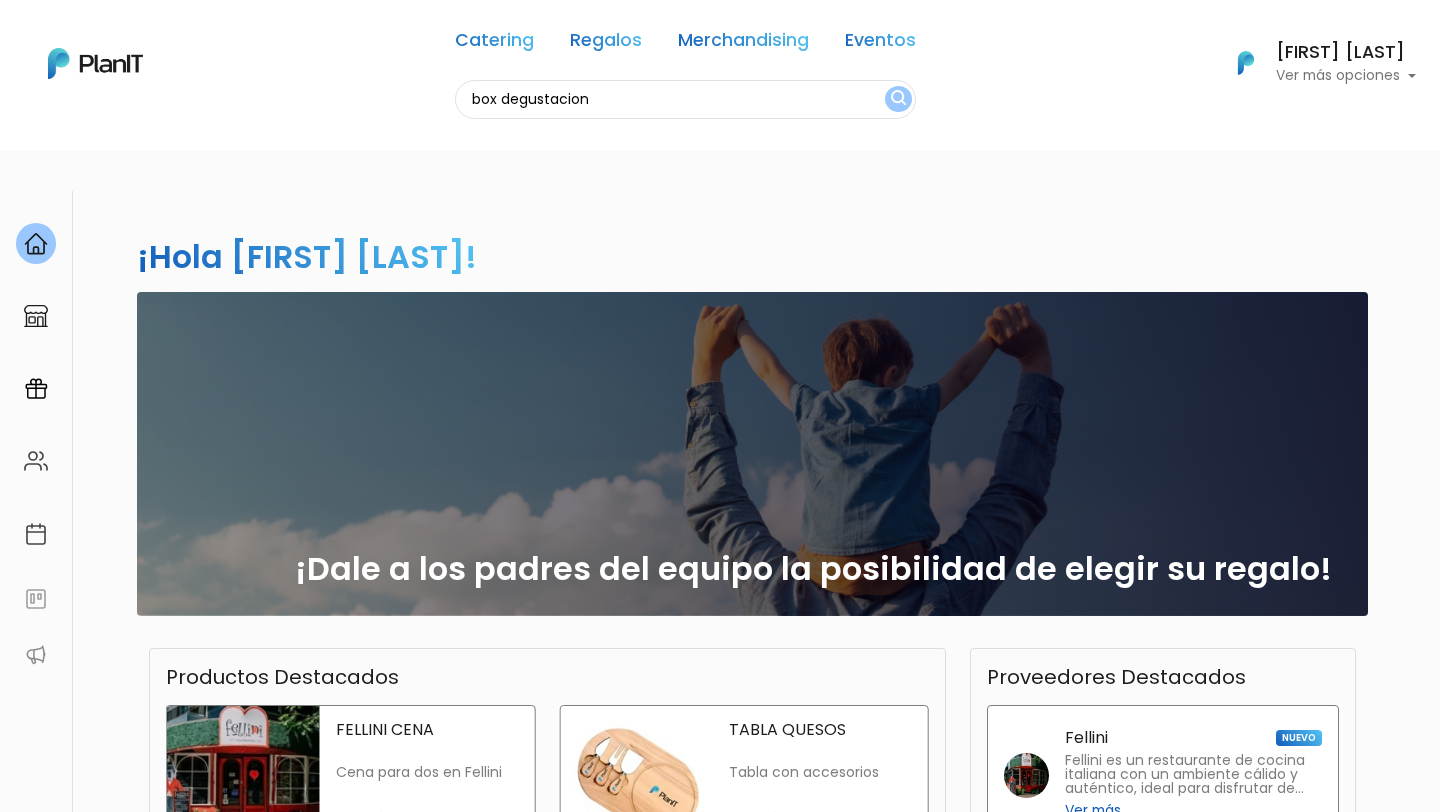 type on "box degustacion" 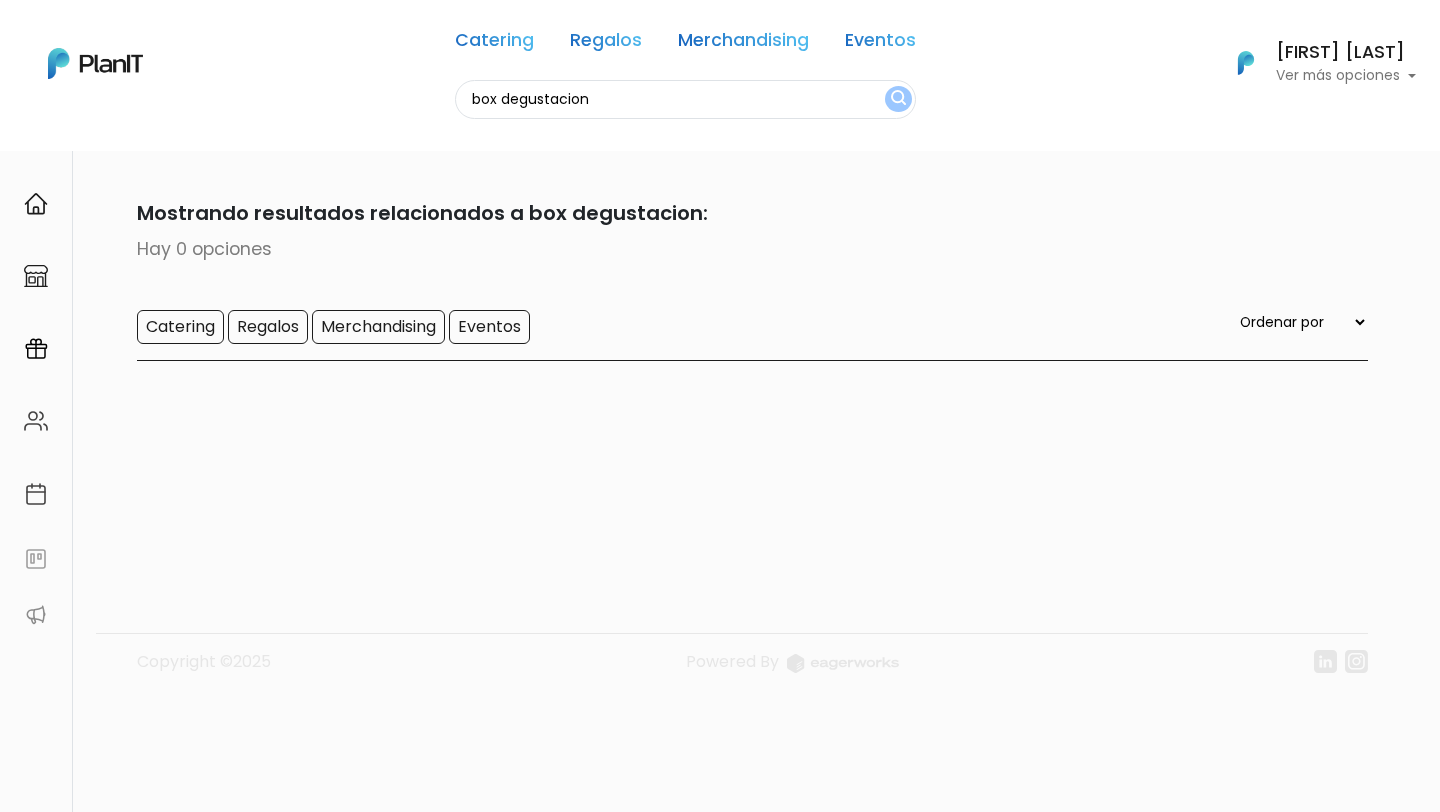 scroll, scrollTop: 0, scrollLeft: 0, axis: both 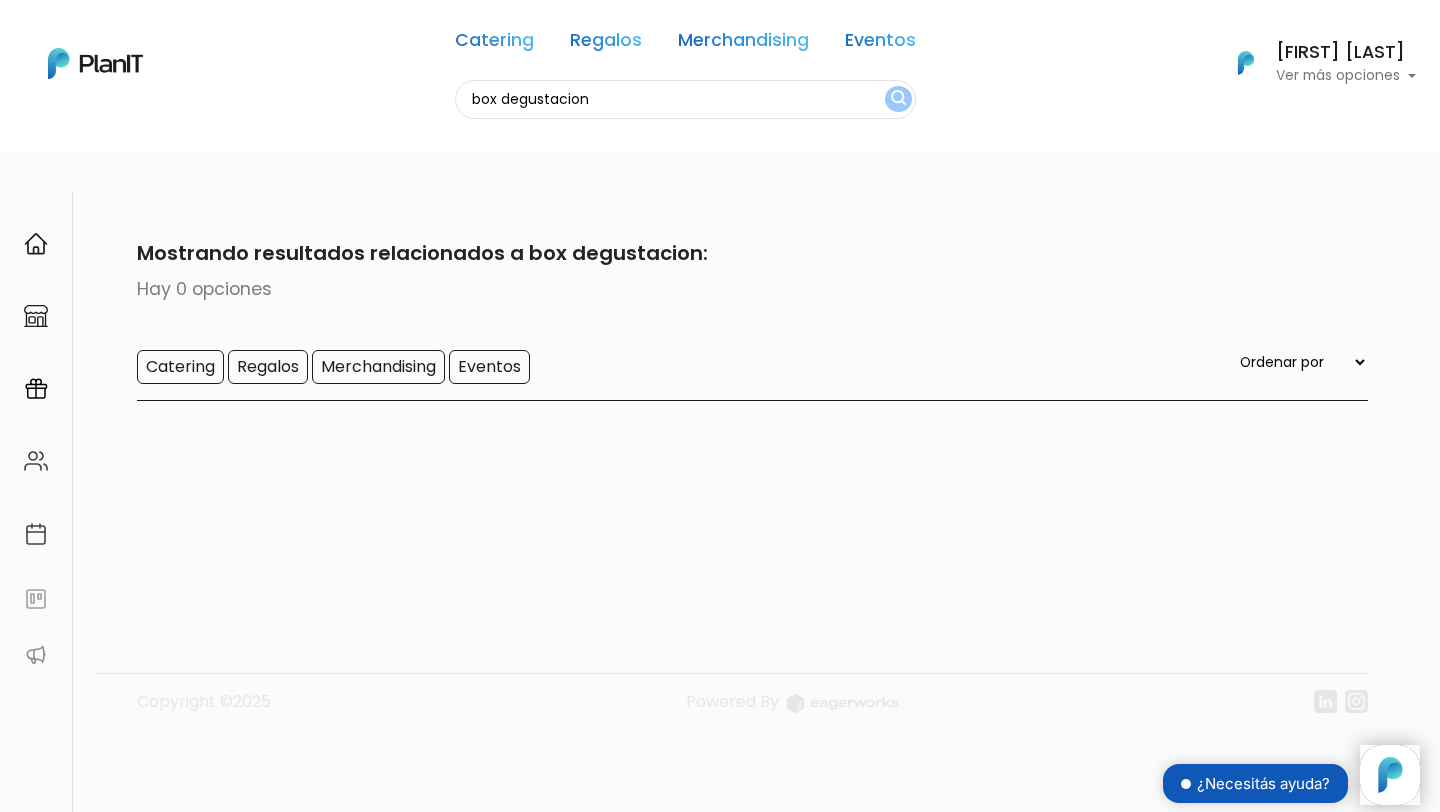 drag, startPoint x: 639, startPoint y: 104, endPoint x: 440, endPoint y: 116, distance: 199.36148 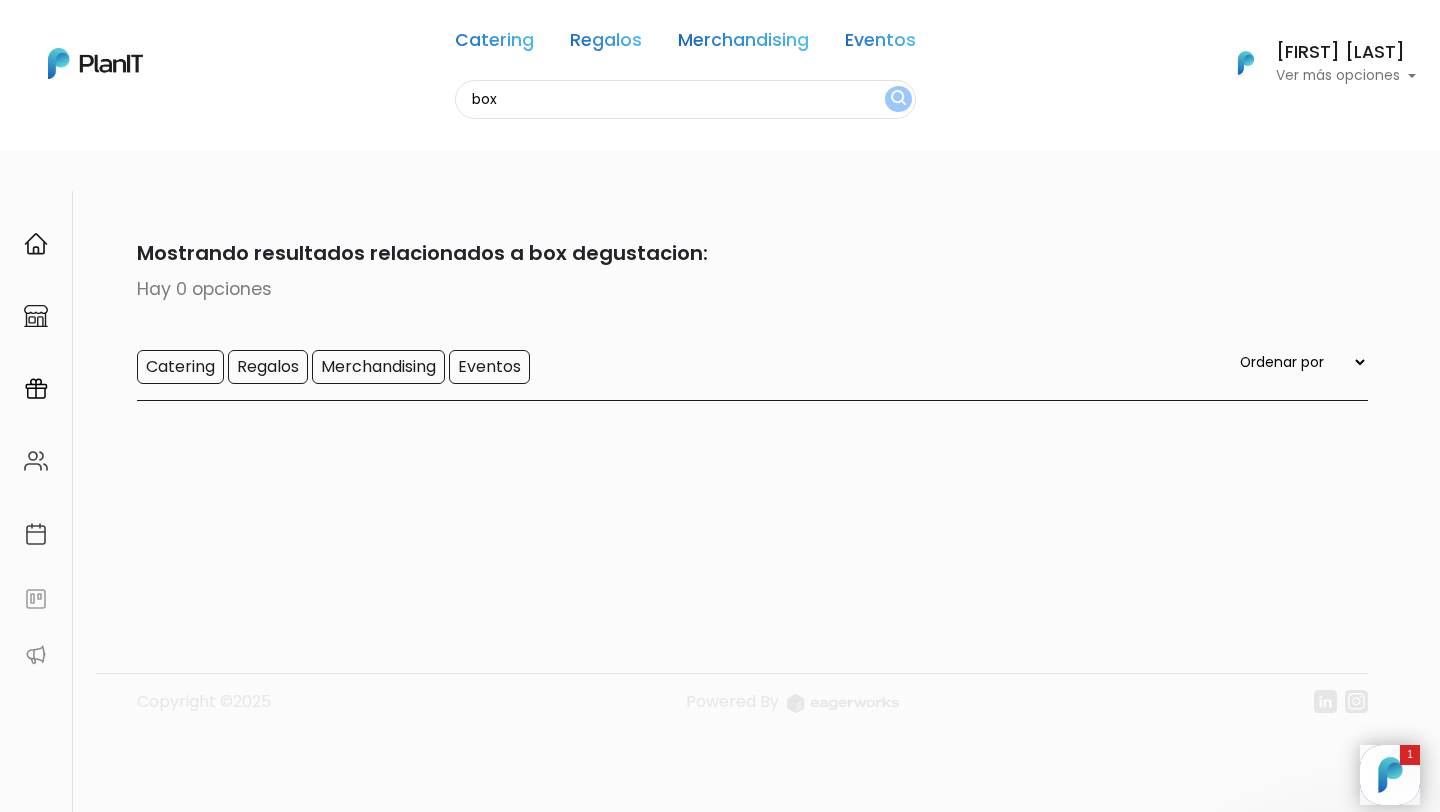 scroll, scrollTop: 0, scrollLeft: 0, axis: both 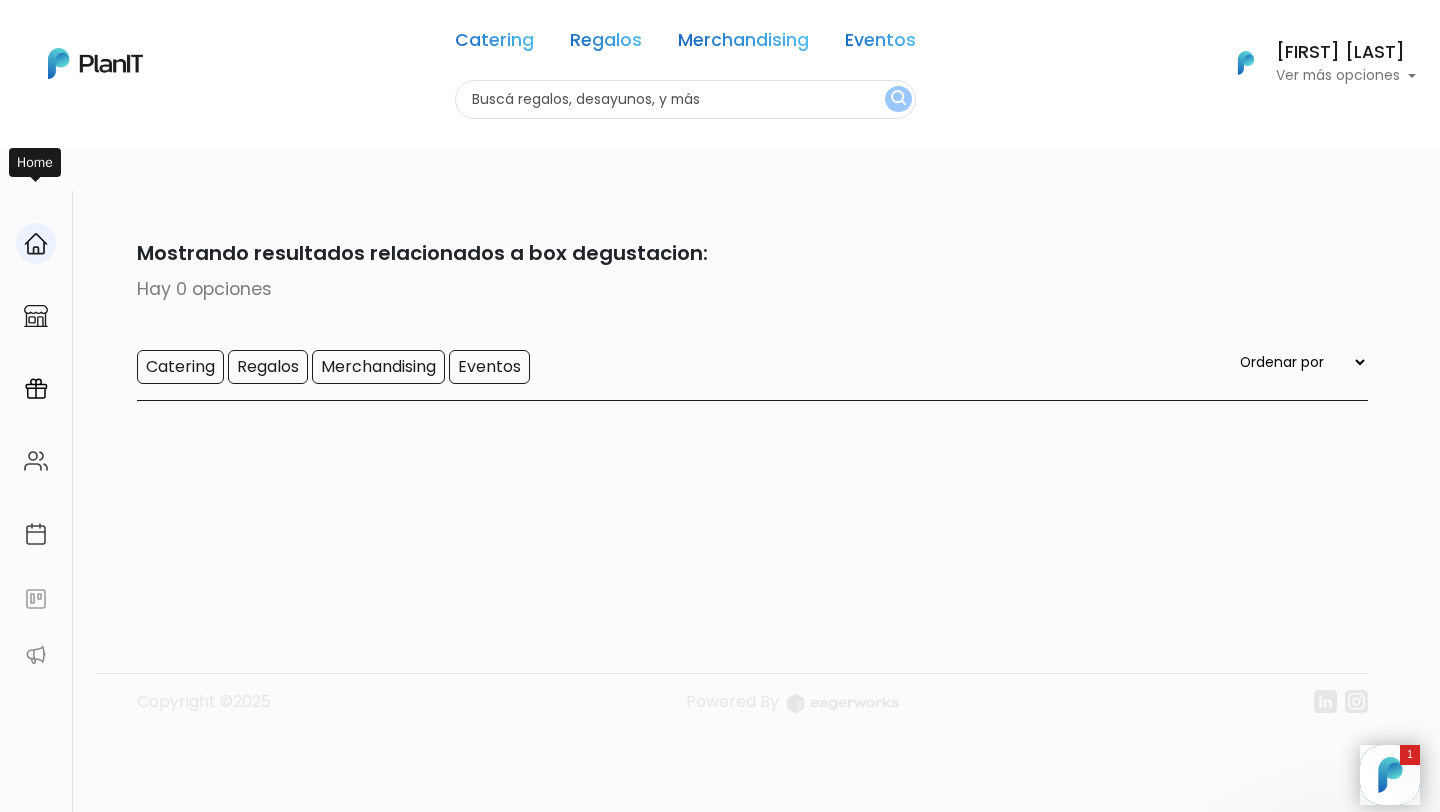 type 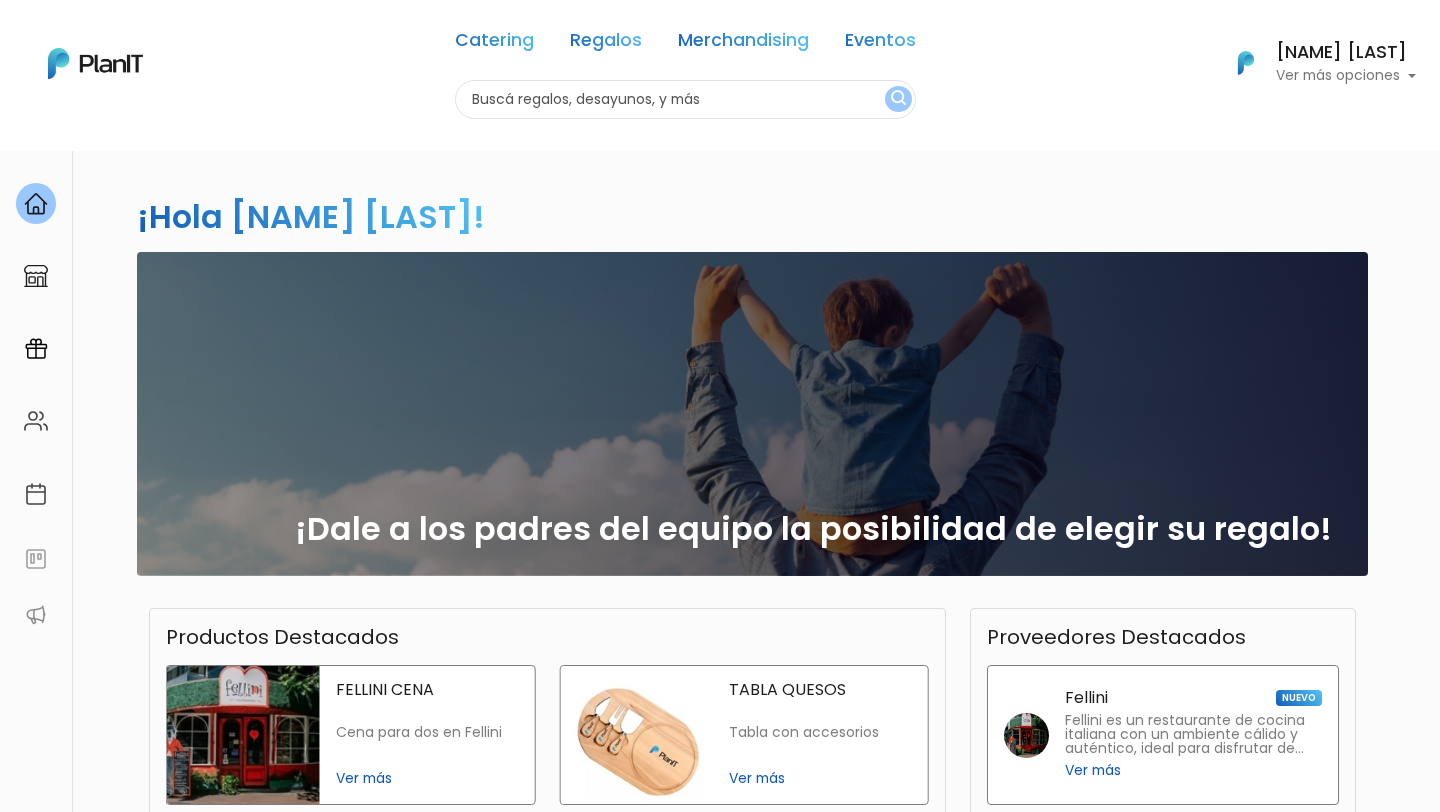 scroll, scrollTop: 0, scrollLeft: 0, axis: both 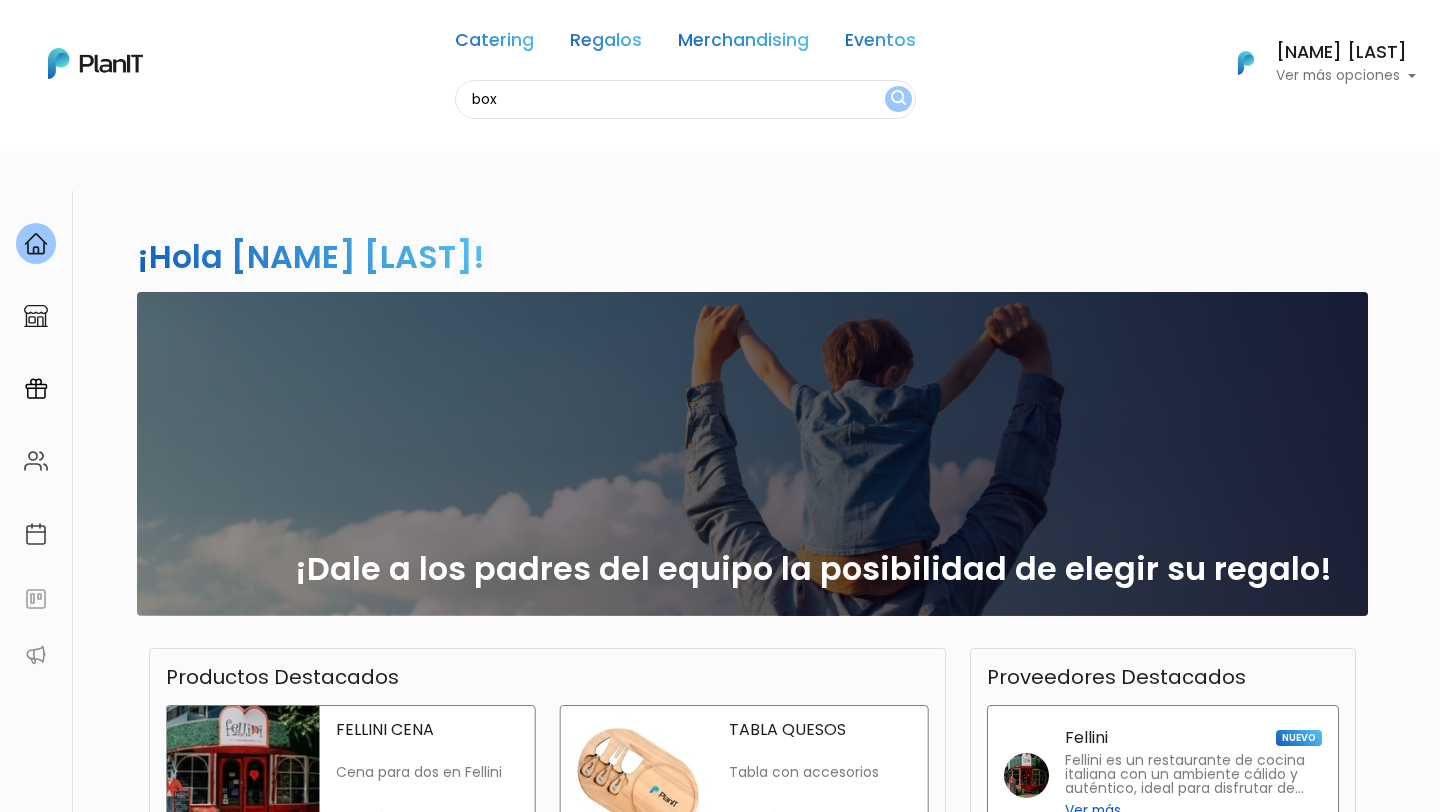 type on "box" 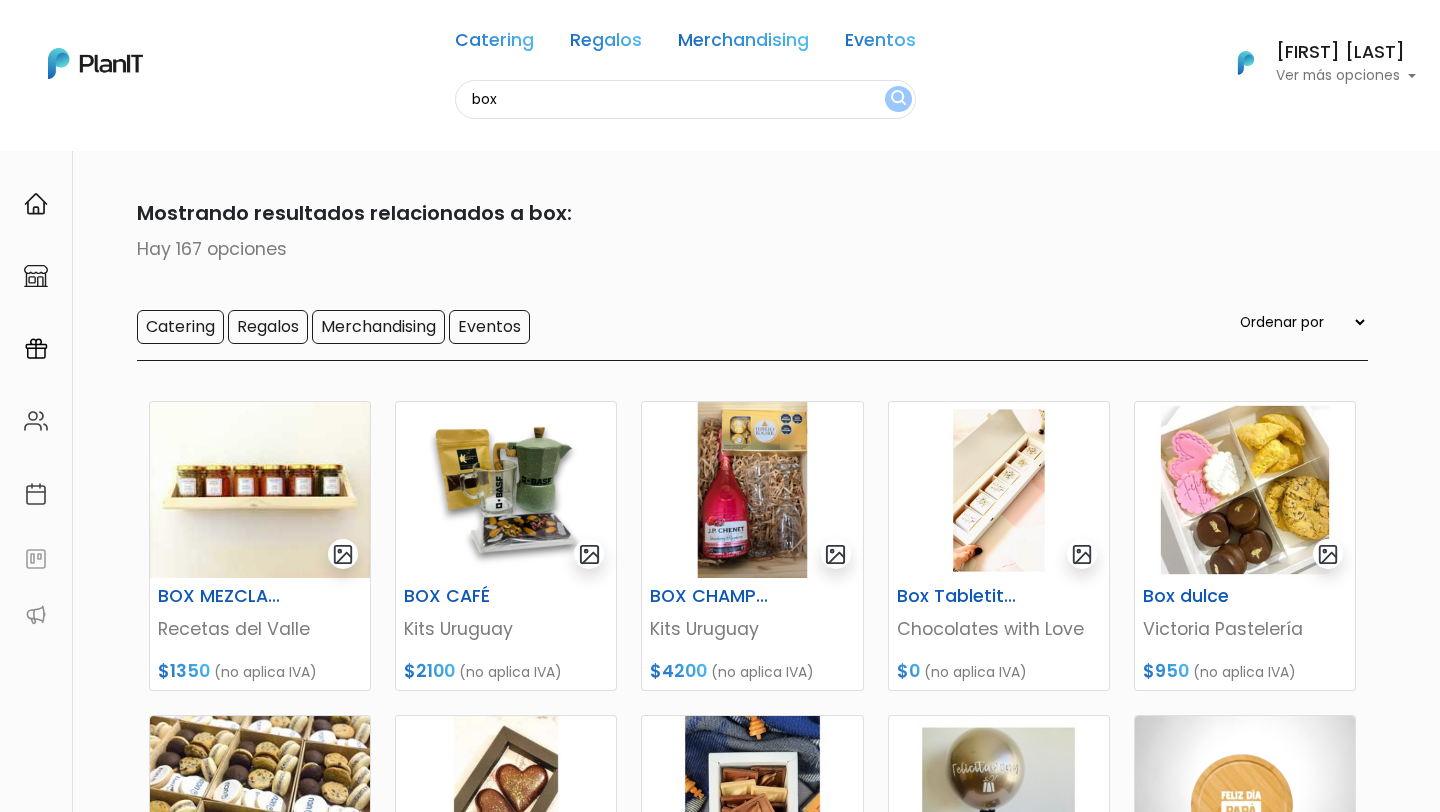 scroll, scrollTop: 0, scrollLeft: 0, axis: both 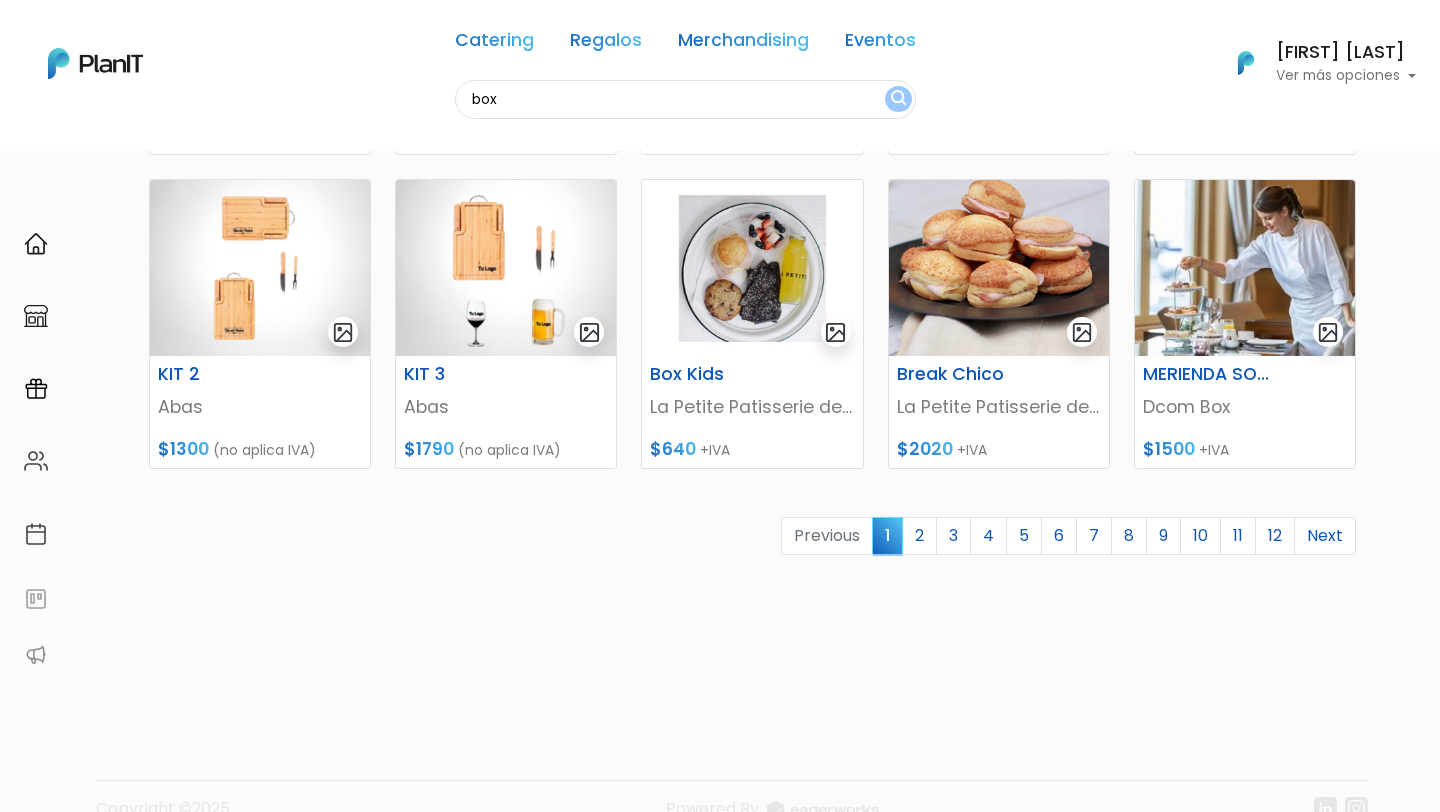 click on "Catering
Regalos
Merchandising
Eventos" at bounding box center [685, 44] 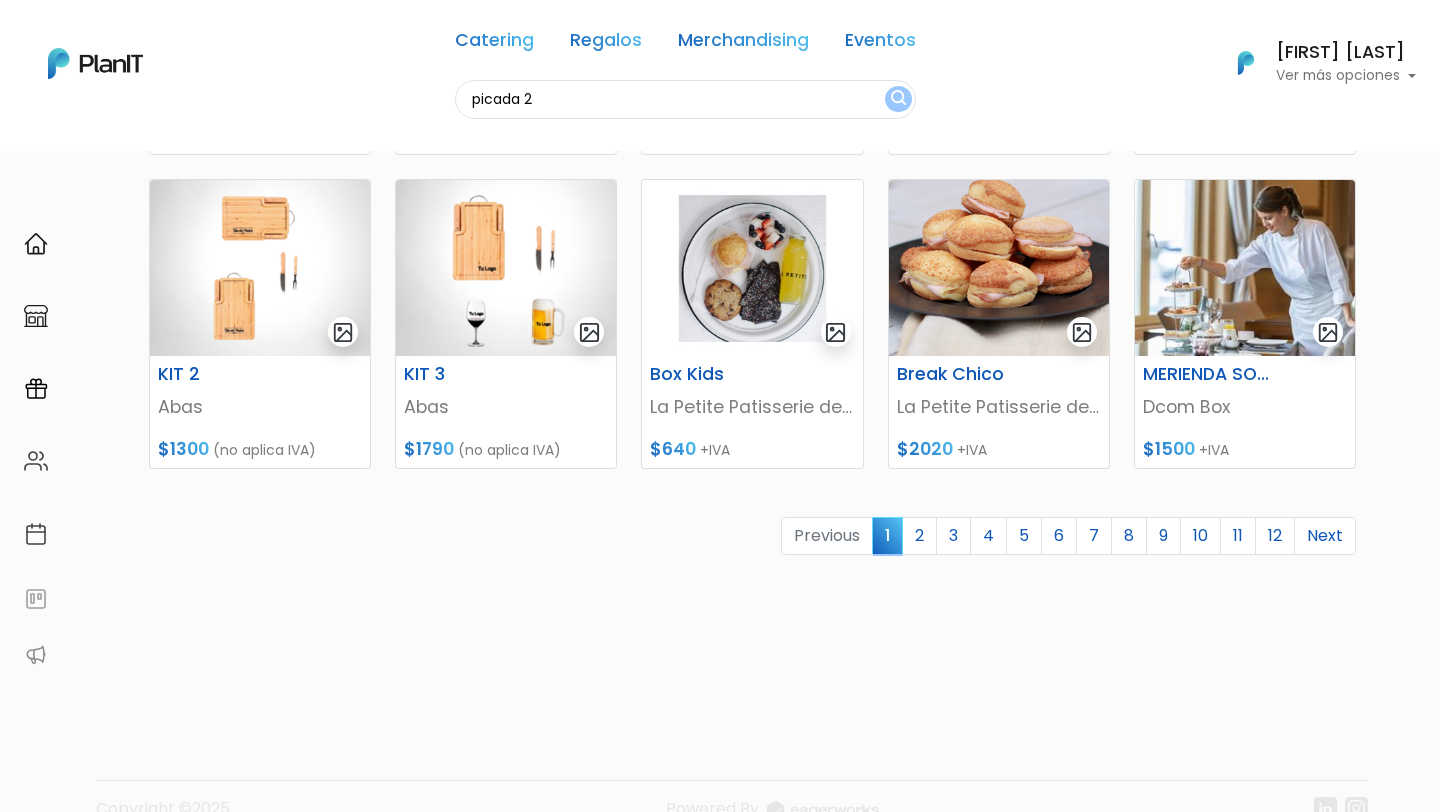 type on "picada 2" 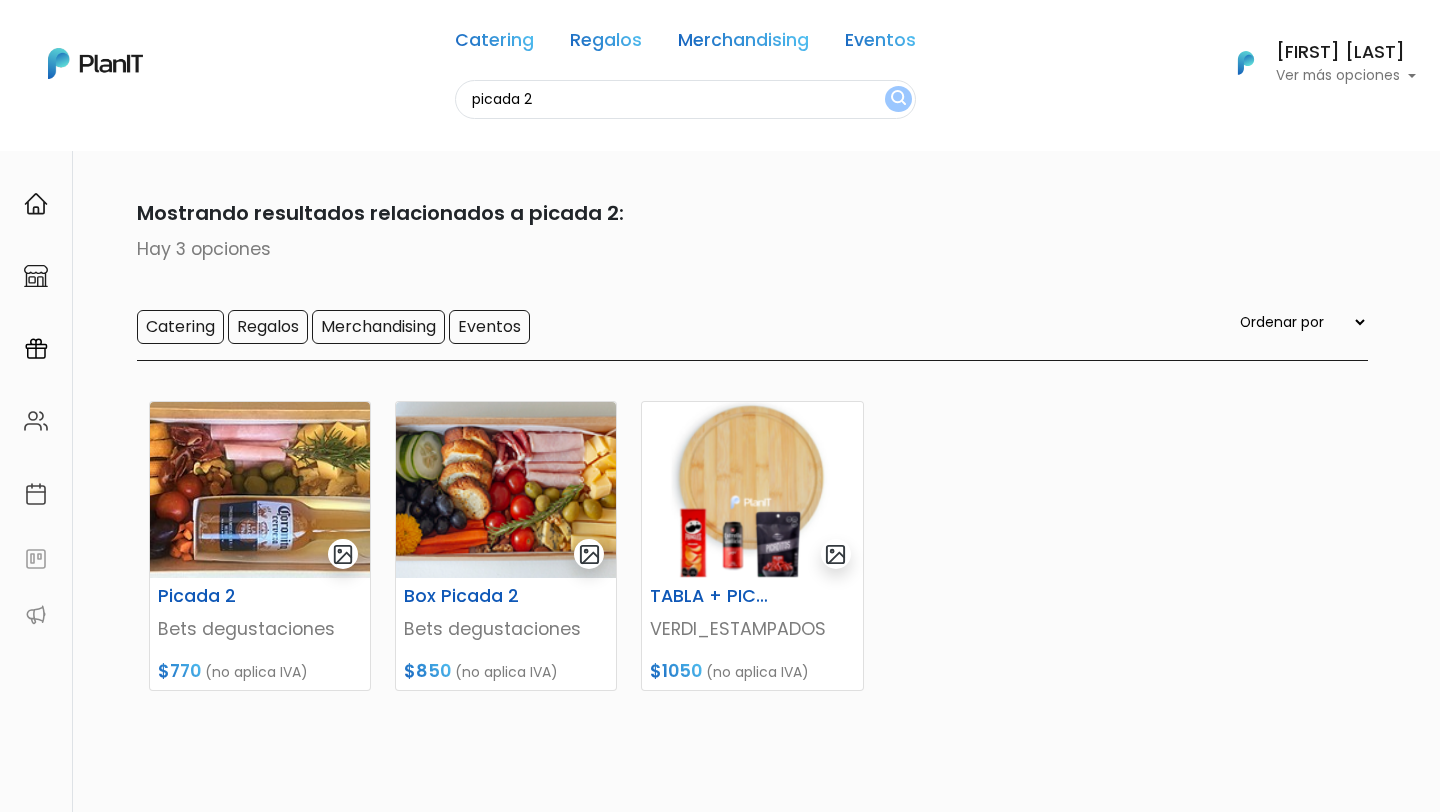 scroll, scrollTop: 0, scrollLeft: 0, axis: both 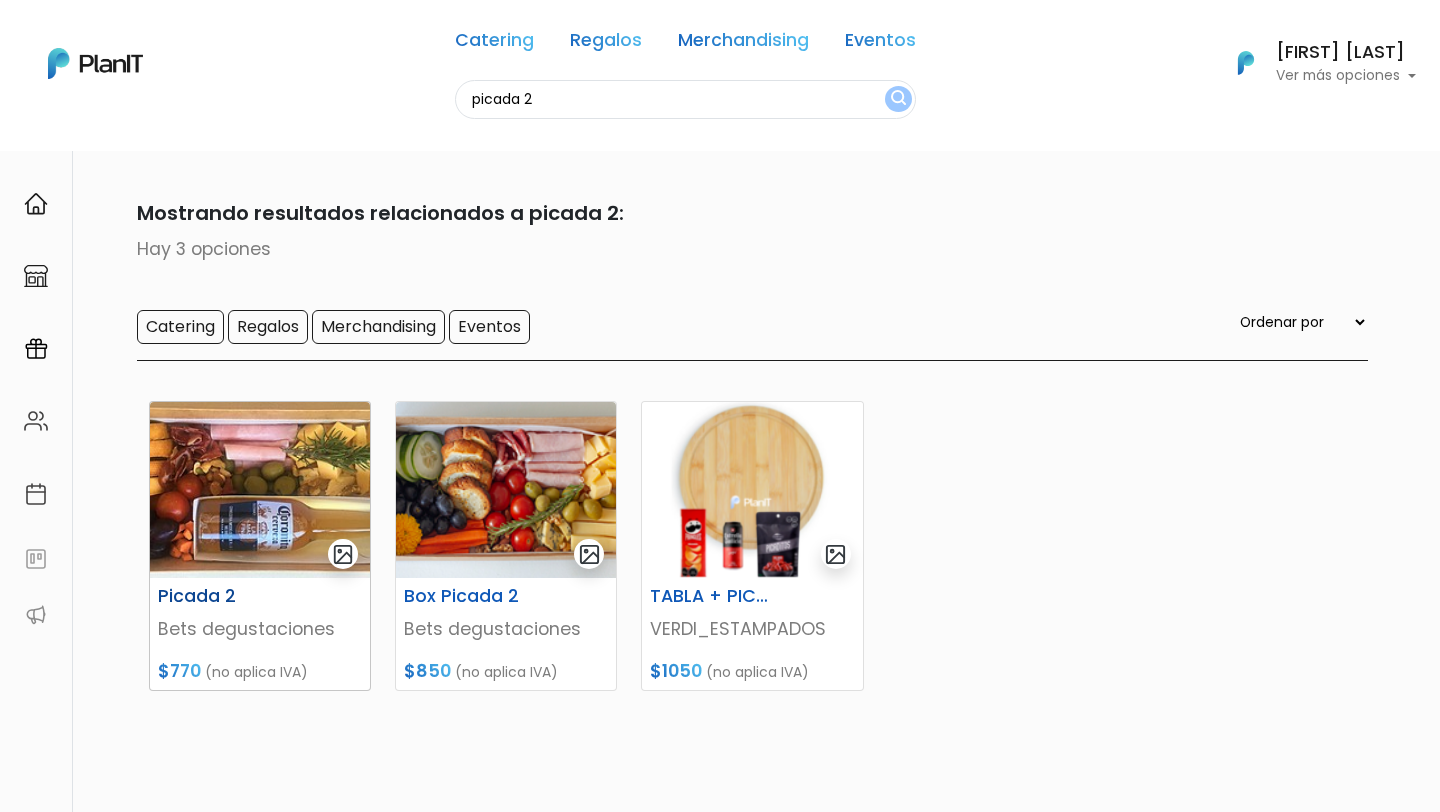 click at bounding box center (260, 490) 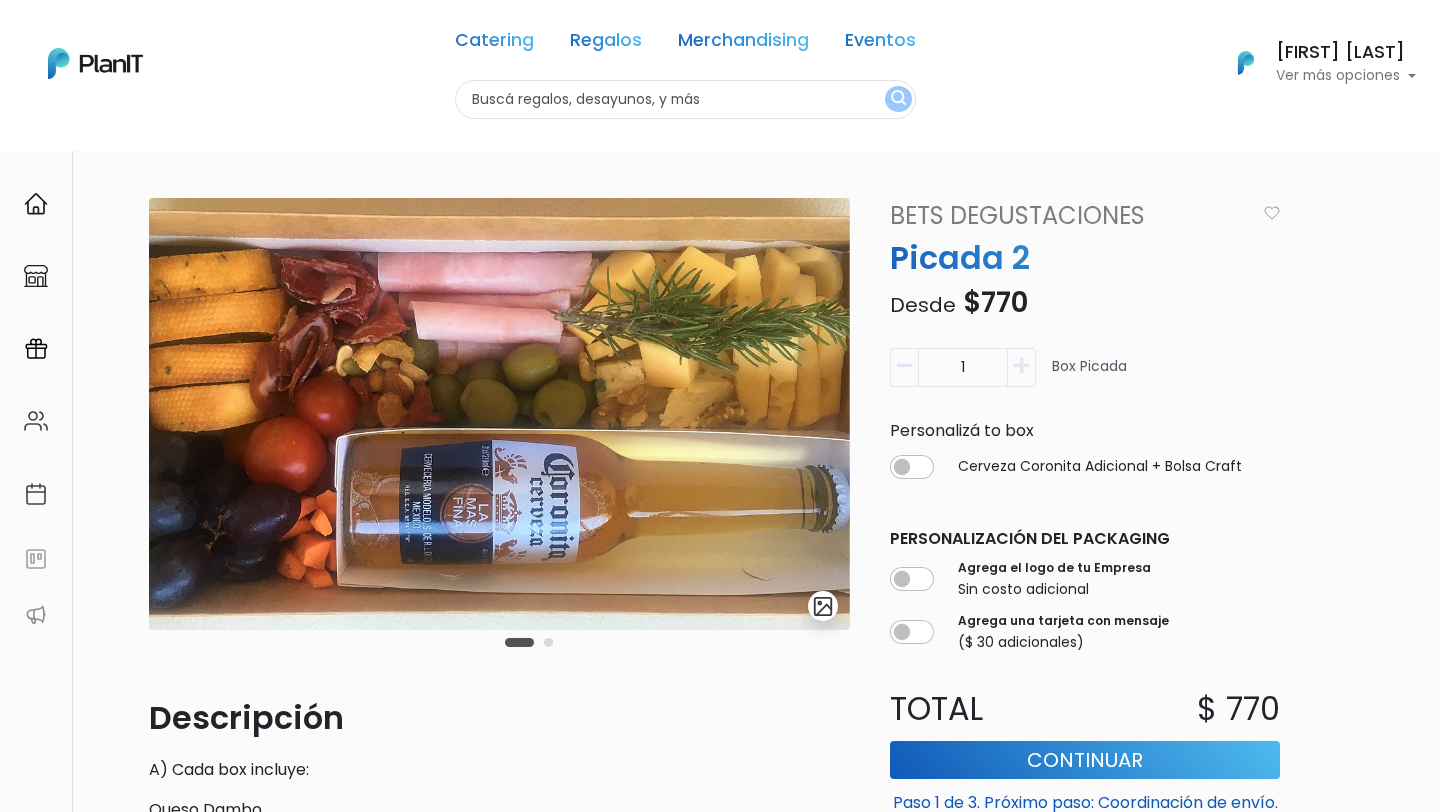 scroll, scrollTop: 0, scrollLeft: 0, axis: both 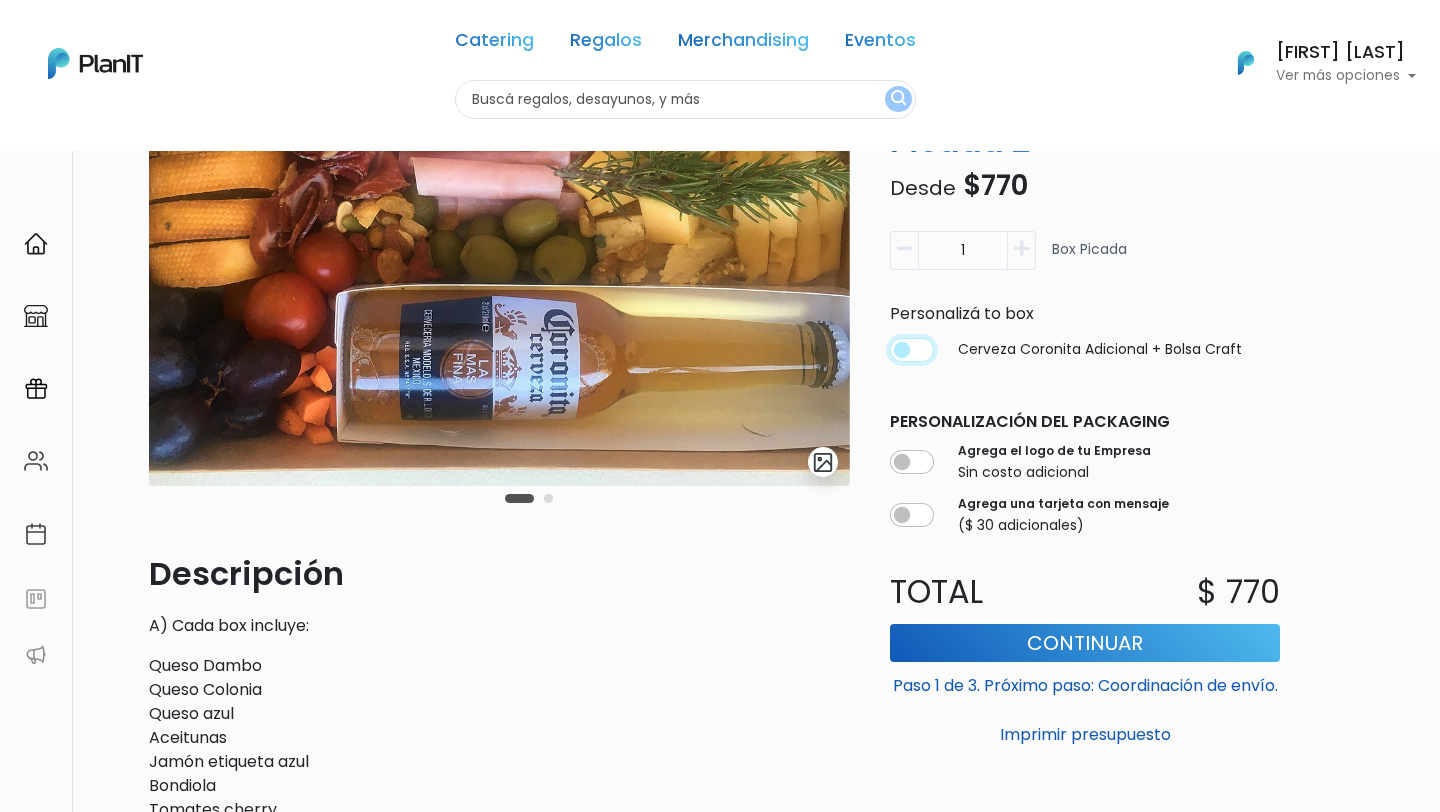 click at bounding box center [912, 350] 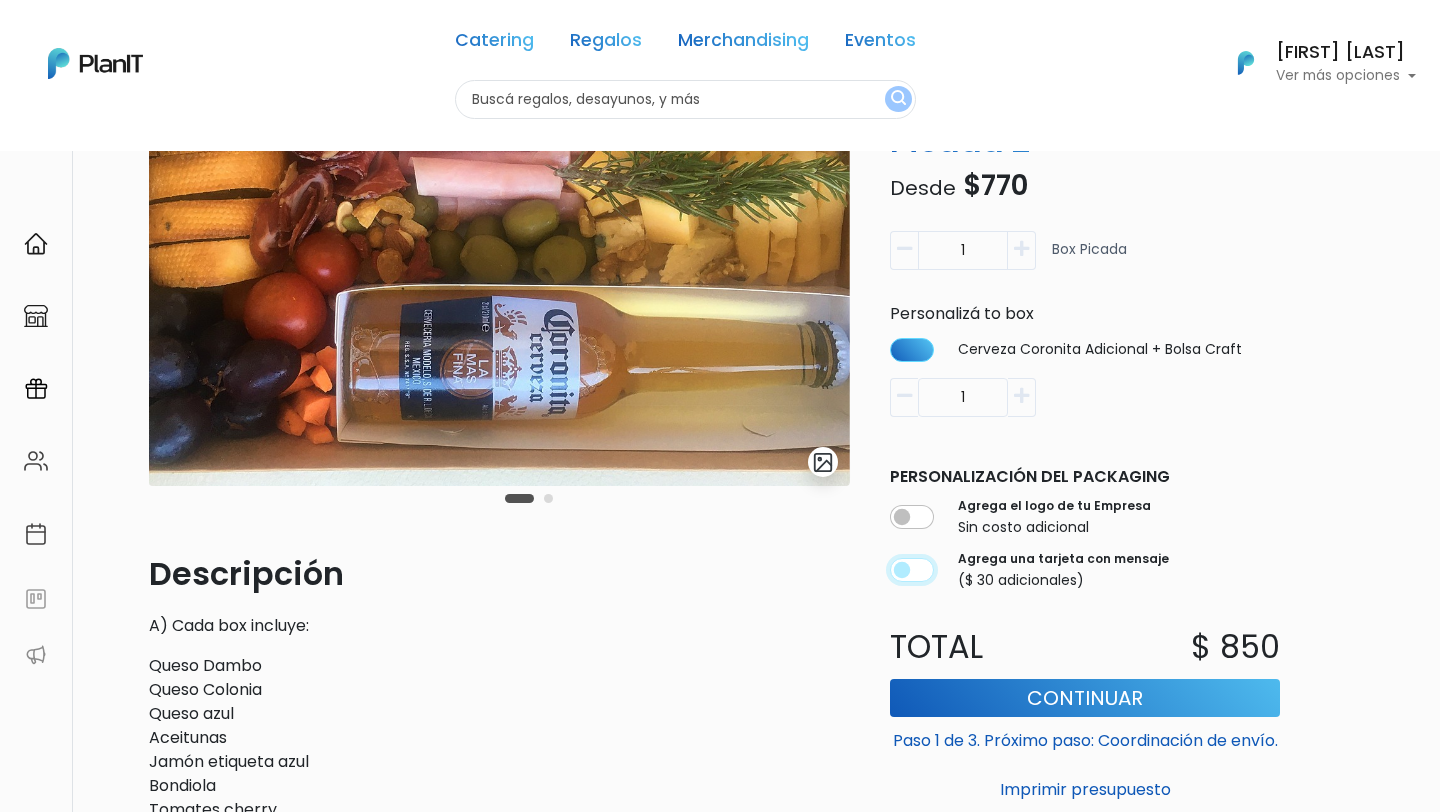 click at bounding box center (912, 570) 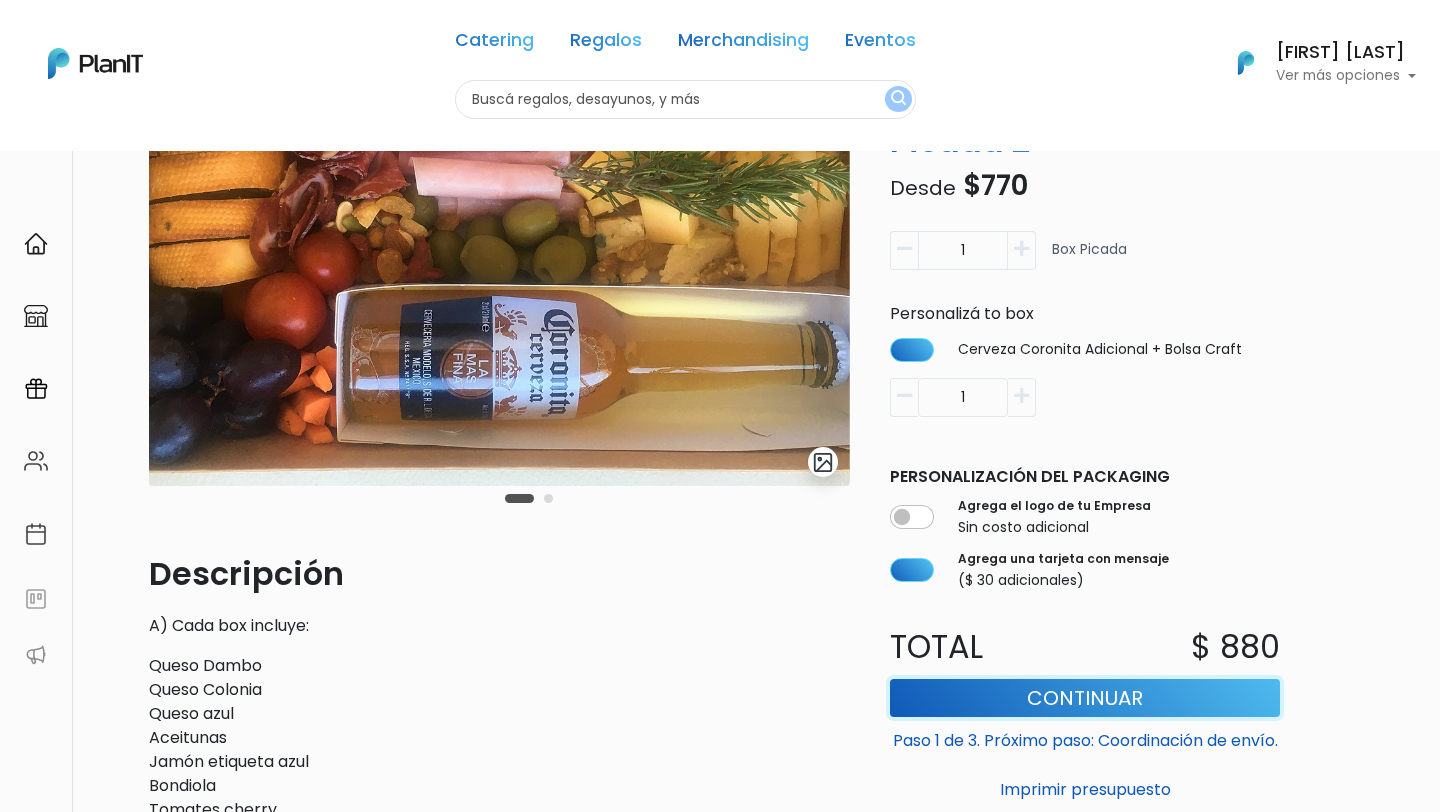 click on "Continuar" at bounding box center [1085, 698] 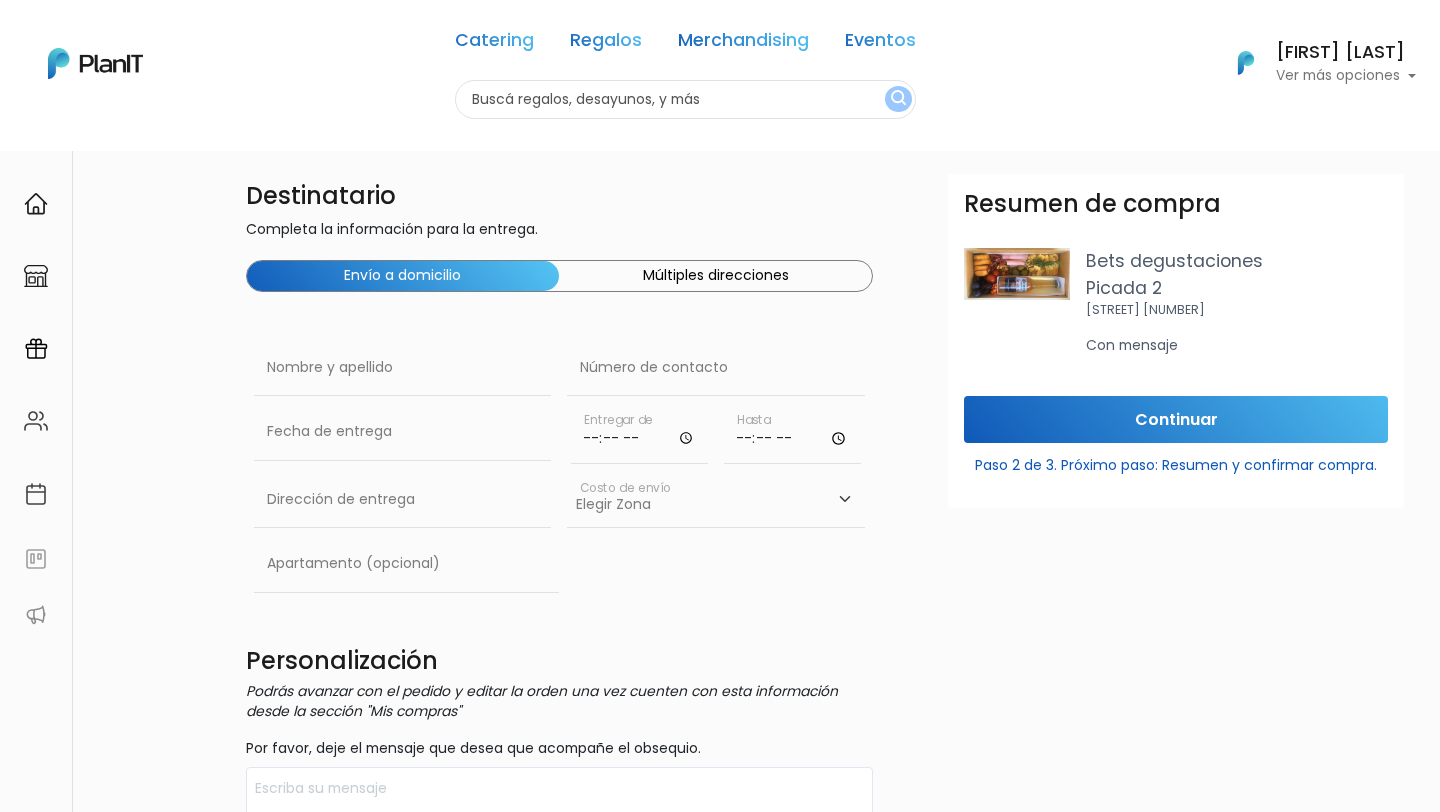 scroll, scrollTop: 0, scrollLeft: 0, axis: both 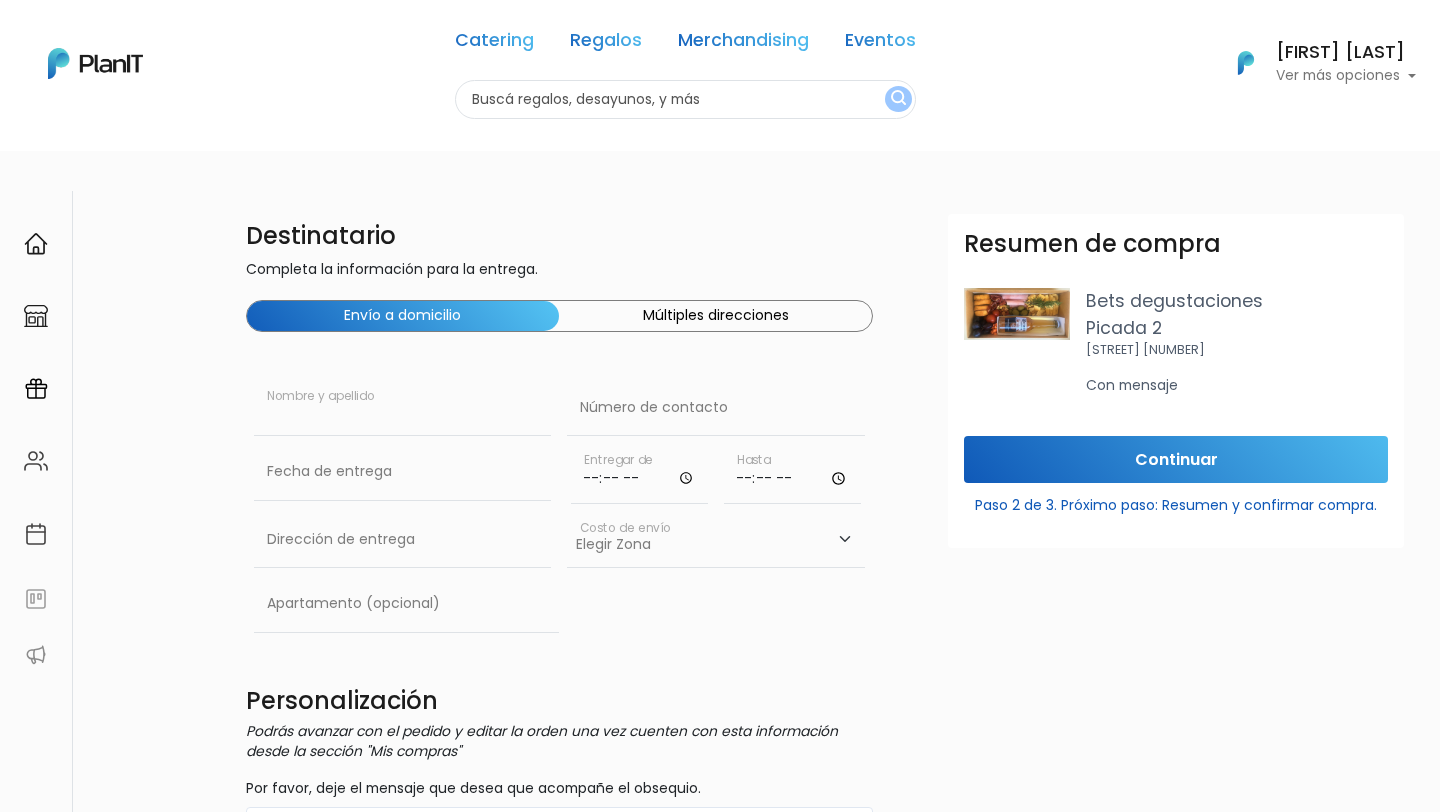 click at bounding box center [403, 408] 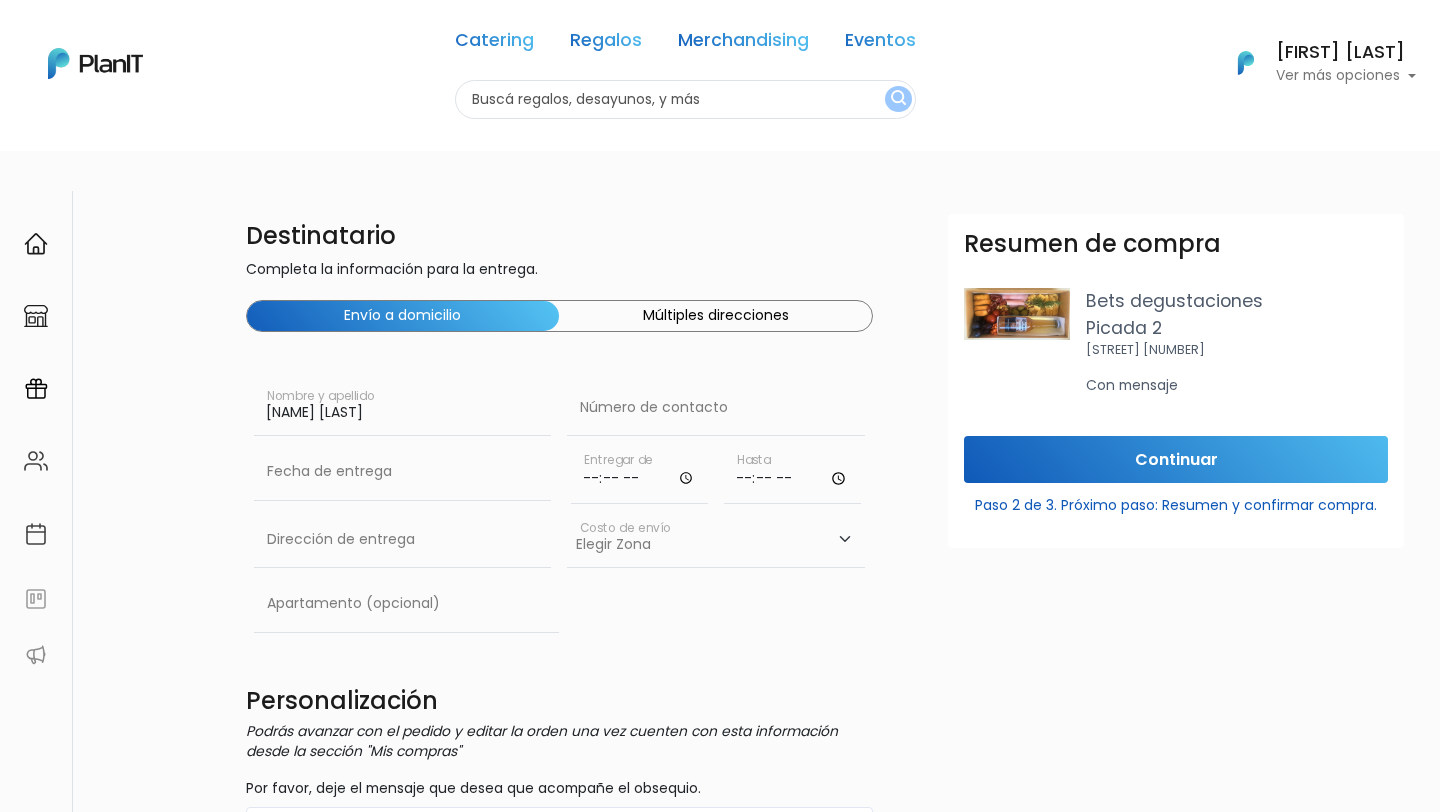 type on "Marcos Martinez" 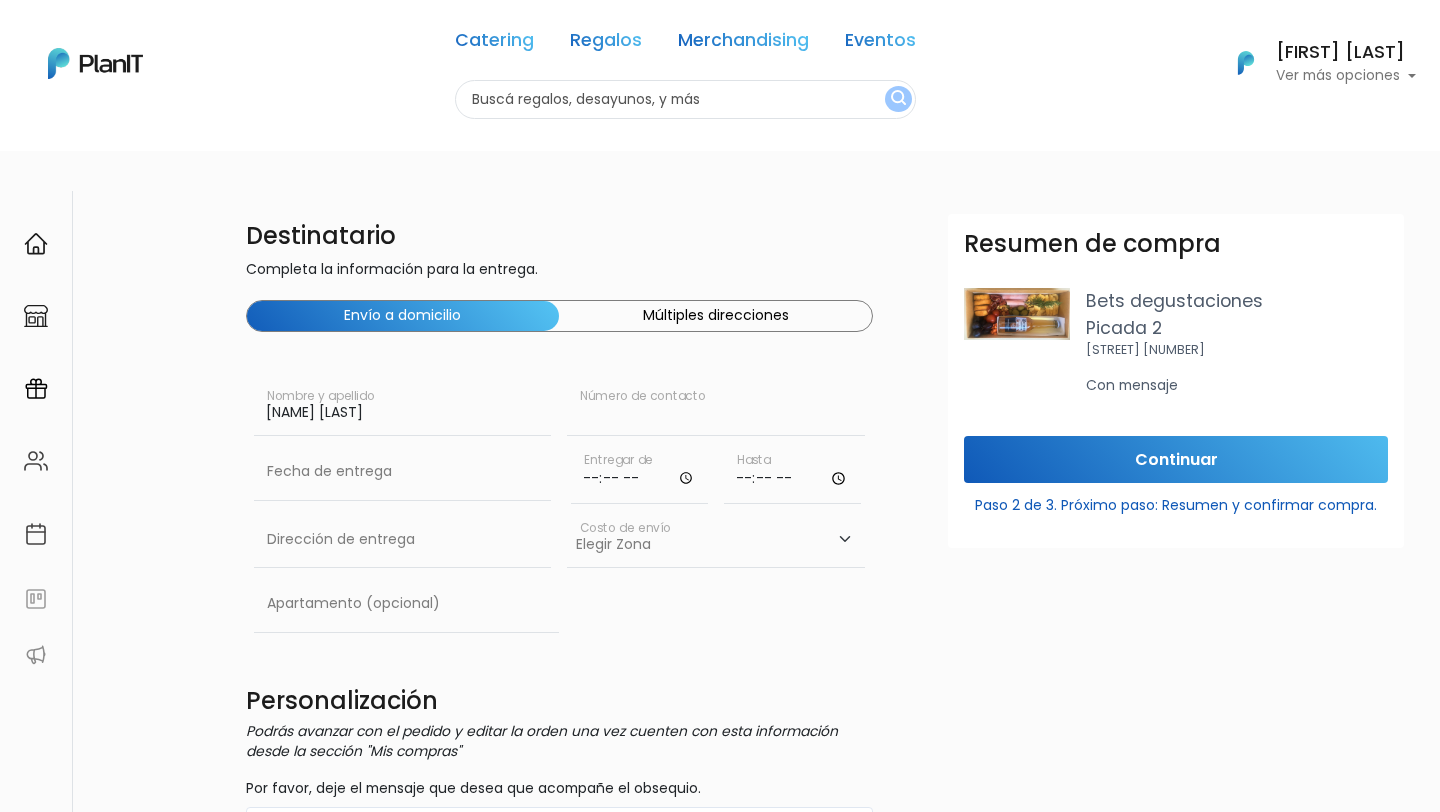 click at bounding box center [716, 408] 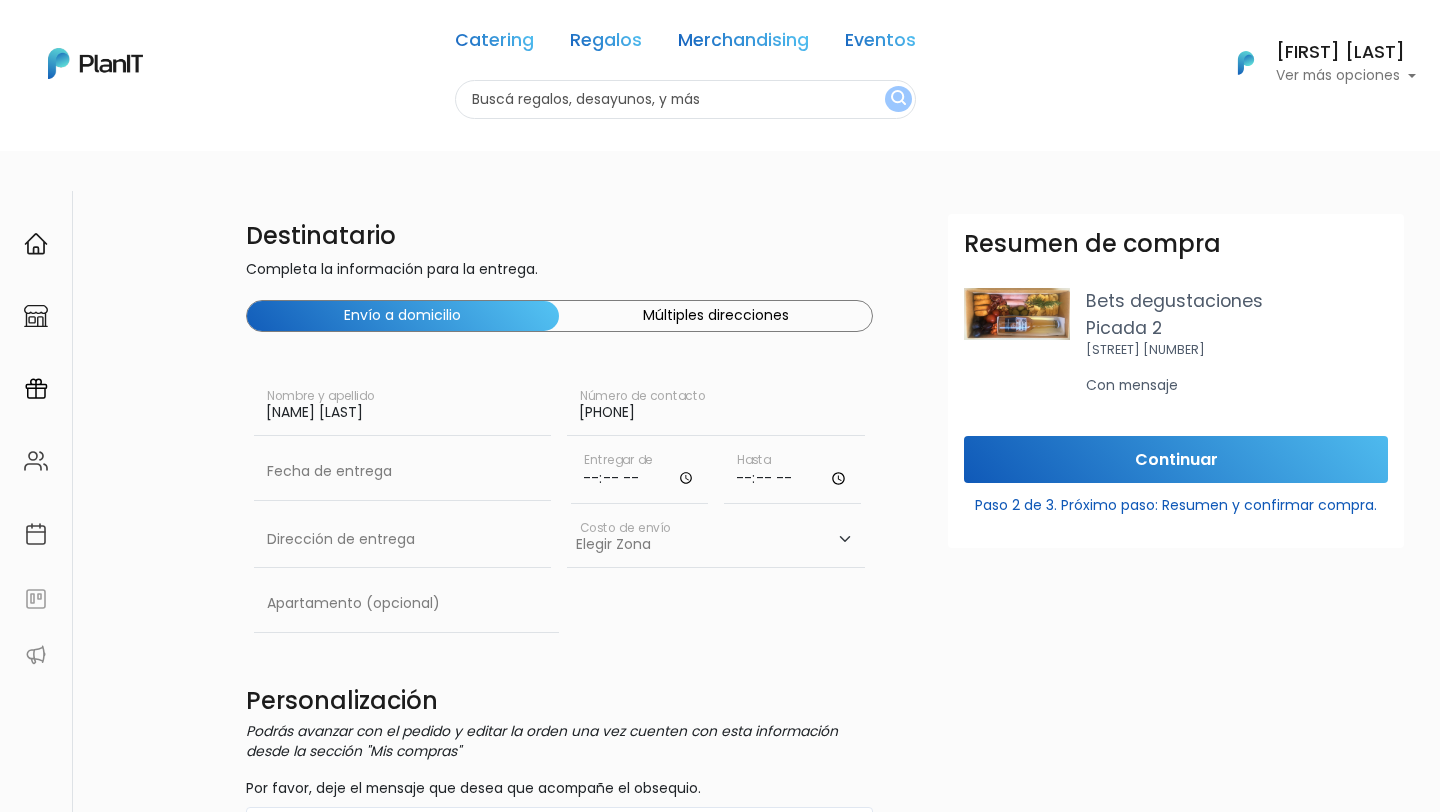 click on "98921455" at bounding box center (716, 408) 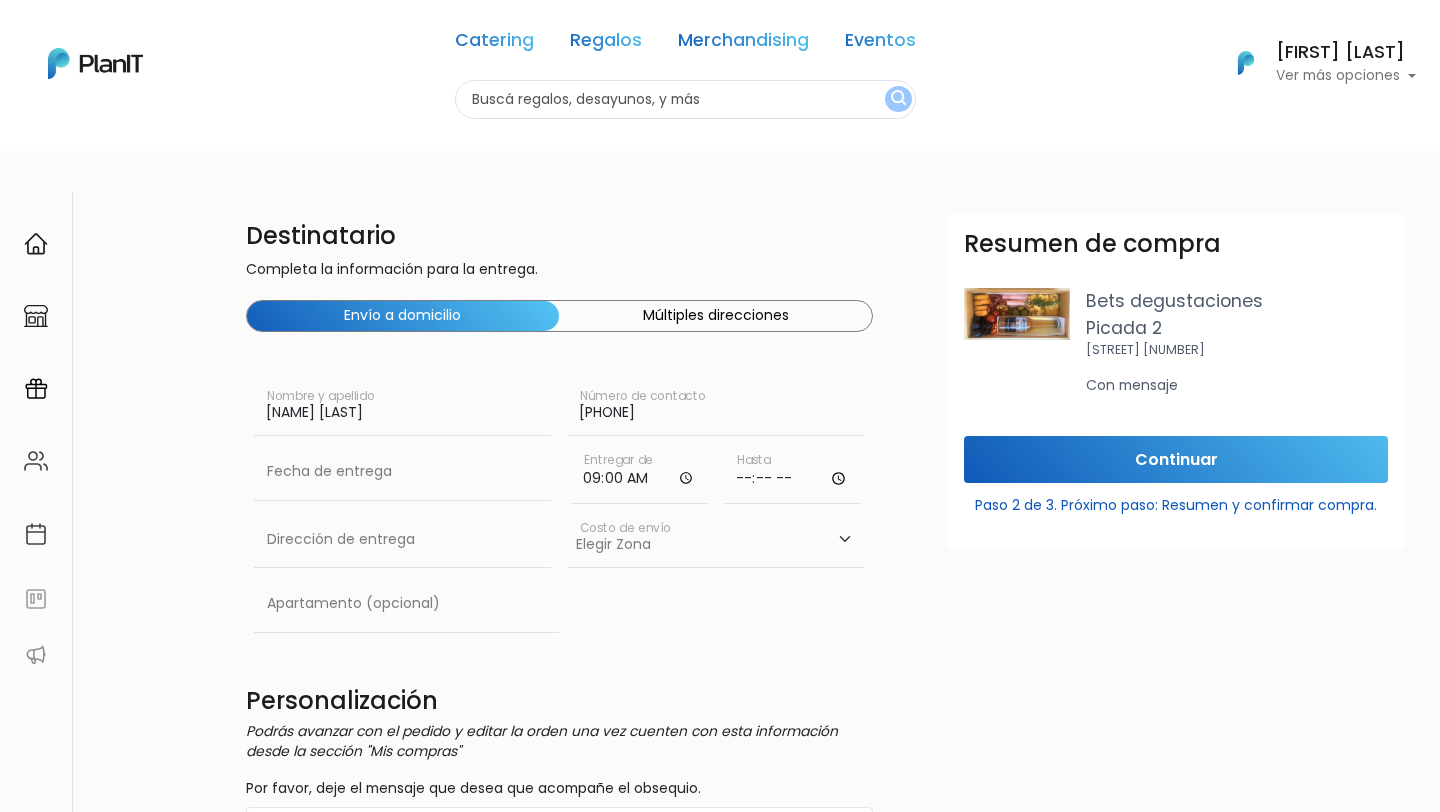 type on "09:00" 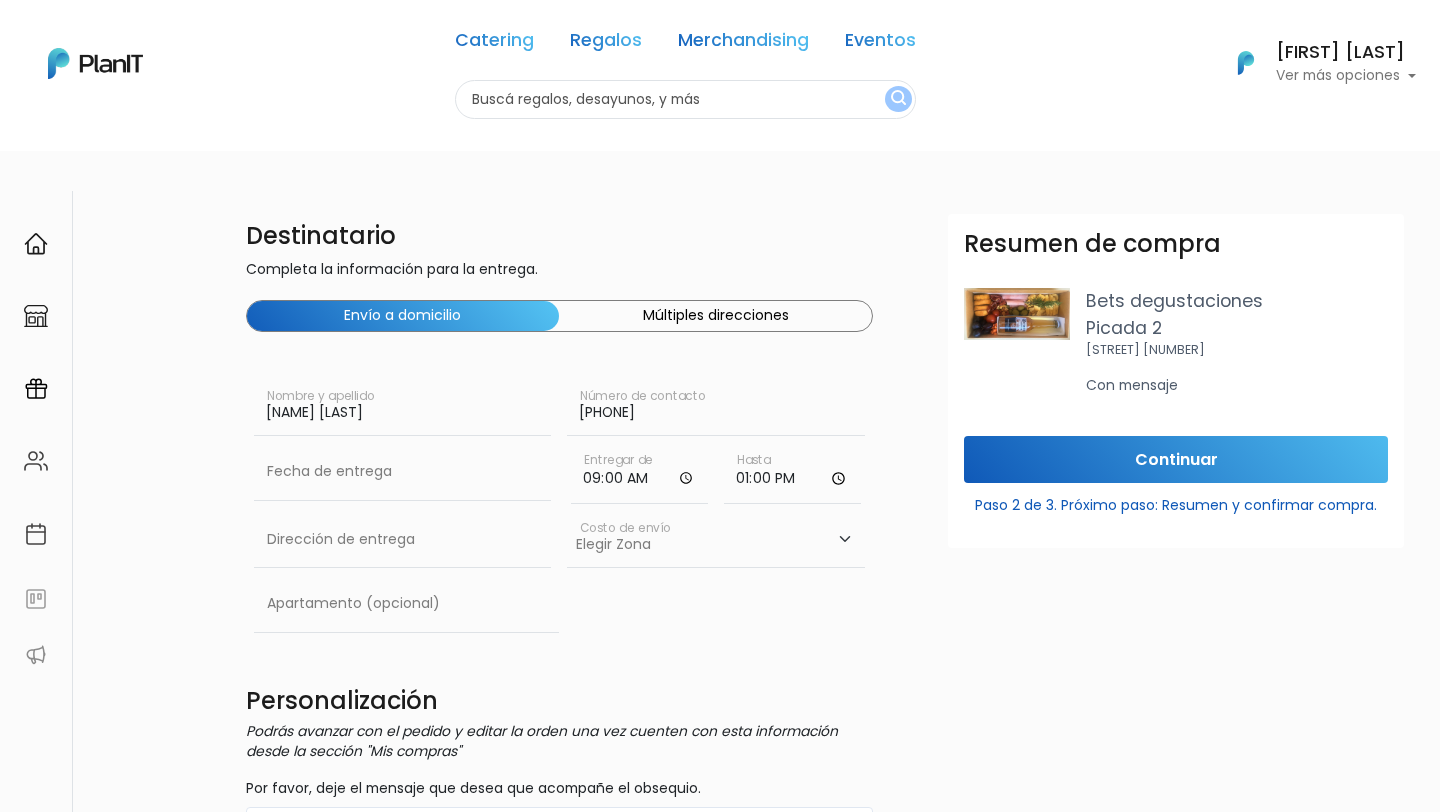 type on "13:00" 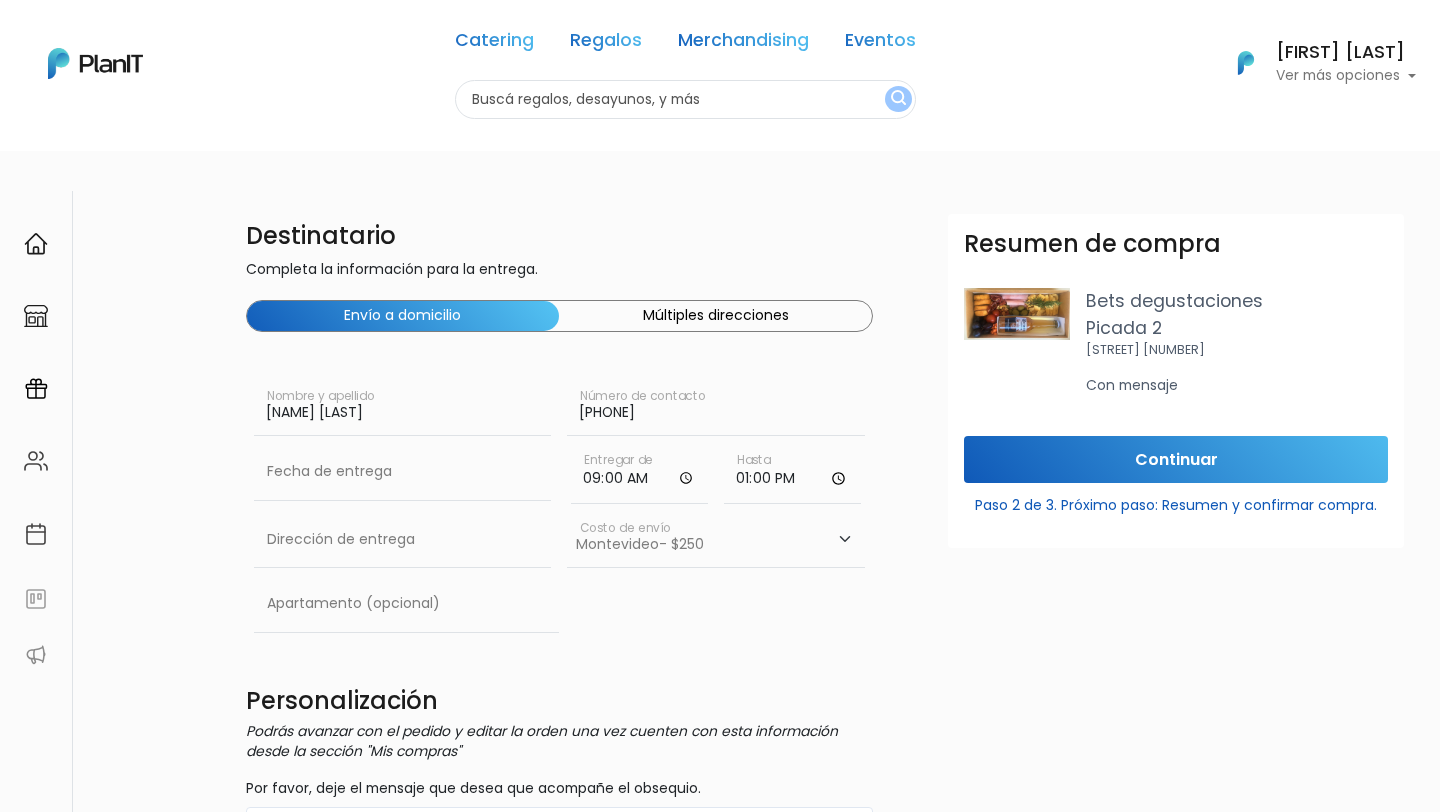 click on "Dirección de entrega" at bounding box center [403, 476] 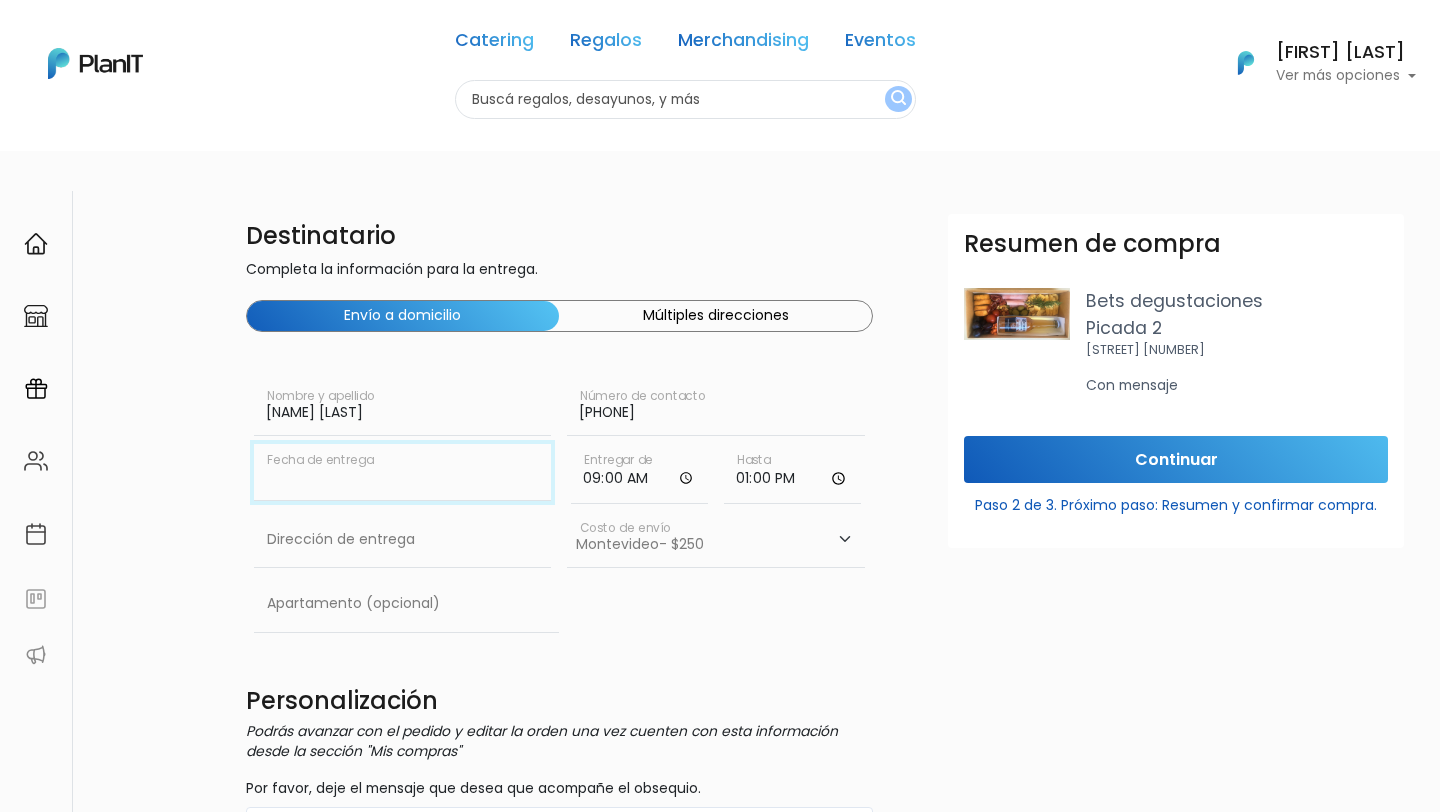 click at bounding box center [403, 472] 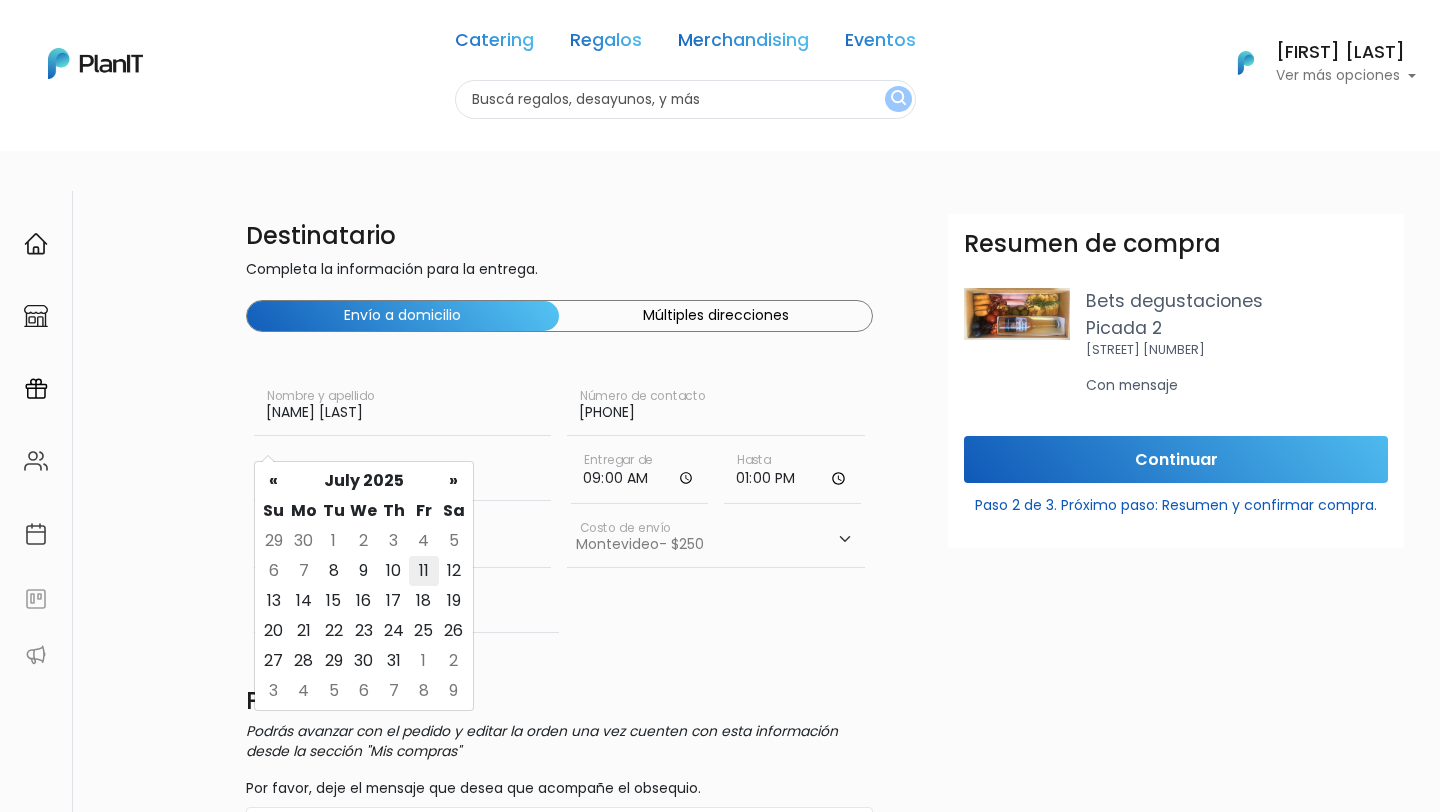 click on "11" at bounding box center [424, 541] 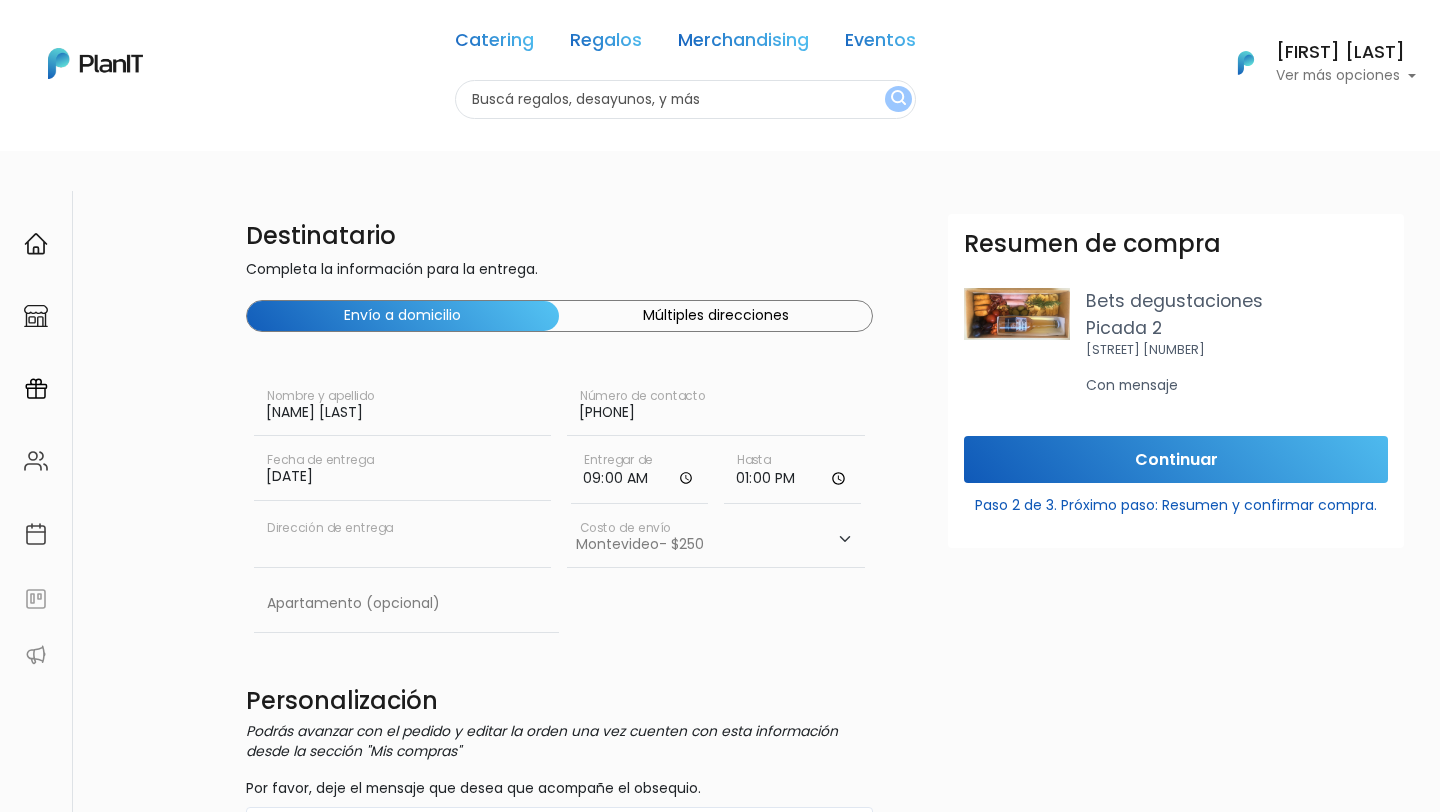 click at bounding box center (403, 540) 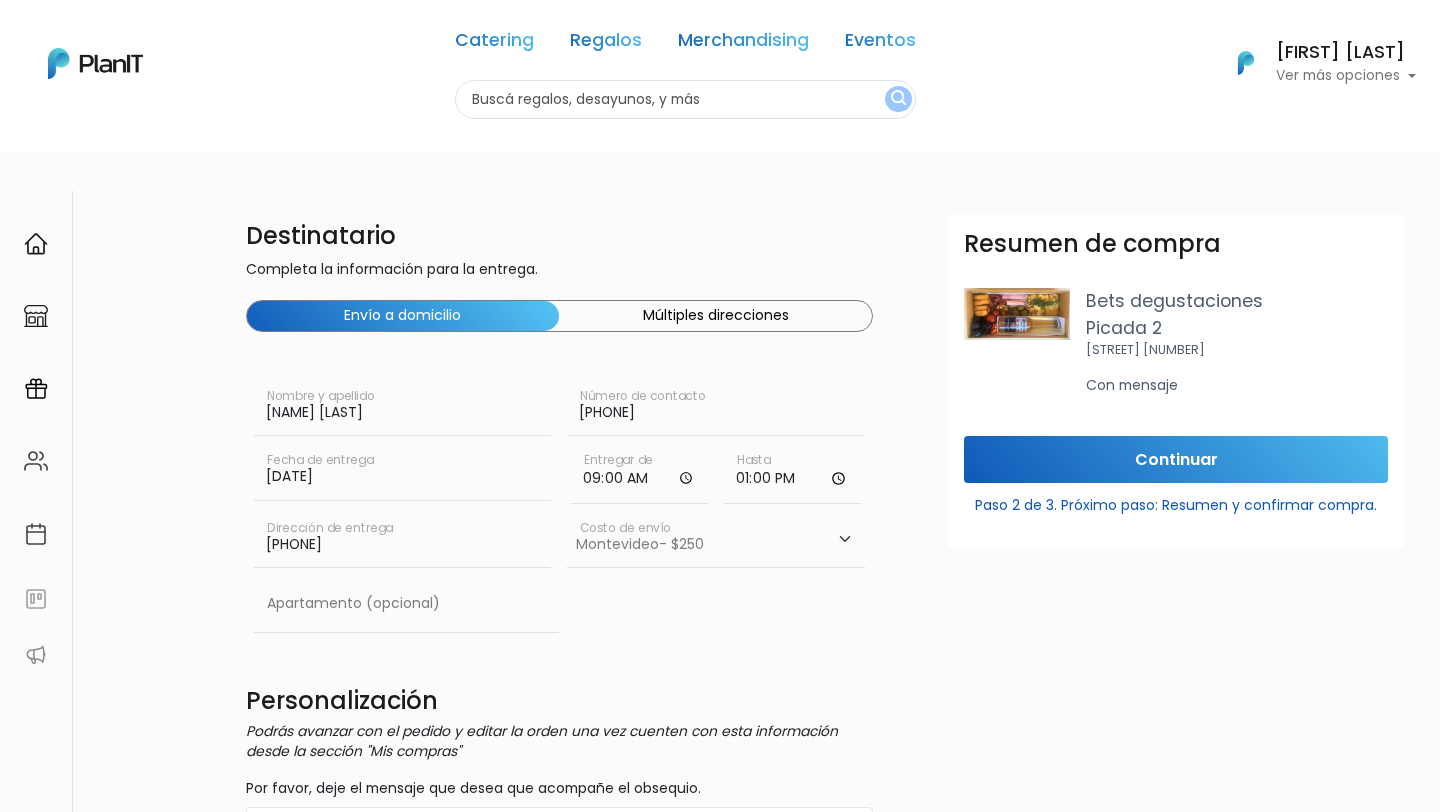 drag, startPoint x: 407, startPoint y: 505, endPoint x: 197, endPoint y: 505, distance: 210 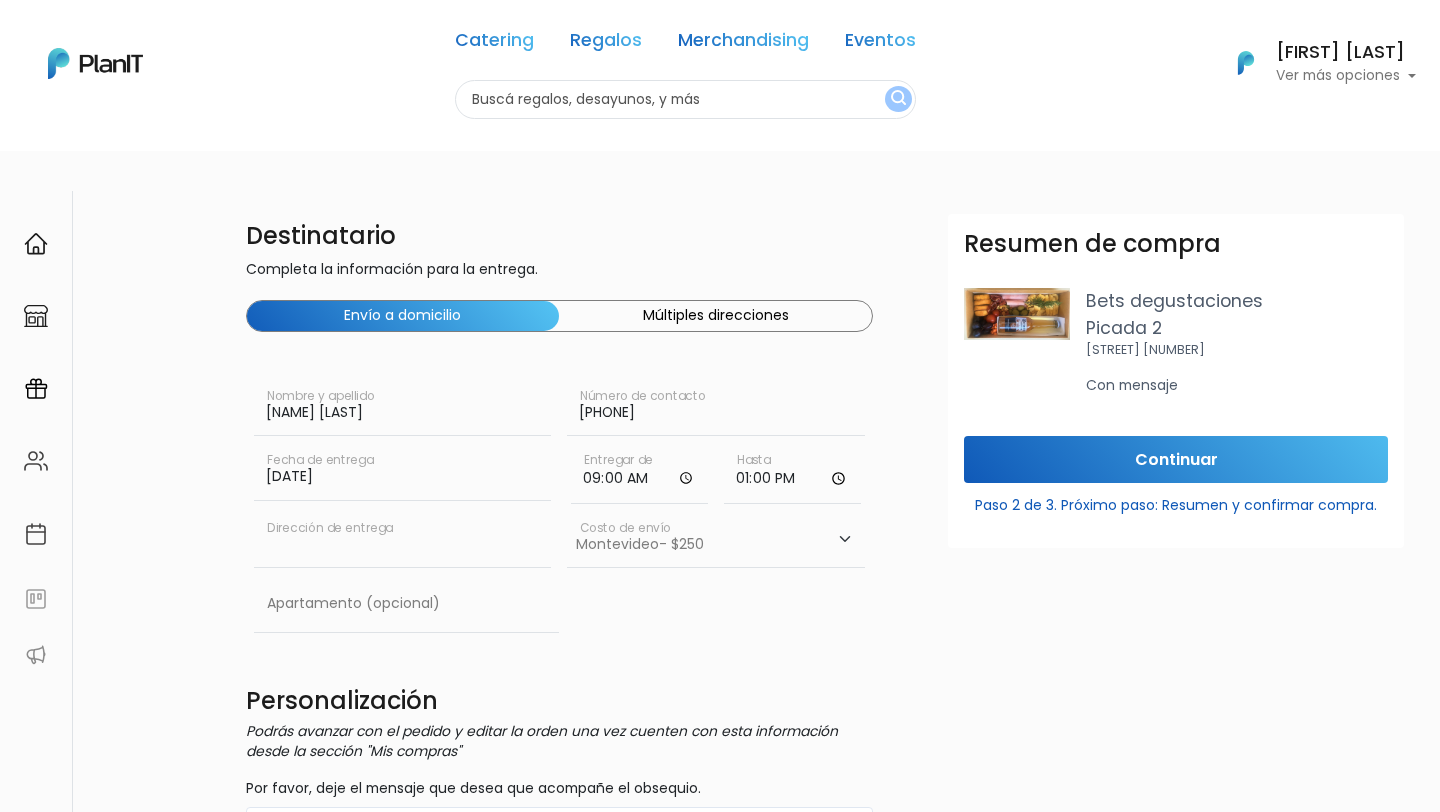 scroll, scrollTop: 0, scrollLeft: 0, axis: both 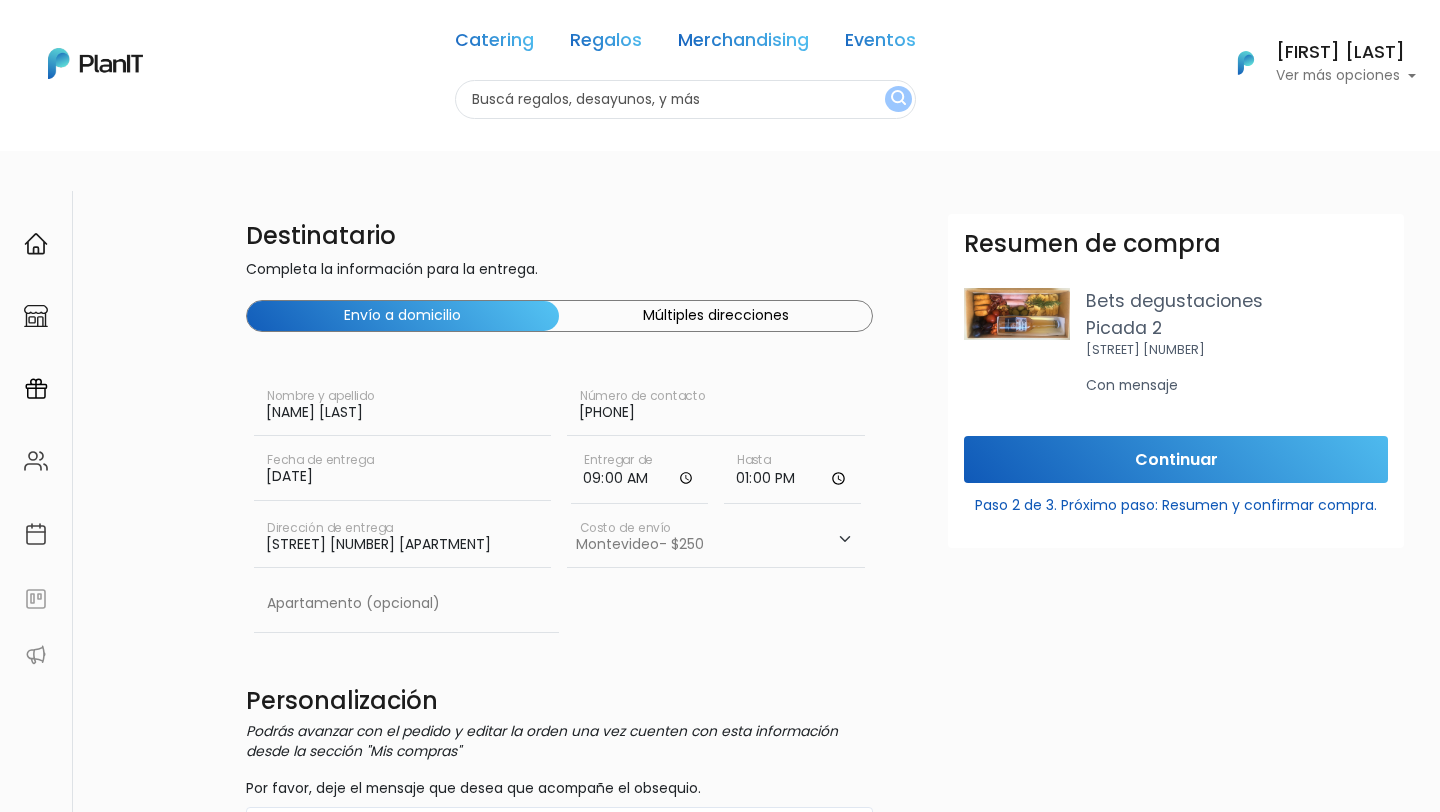 drag, startPoint x: 379, startPoint y: 504, endPoint x: 471, endPoint y: 499, distance: 92.13577 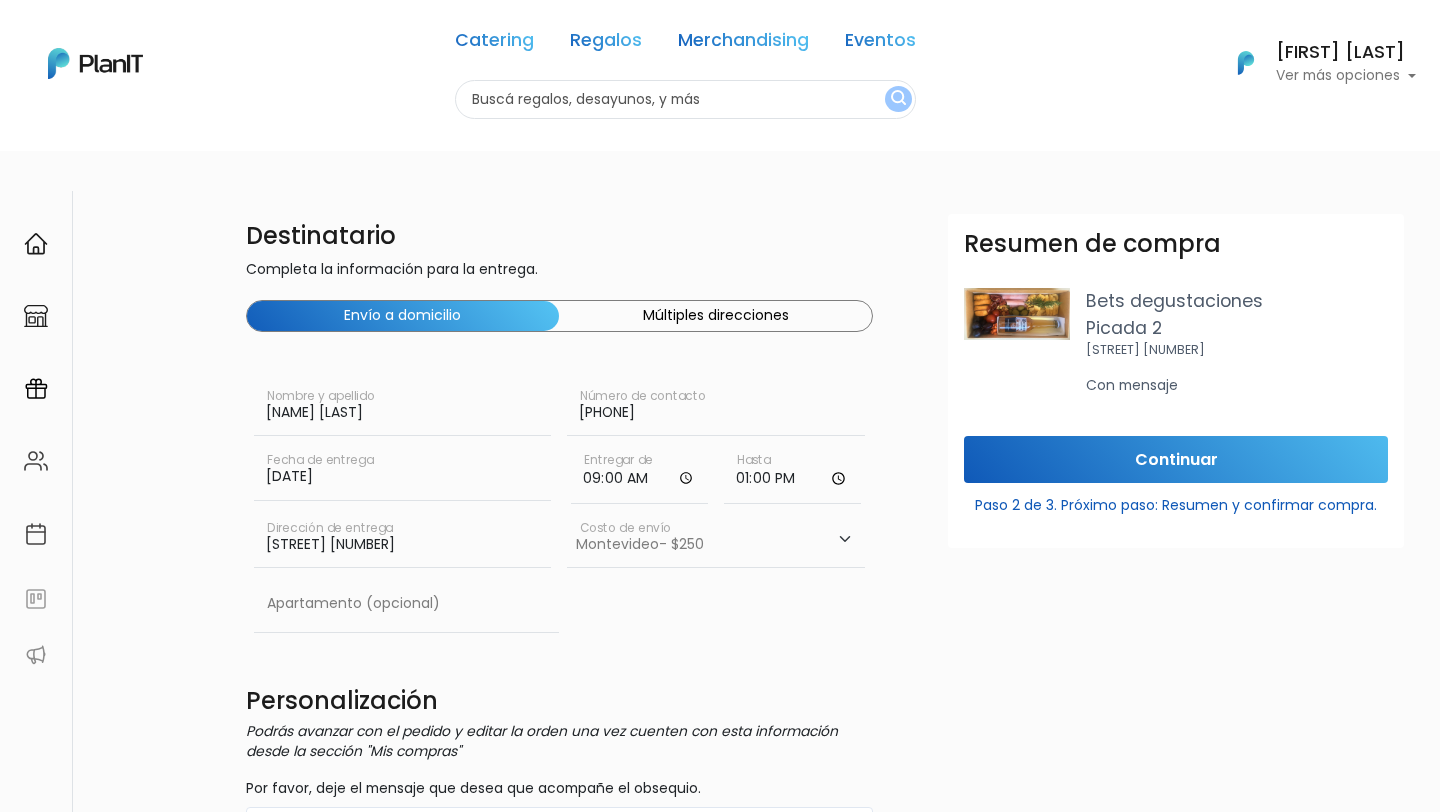 type on "sarmiento 2393" 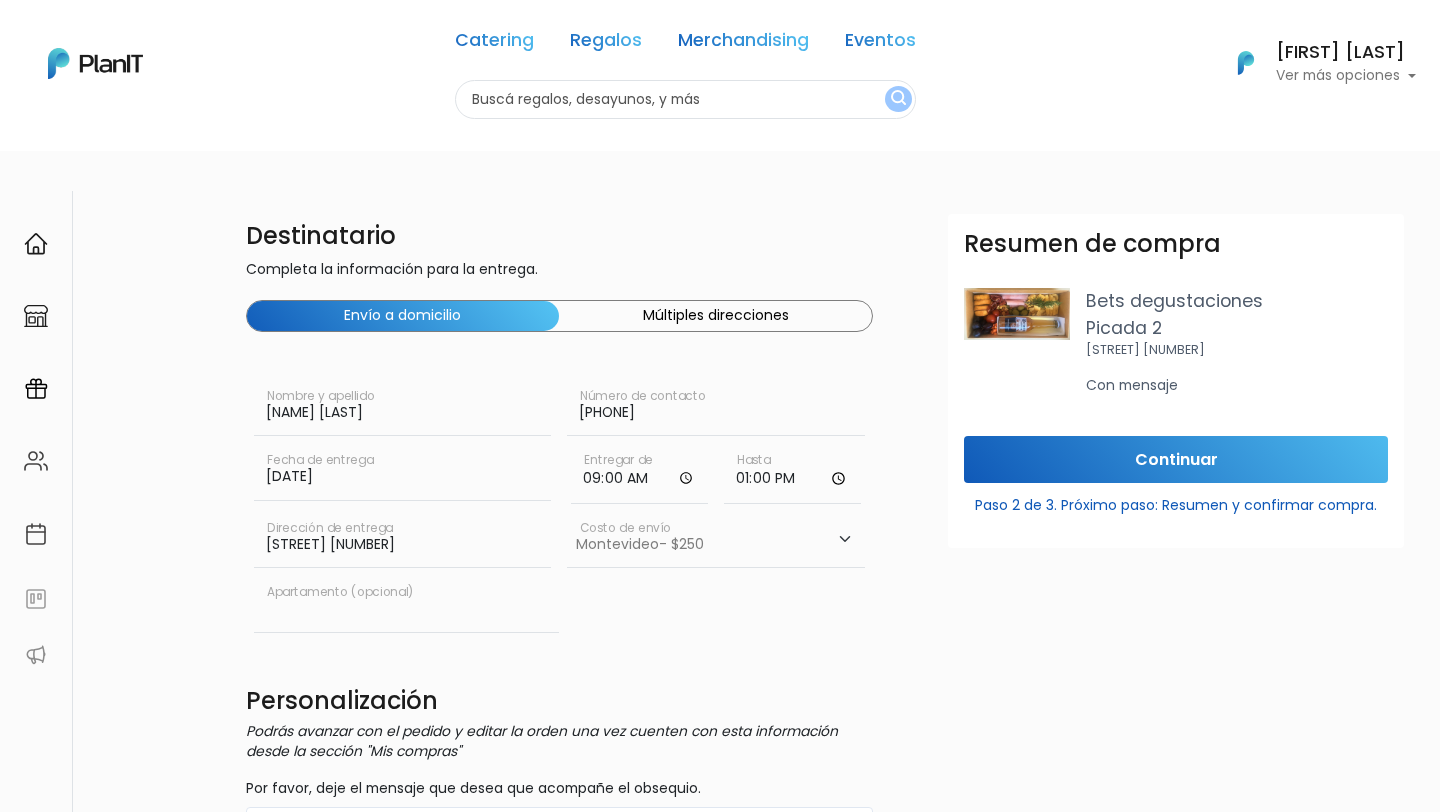 click at bounding box center (407, 604) 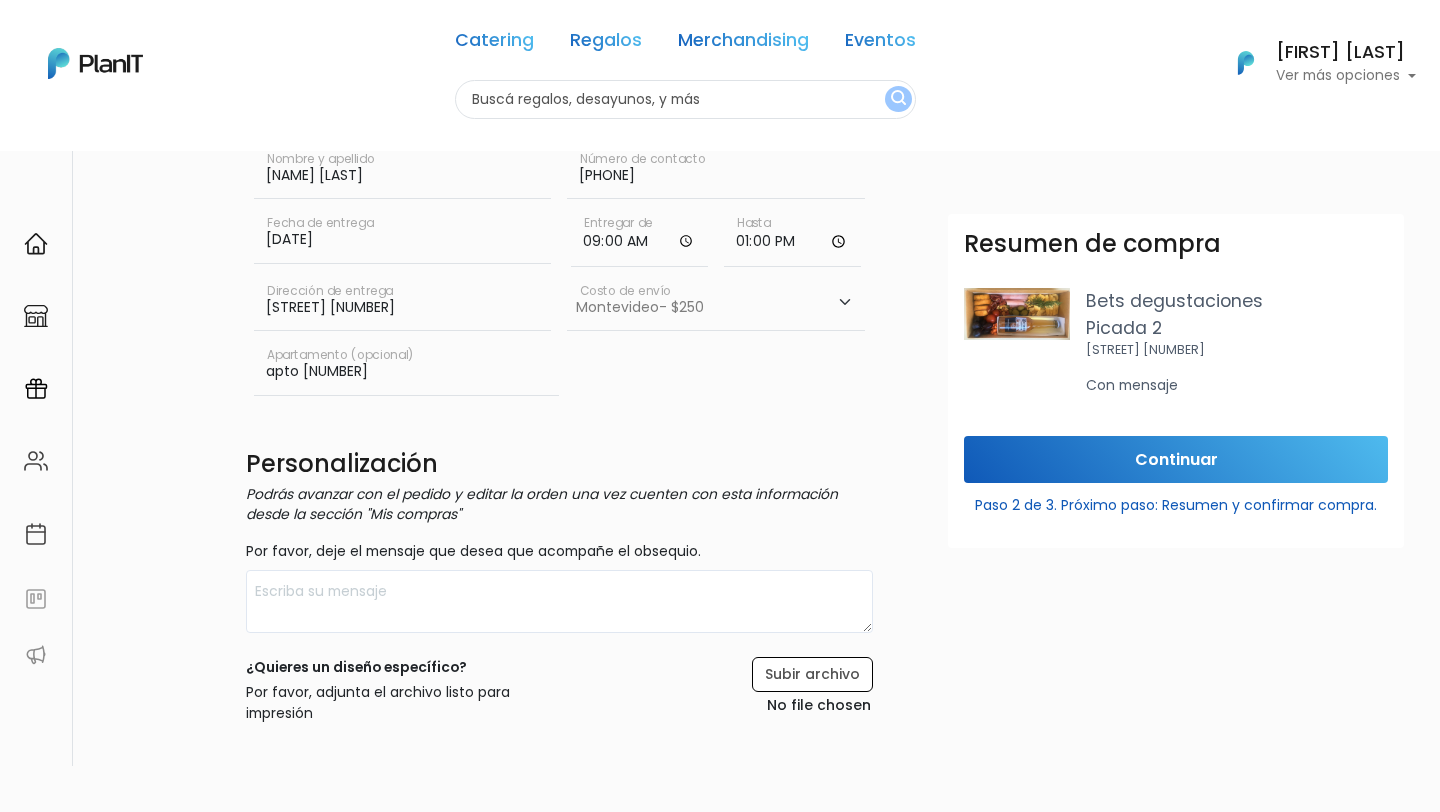 scroll, scrollTop: 278, scrollLeft: 0, axis: vertical 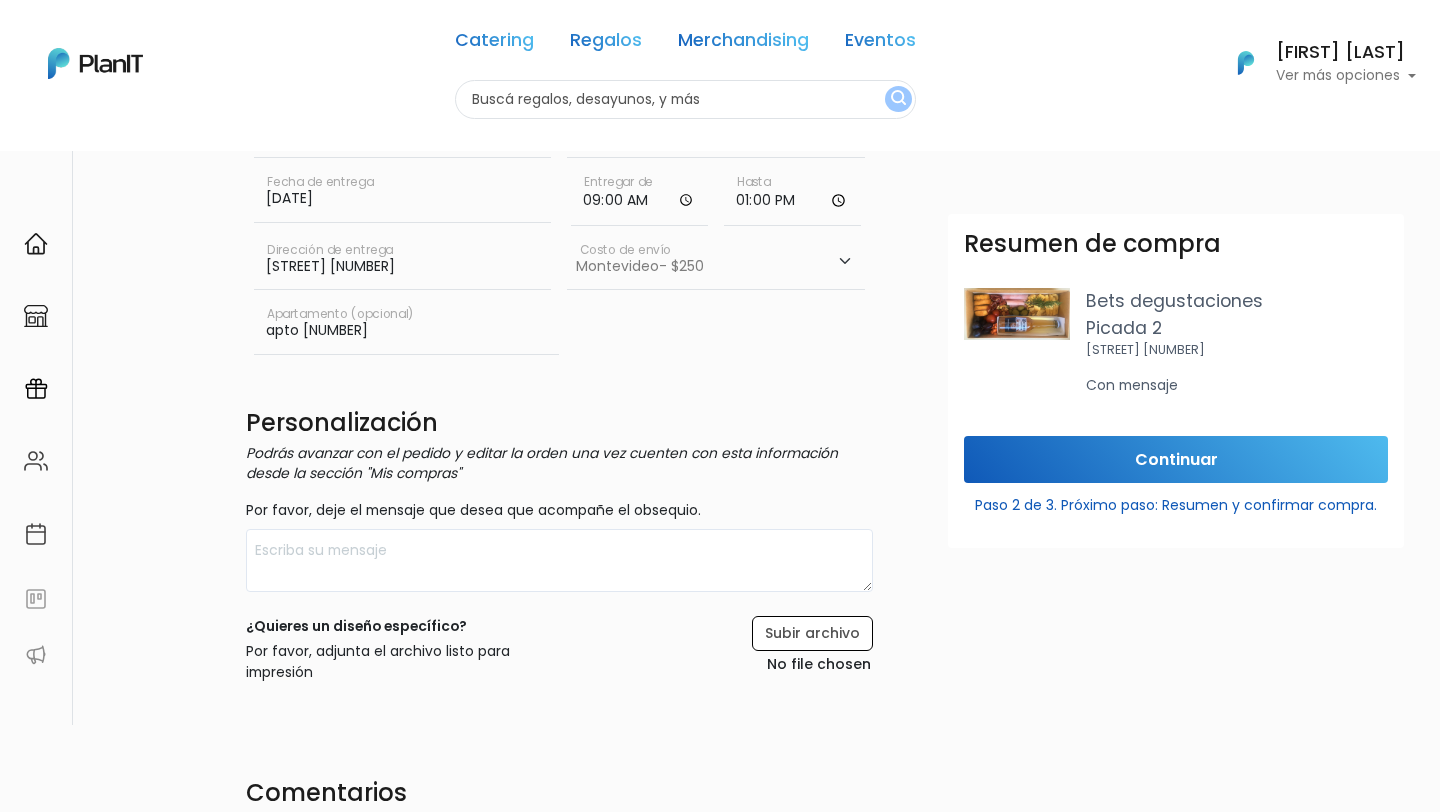 type on "apto 402" 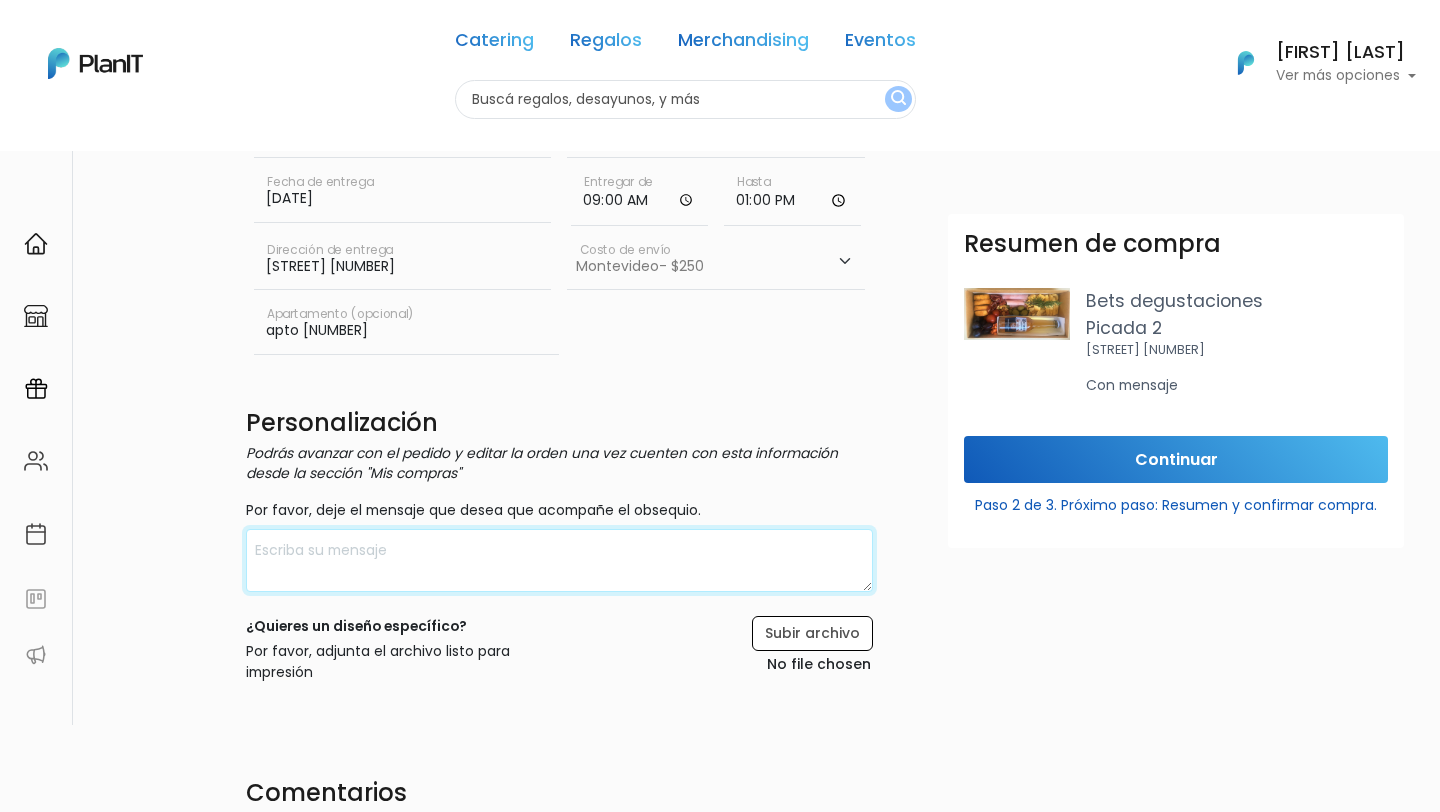 click at bounding box center (560, 560) 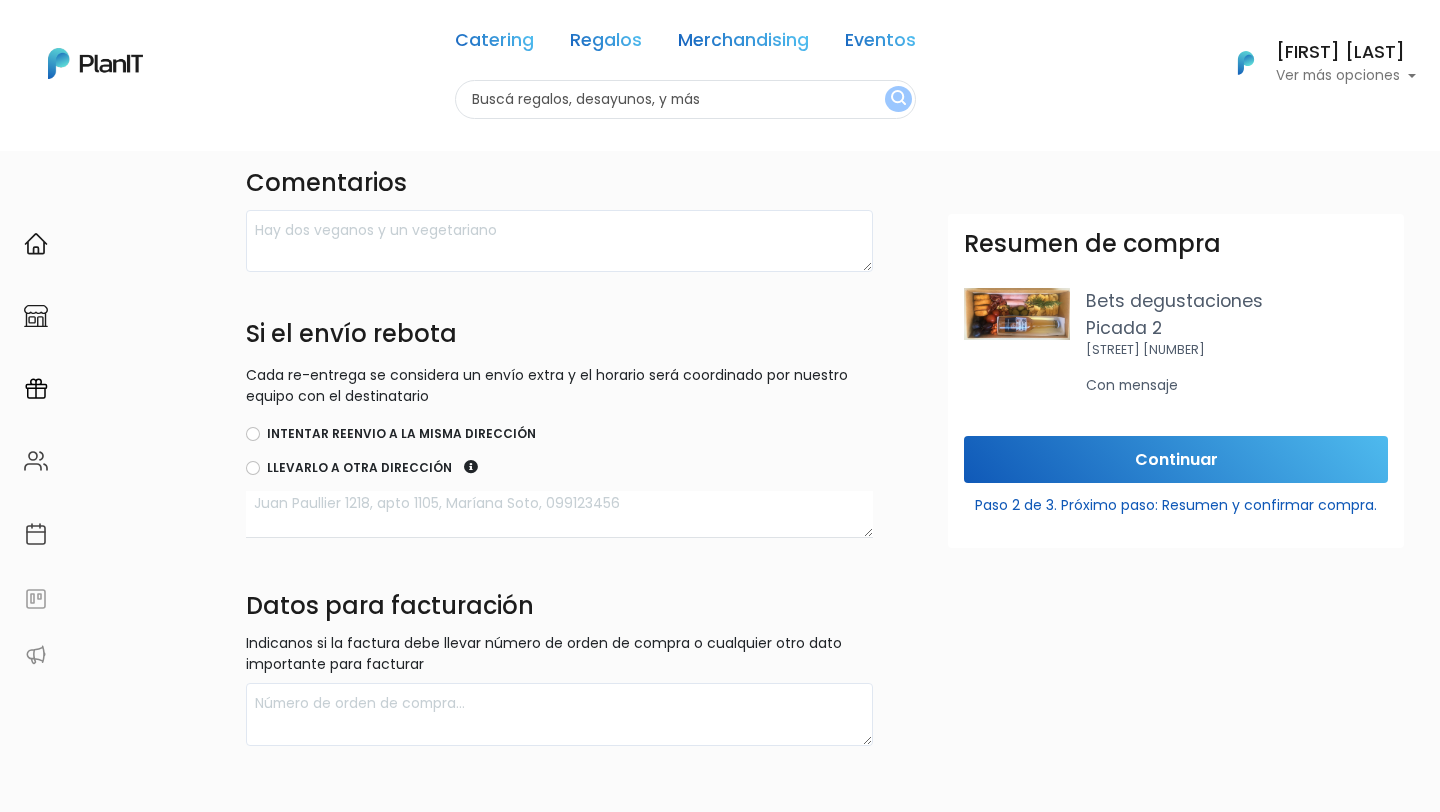 scroll, scrollTop: 897, scrollLeft: 0, axis: vertical 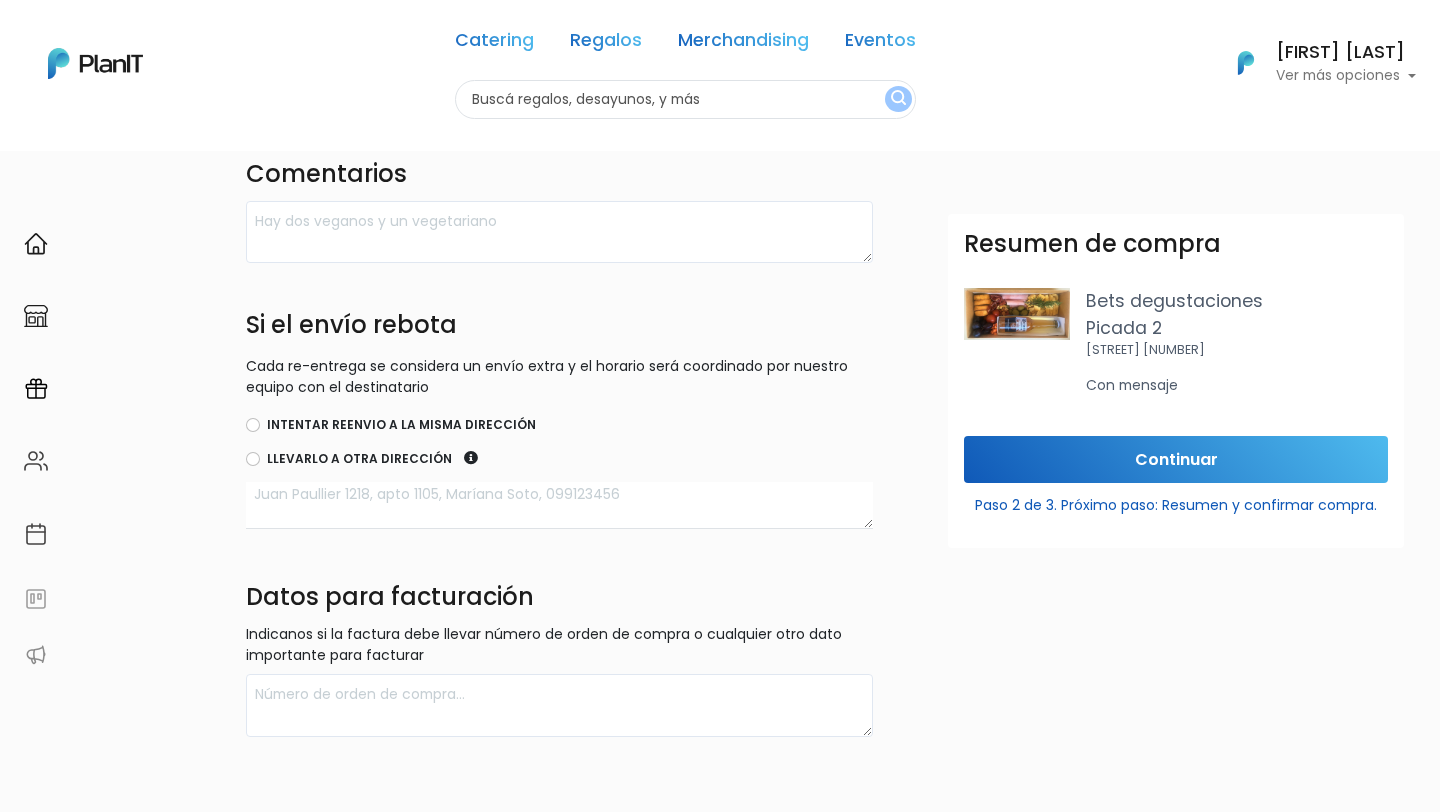 type on "Feliz día del Padre Marcos! De parte de LoopStudio" 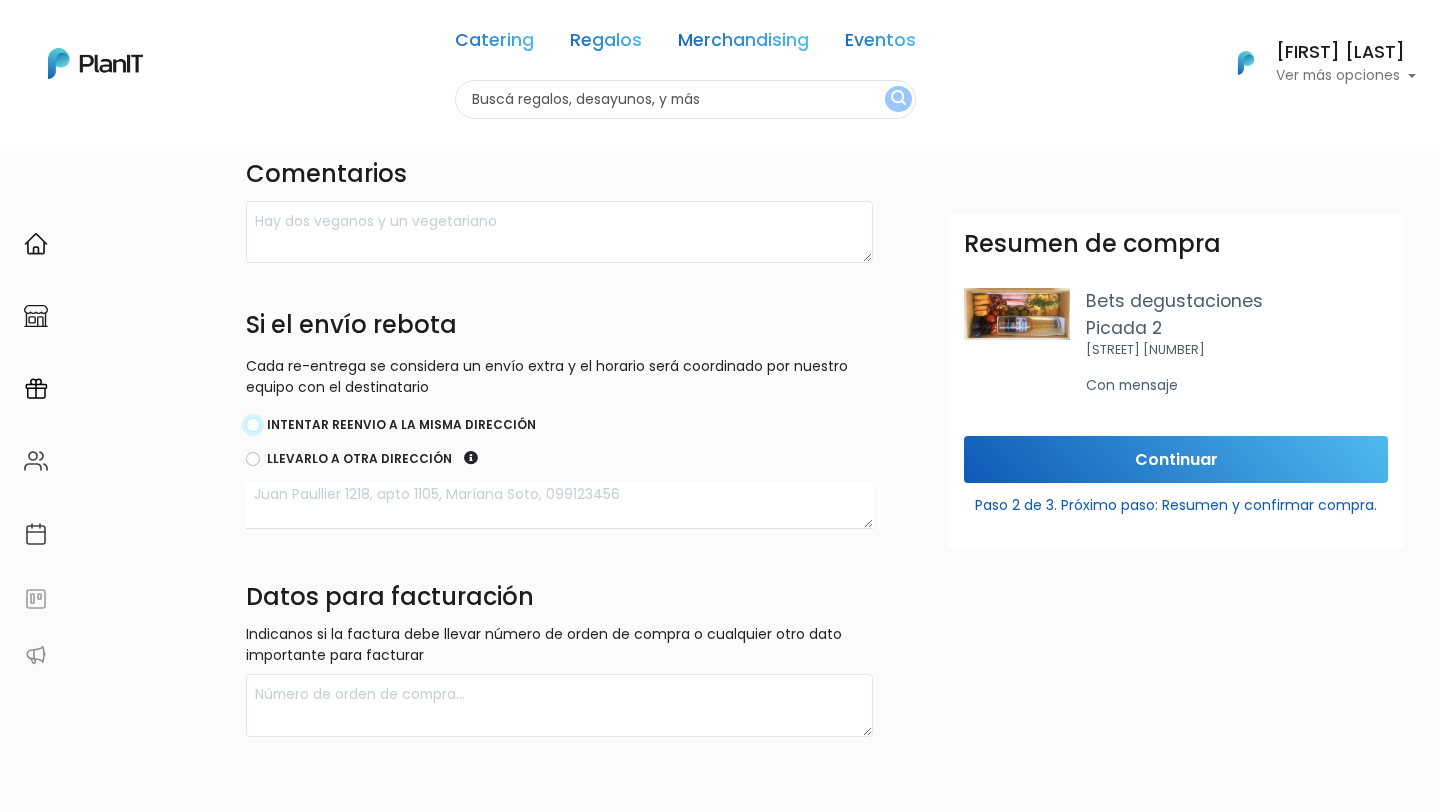 click on "Intentar reenvio a la misma dirección" at bounding box center (253, 425) 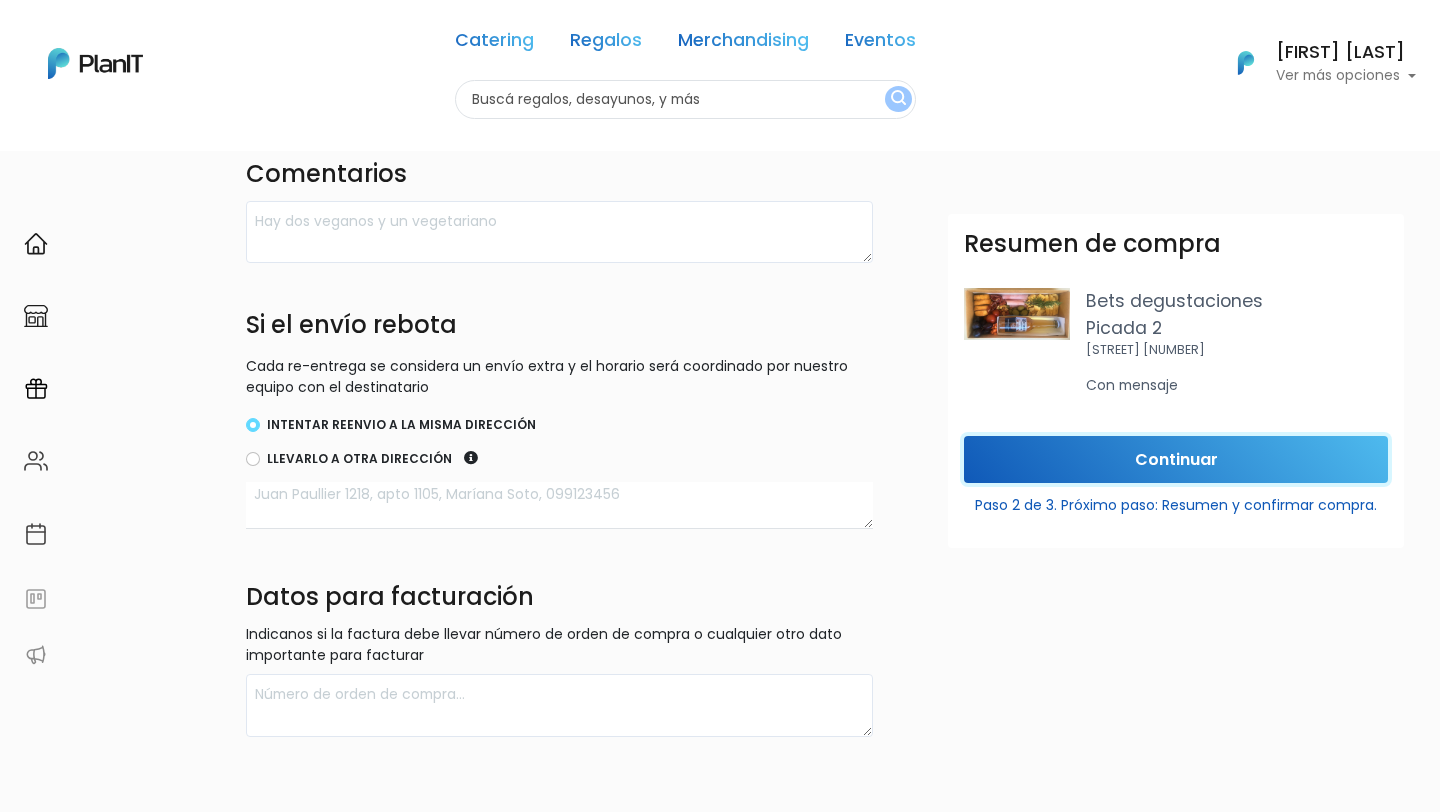 click on "Continuar" at bounding box center (1176, 459) 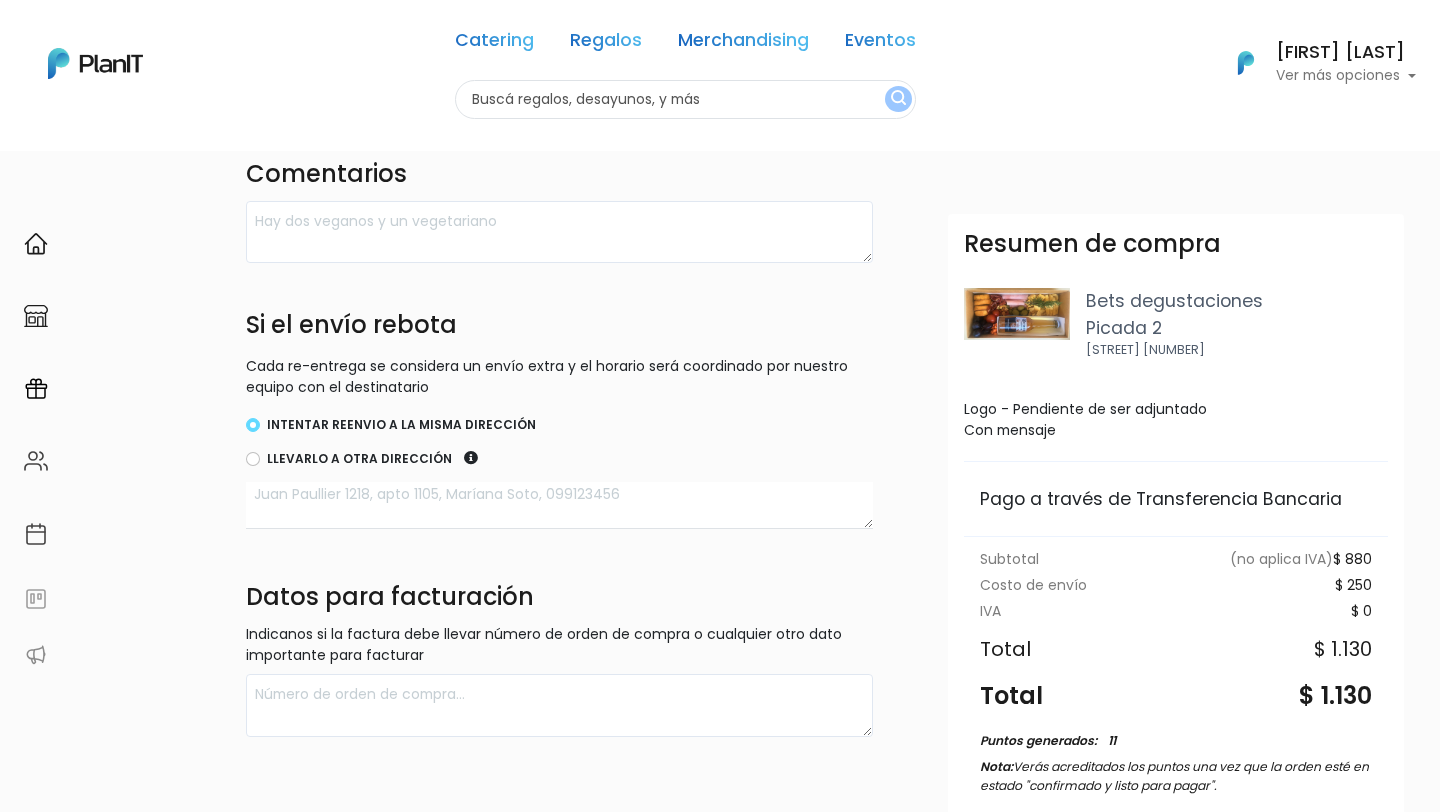 scroll, scrollTop: 161, scrollLeft: 0, axis: vertical 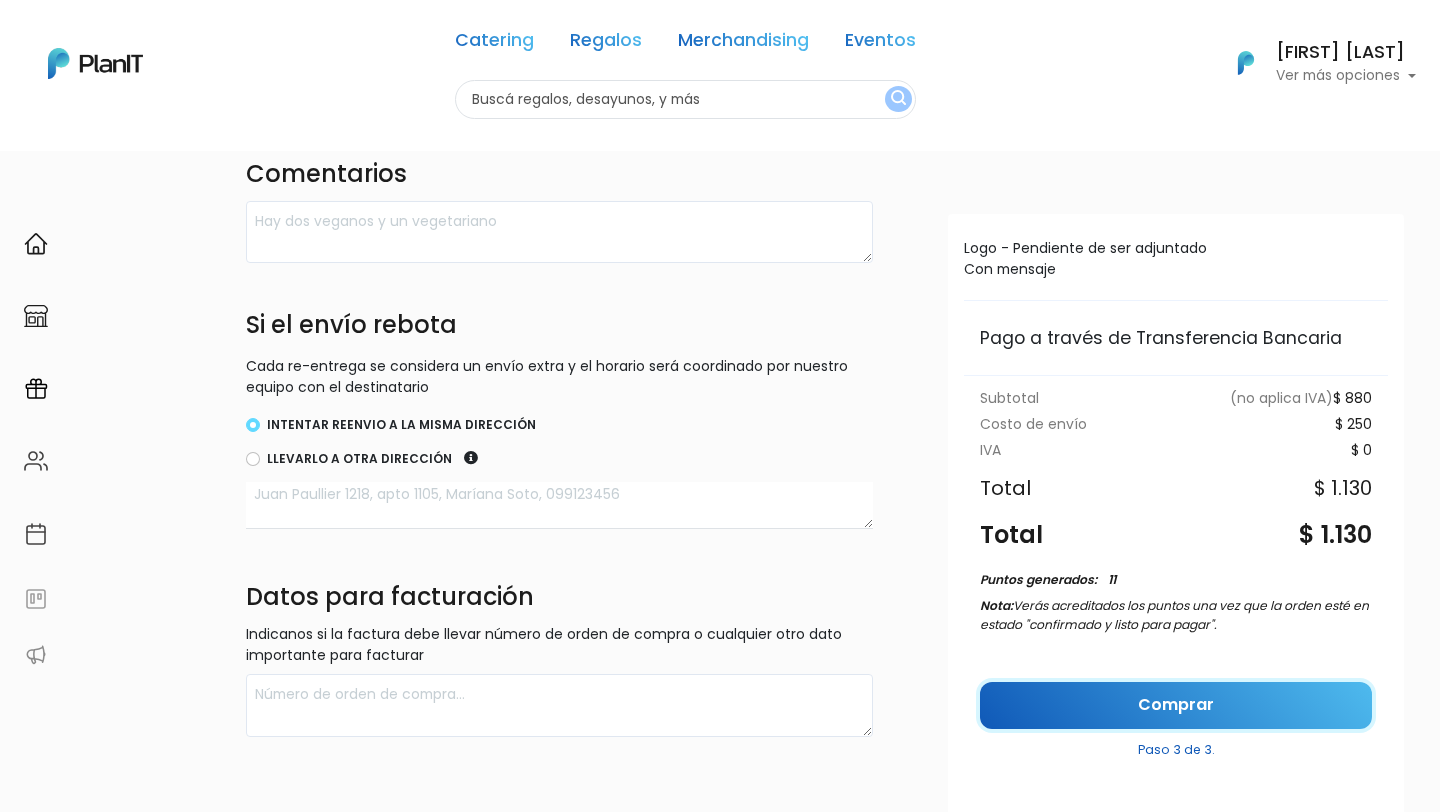 click on "Comprar" at bounding box center [1176, 705] 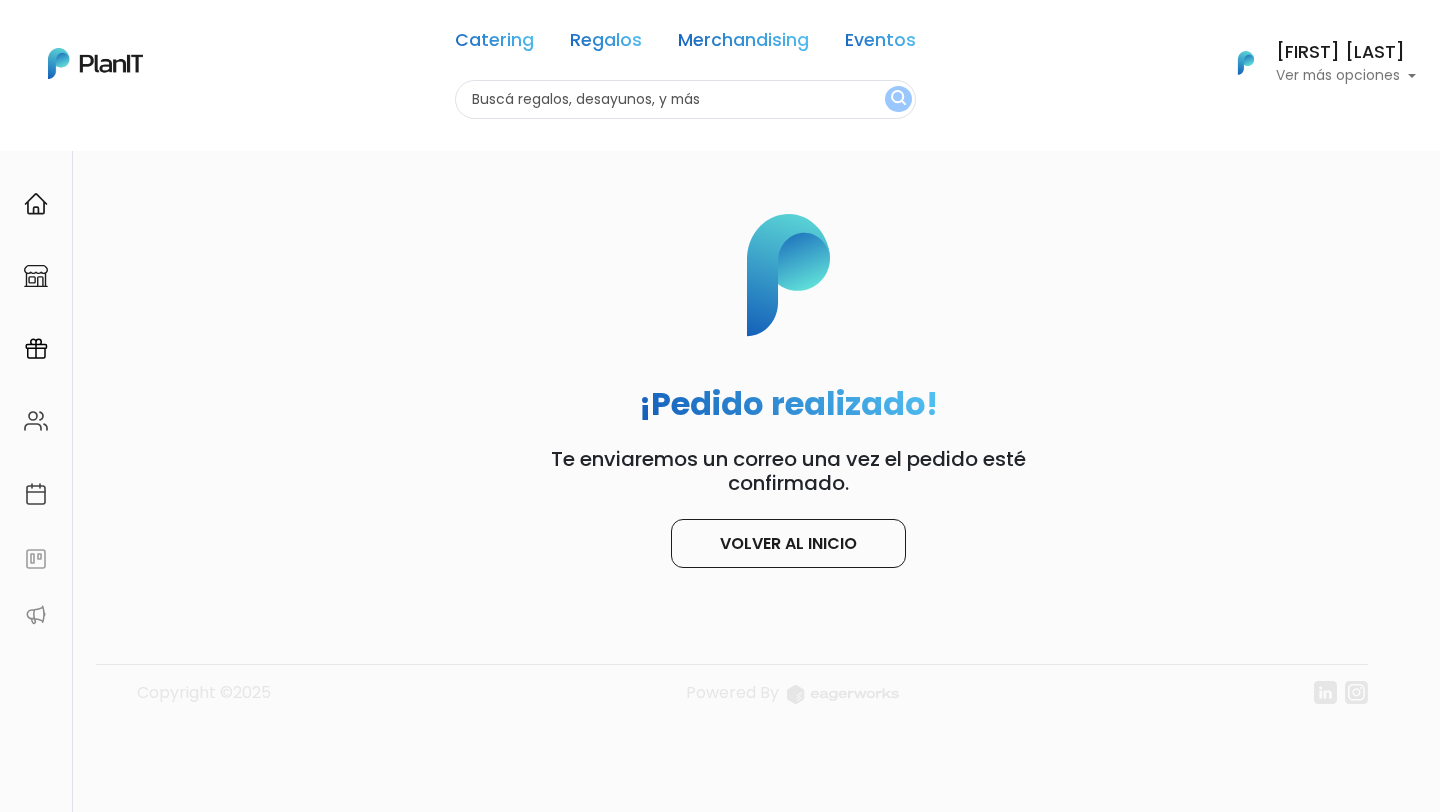 scroll, scrollTop: 0, scrollLeft: 0, axis: both 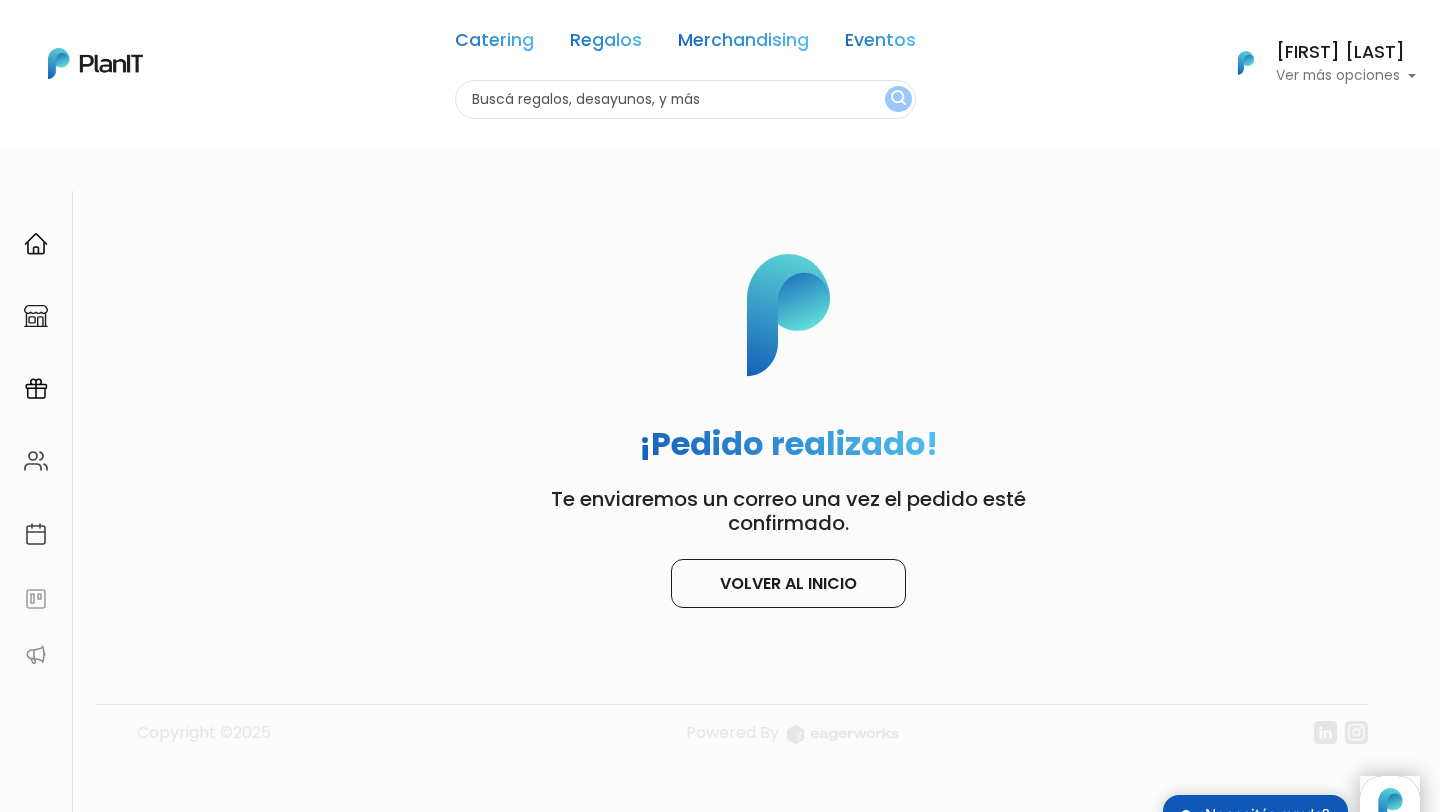 click at bounding box center [685, 99] 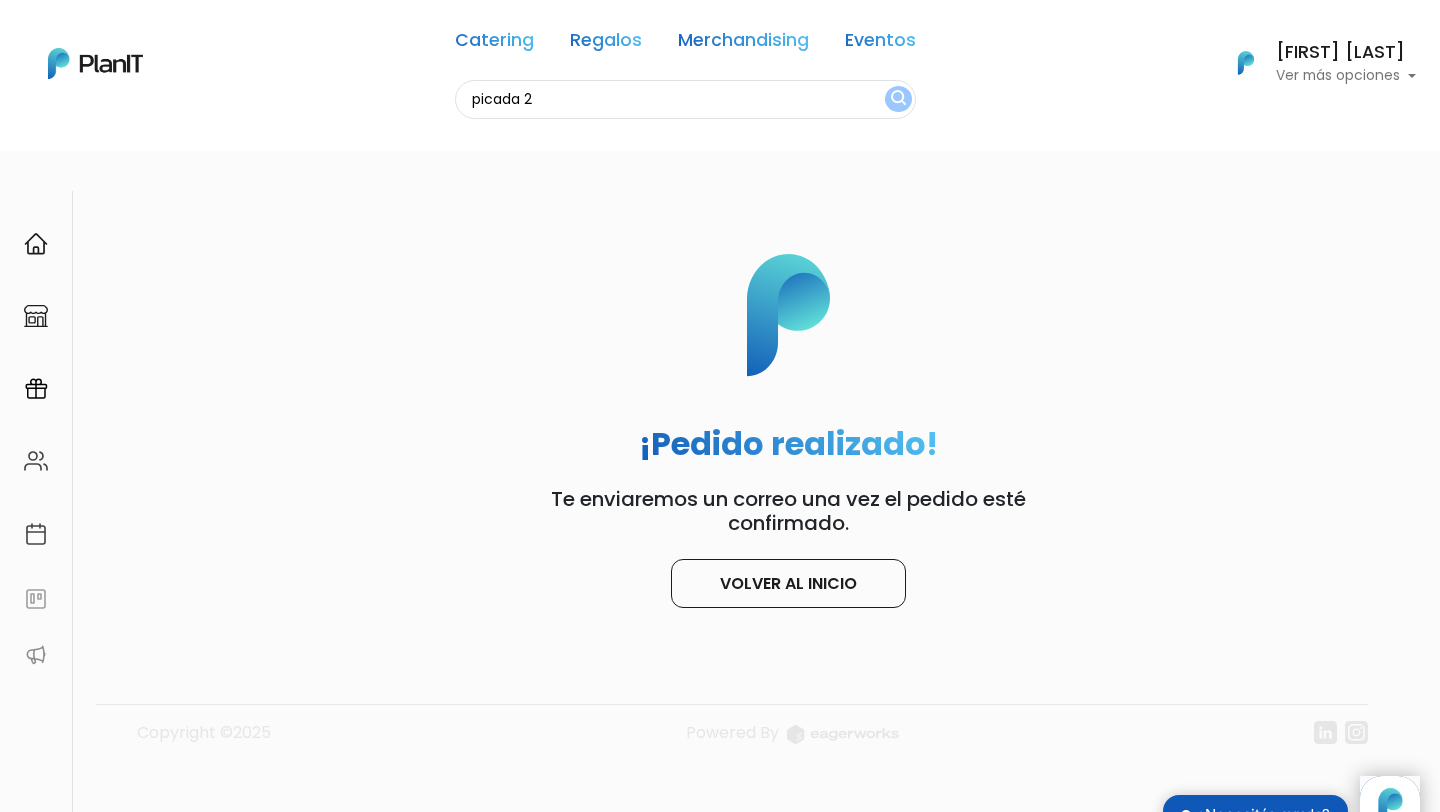 type on "picada 2" 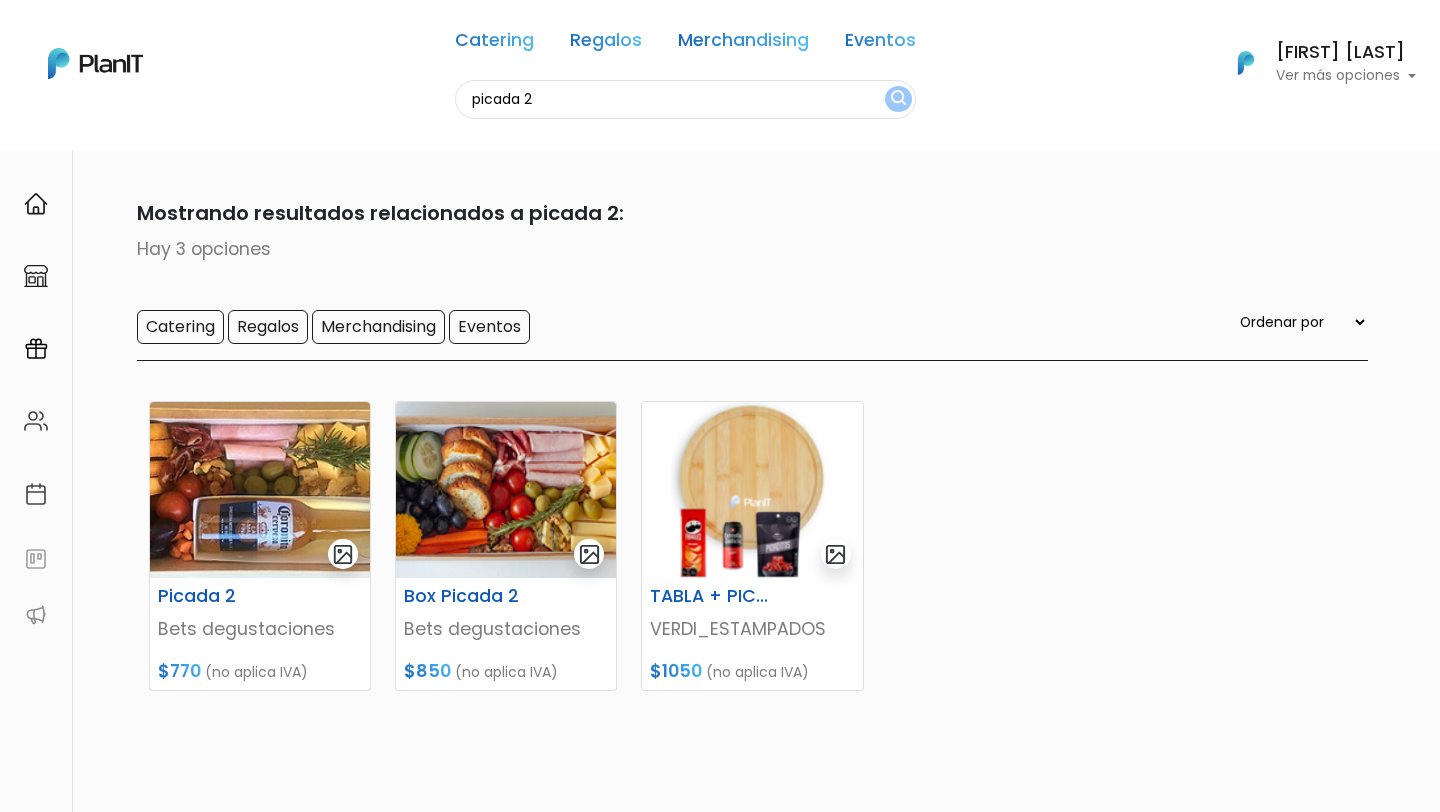 scroll, scrollTop: 0, scrollLeft: 0, axis: both 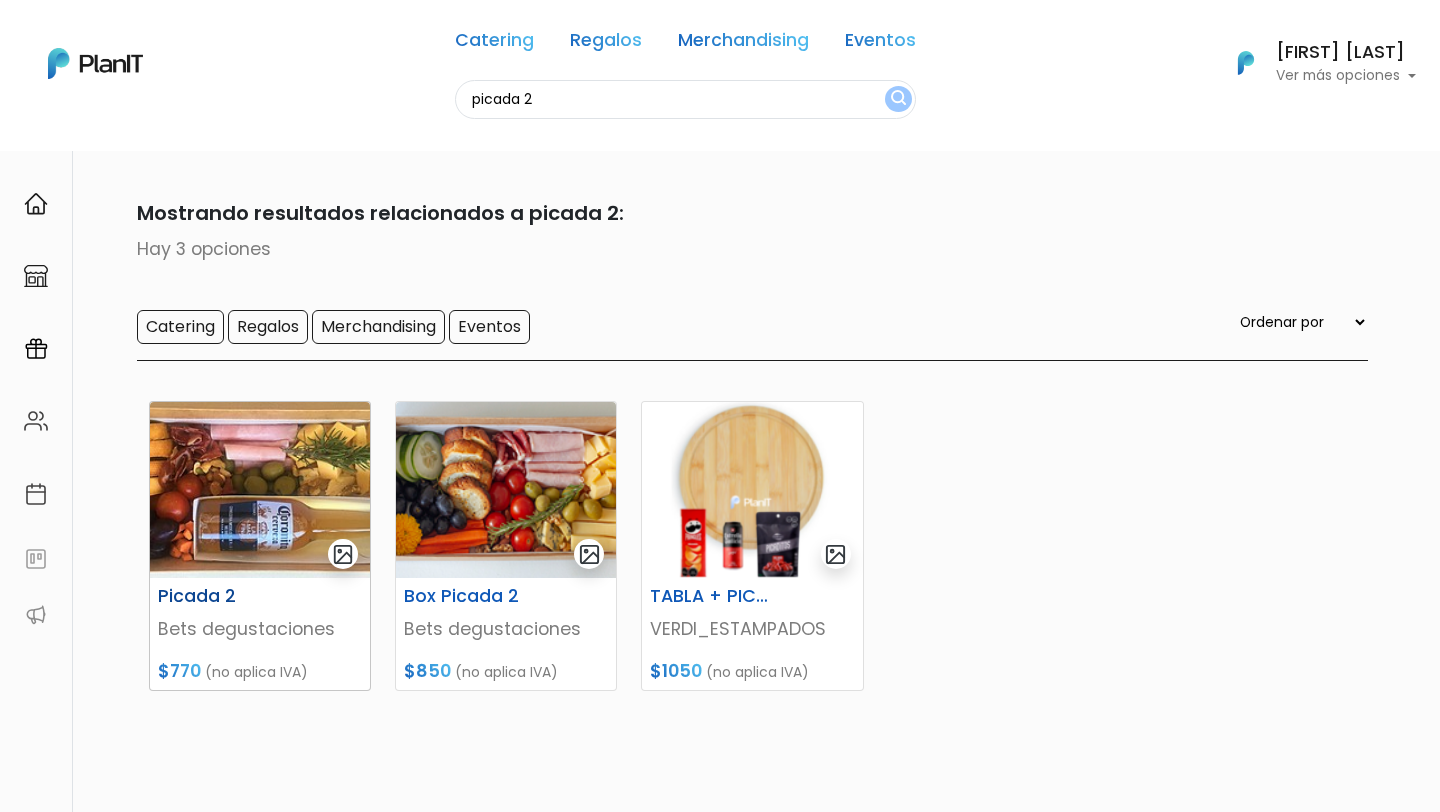 click at bounding box center (260, 490) 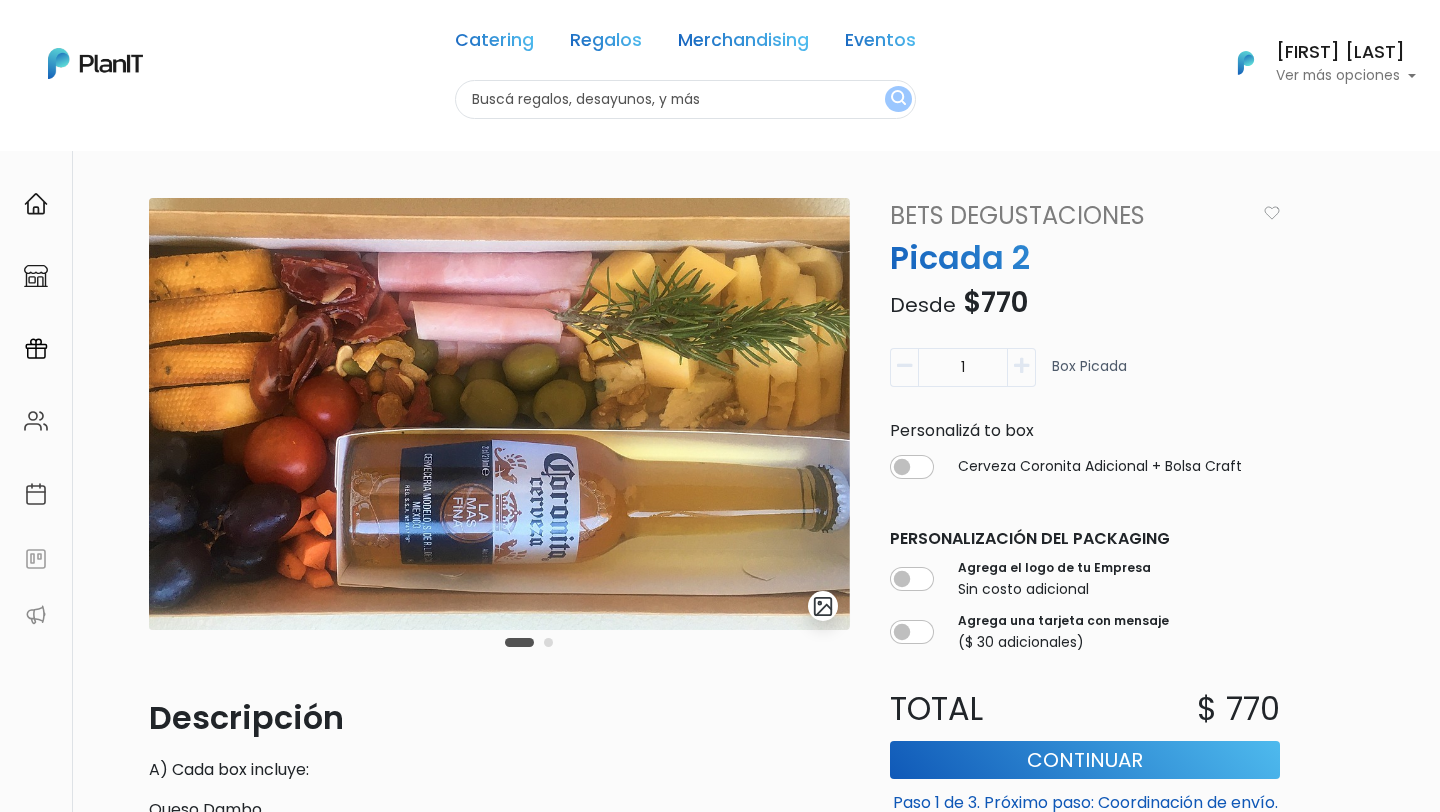 scroll, scrollTop: 0, scrollLeft: 0, axis: both 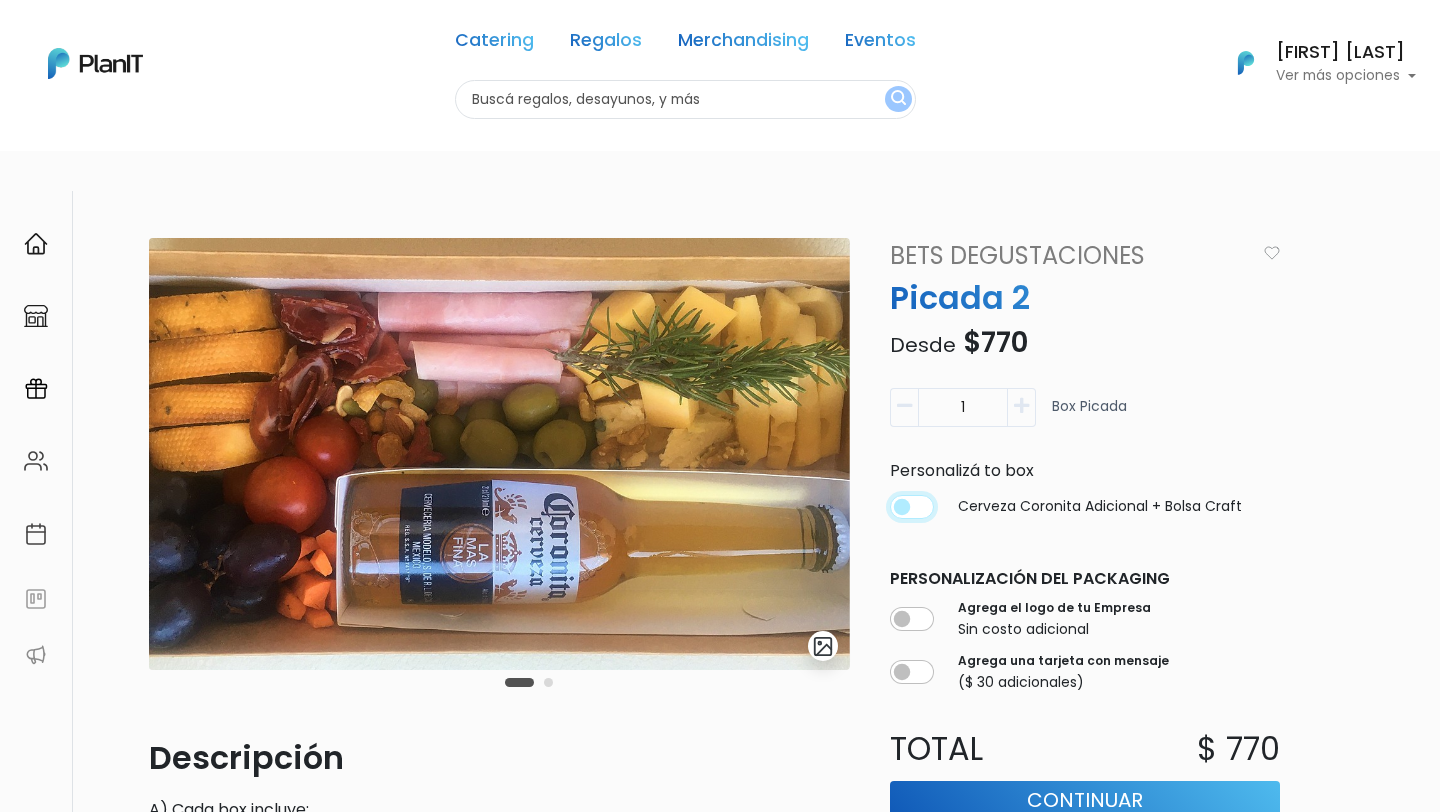click at bounding box center [912, 507] 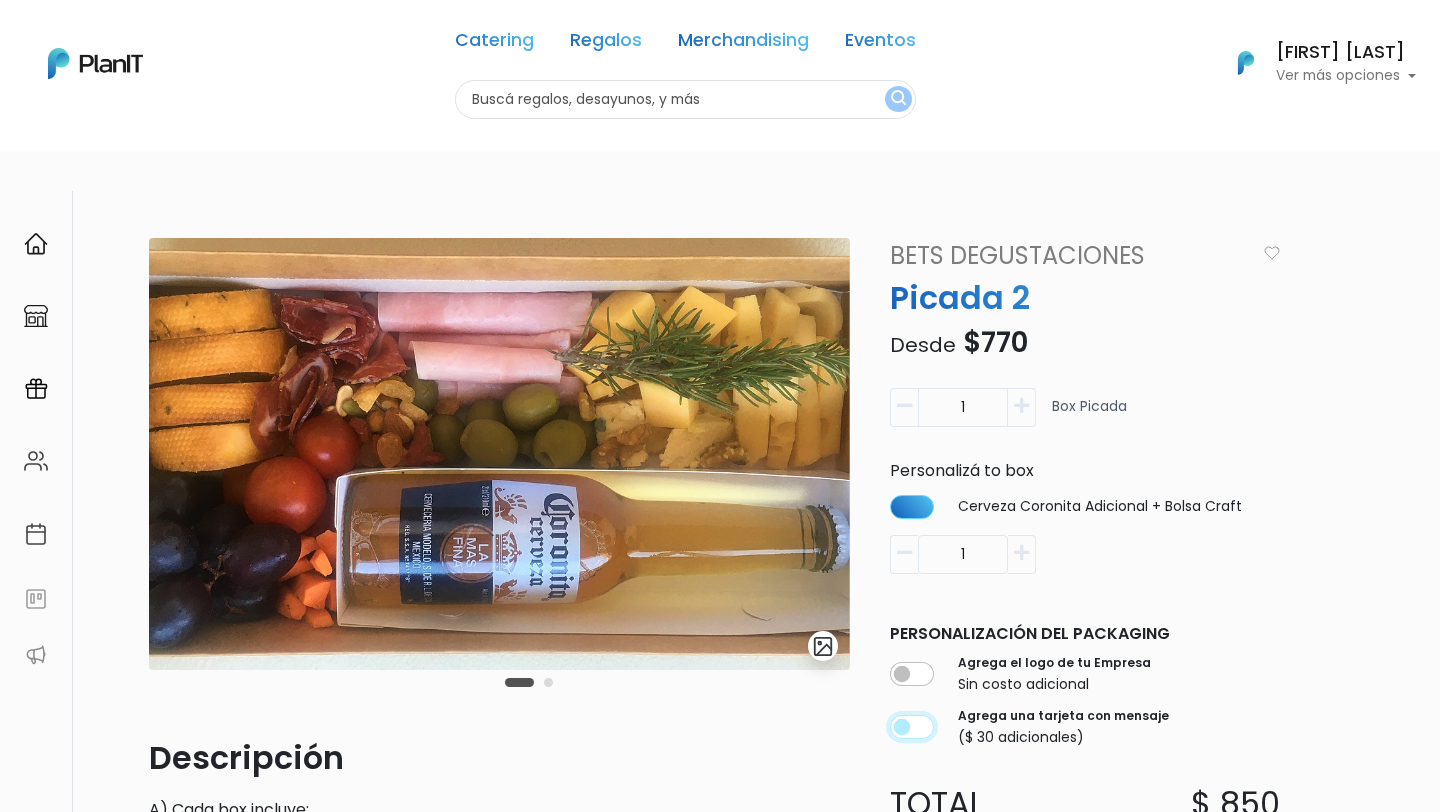 click at bounding box center [912, 727] 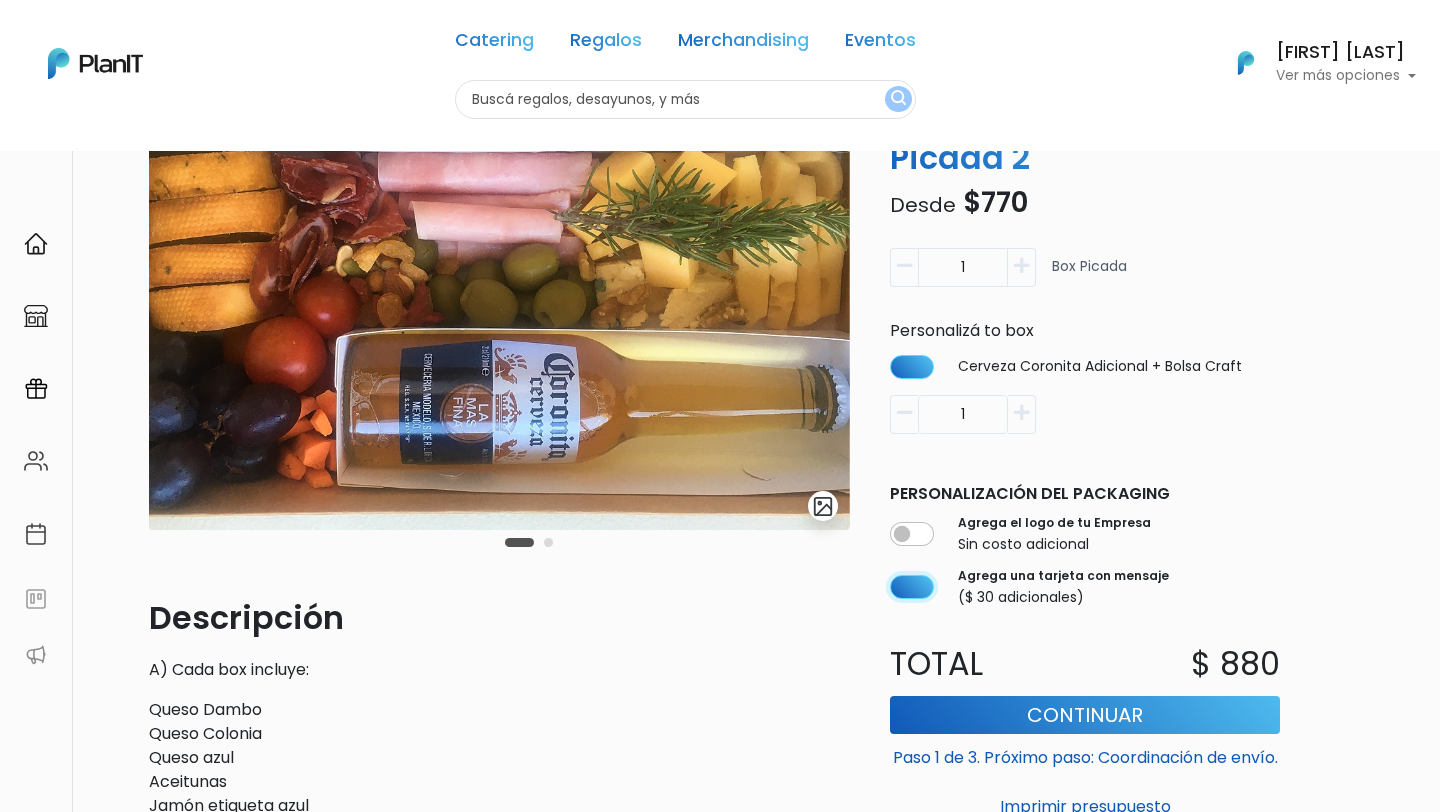 scroll, scrollTop: 142, scrollLeft: 0, axis: vertical 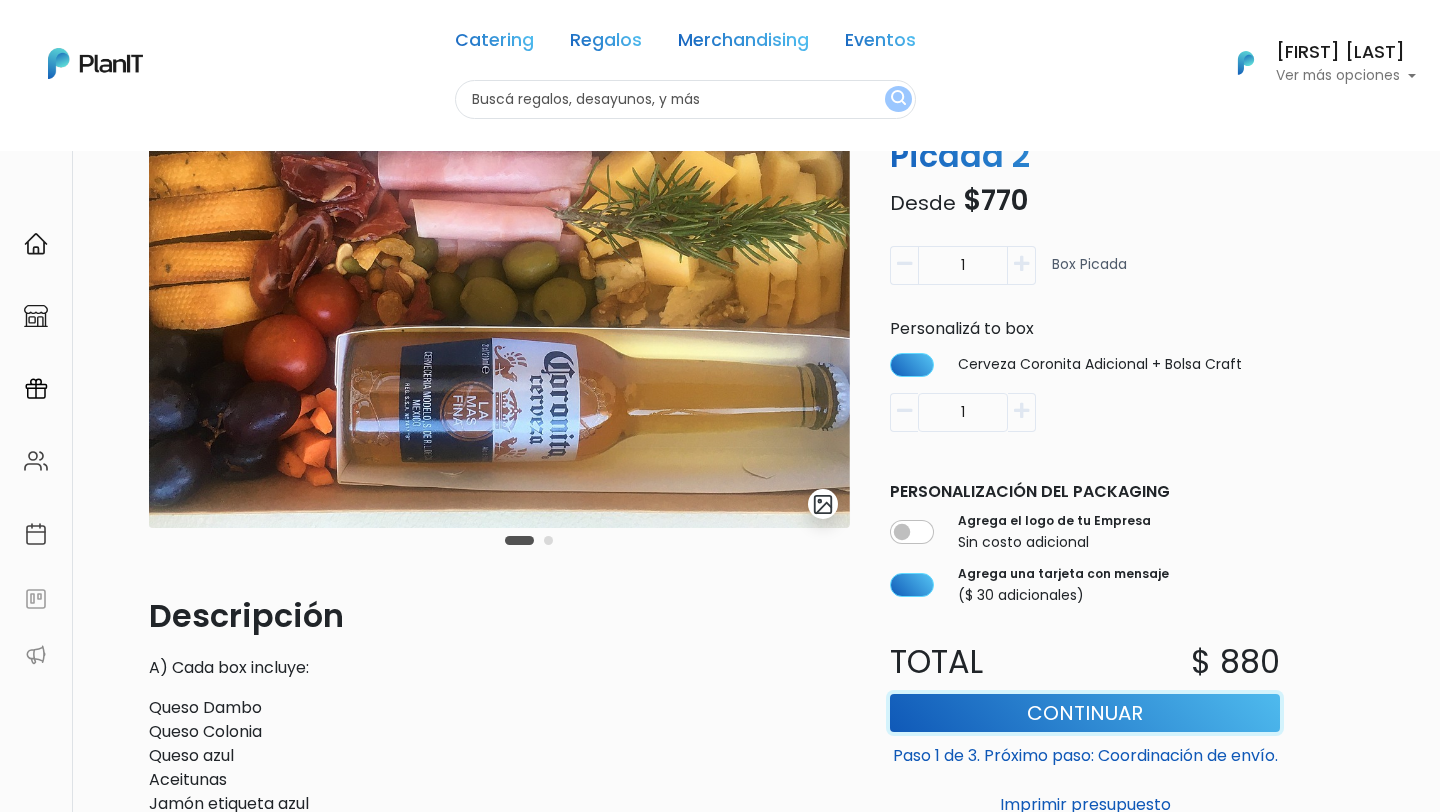 click on "Continuar" at bounding box center (1085, 713) 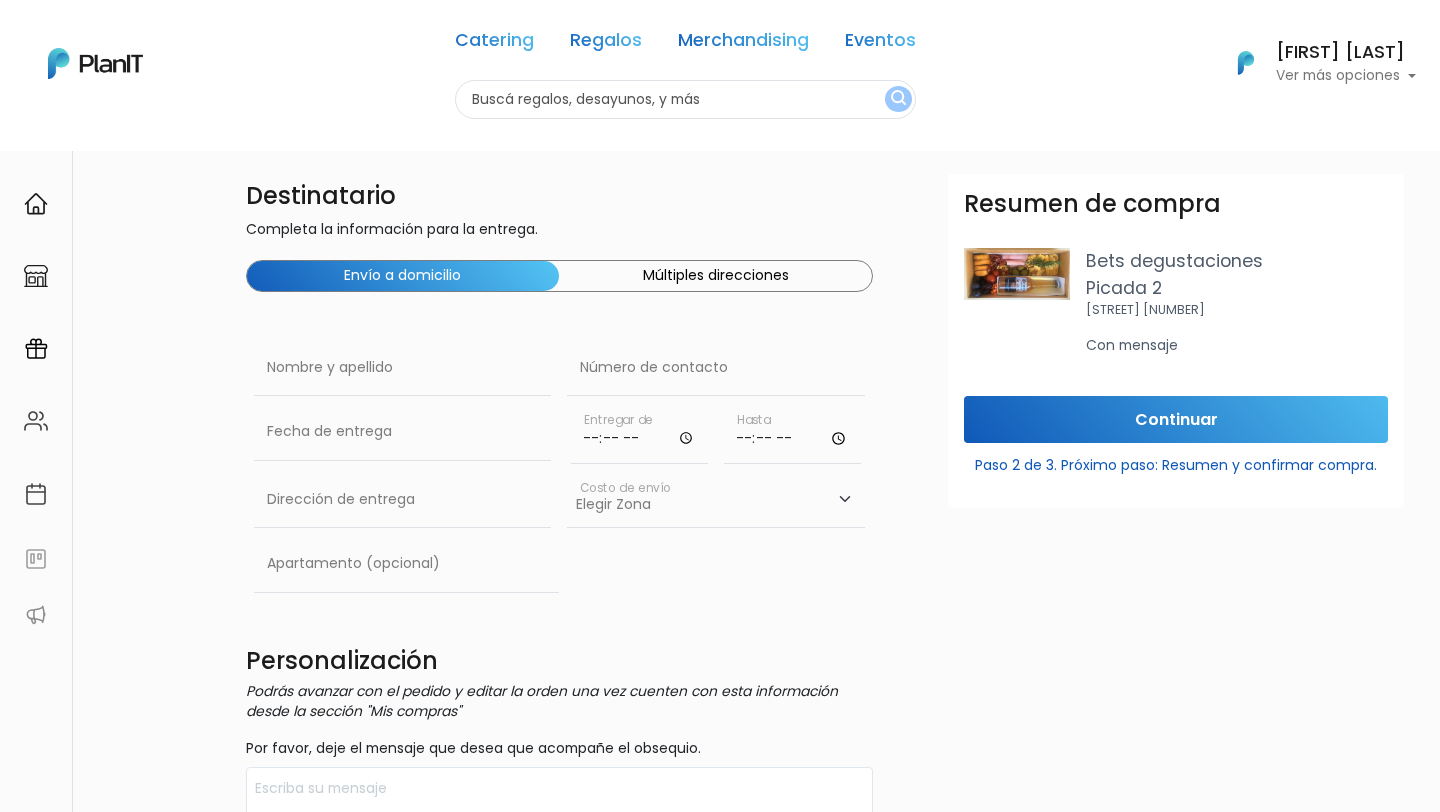 scroll, scrollTop: 0, scrollLeft: 0, axis: both 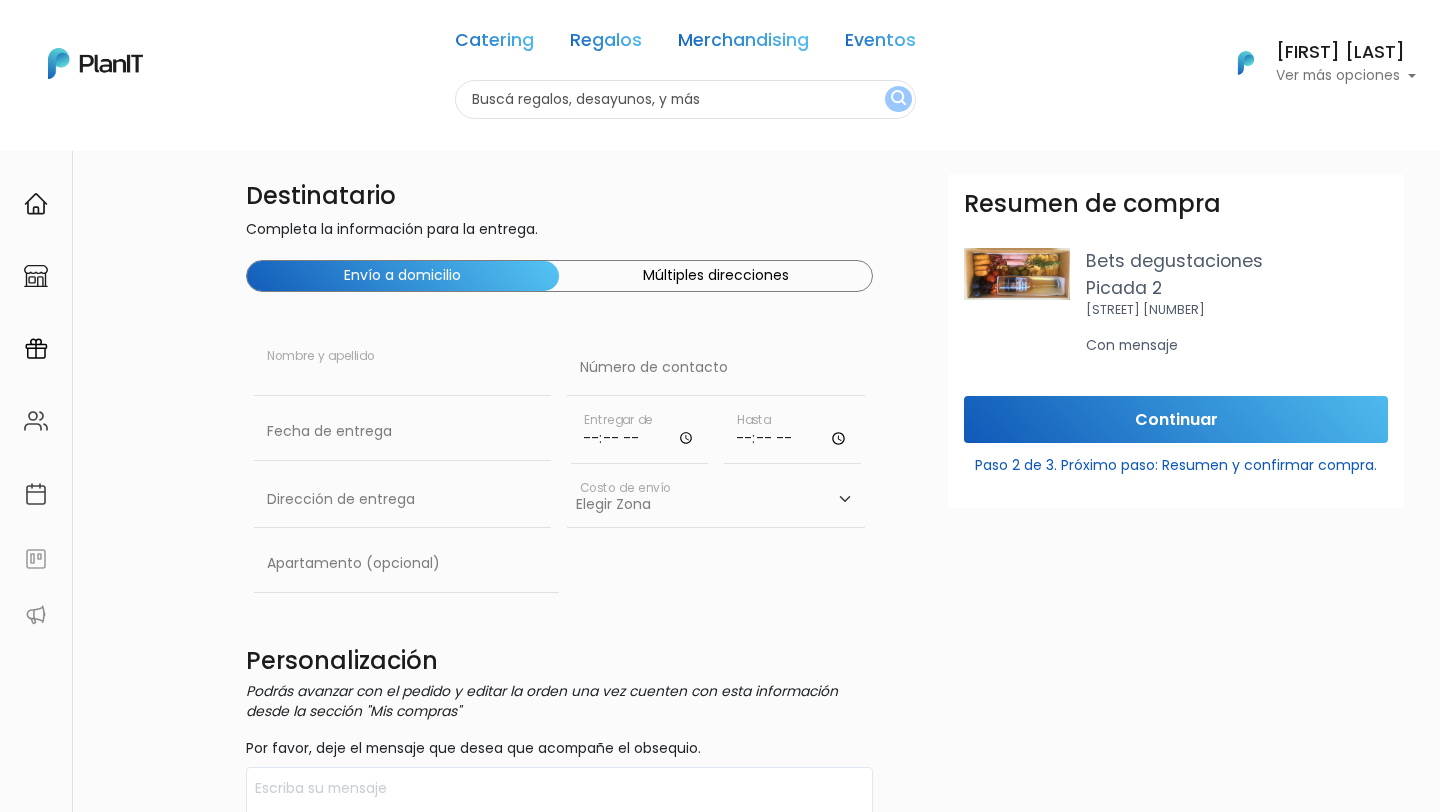 click at bounding box center (403, 368) 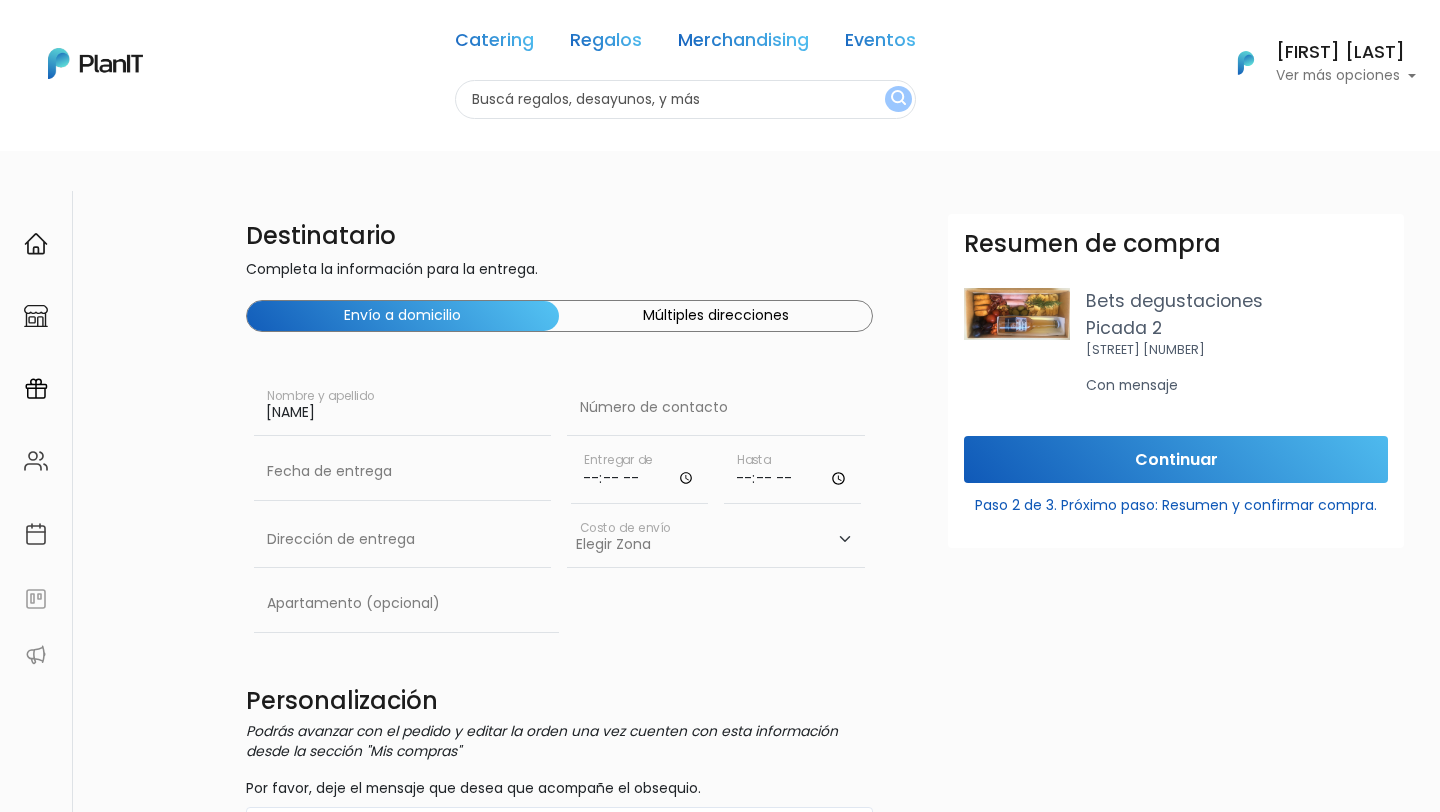 type on "Mauricio Kotogian" 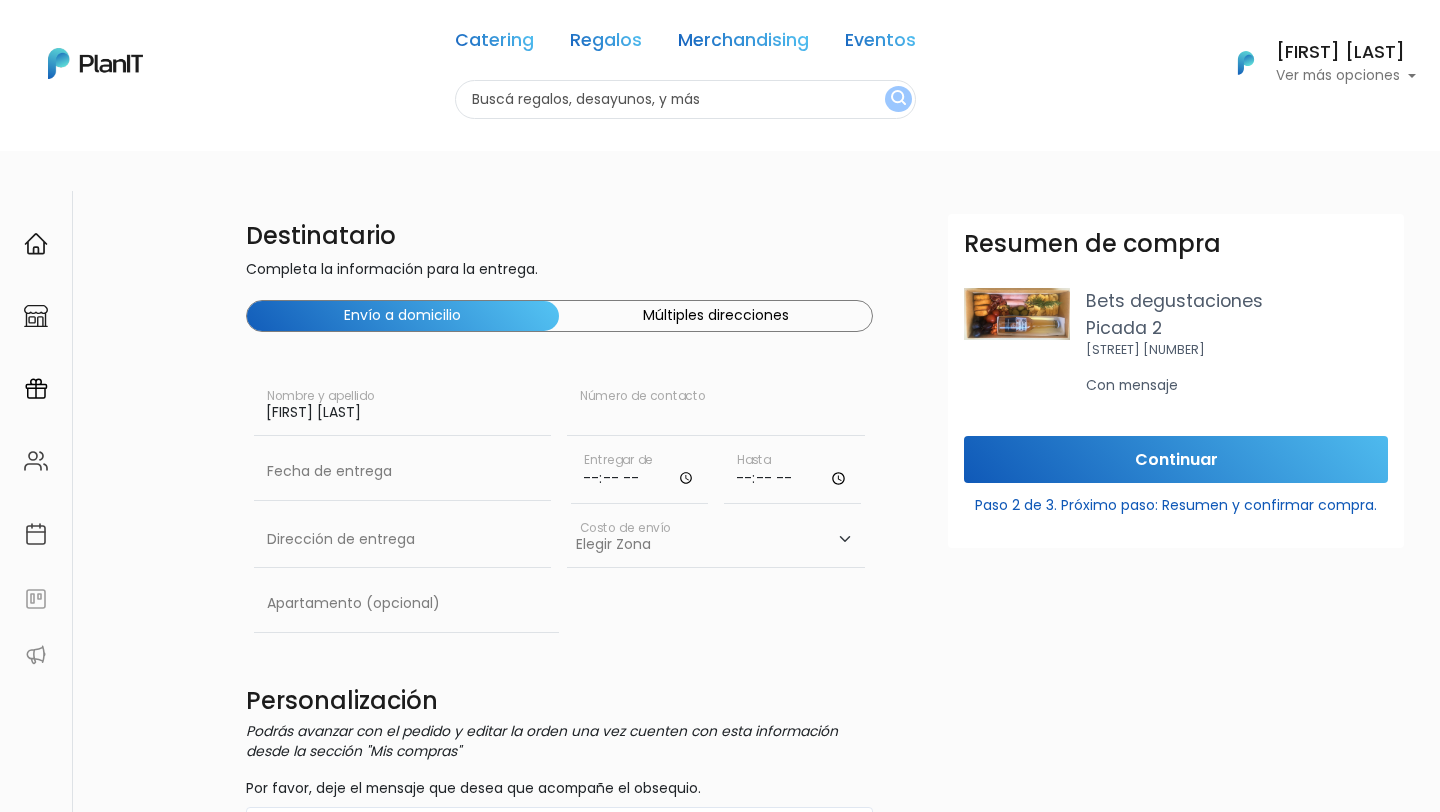 click at bounding box center (716, 408) 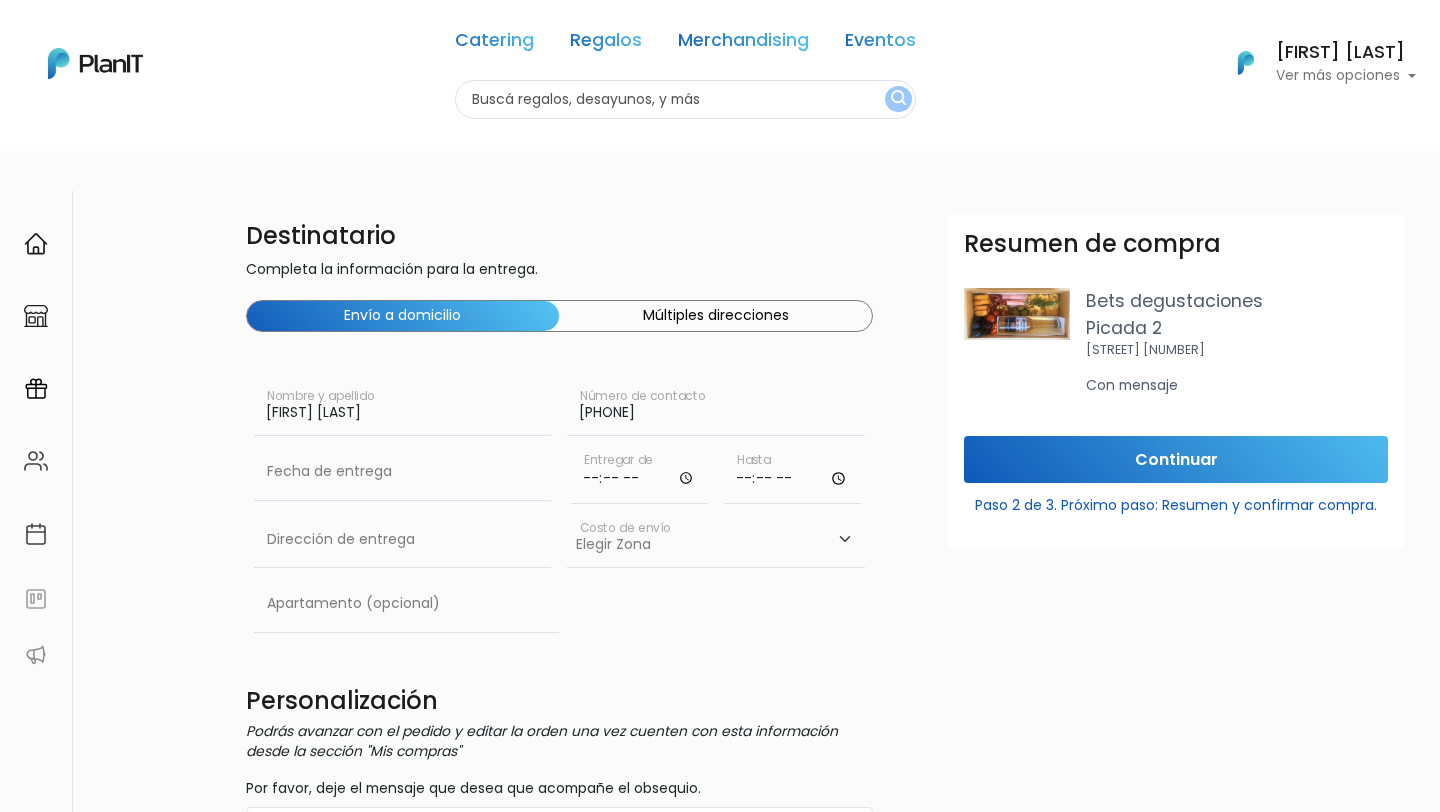 type on "098240500" 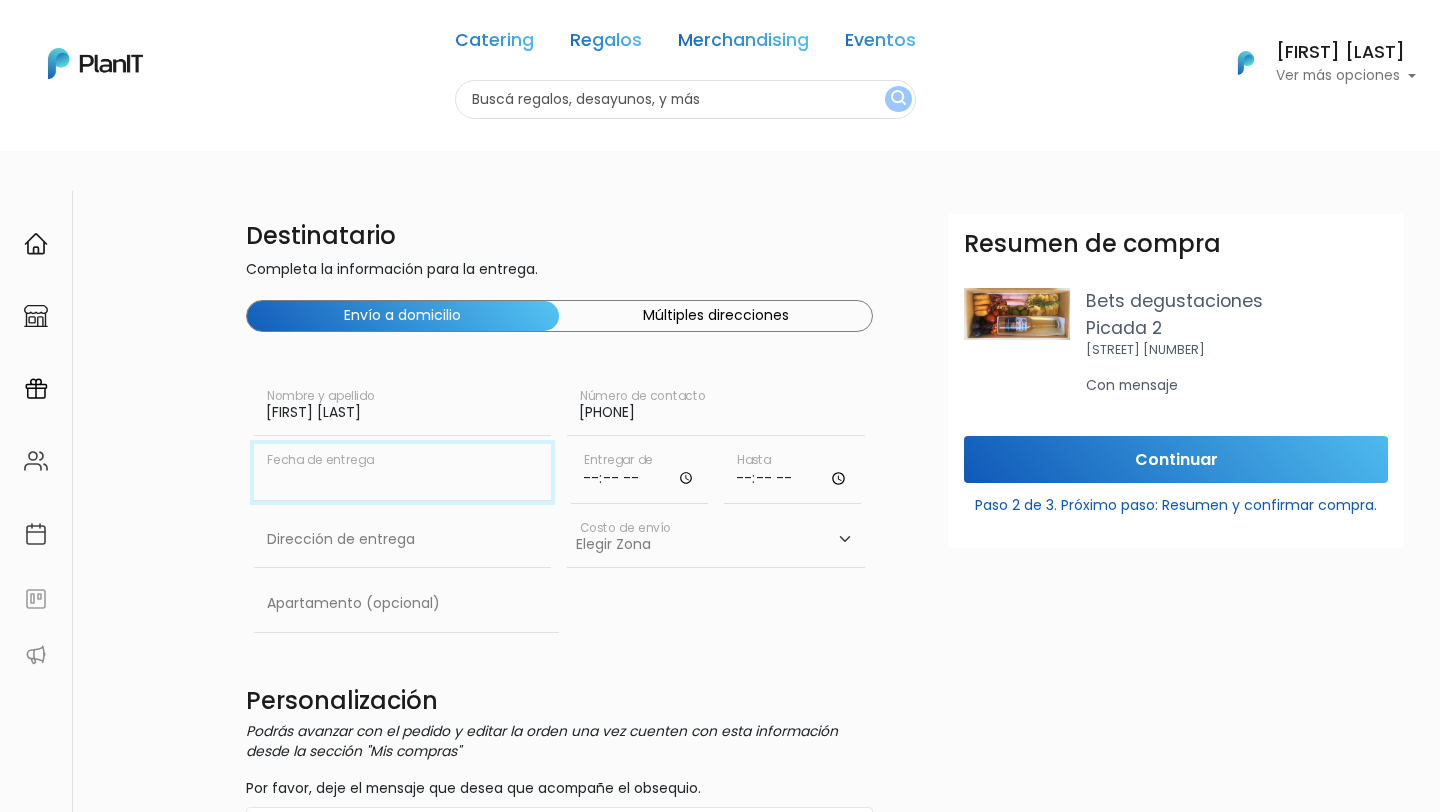 click at bounding box center (403, 472) 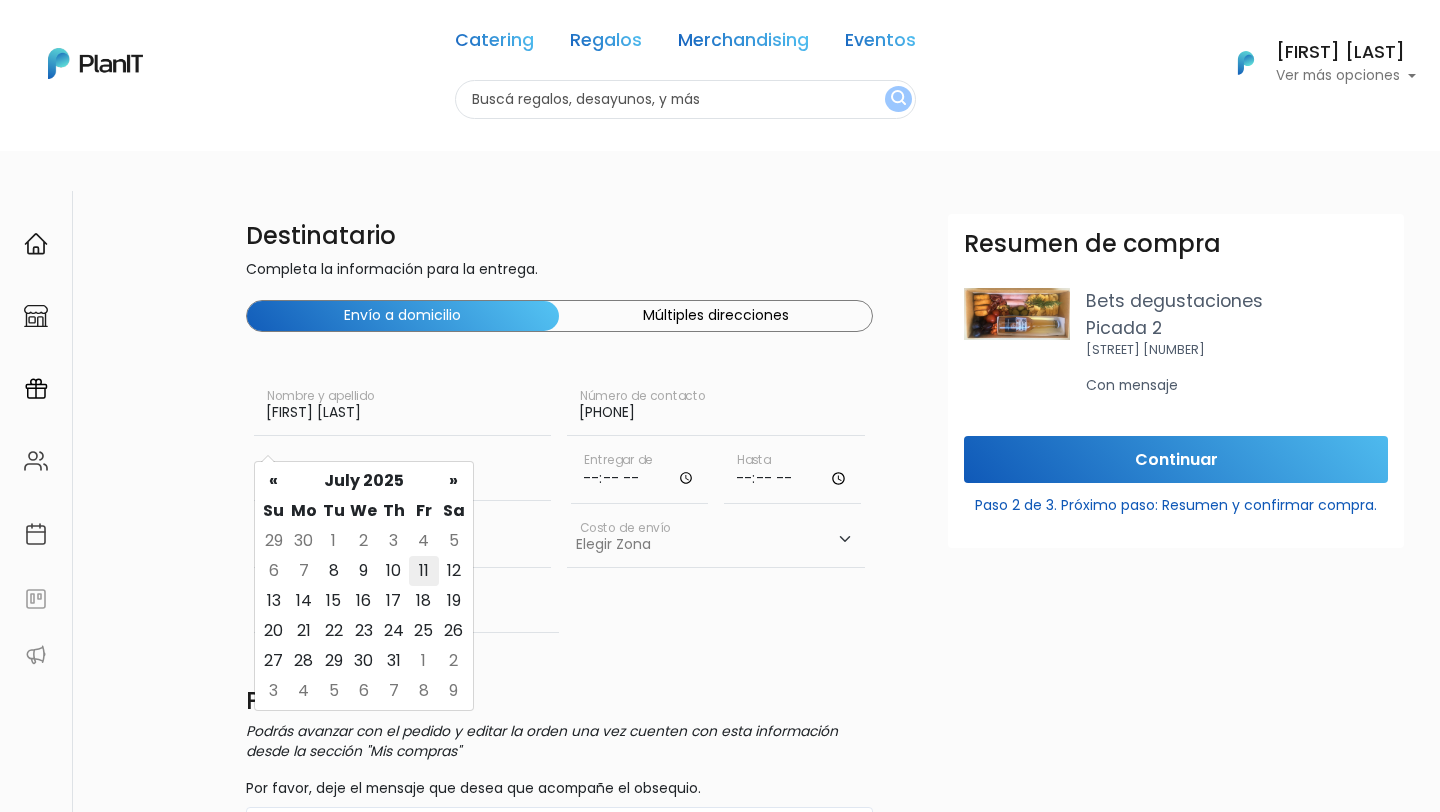 click on "11" at bounding box center [424, 541] 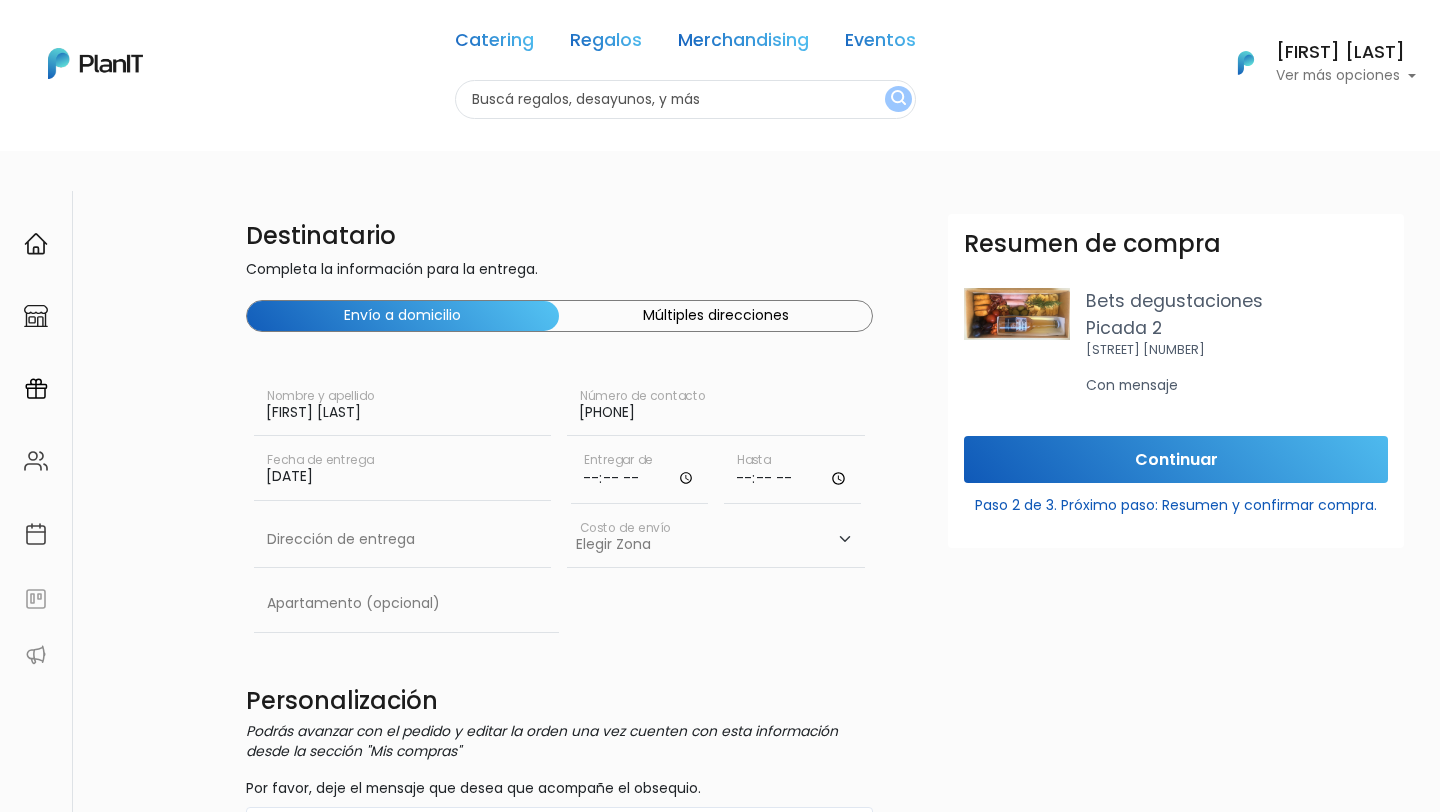 click at bounding box center (639, 474) 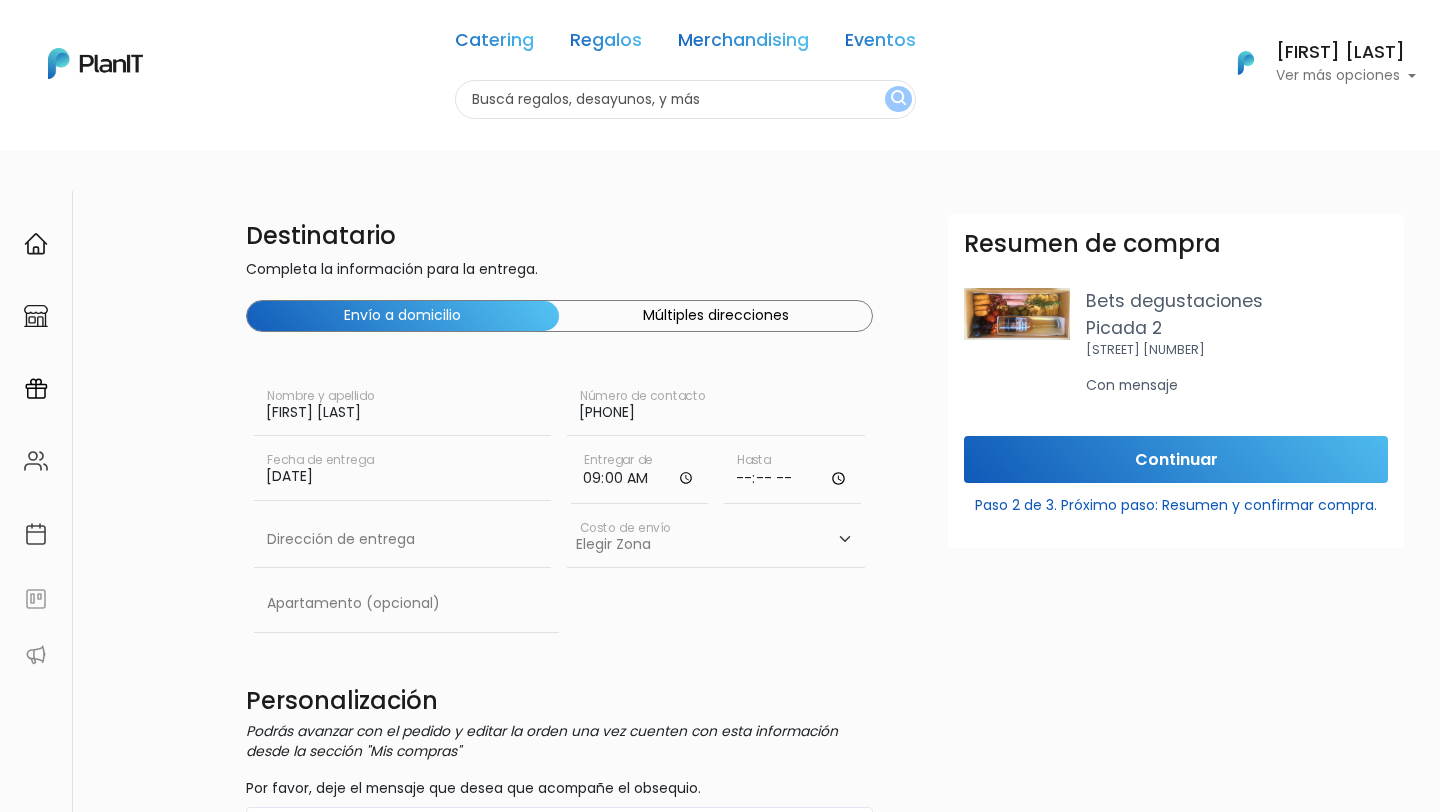 type on "09:00" 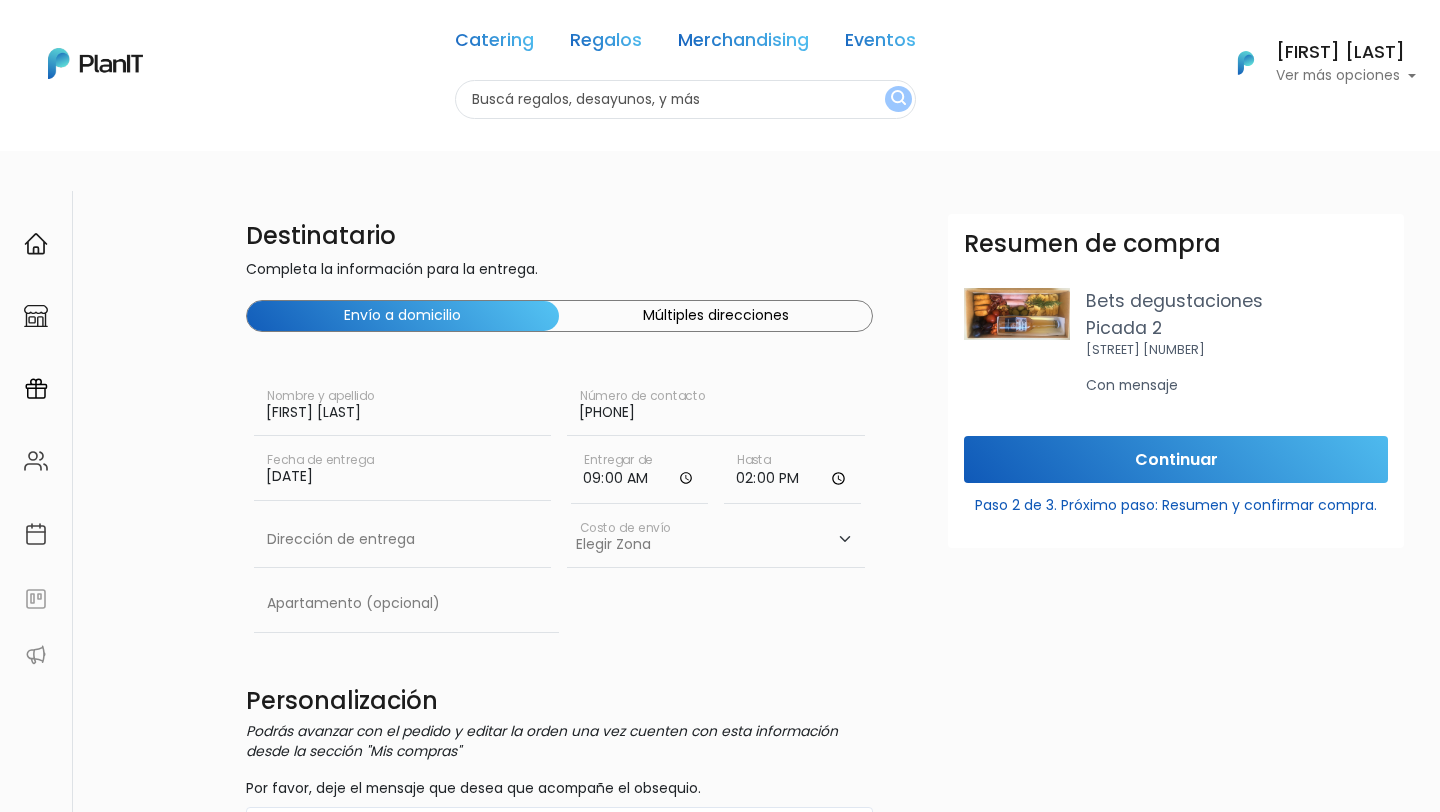 type on "14:00" 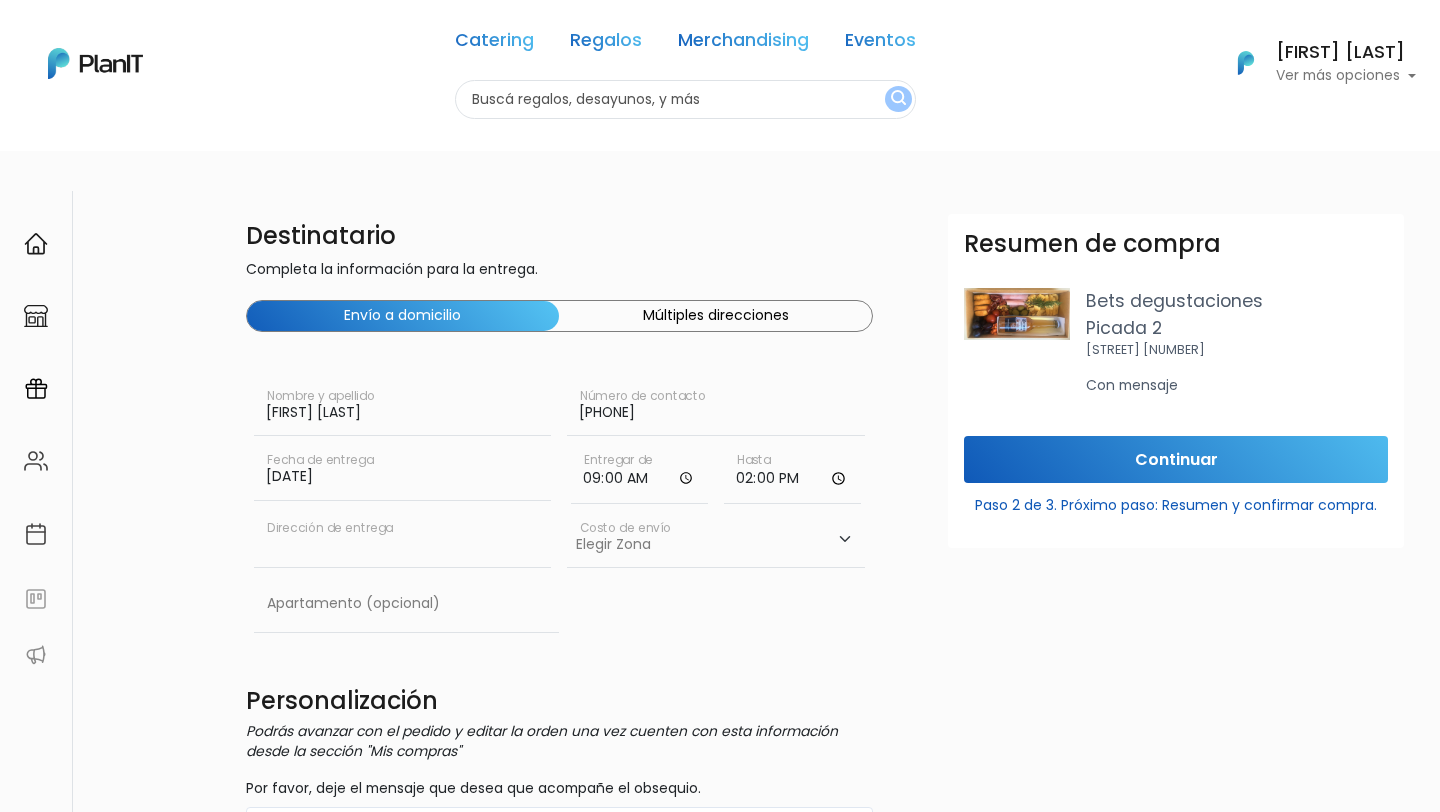 click at bounding box center (403, 540) 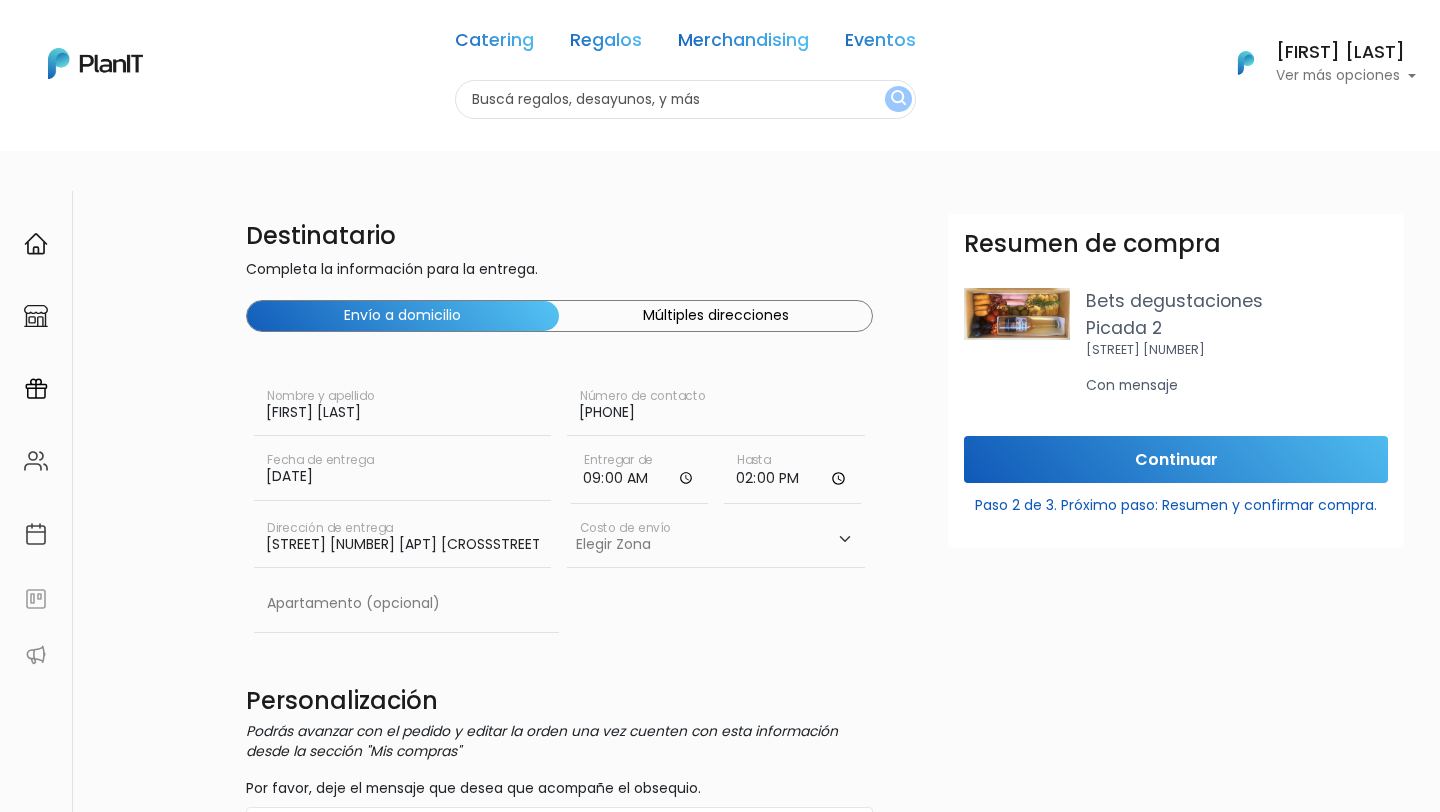 scroll, scrollTop: 0, scrollLeft: 278, axis: horizontal 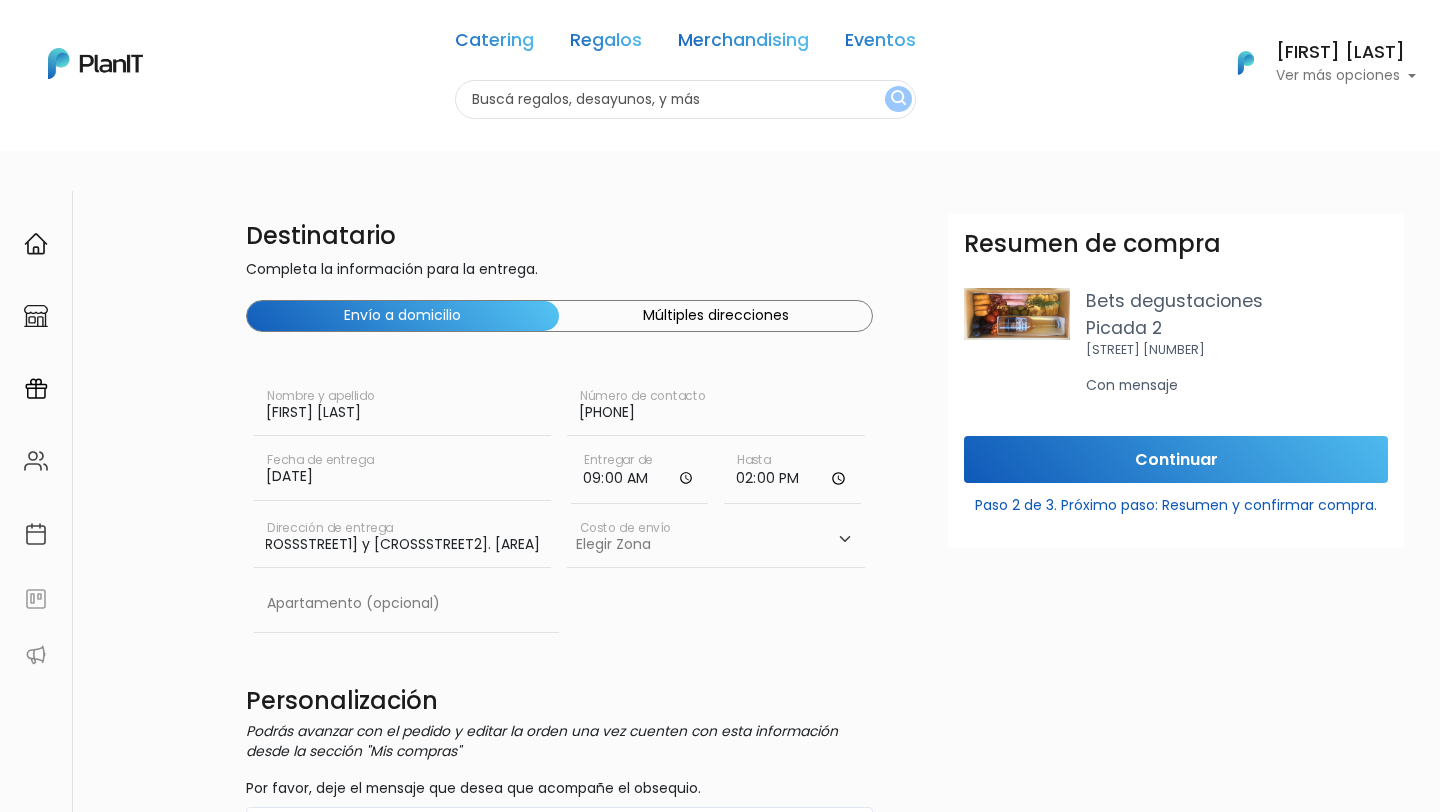 type on "De los Horneros M132 S9 apto 2. Entre torcazas y cardenales. Montes de solymar" 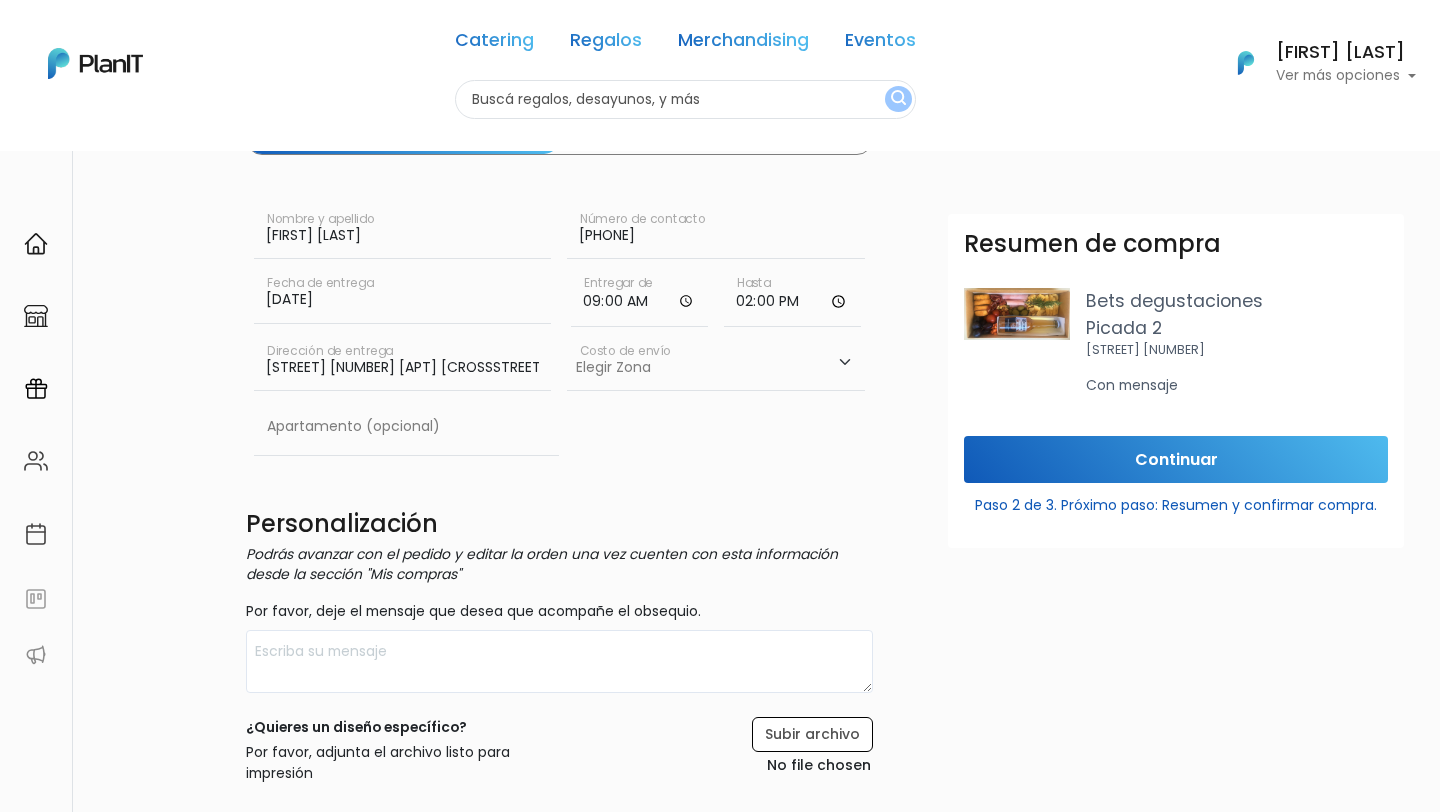 scroll, scrollTop: 175, scrollLeft: 0, axis: vertical 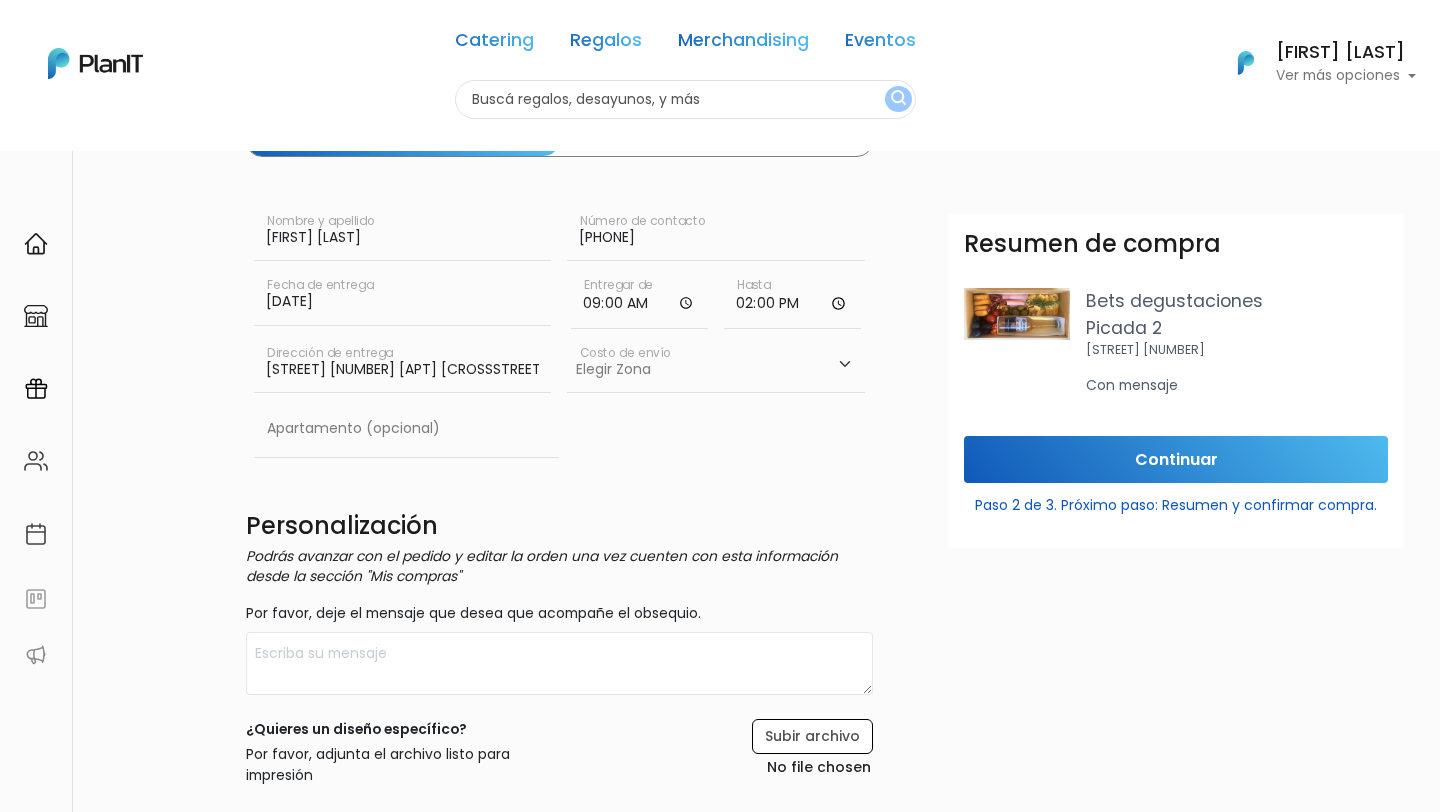 click on "Elegir Zona Zona américa- $600
Montevideo- $250" at bounding box center (716, 365) 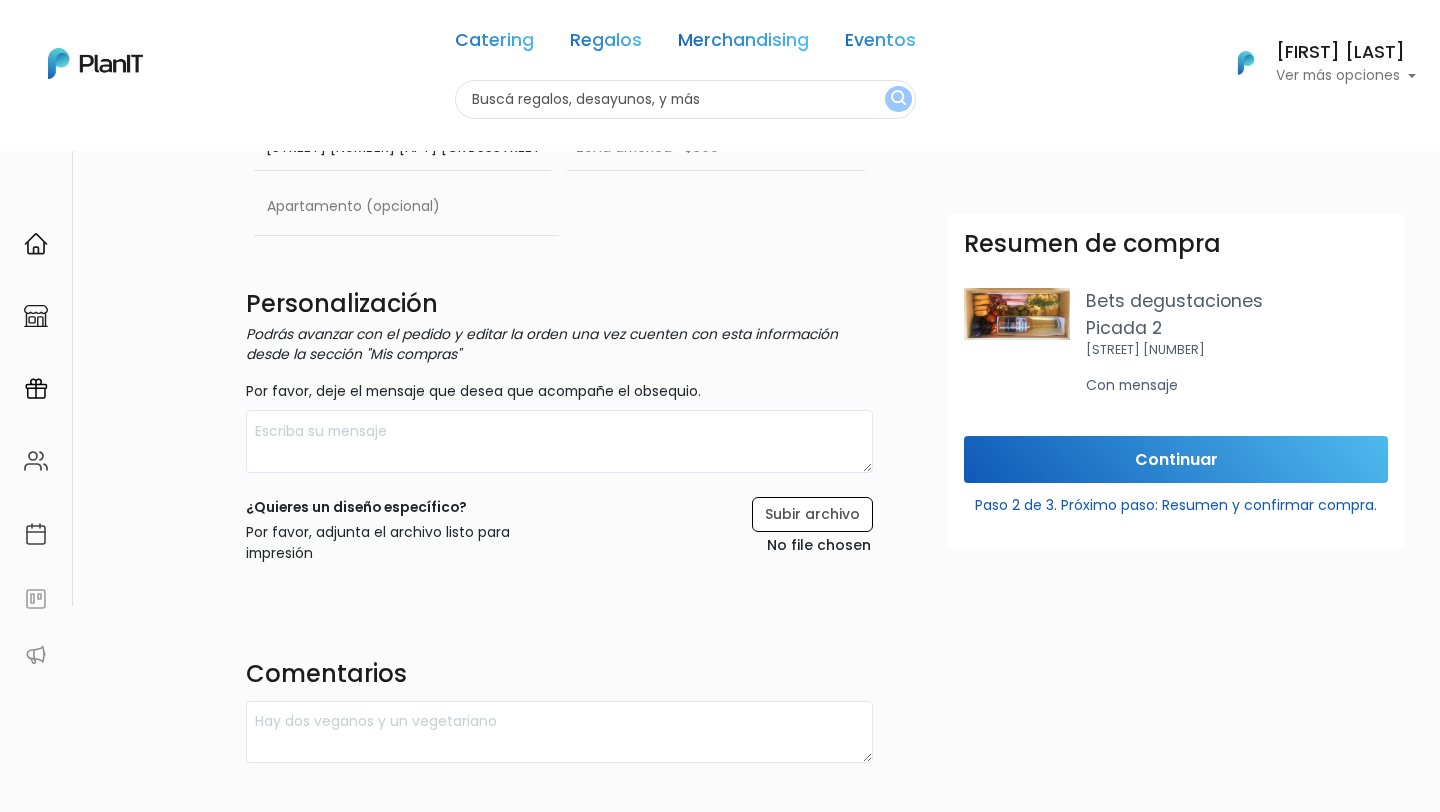 scroll, scrollTop: 399, scrollLeft: 0, axis: vertical 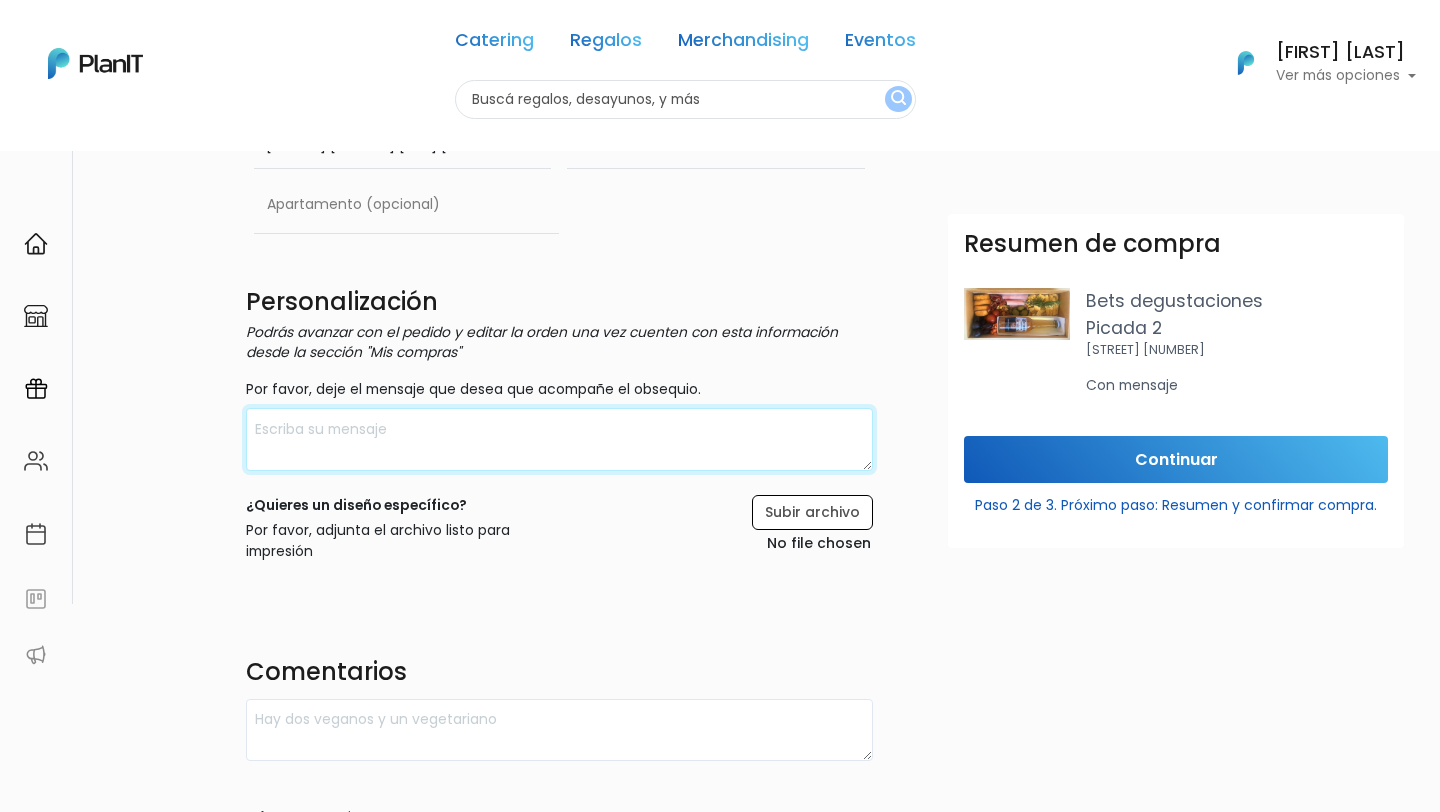 click at bounding box center (560, 439) 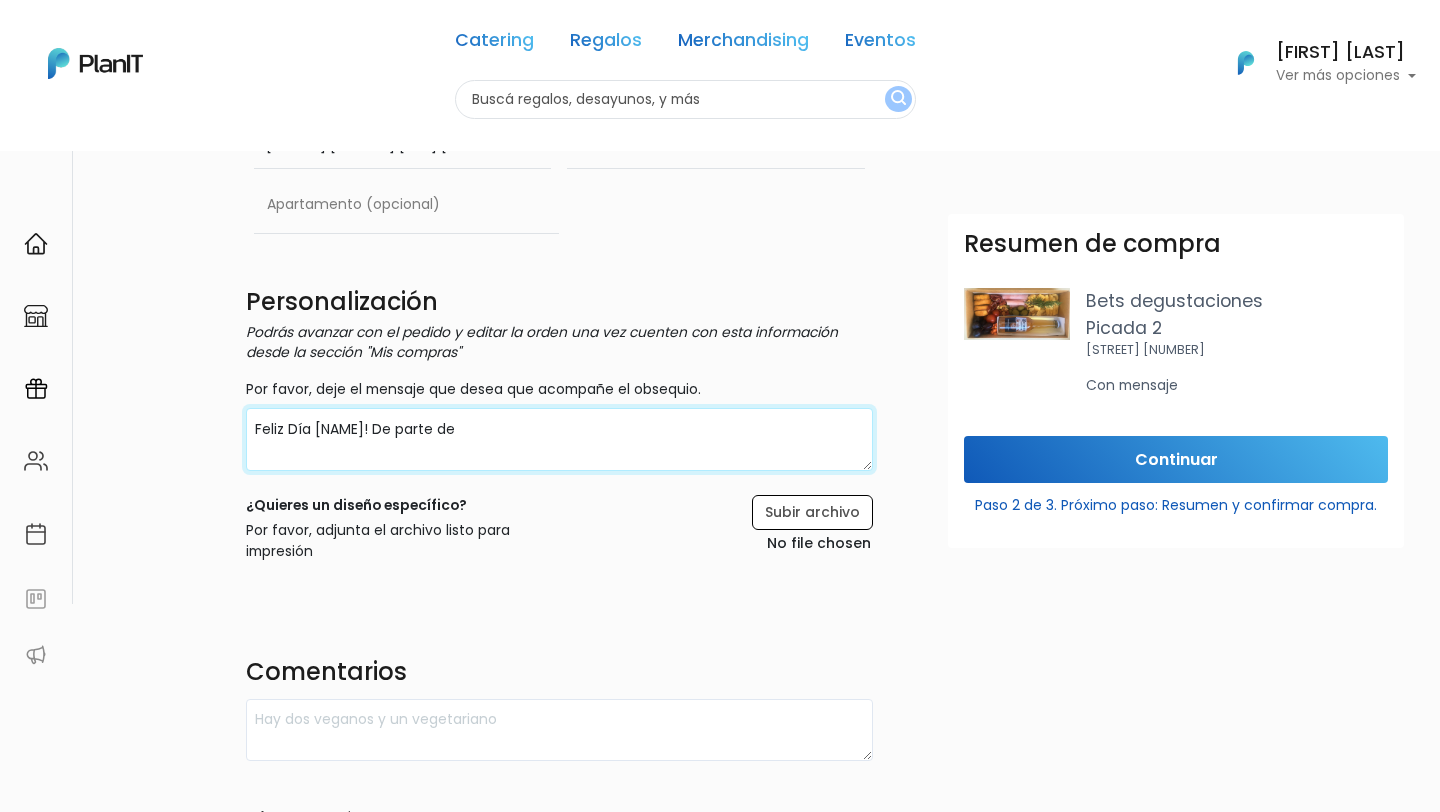 click on "Feliz Día Mauri! De parte de" at bounding box center (560, 439) 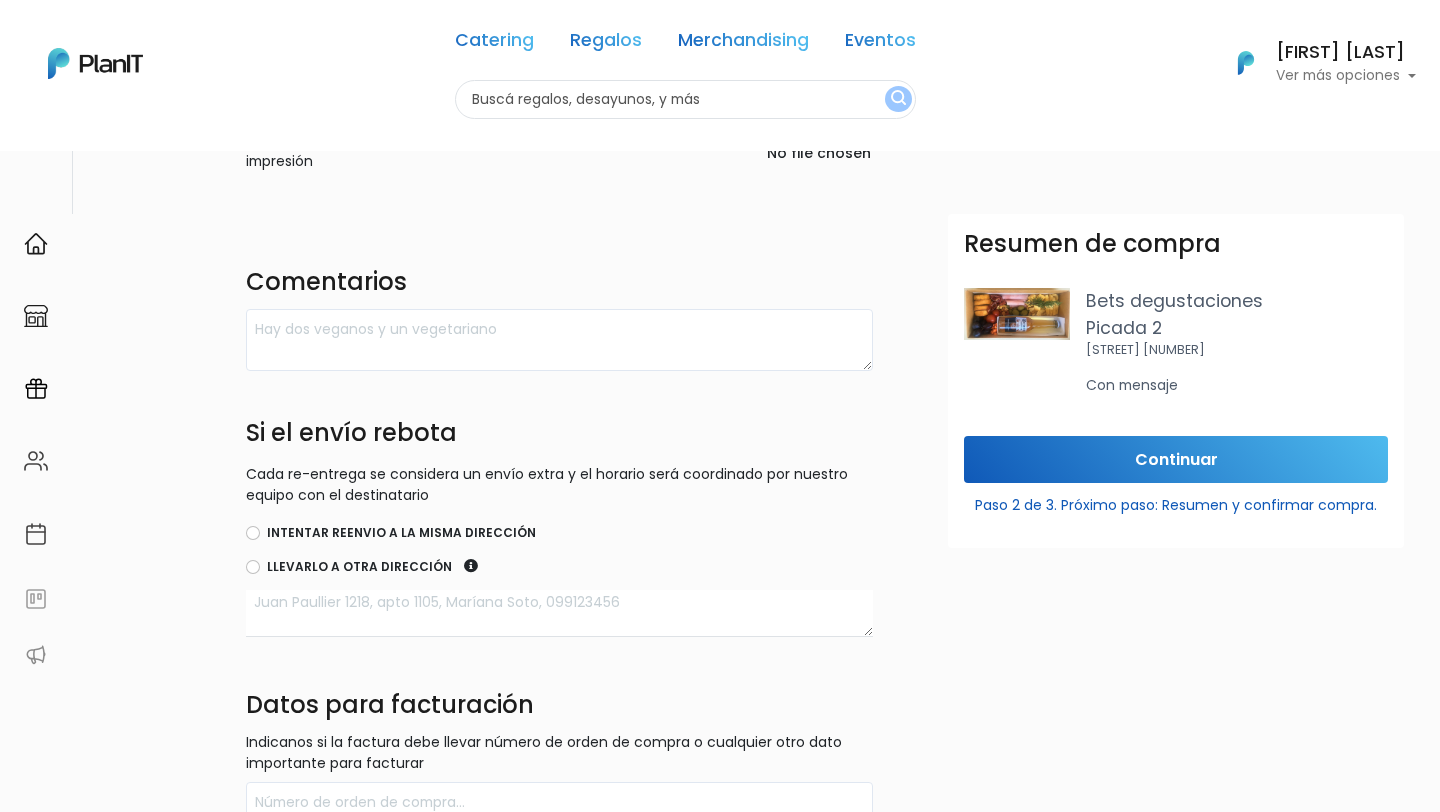 scroll, scrollTop: 836, scrollLeft: 0, axis: vertical 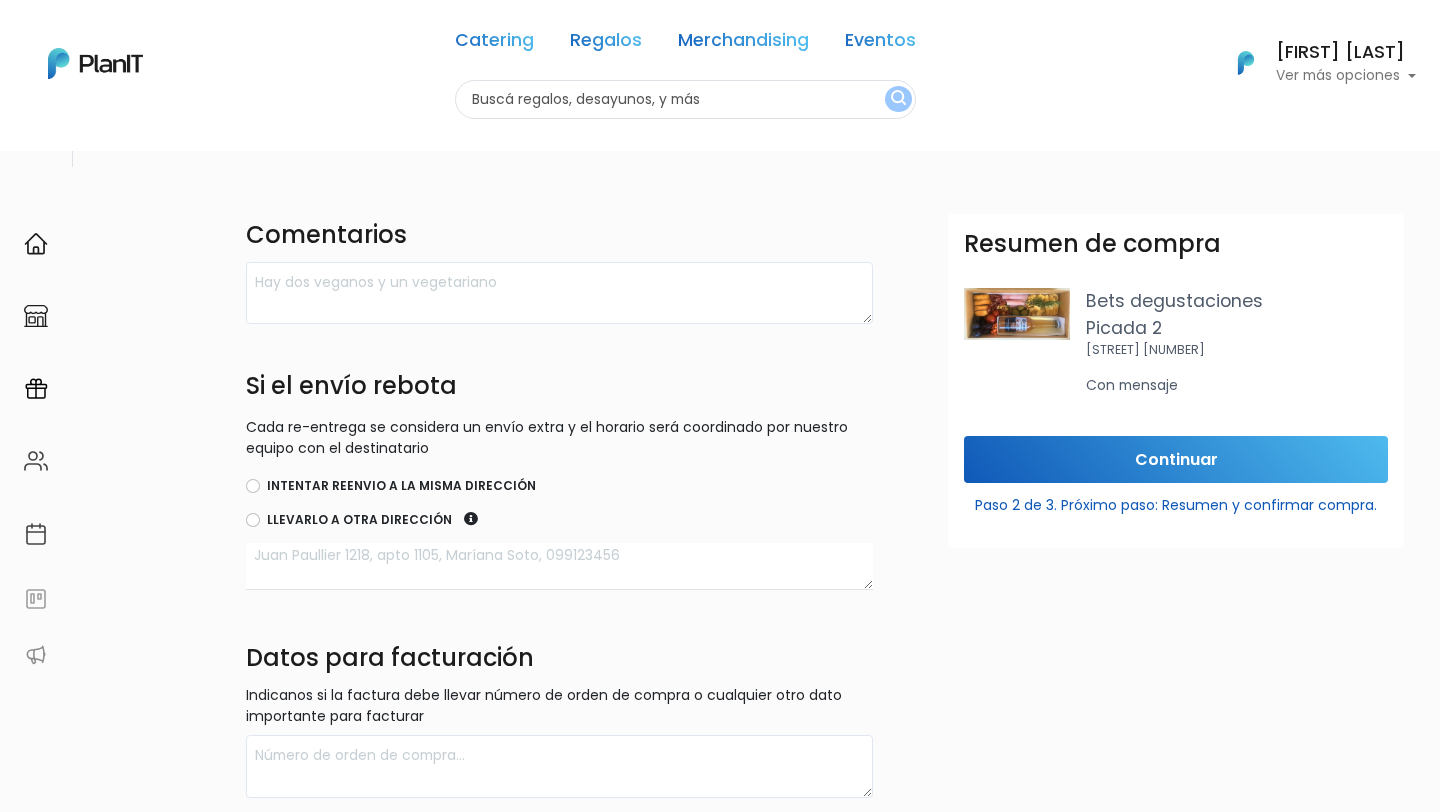 type on "Feliz Día Mauri! De parte de LoopStudio" 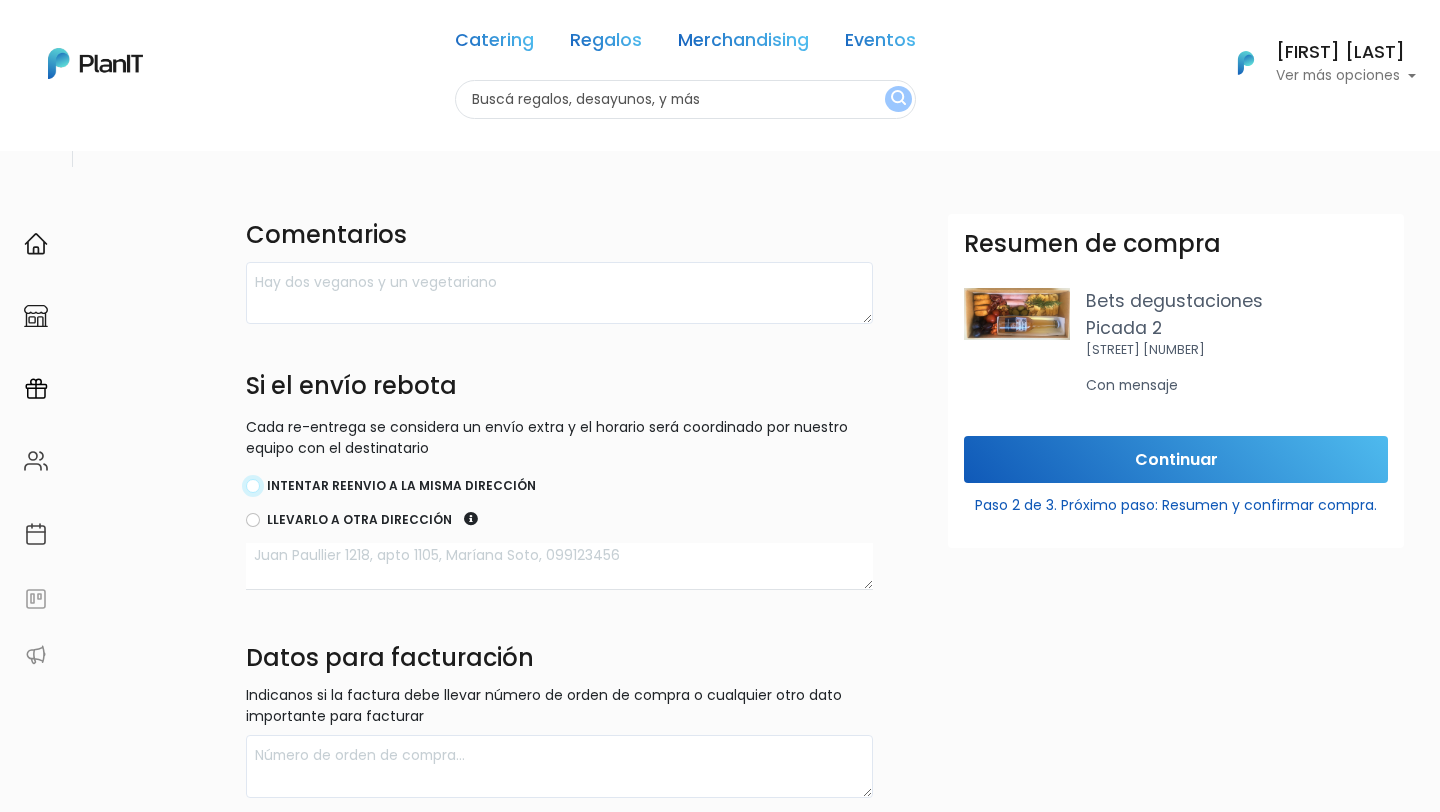 radio on "true" 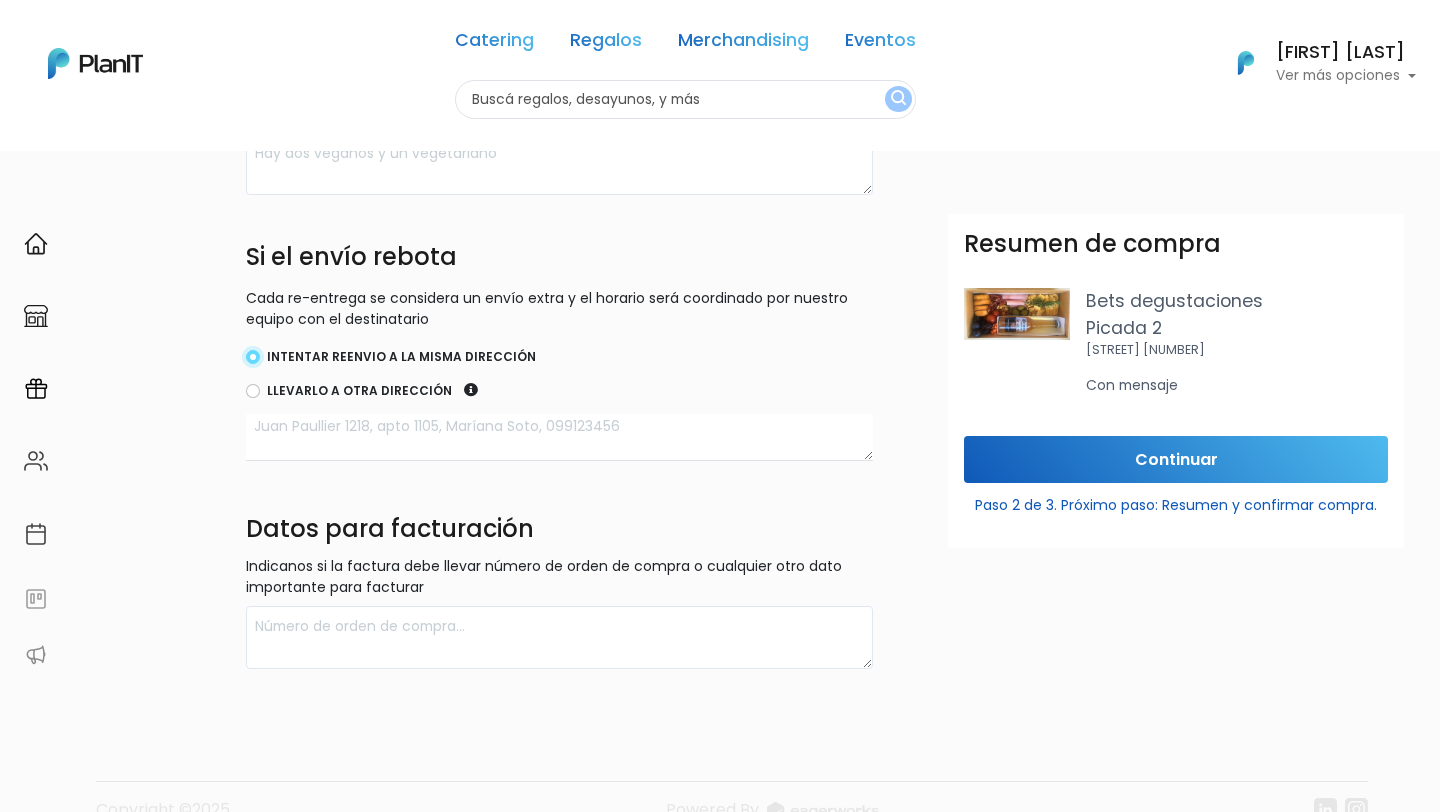 scroll, scrollTop: 966, scrollLeft: 0, axis: vertical 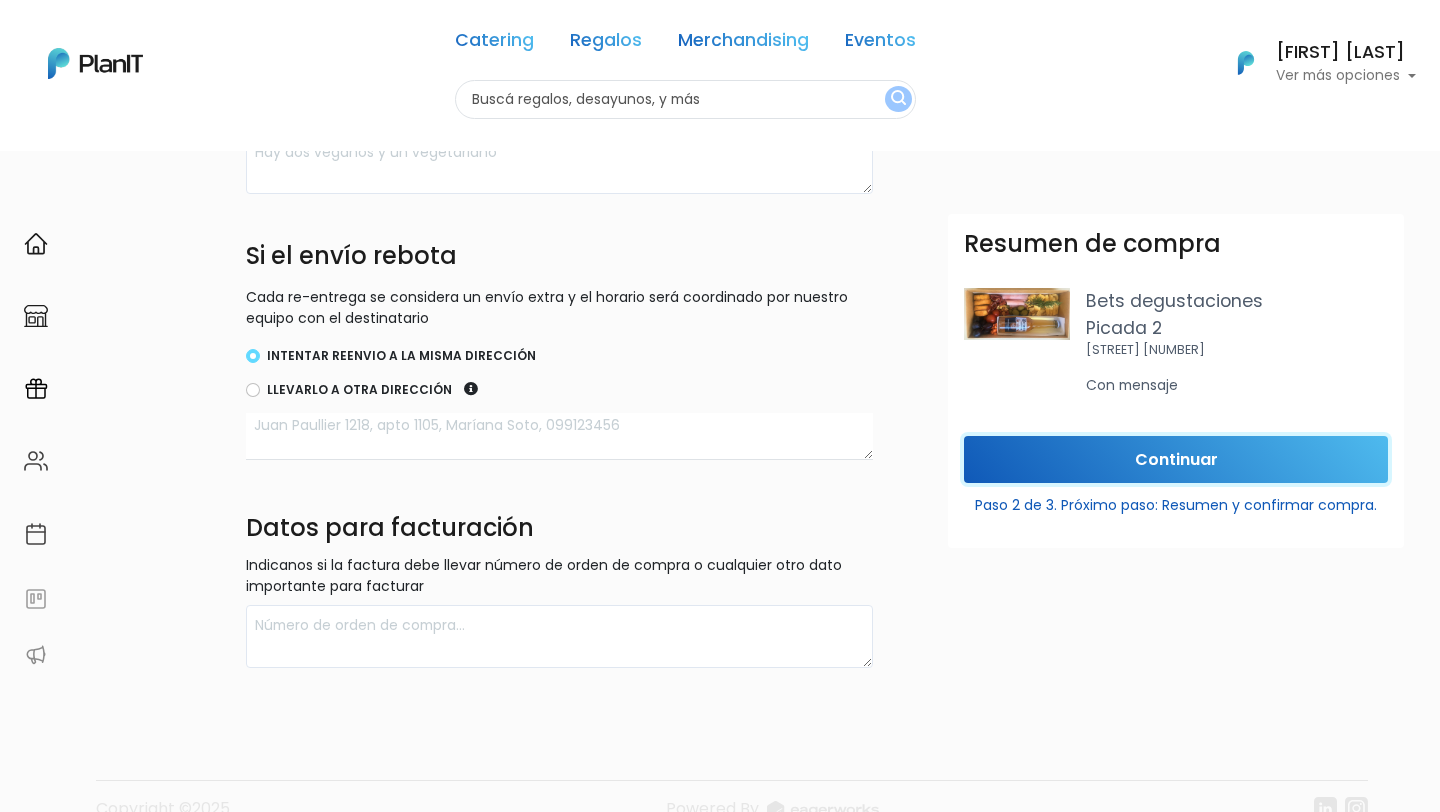 click on "Continuar" at bounding box center (1176, 459) 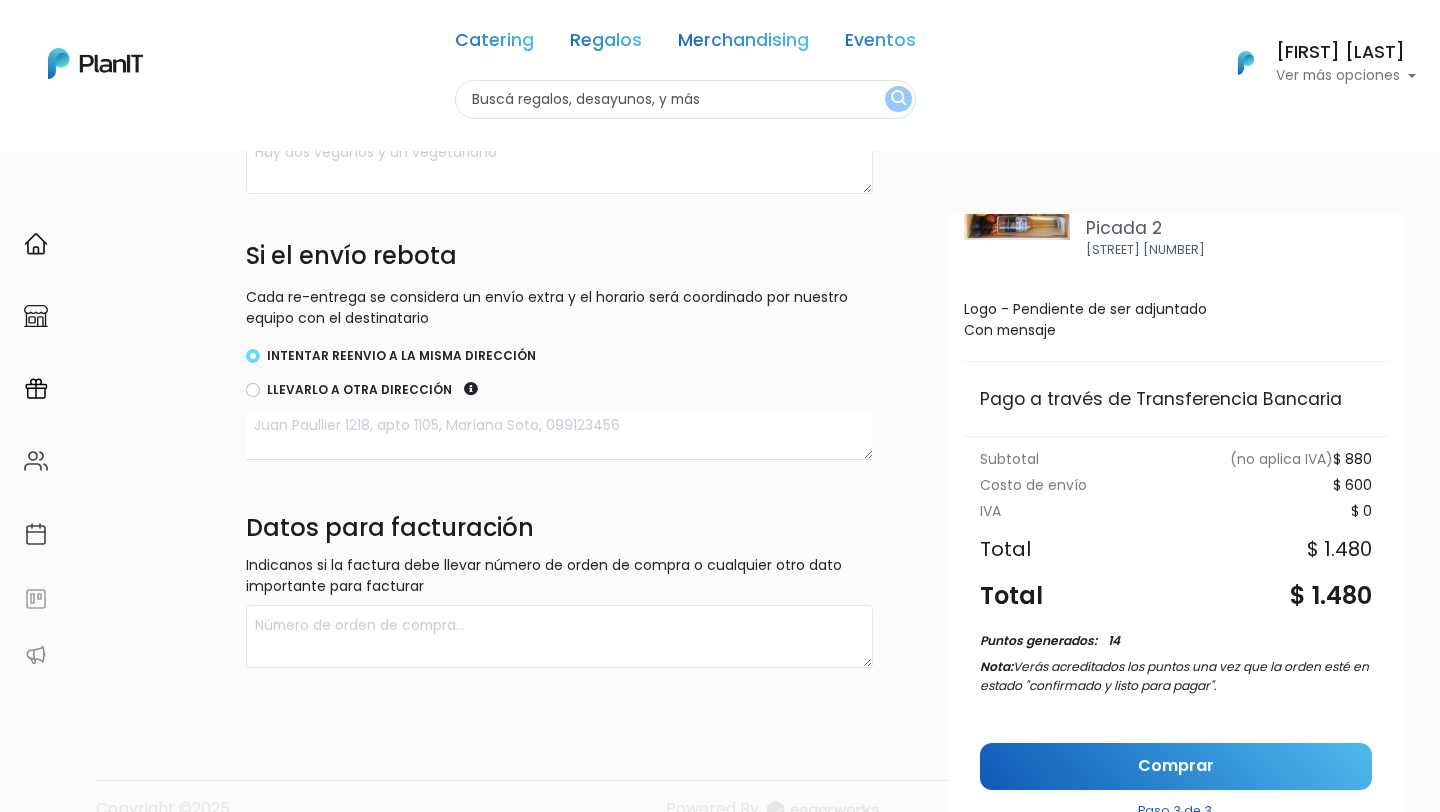 scroll, scrollTop: 110, scrollLeft: 0, axis: vertical 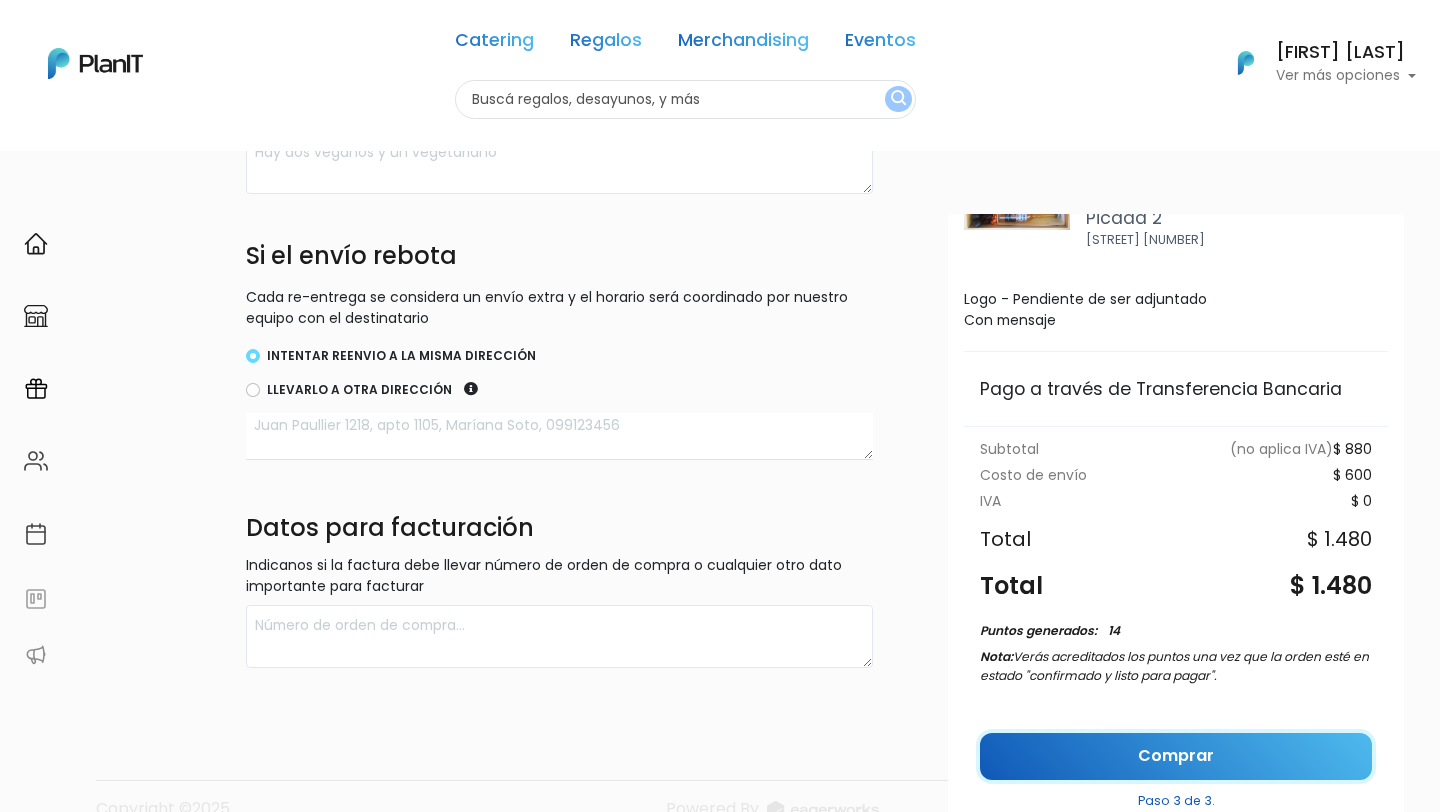 click on "Comprar" at bounding box center (1176, 756) 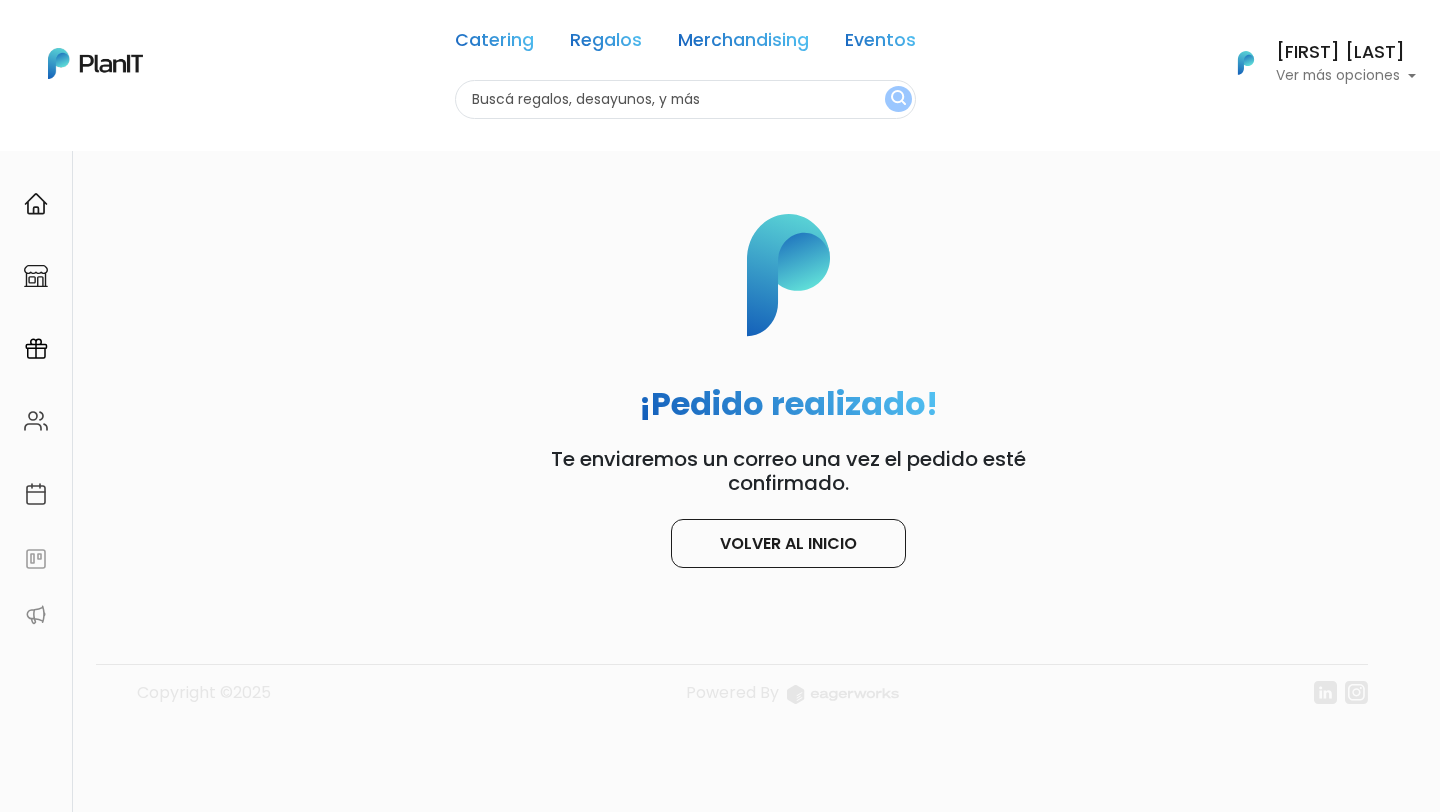 scroll, scrollTop: 0, scrollLeft: 0, axis: both 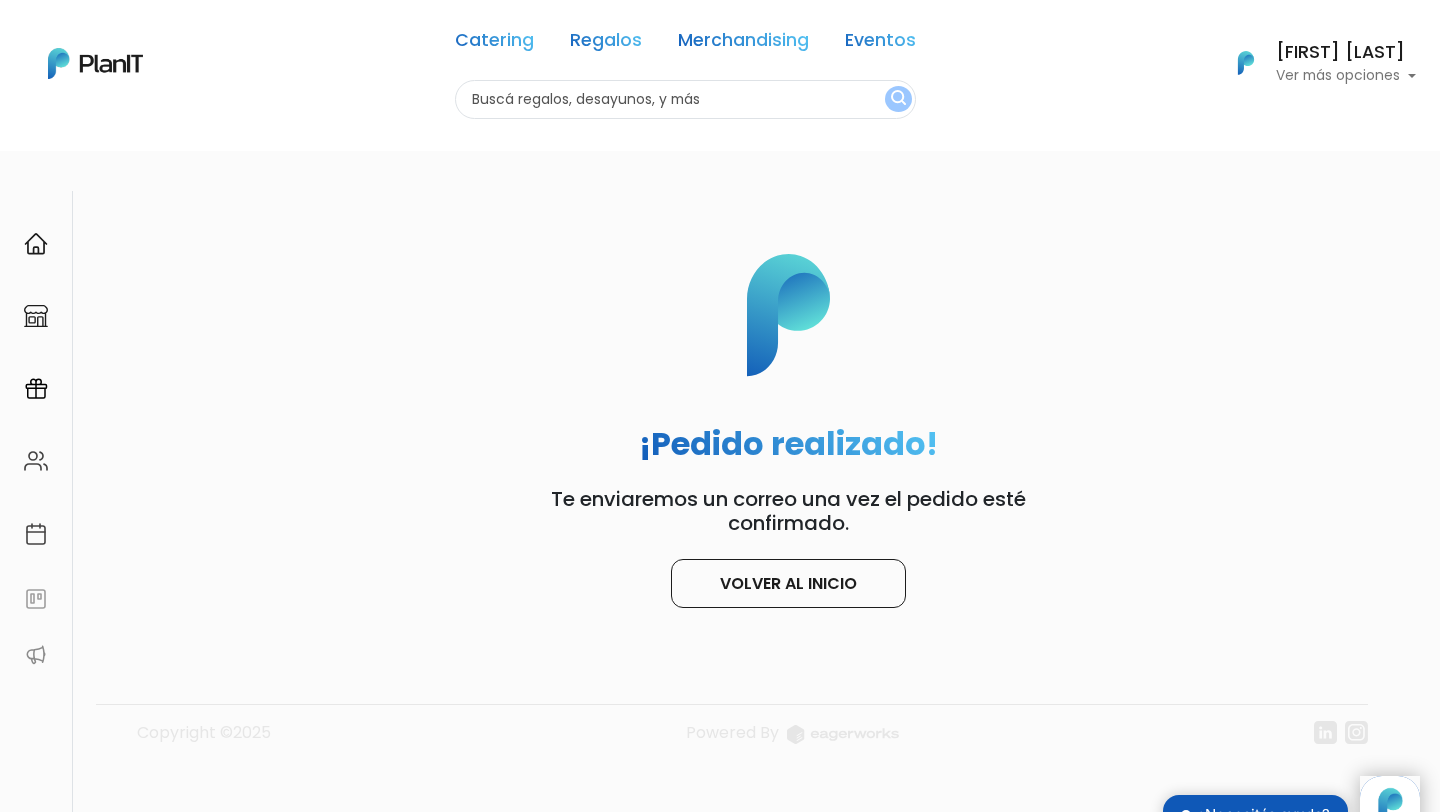 click at bounding box center (685, 99) 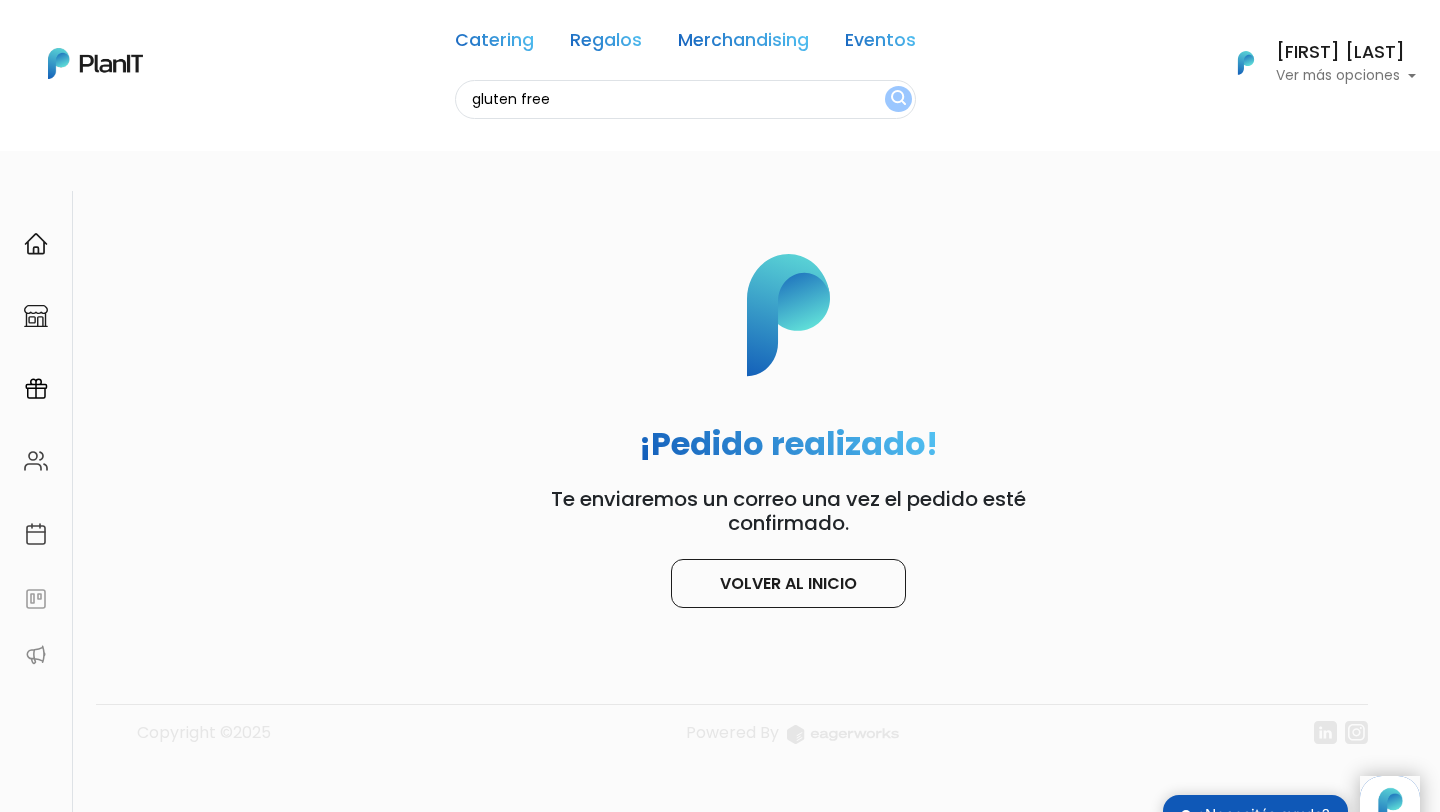 type on "gluten free" 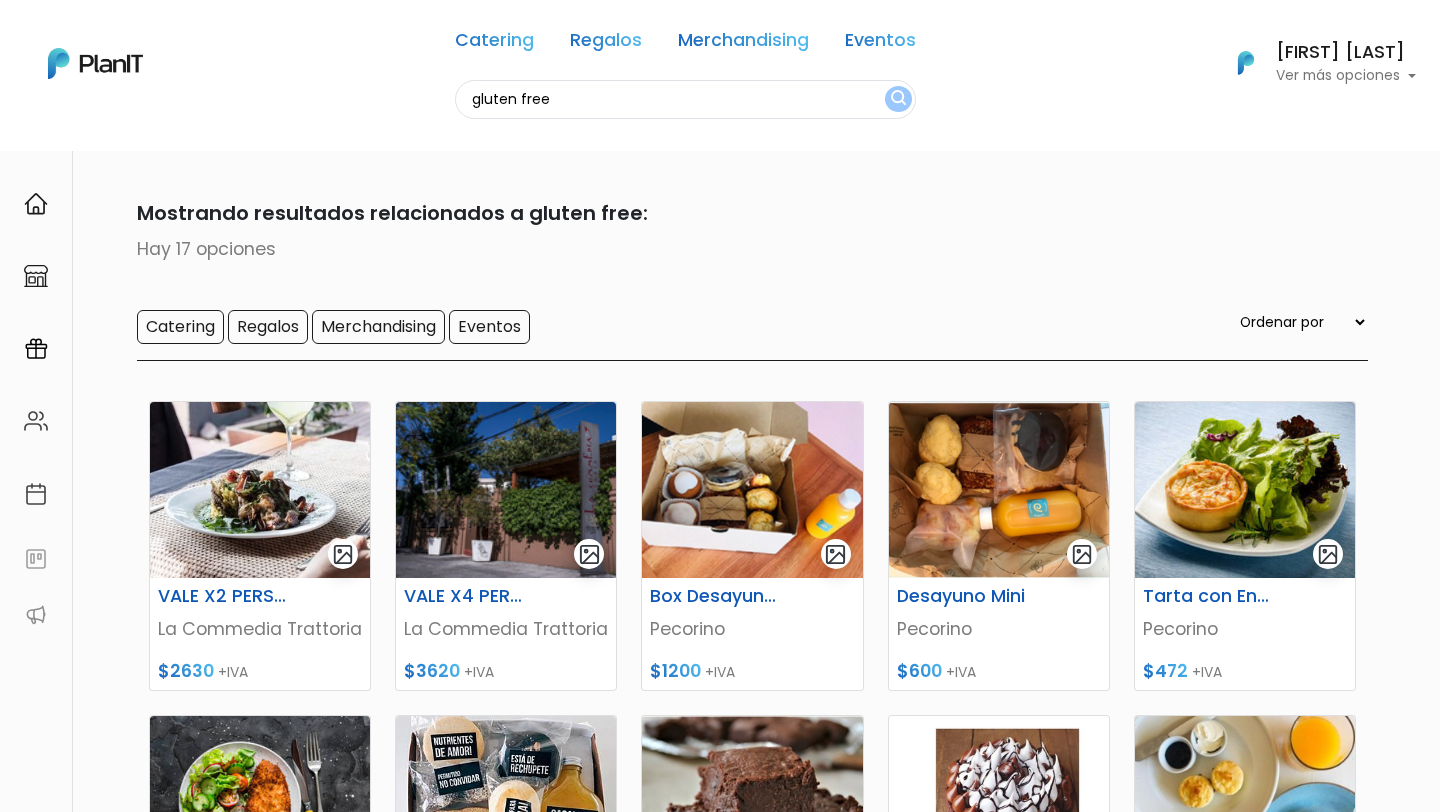 scroll, scrollTop: 0, scrollLeft: 0, axis: both 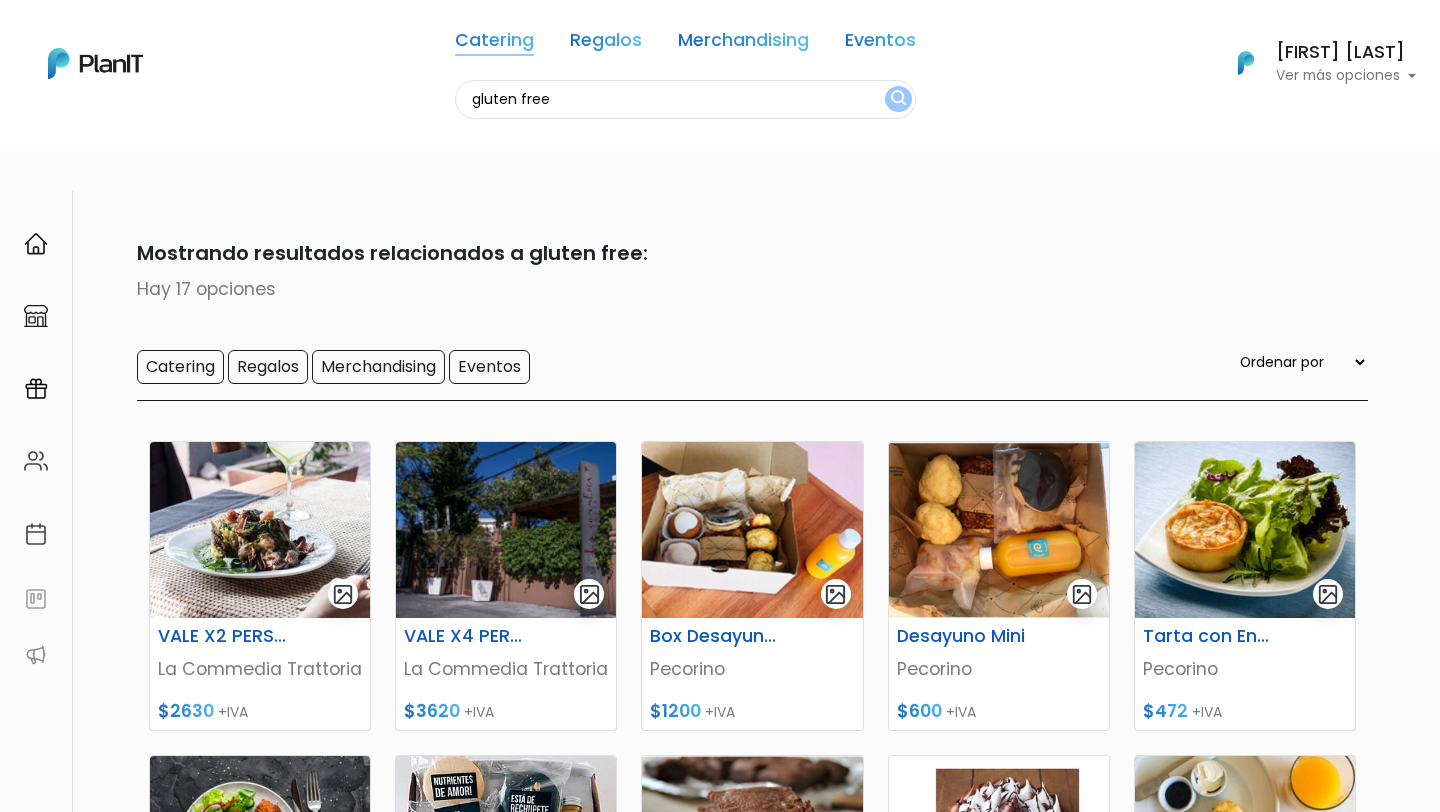 click on "Catering" at bounding box center [494, 44] 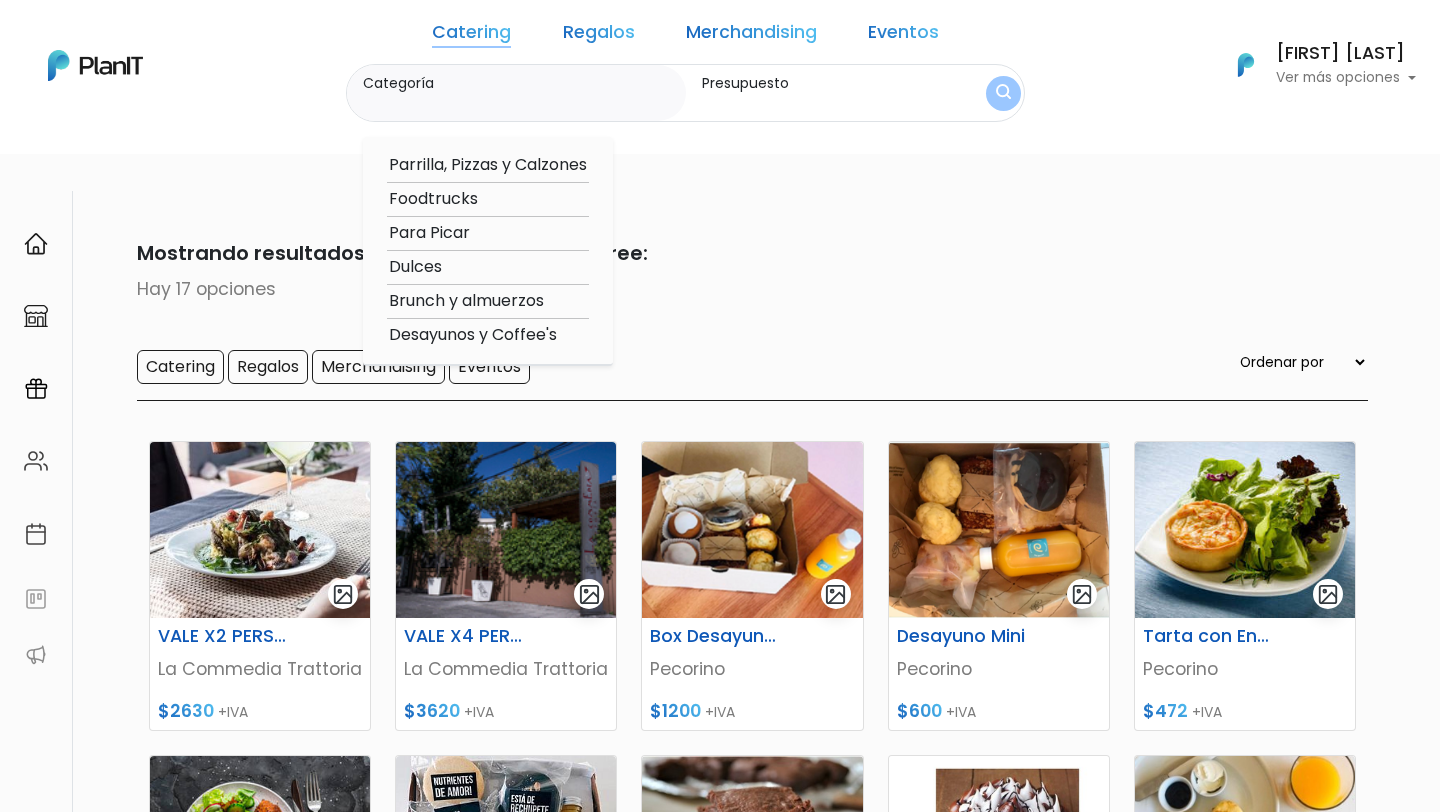 click on "Regalos" at bounding box center (599, 36) 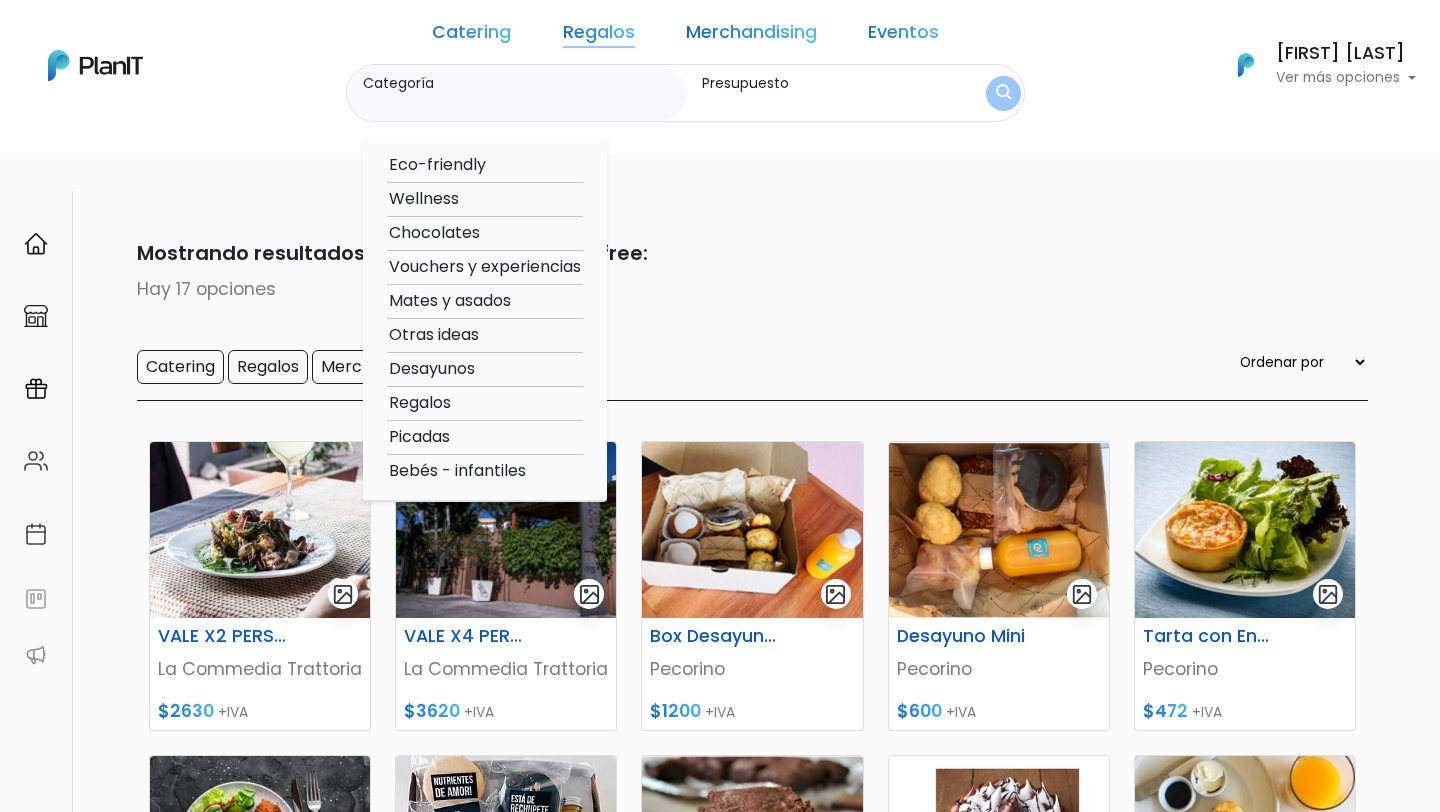 click on "Picadas" at bounding box center [485, 437] 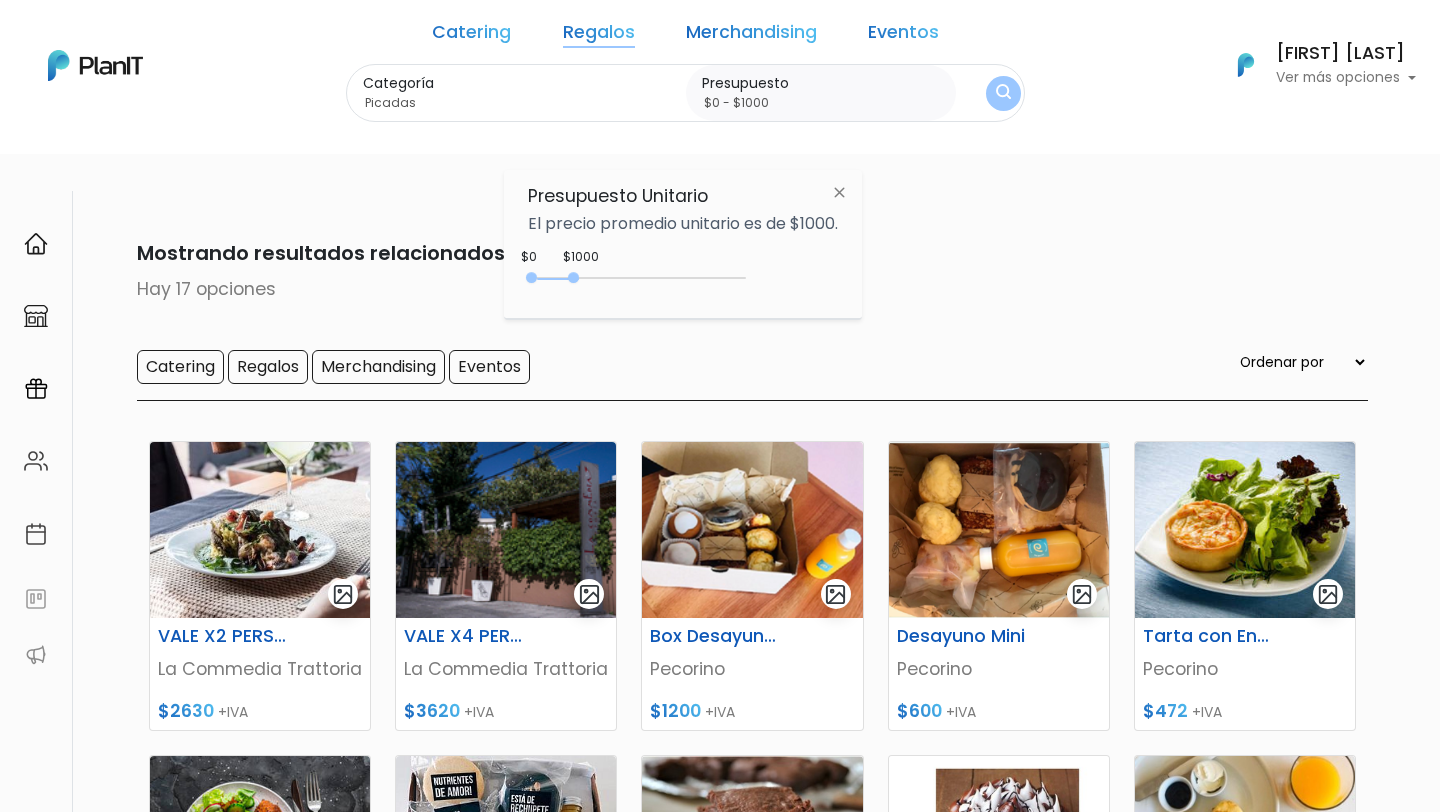 click at bounding box center (1003, 93) 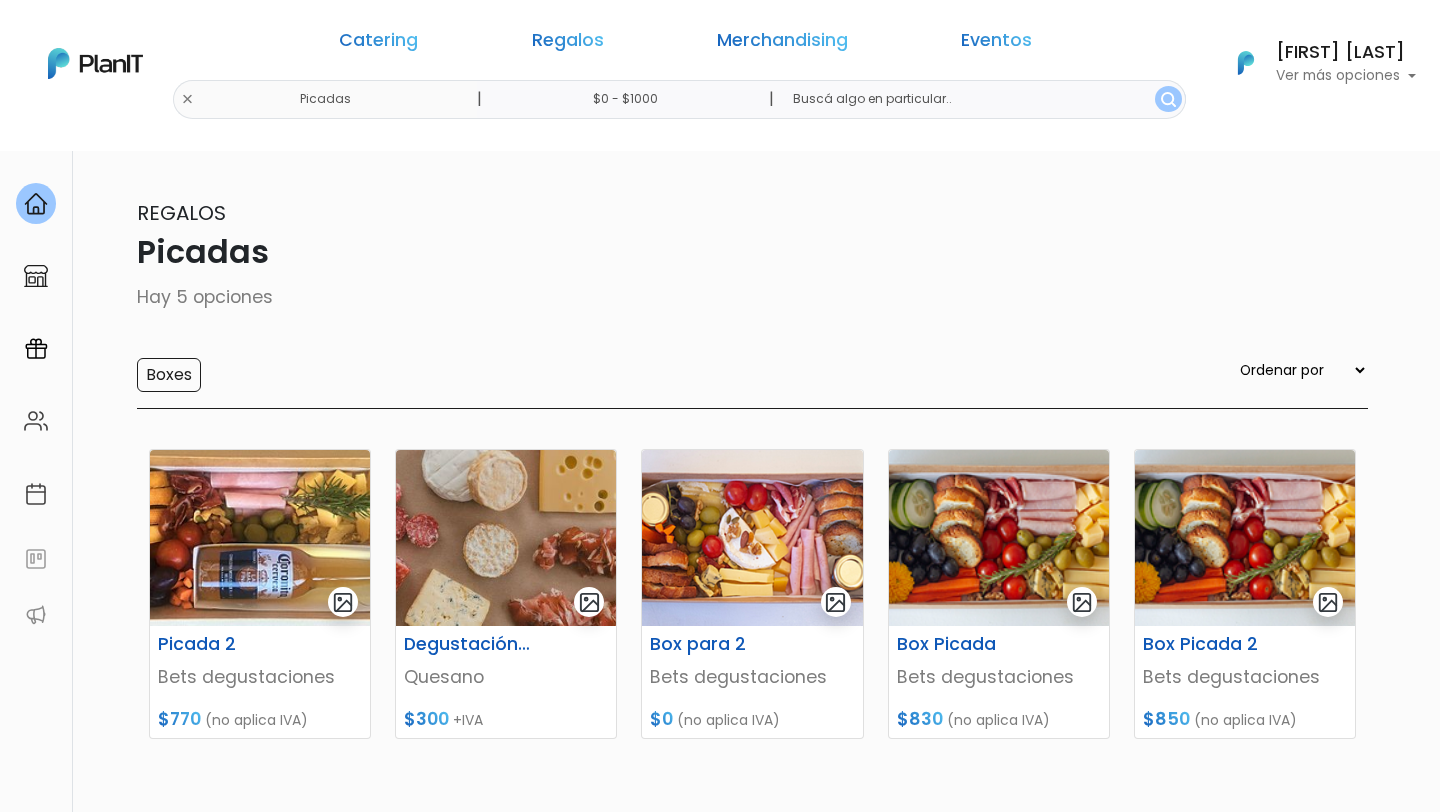 scroll, scrollTop: 0, scrollLeft: 0, axis: both 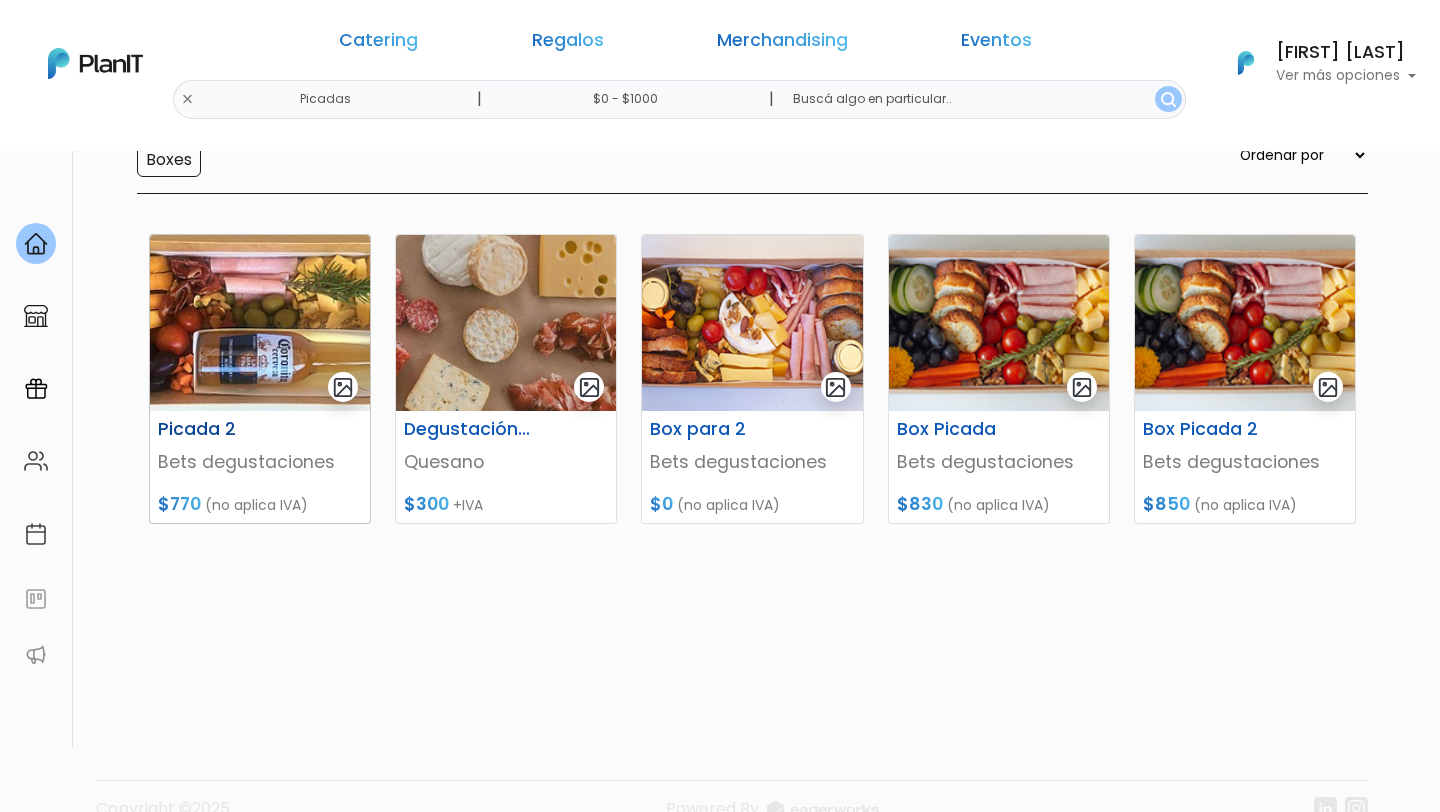 click on "Bets degustaciones" at bounding box center [260, 462] 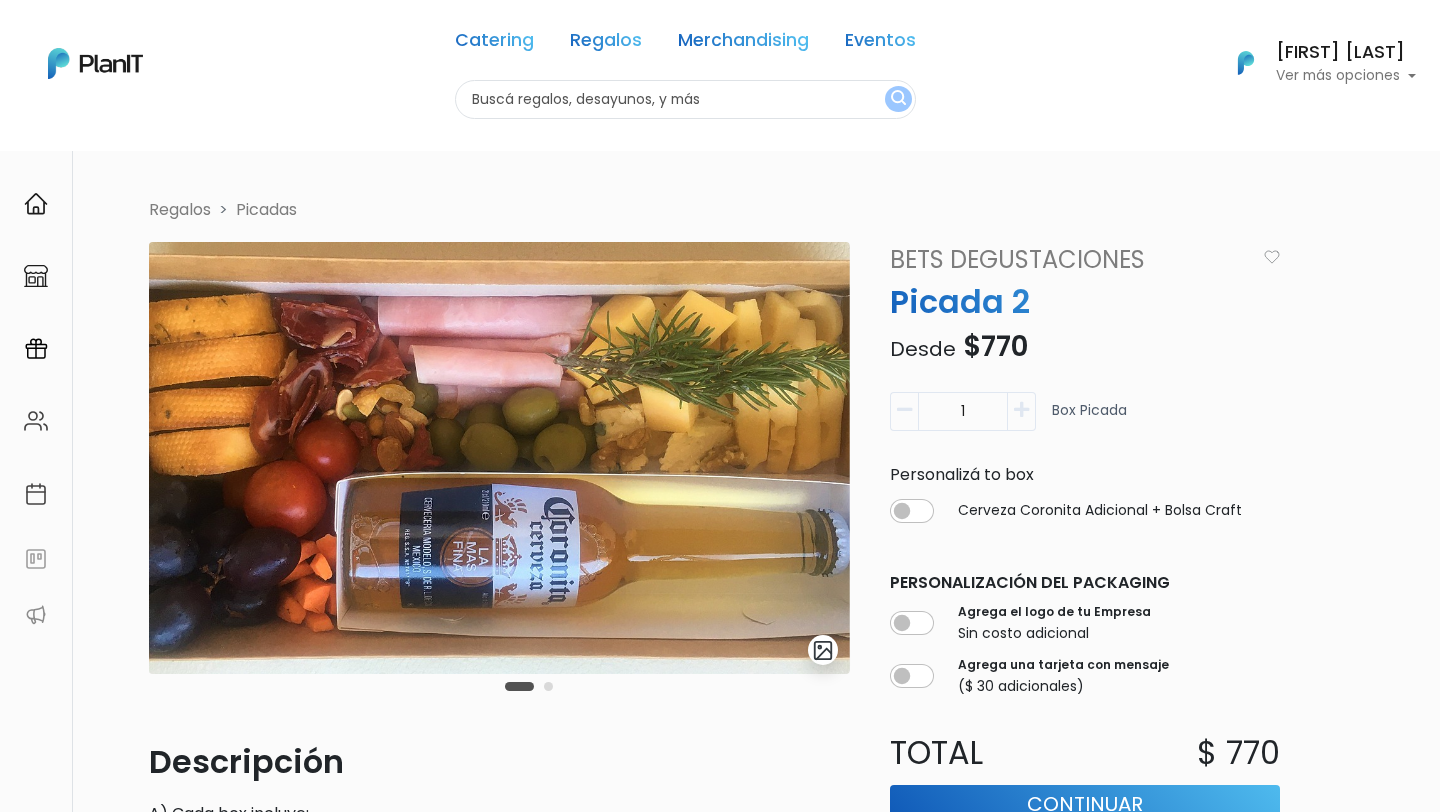 scroll, scrollTop: 370, scrollLeft: 0, axis: vertical 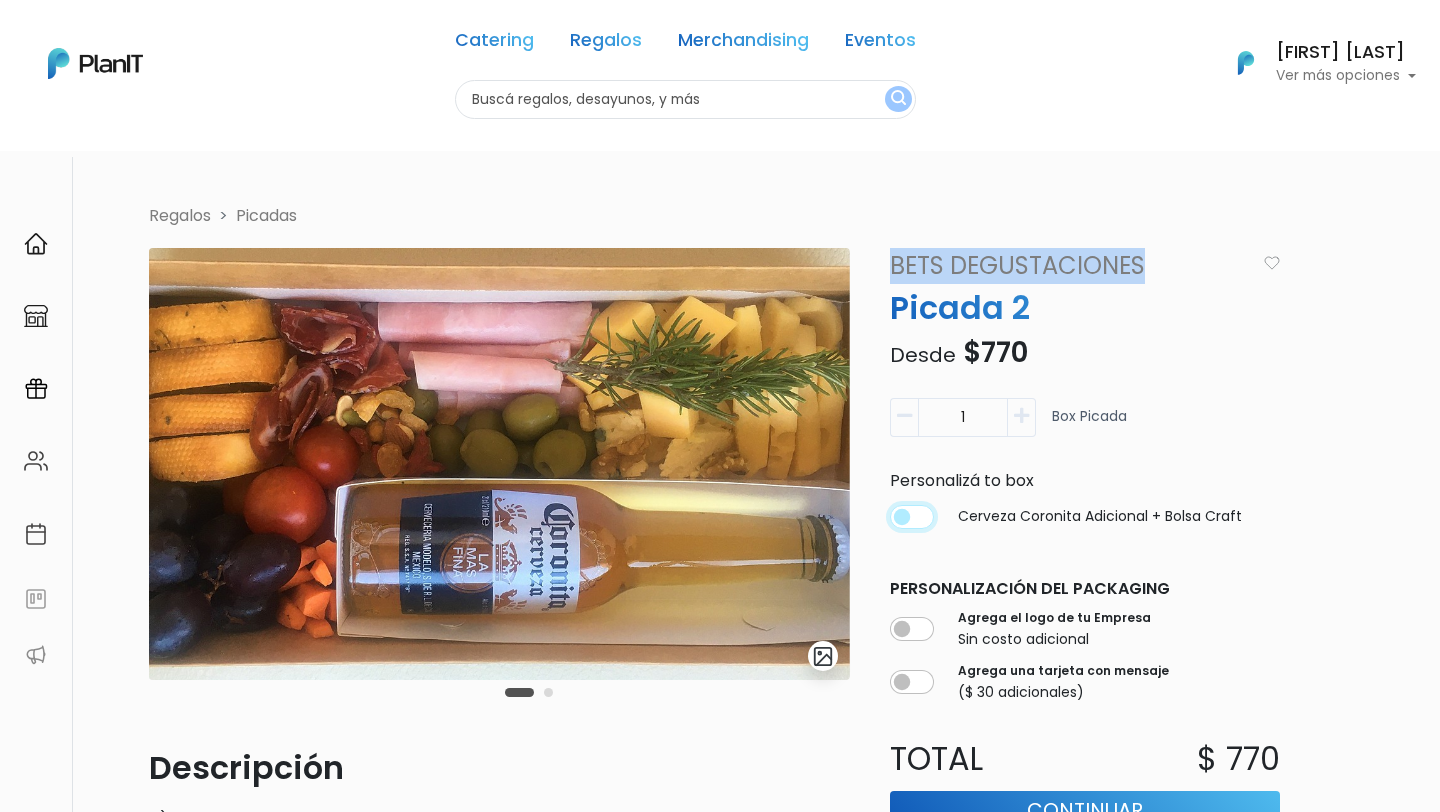 click at bounding box center (912, 517) 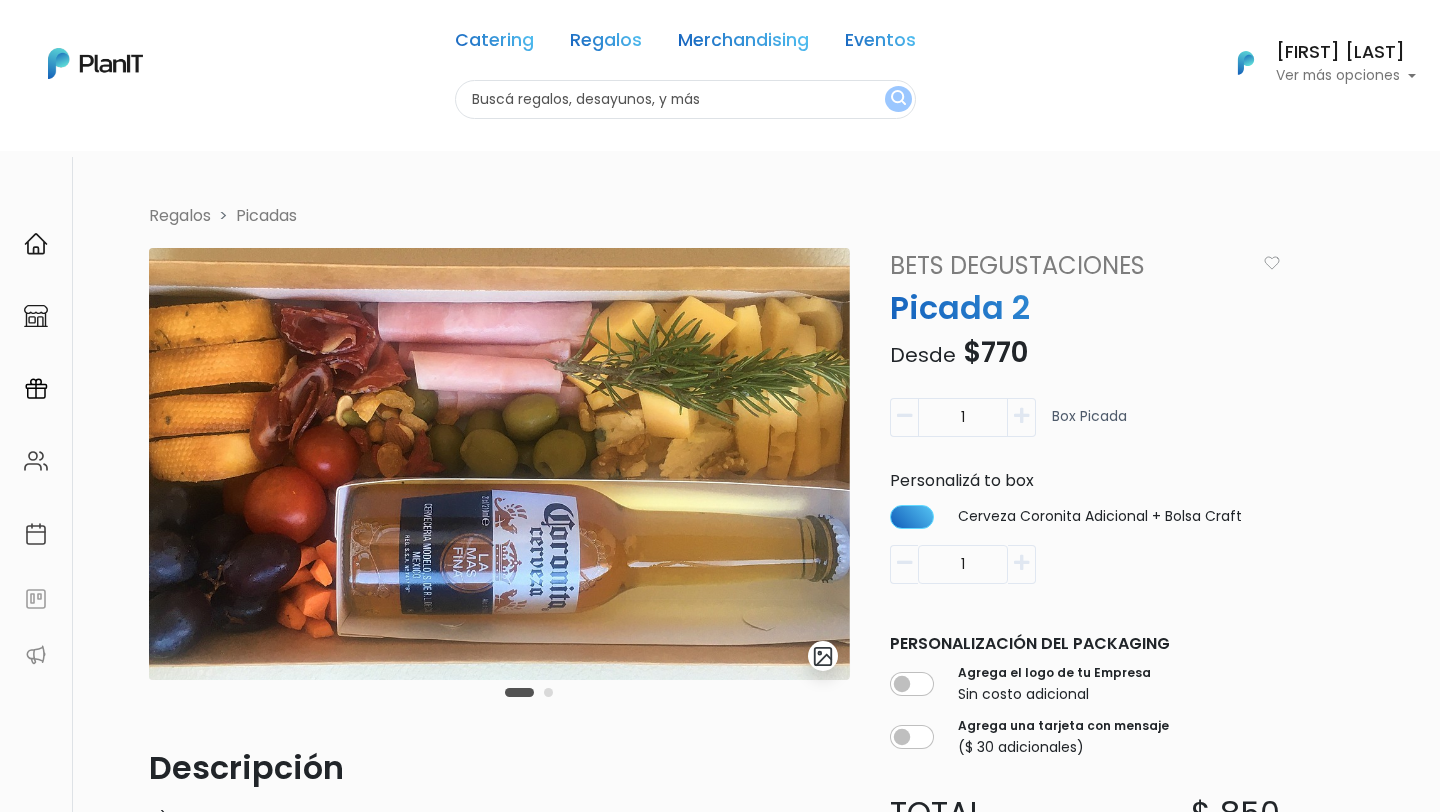 click on "Agrega una tarjeta con mensaje
($ 30 adicionales)" at bounding box center (1085, 737) 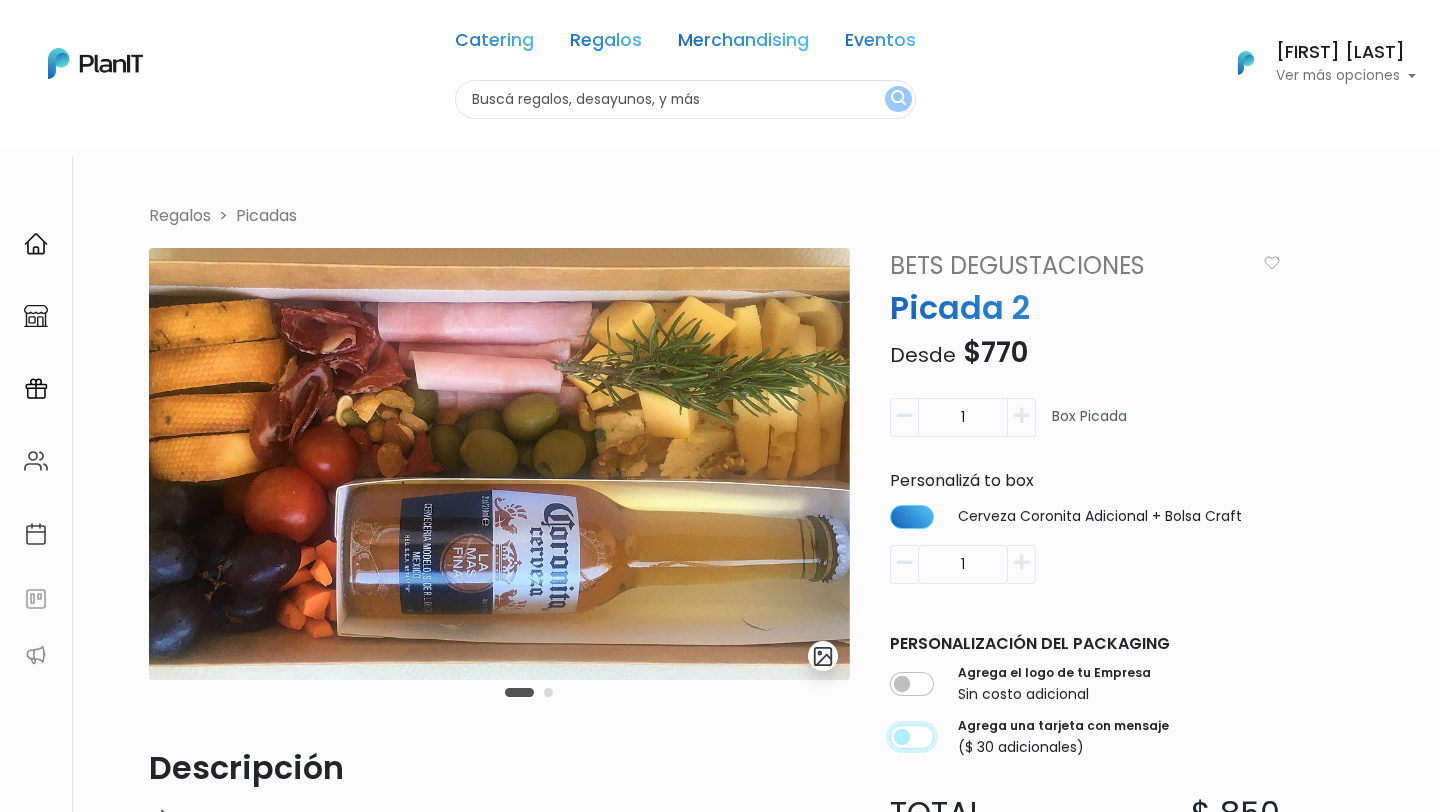 click at bounding box center (912, 737) 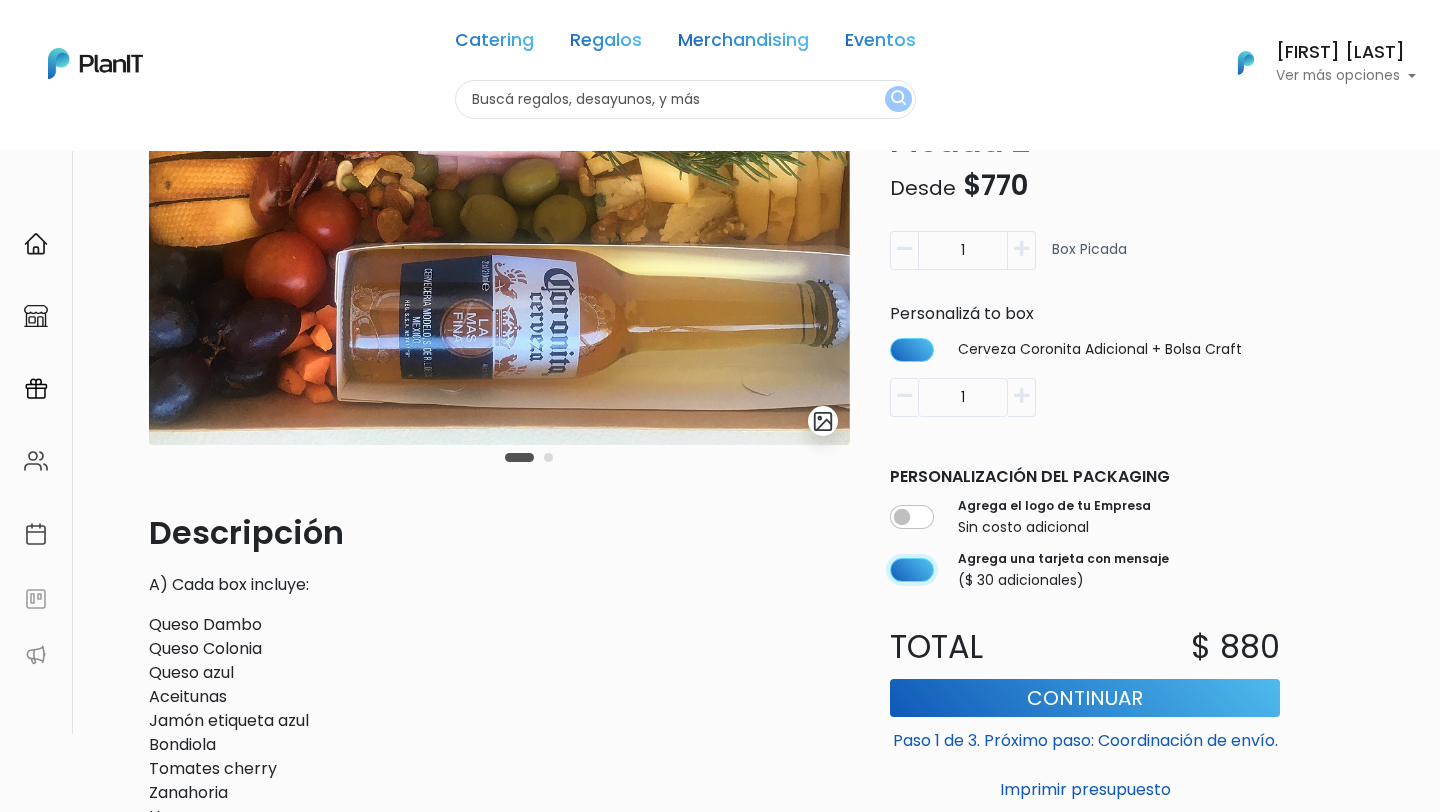 scroll, scrollTop: 273, scrollLeft: 0, axis: vertical 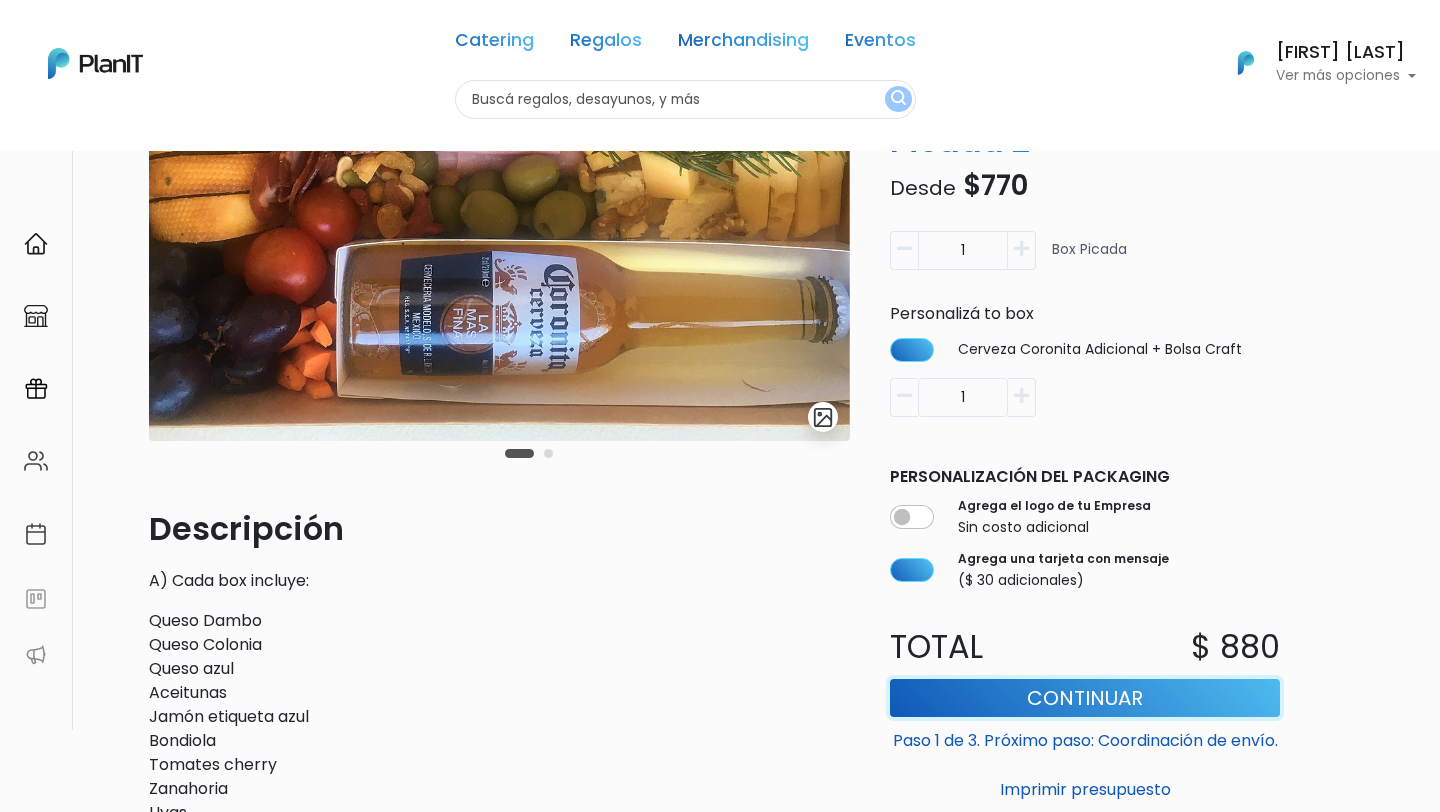 click on "Continuar" at bounding box center [1085, 698] 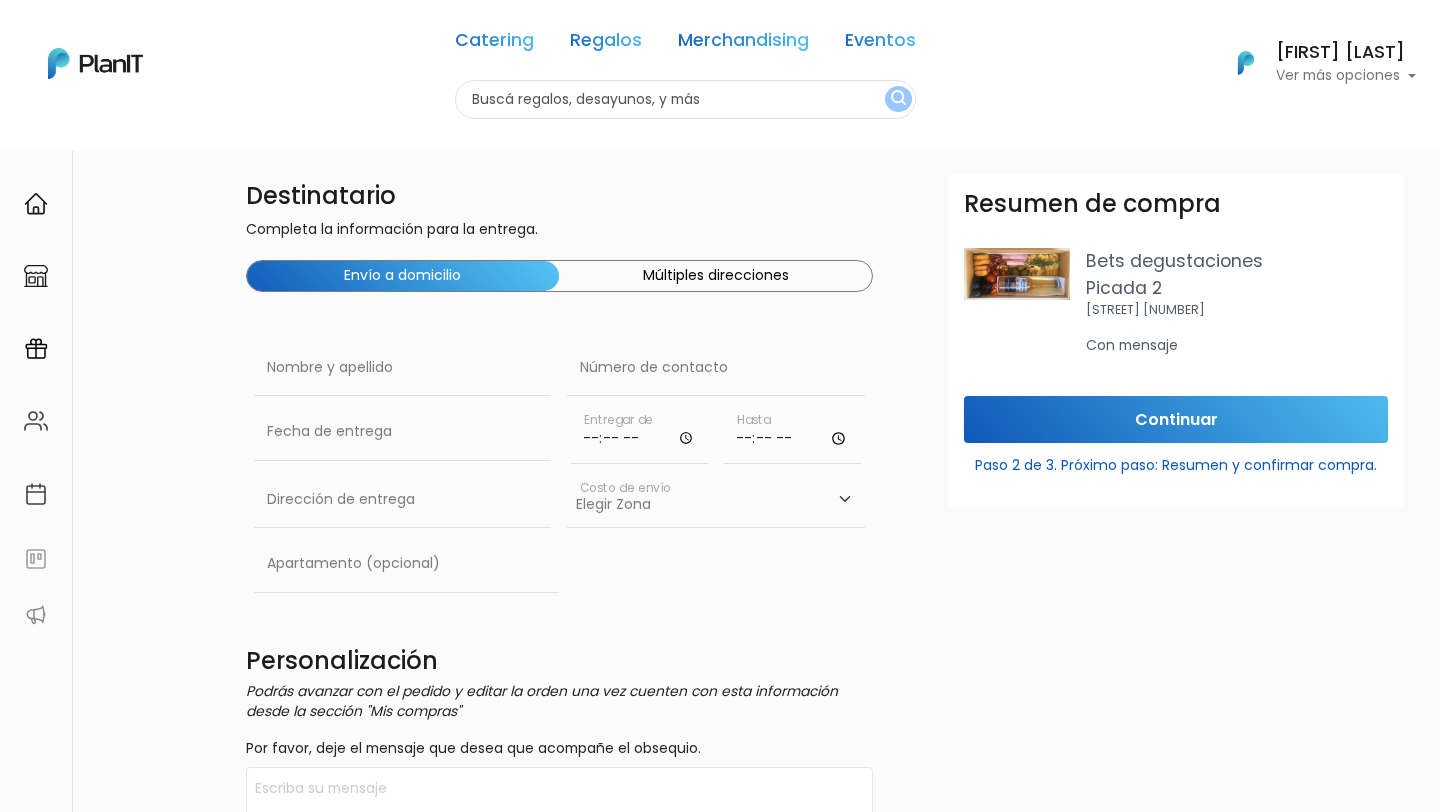 scroll, scrollTop: 0, scrollLeft: 0, axis: both 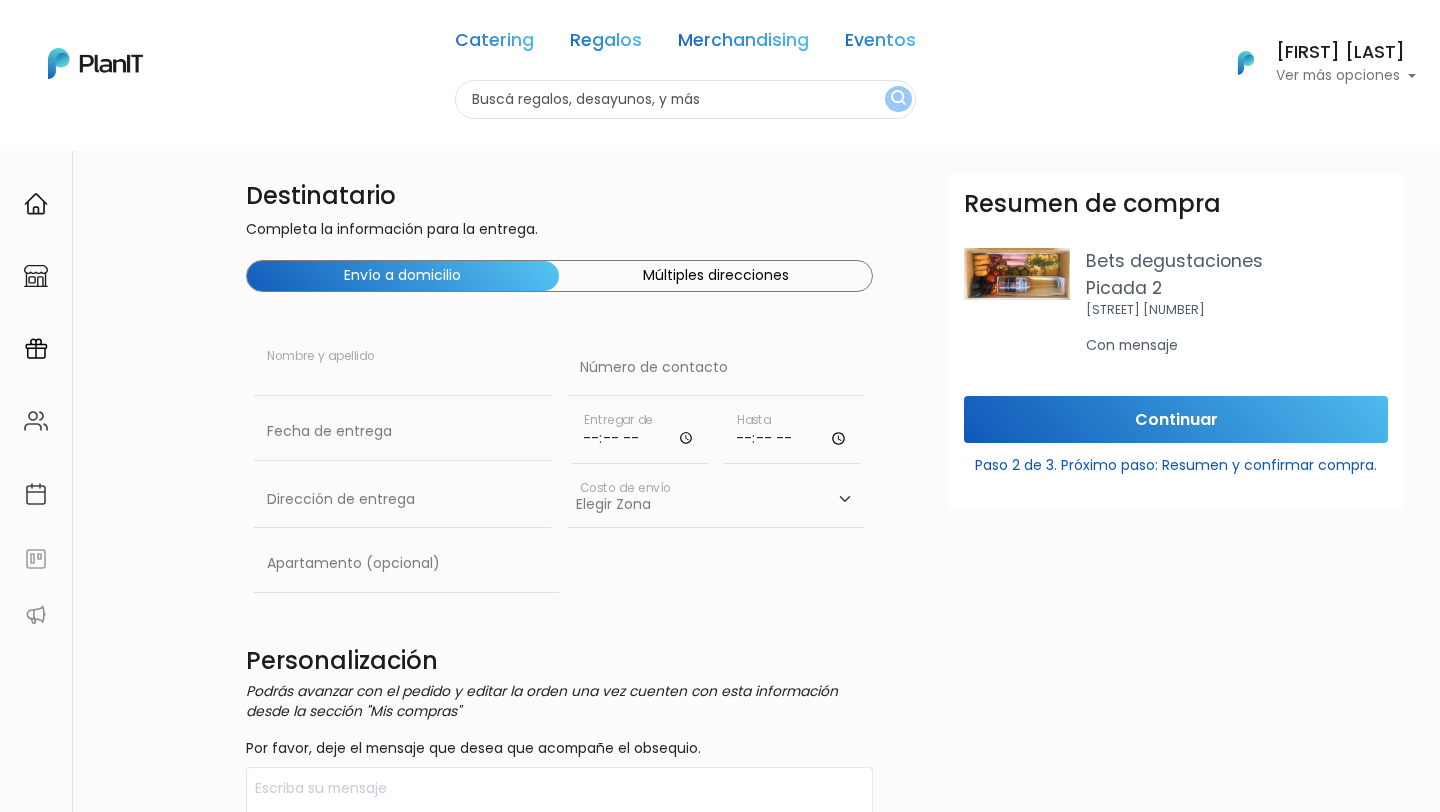 click at bounding box center [403, 368] 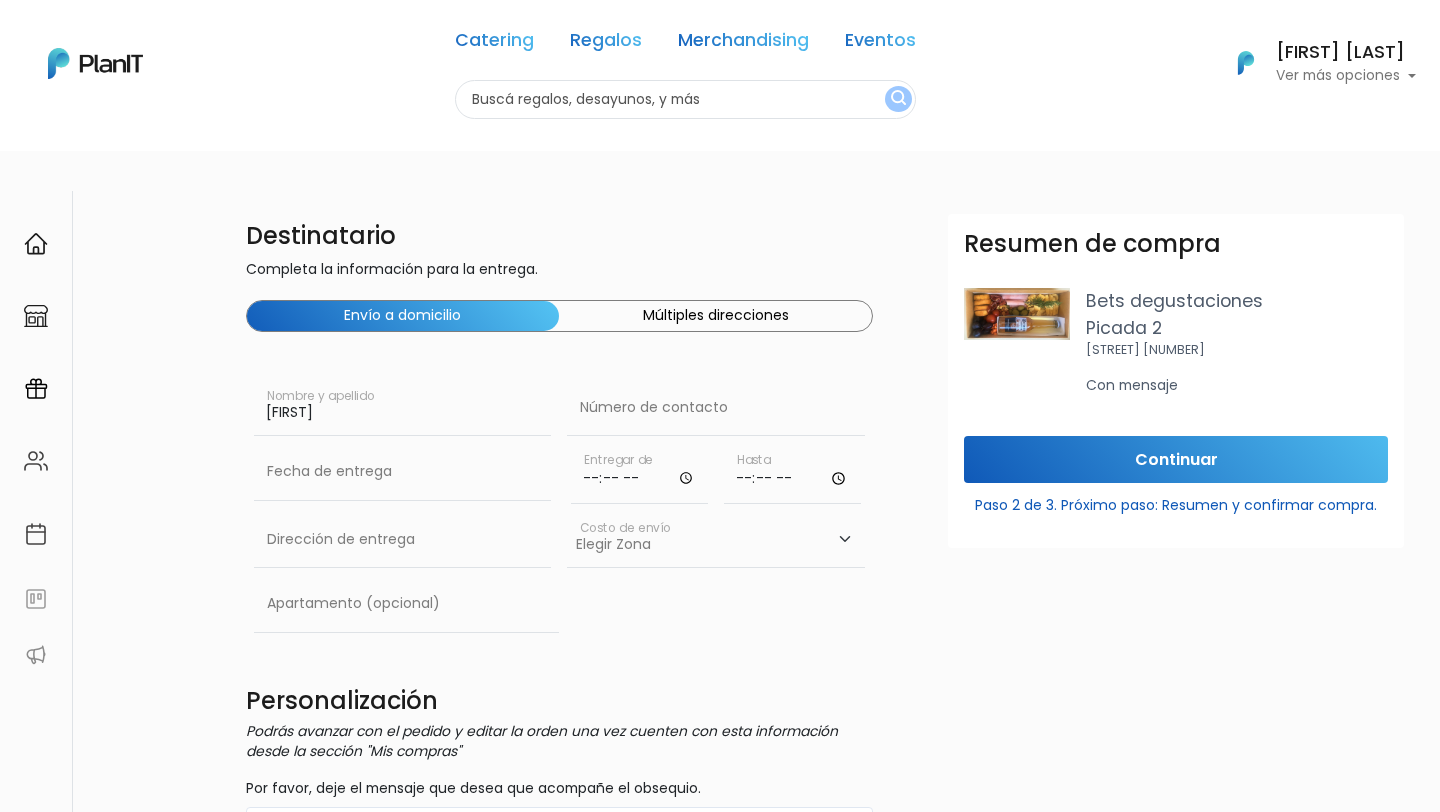 type on "[FIRST] [LAST]" 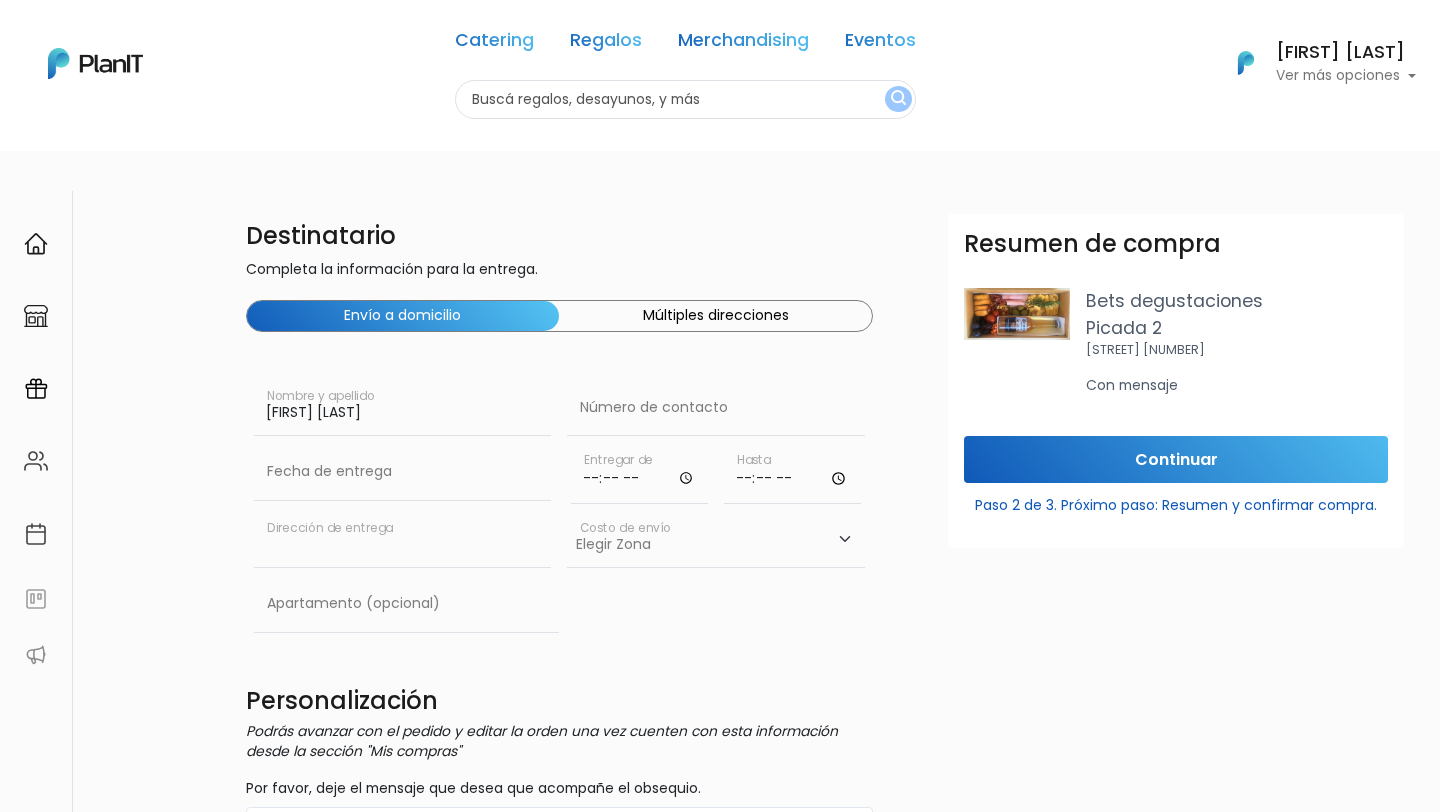 click at bounding box center [403, 540] 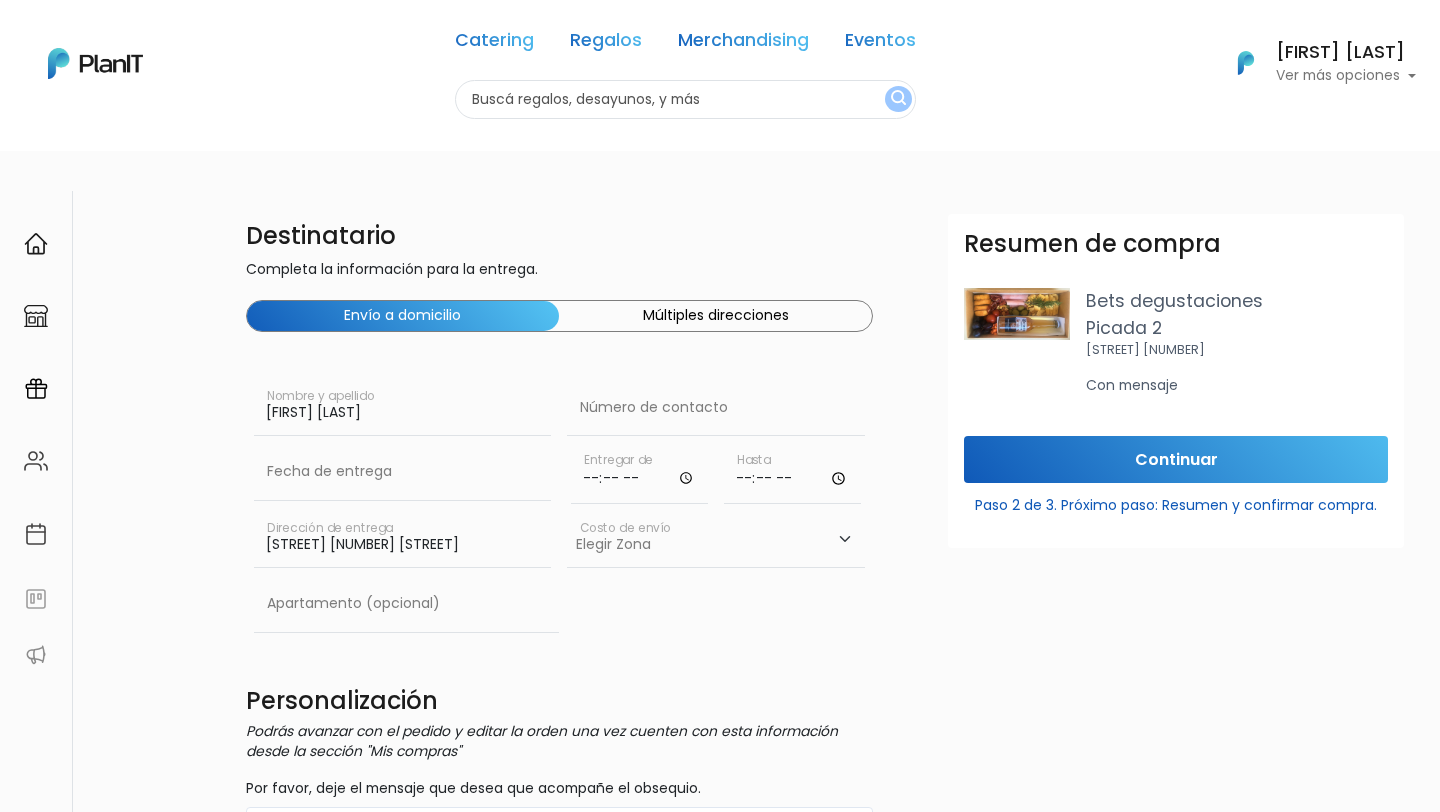 type on "[STREET] [NUMBER] [STREET]" 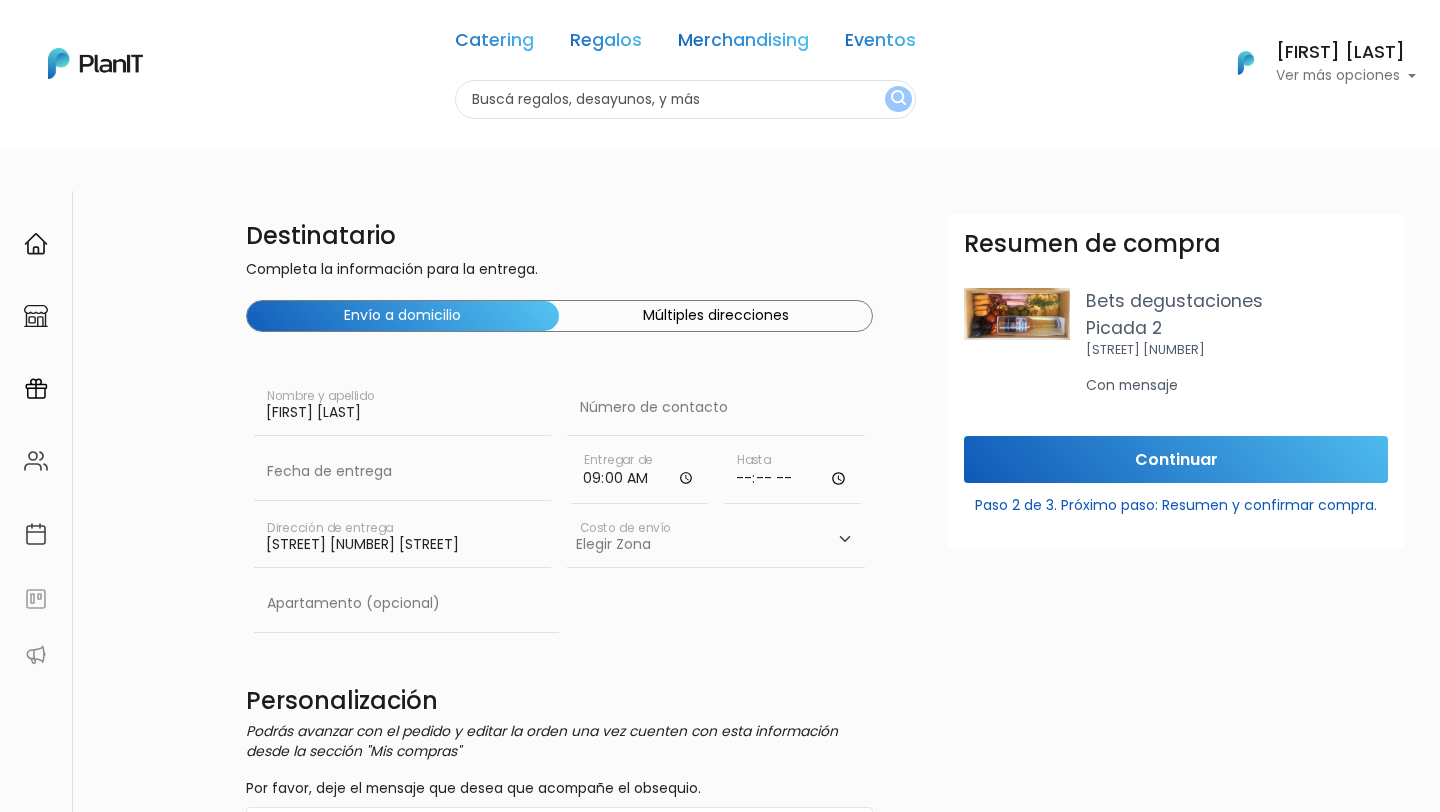 type on "09:00" 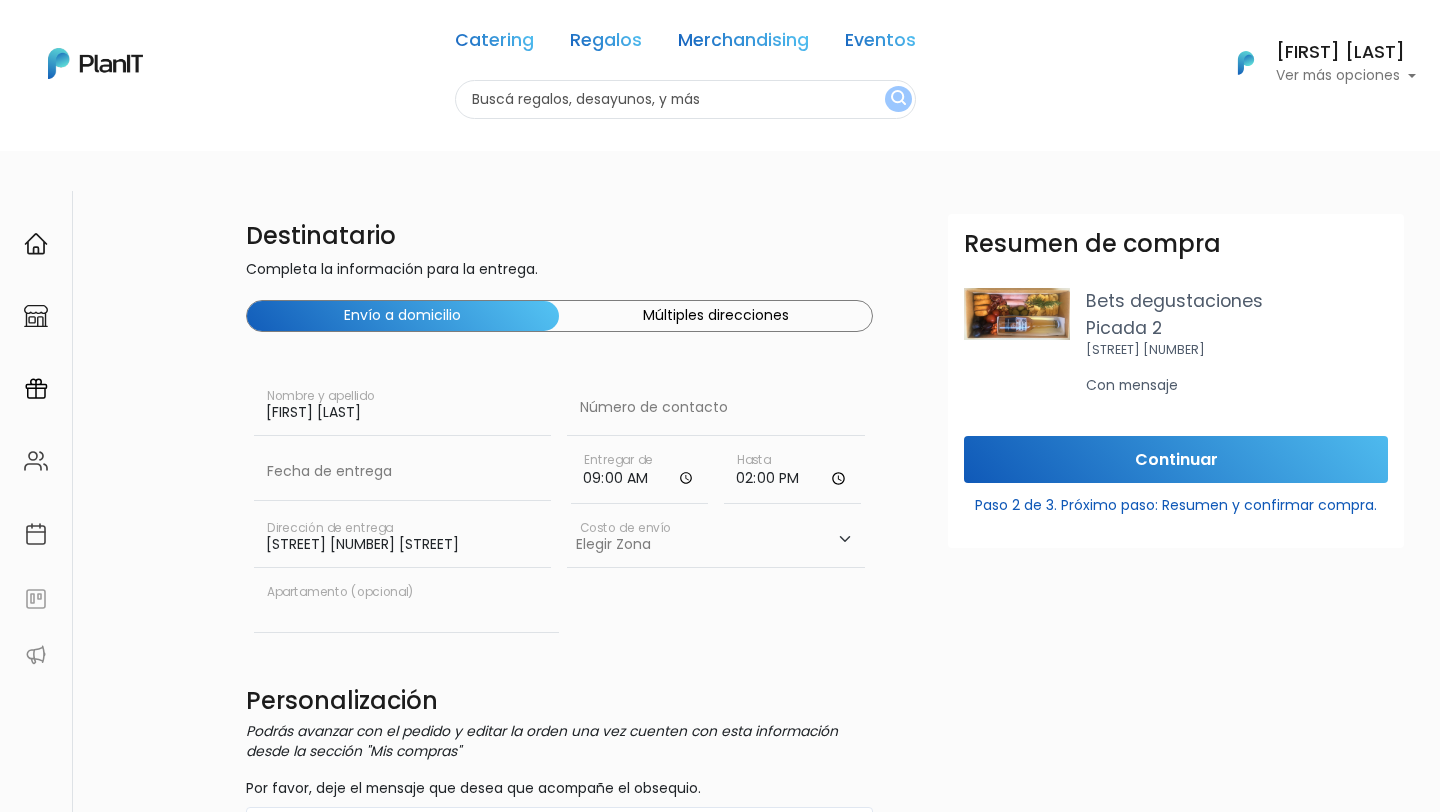 type on "14:00" 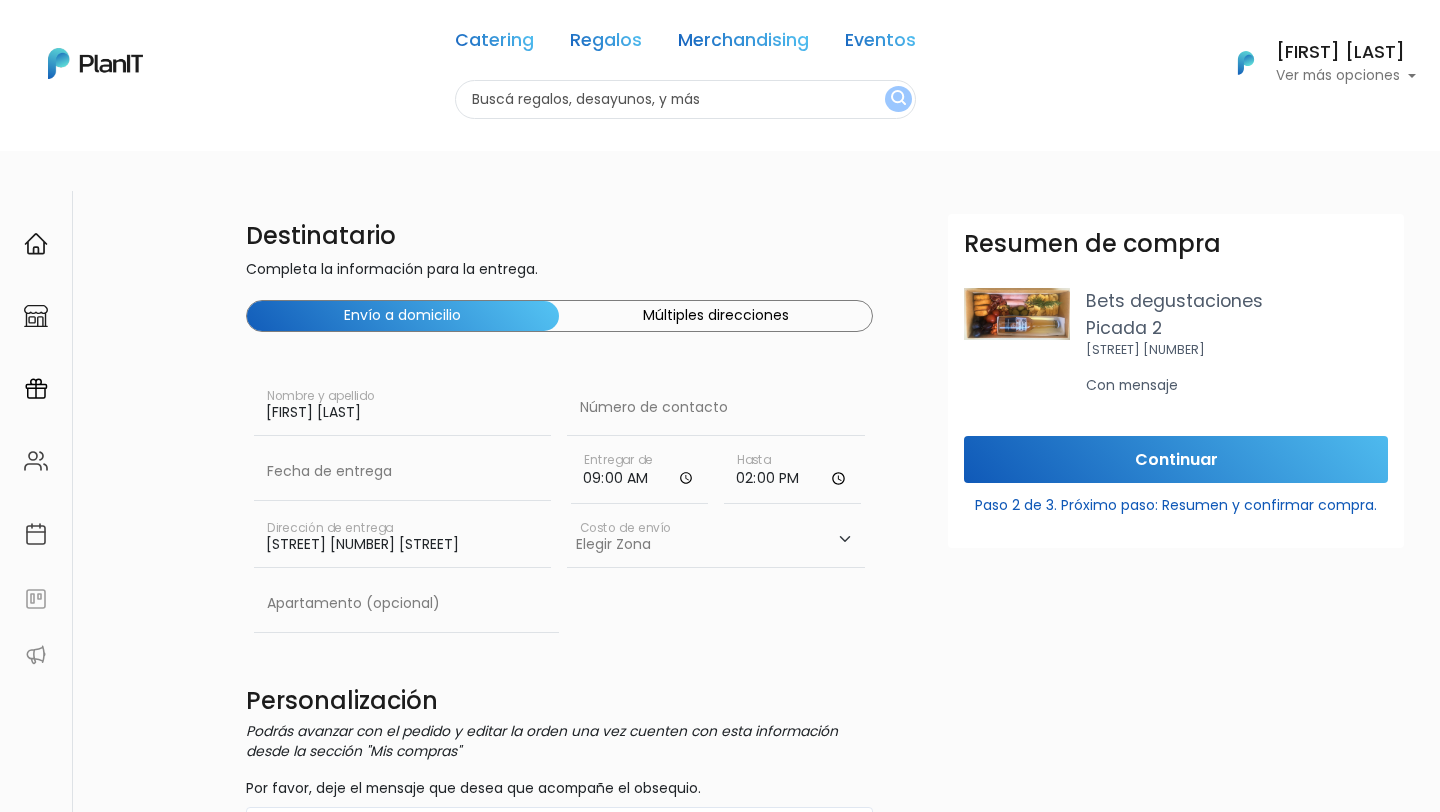 click on "Elegir Zona Zona américa- $600
Montevideo- $250" at bounding box center [716, 540] 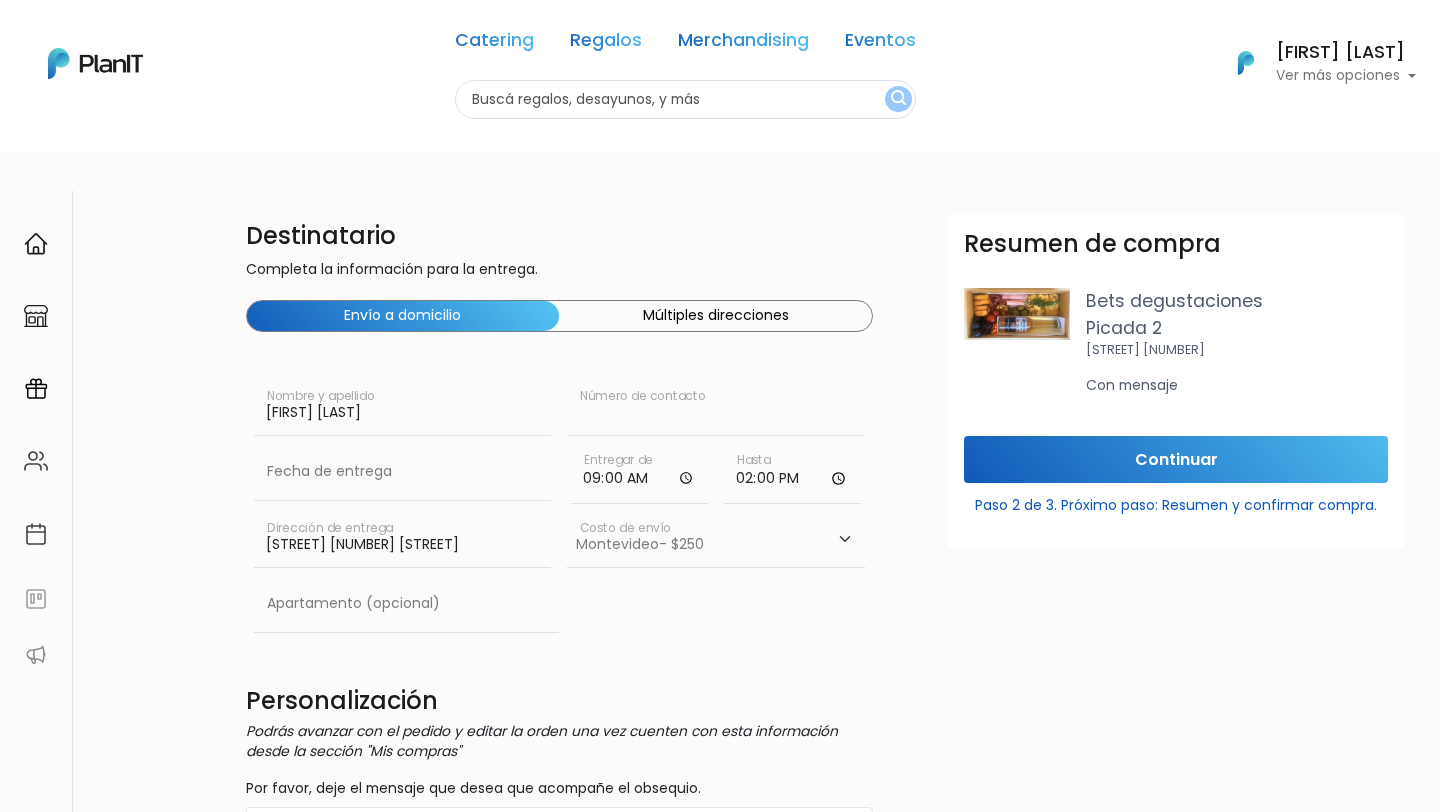 click at bounding box center (716, 408) 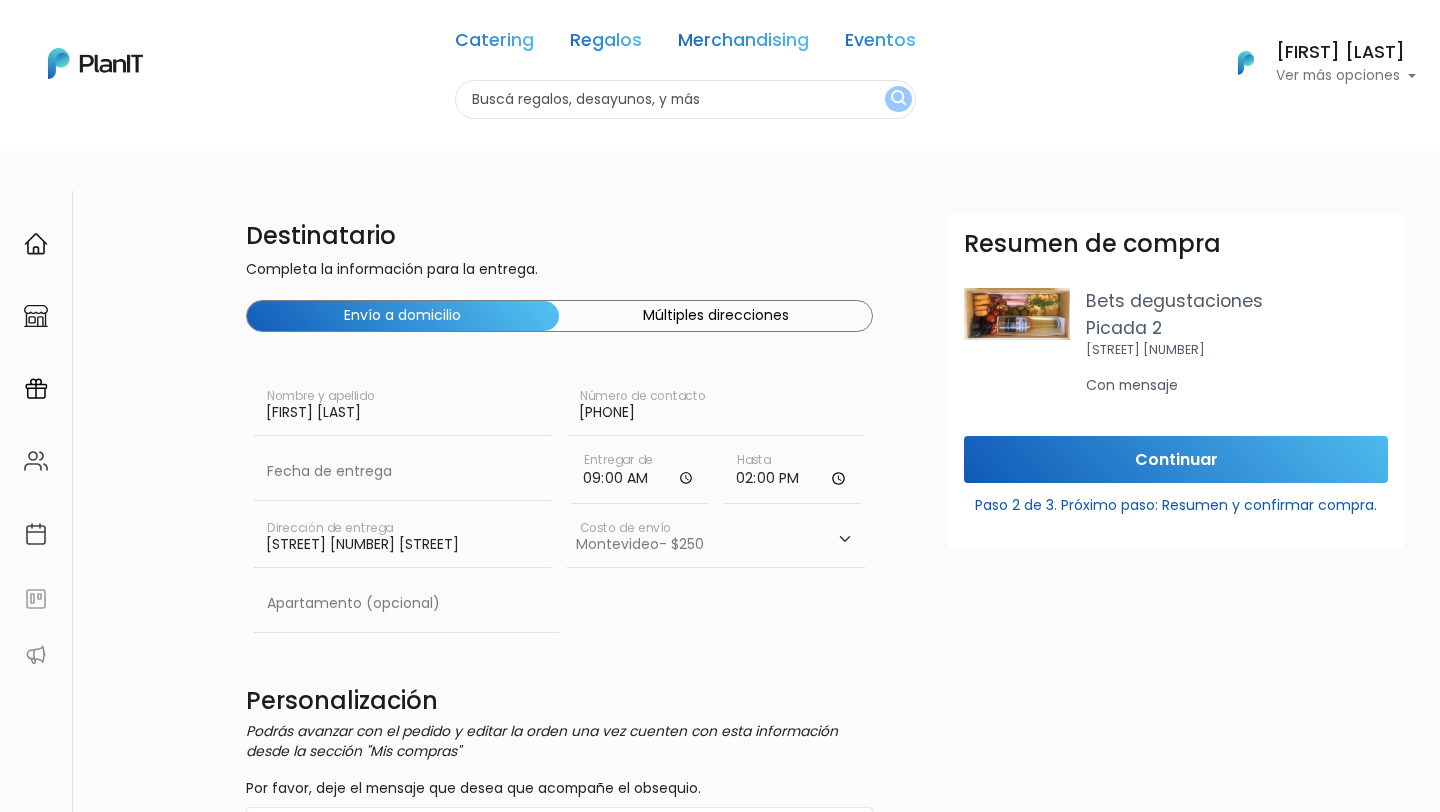 scroll, scrollTop: 0, scrollLeft: 0, axis: both 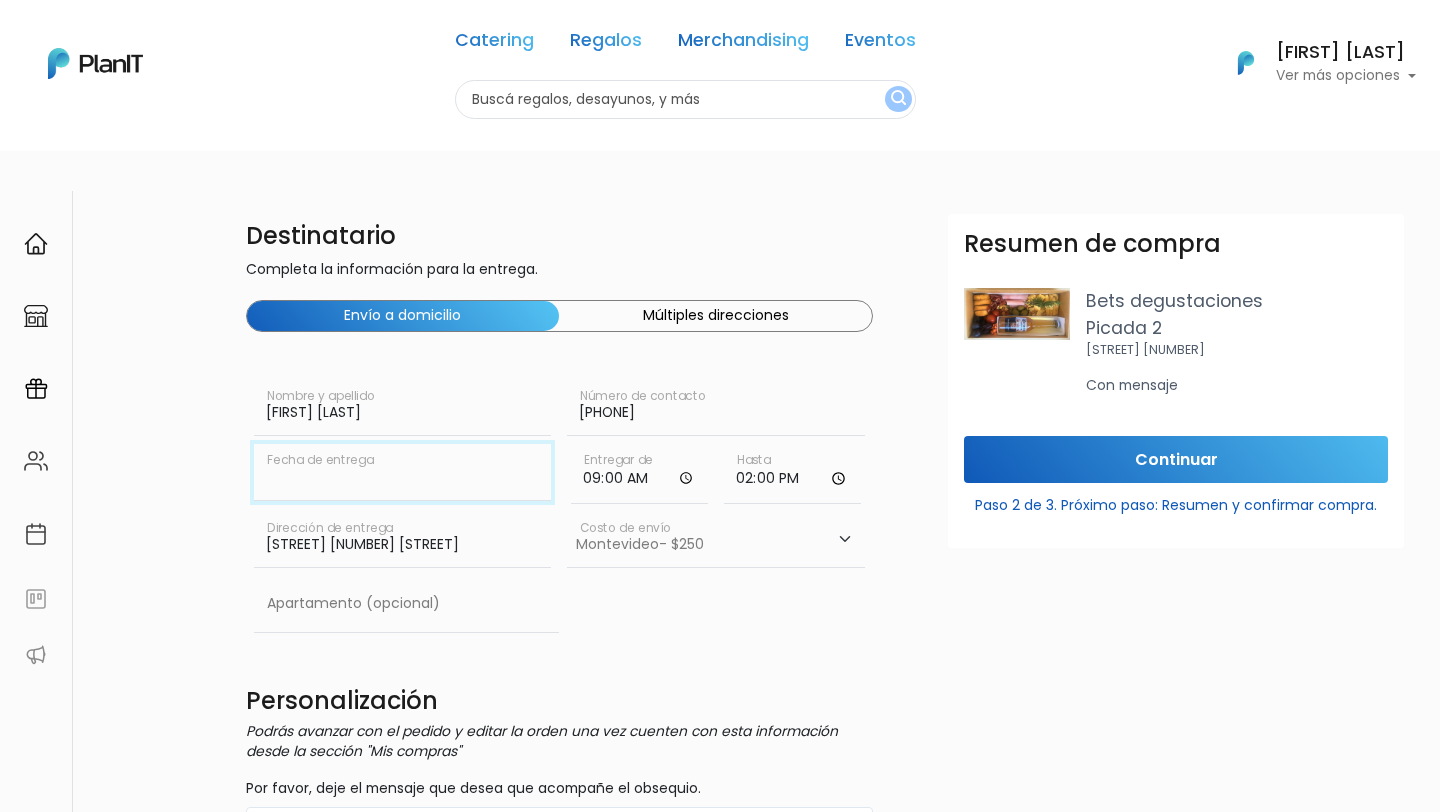 click at bounding box center (403, 472) 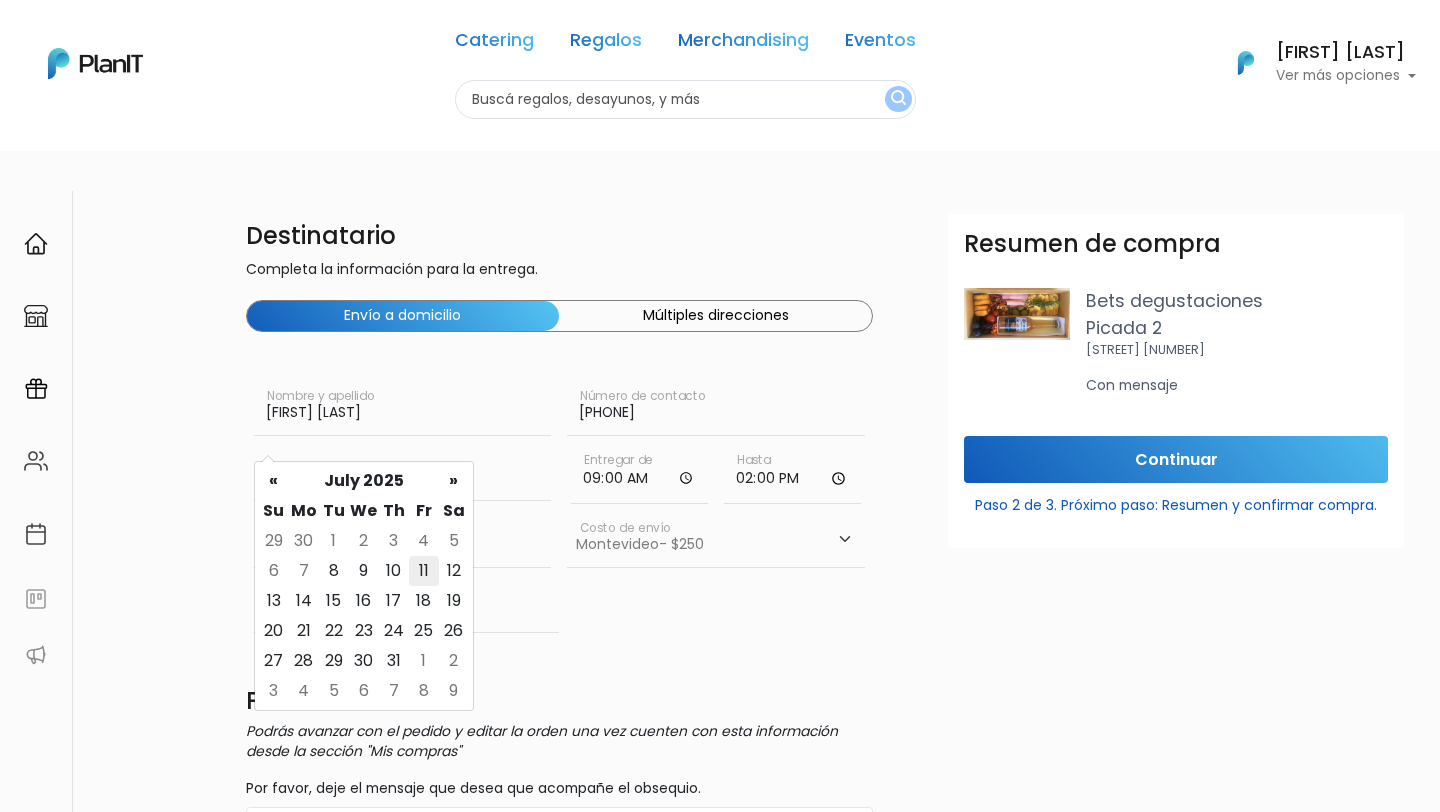 click on "11" at bounding box center [424, 541] 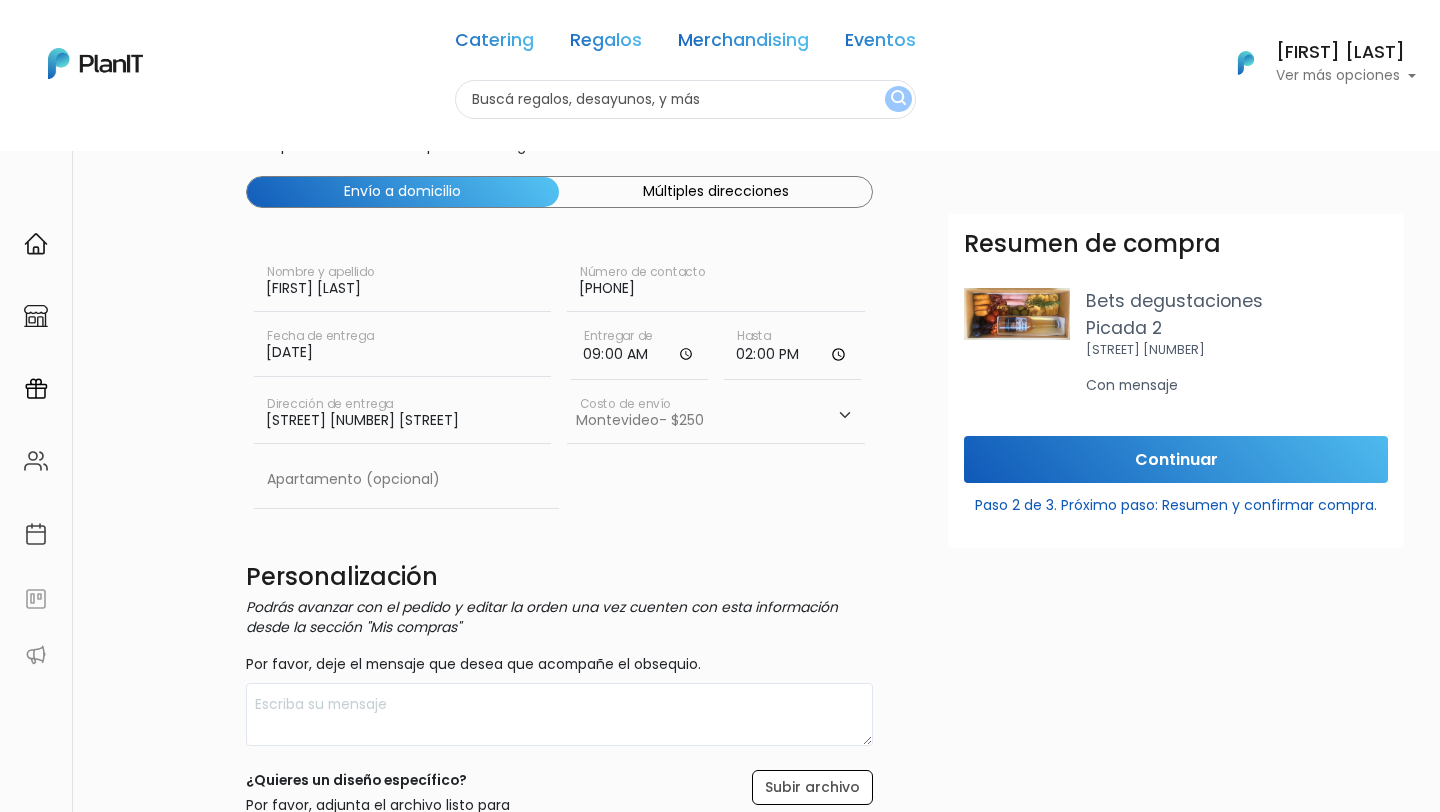 scroll, scrollTop: 125, scrollLeft: 0, axis: vertical 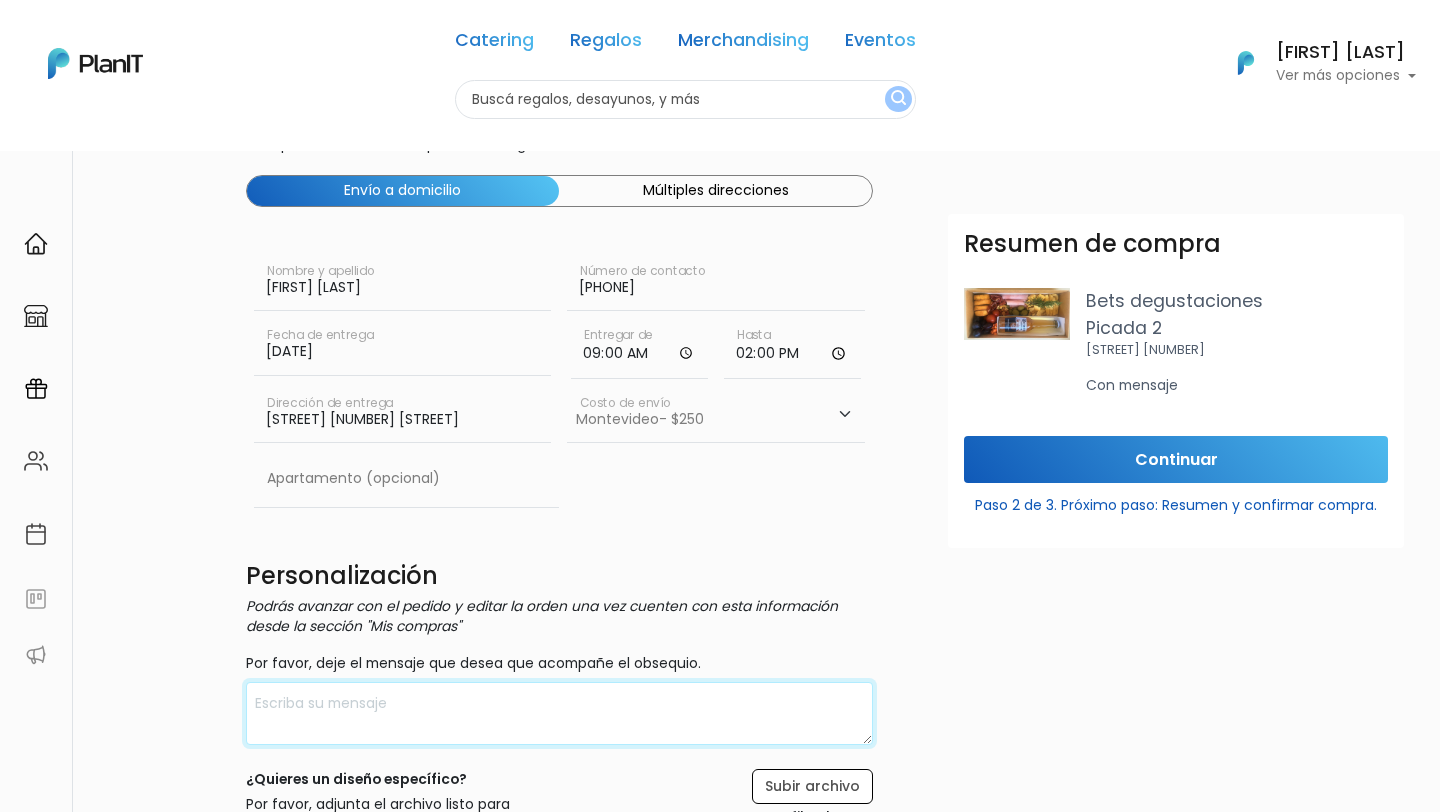 click at bounding box center (560, 713) 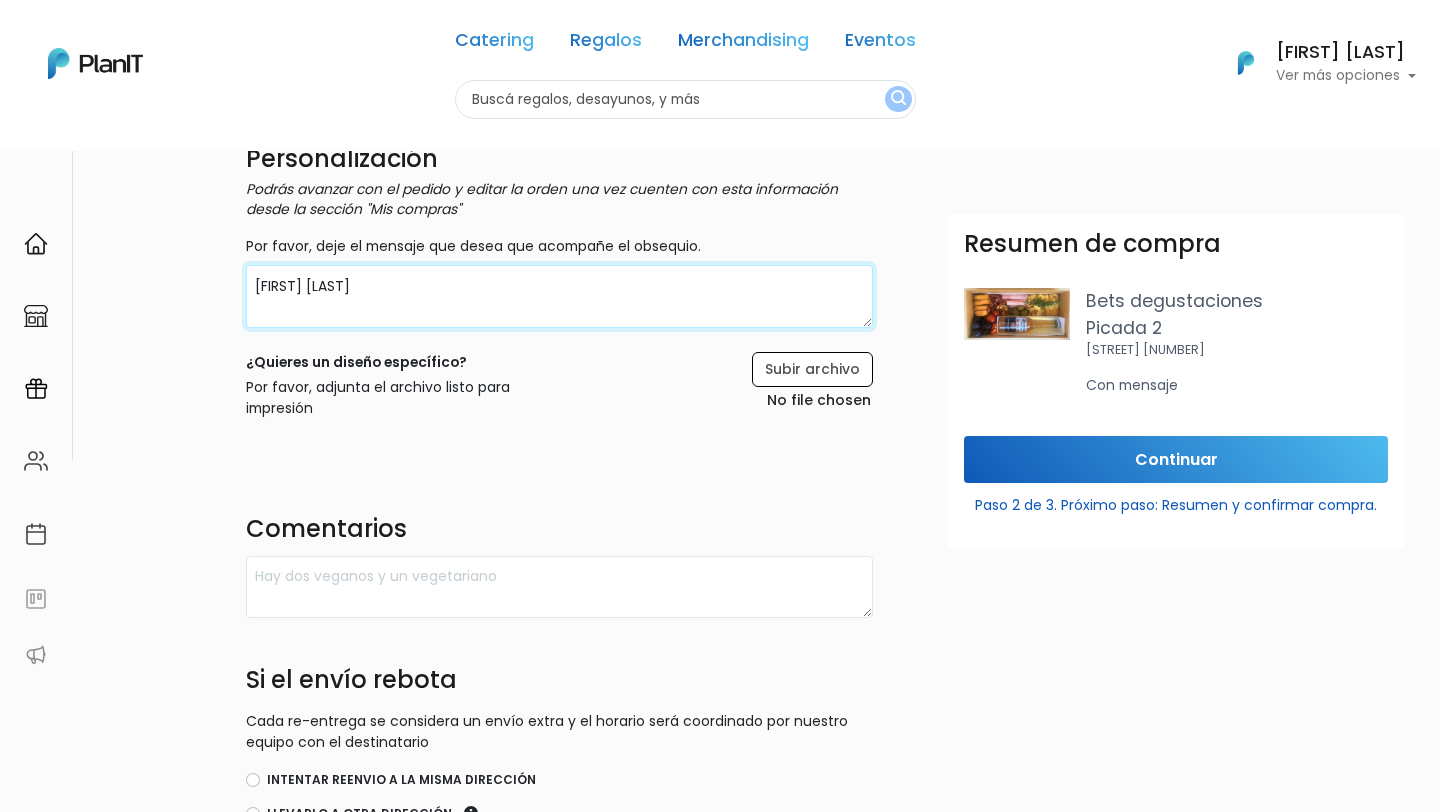 scroll, scrollTop: 548, scrollLeft: 0, axis: vertical 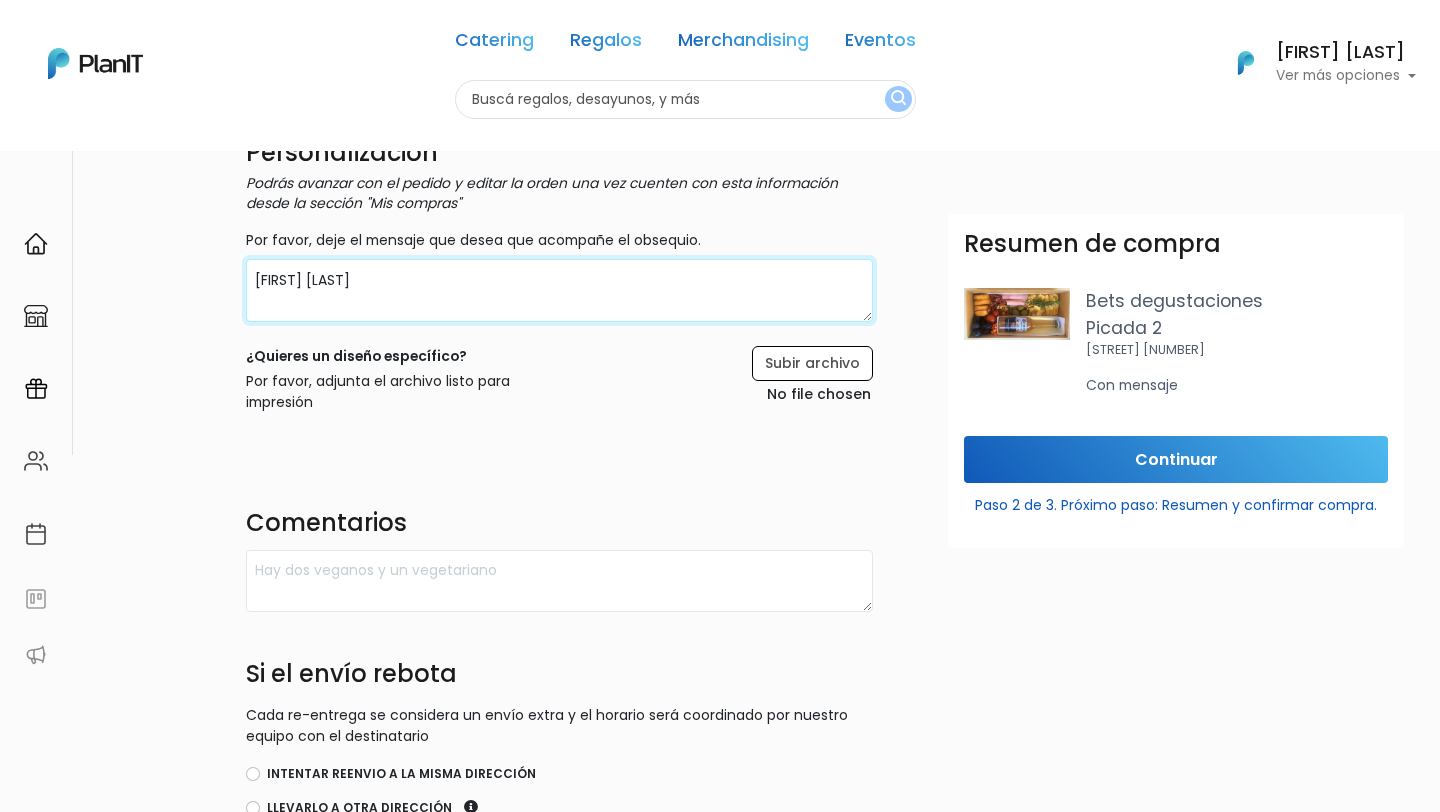 type on "[FIRST] [LAST]" 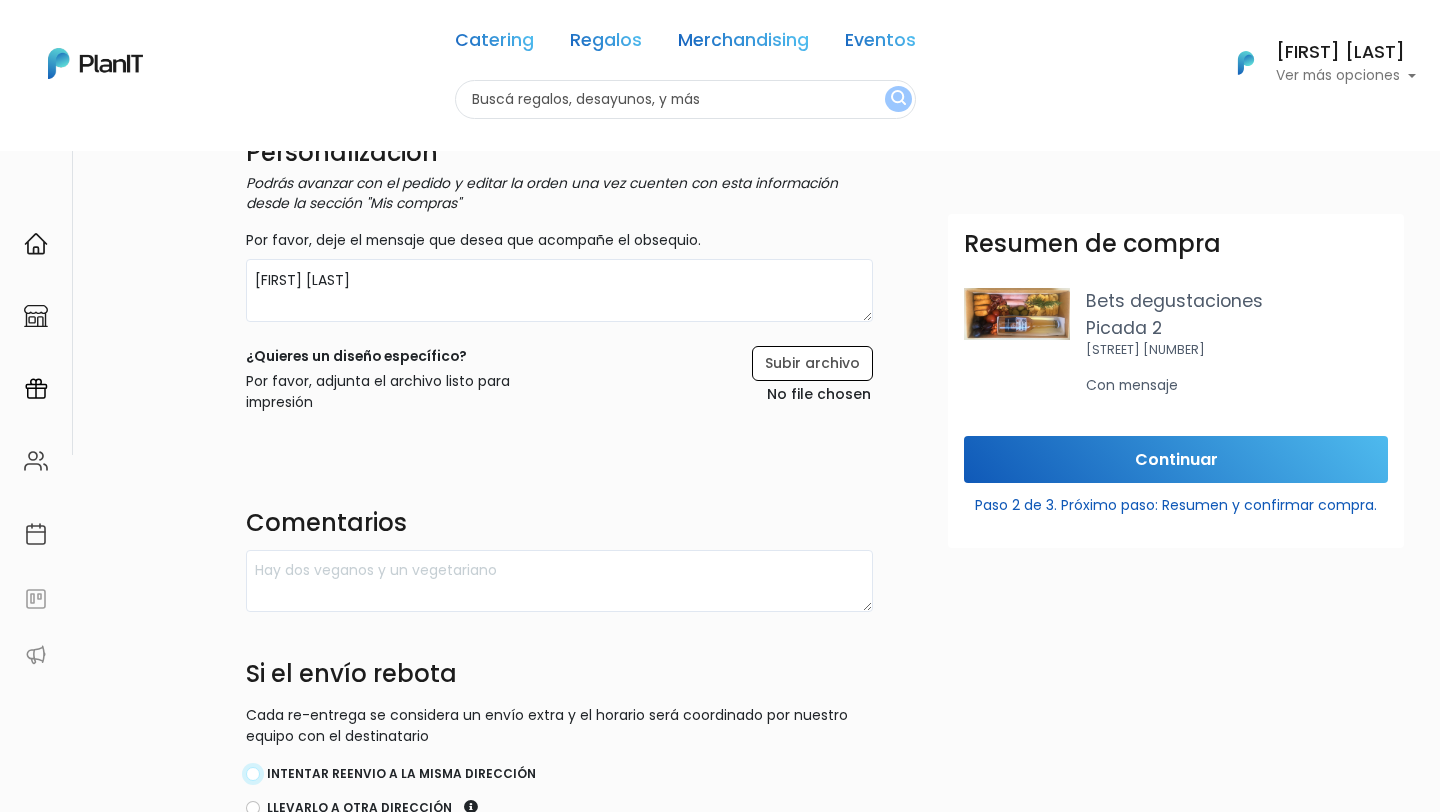 click on "Intentar reenvio a la misma dirección" at bounding box center (253, 774) 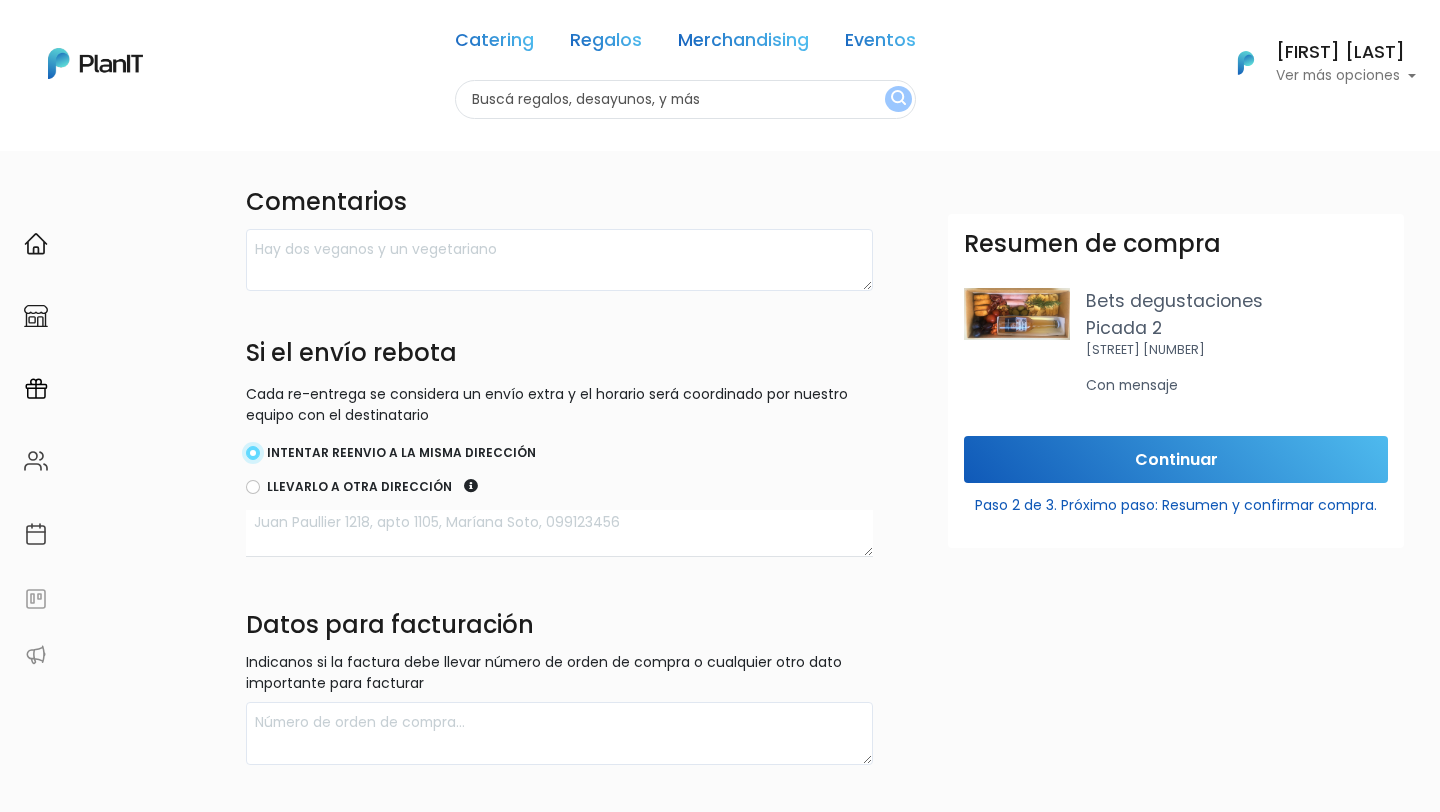 scroll, scrollTop: 966, scrollLeft: 0, axis: vertical 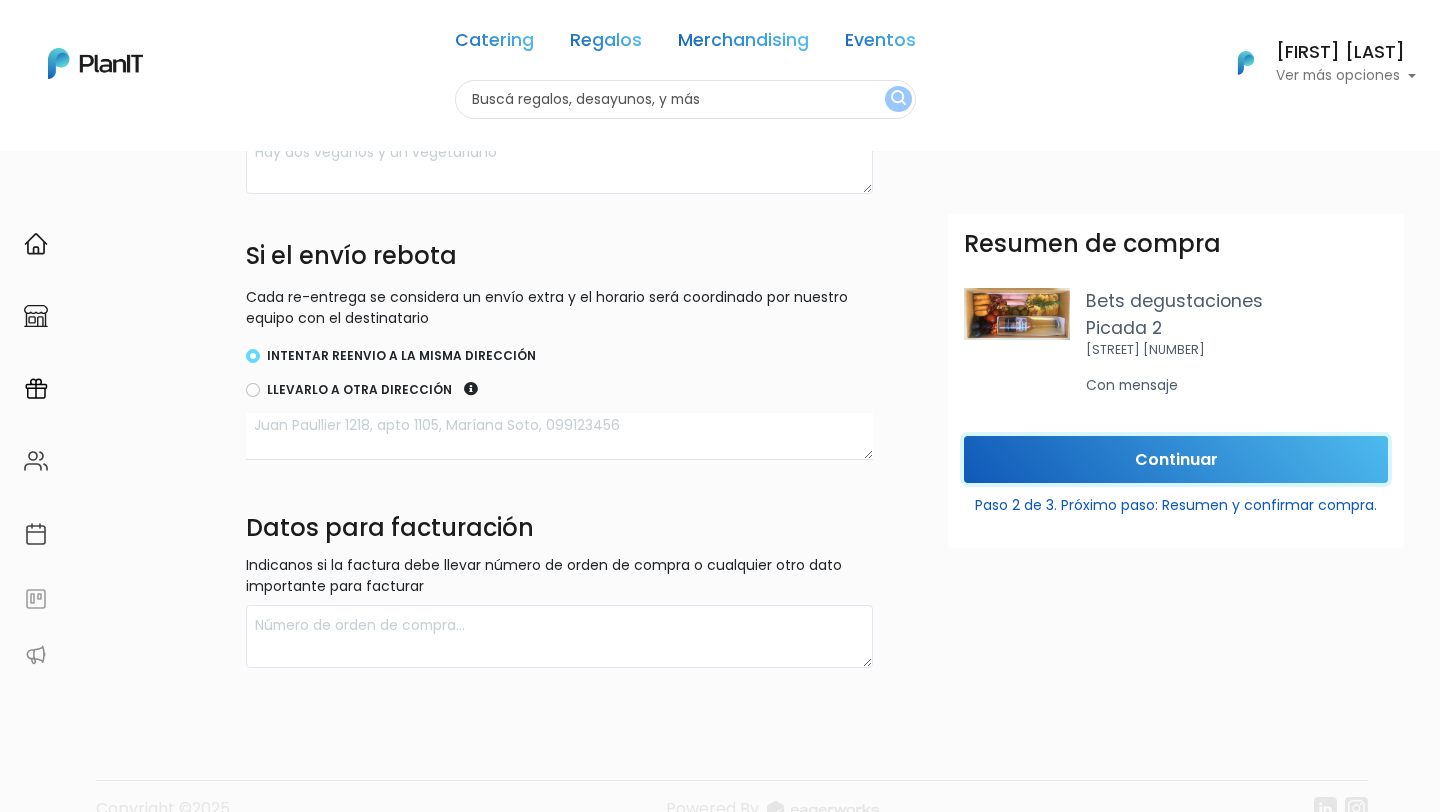 click on "Continuar" at bounding box center (1176, 459) 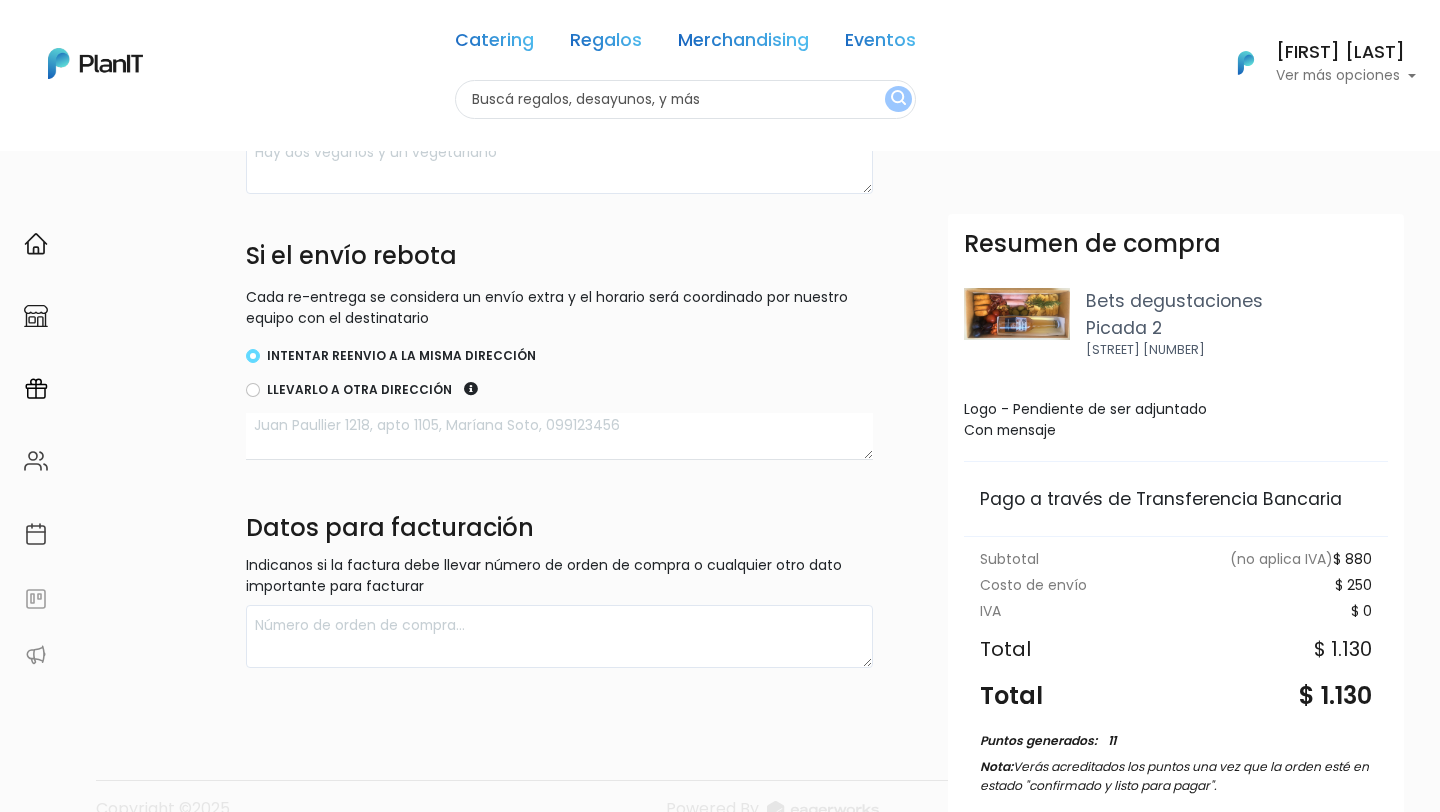 scroll, scrollTop: 161, scrollLeft: 0, axis: vertical 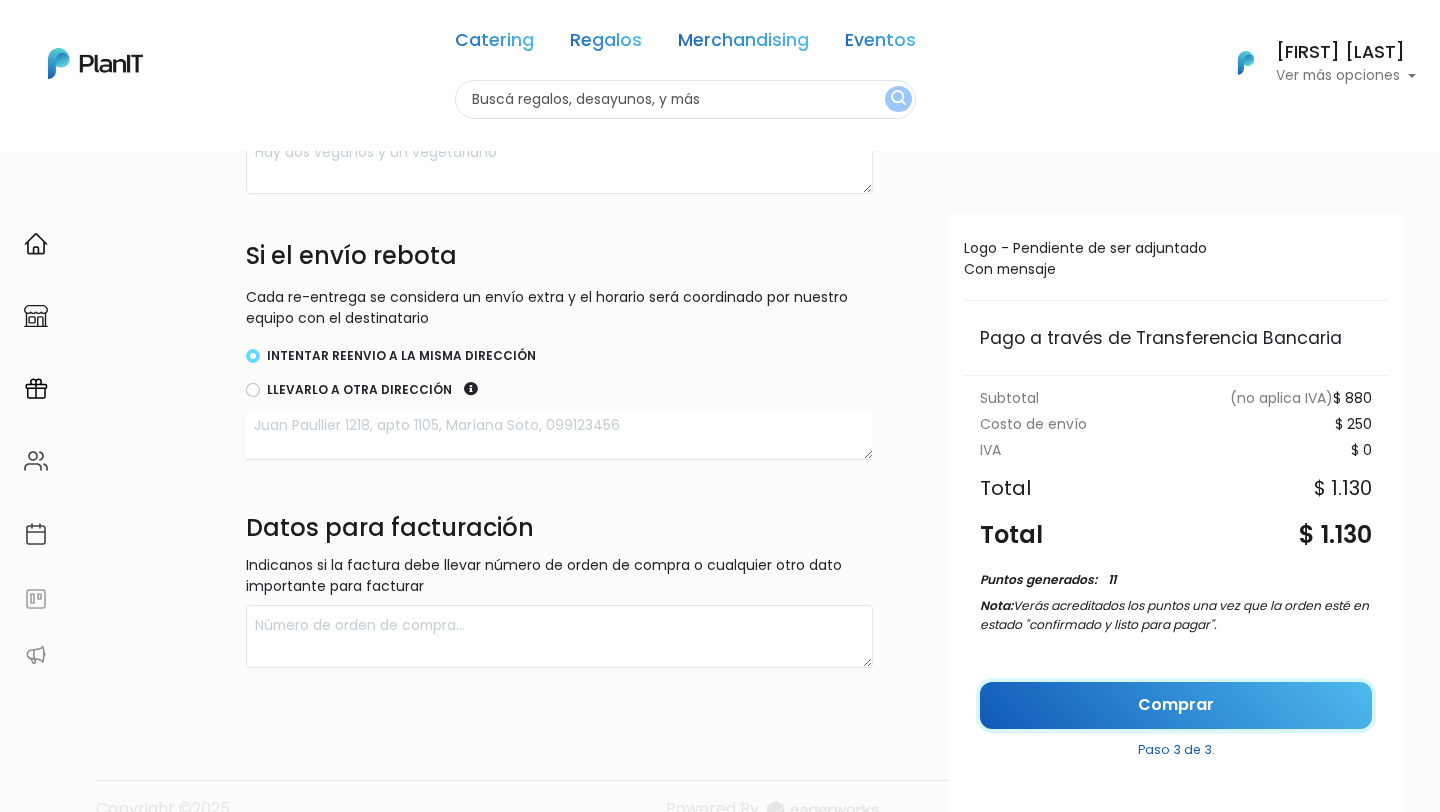 click on "Comprar" at bounding box center (1176, 705) 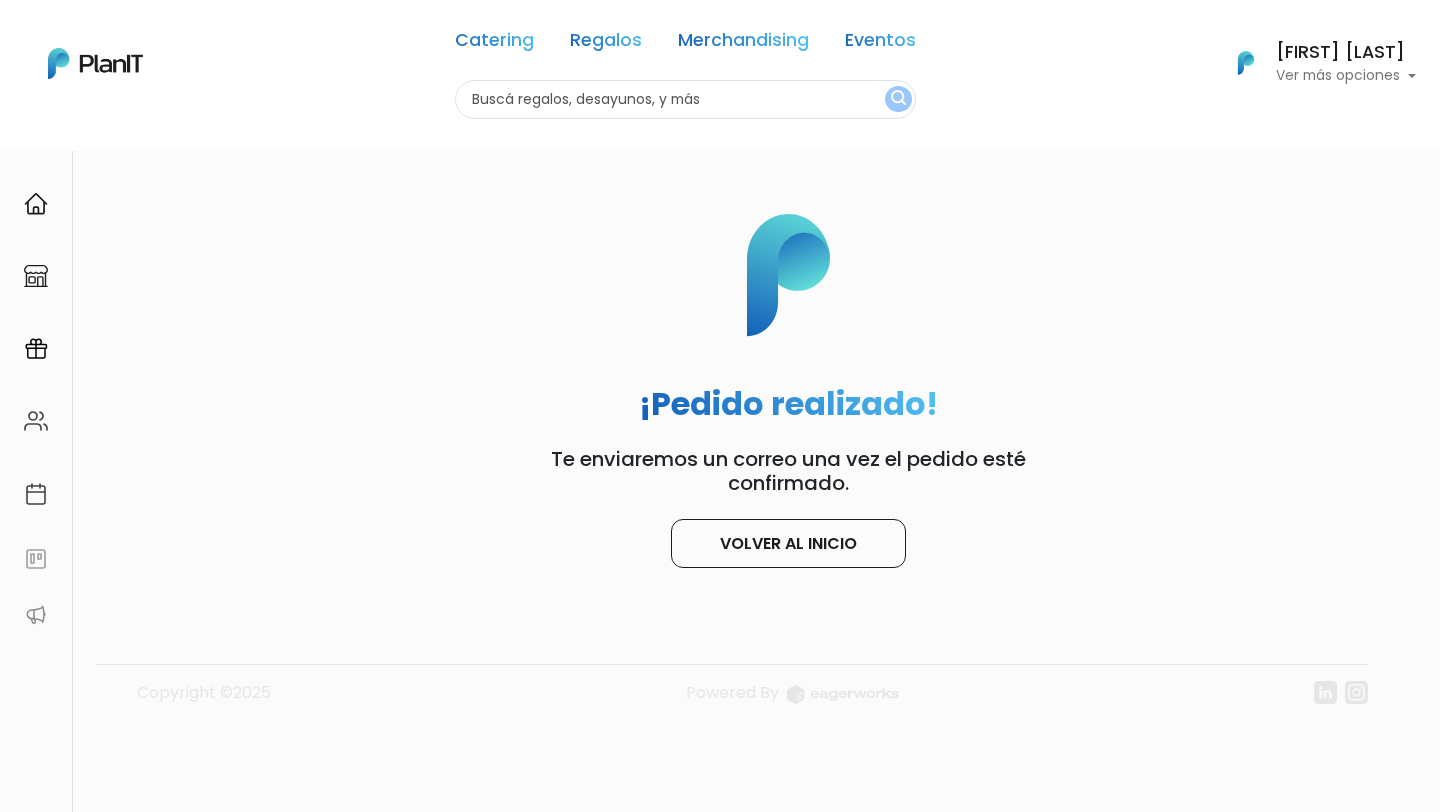 scroll, scrollTop: 0, scrollLeft: 0, axis: both 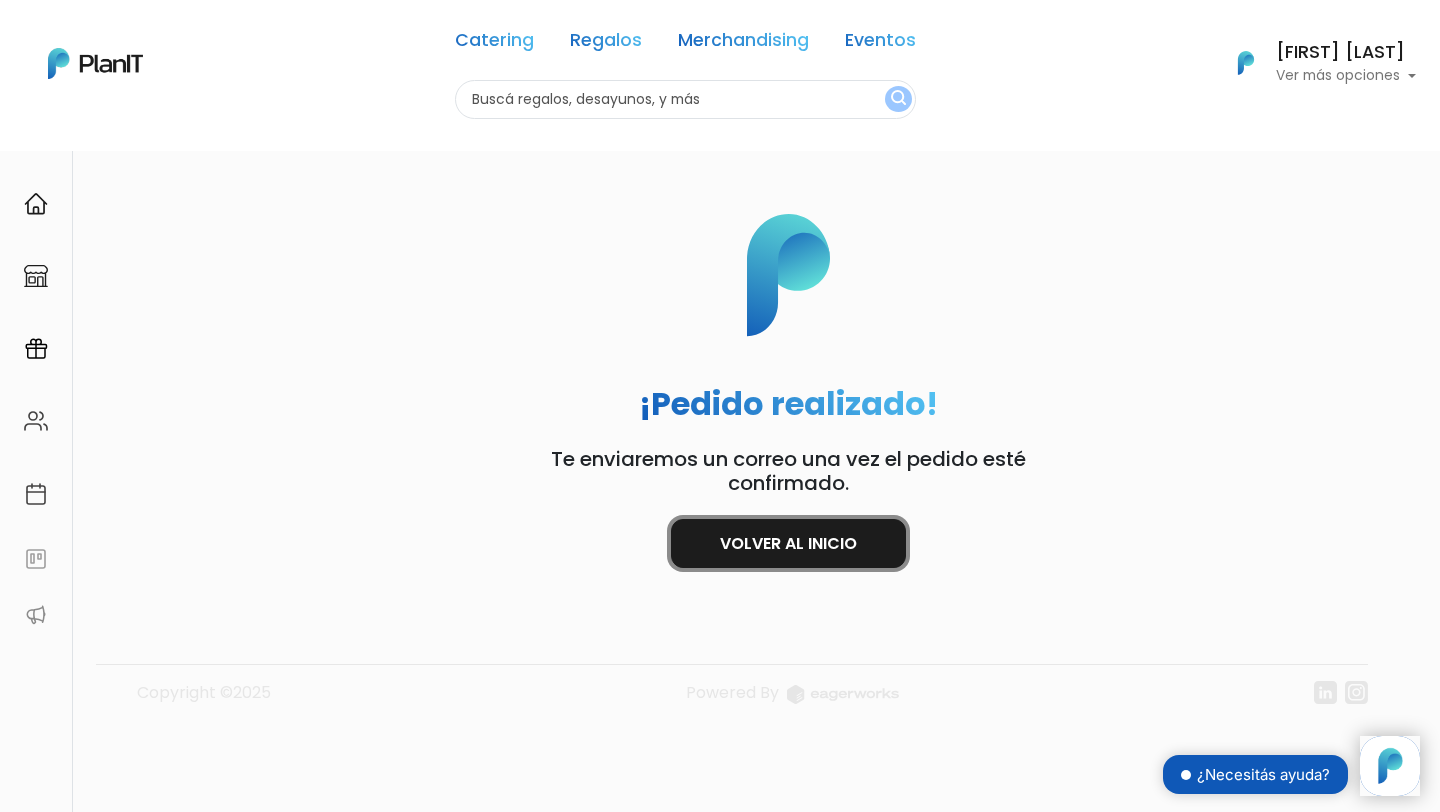 click on "Volver al inicio" at bounding box center (788, 543) 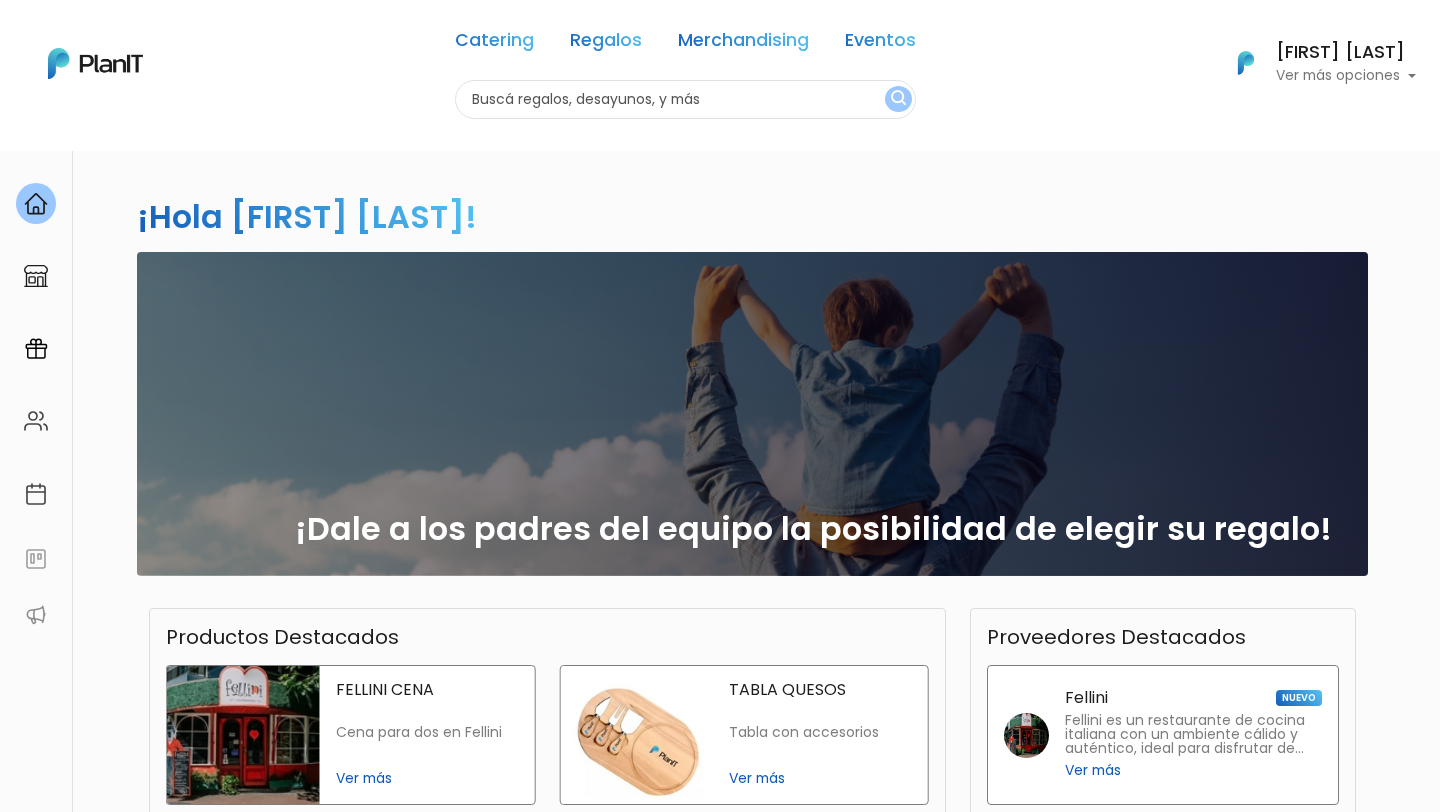 scroll, scrollTop: 0, scrollLeft: 0, axis: both 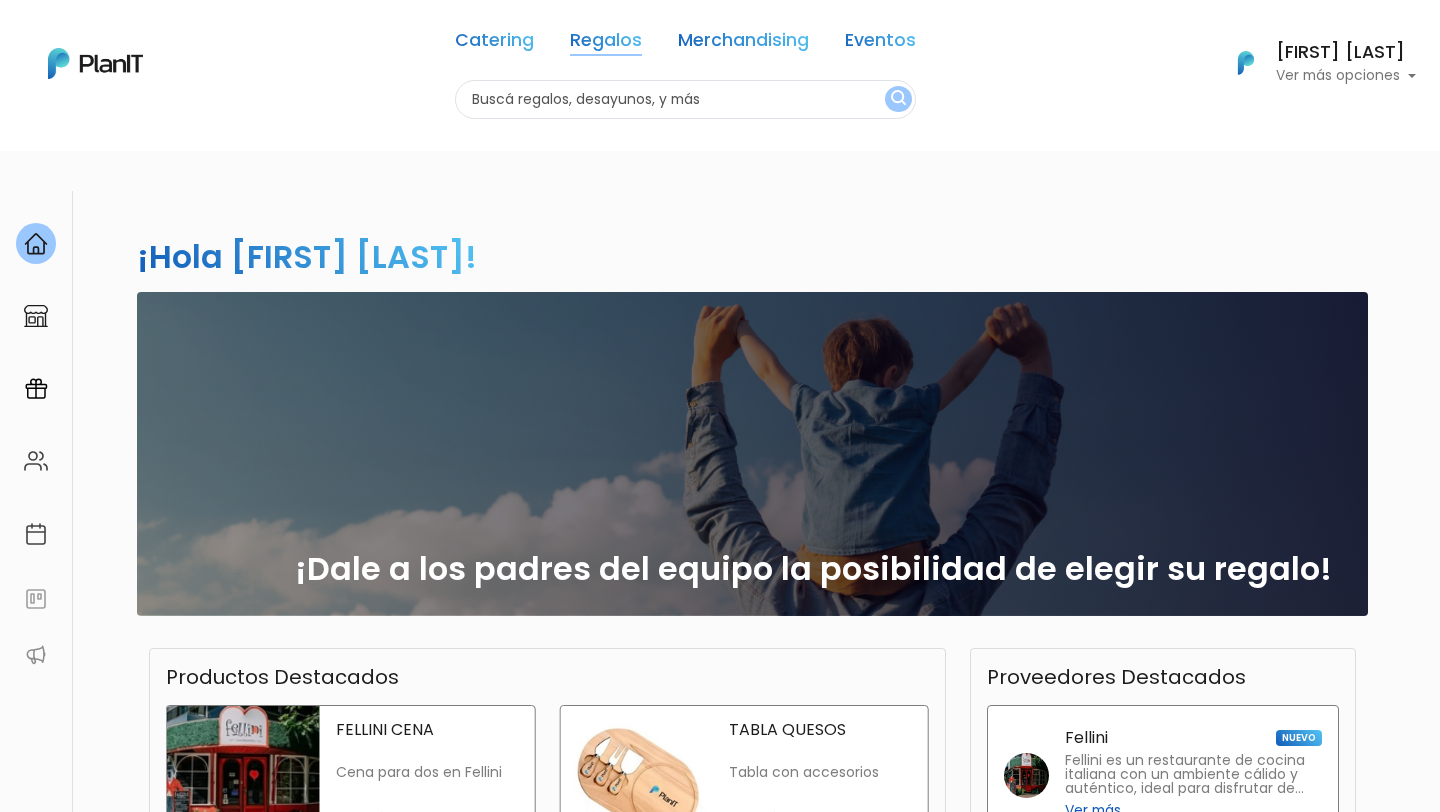 click on "Regalos" at bounding box center [606, 44] 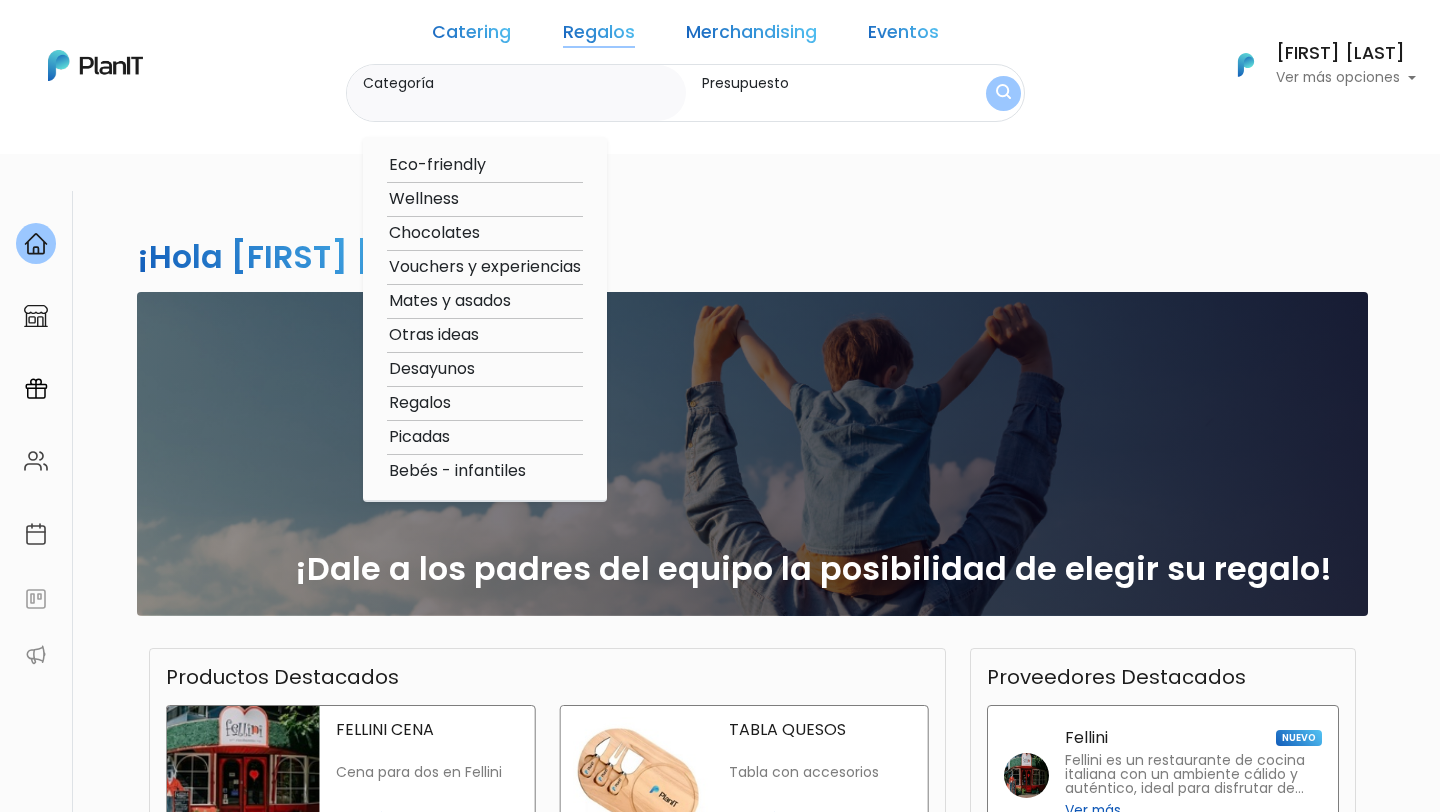 click on "Catering" at bounding box center (471, 36) 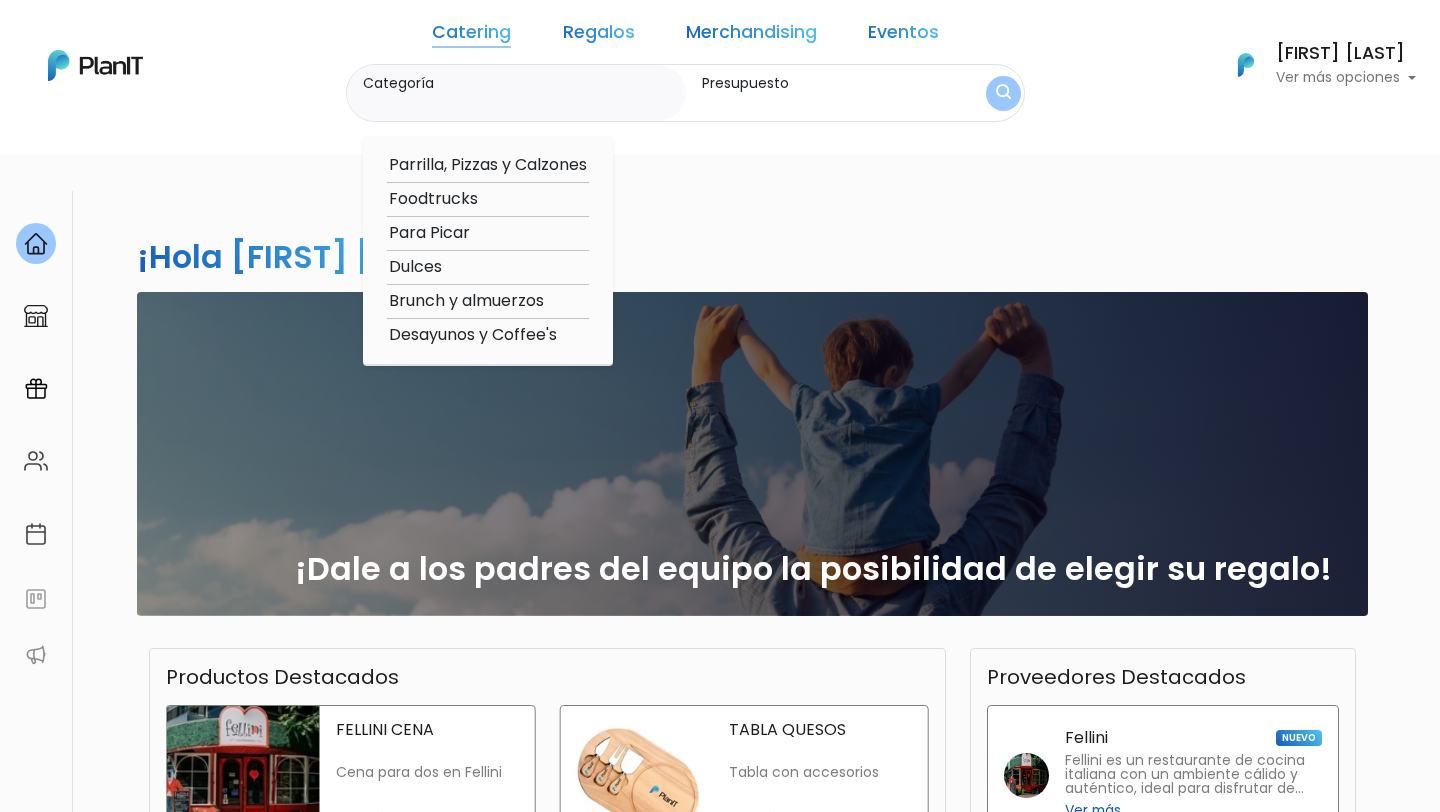 click on "Regalos" at bounding box center [599, 36] 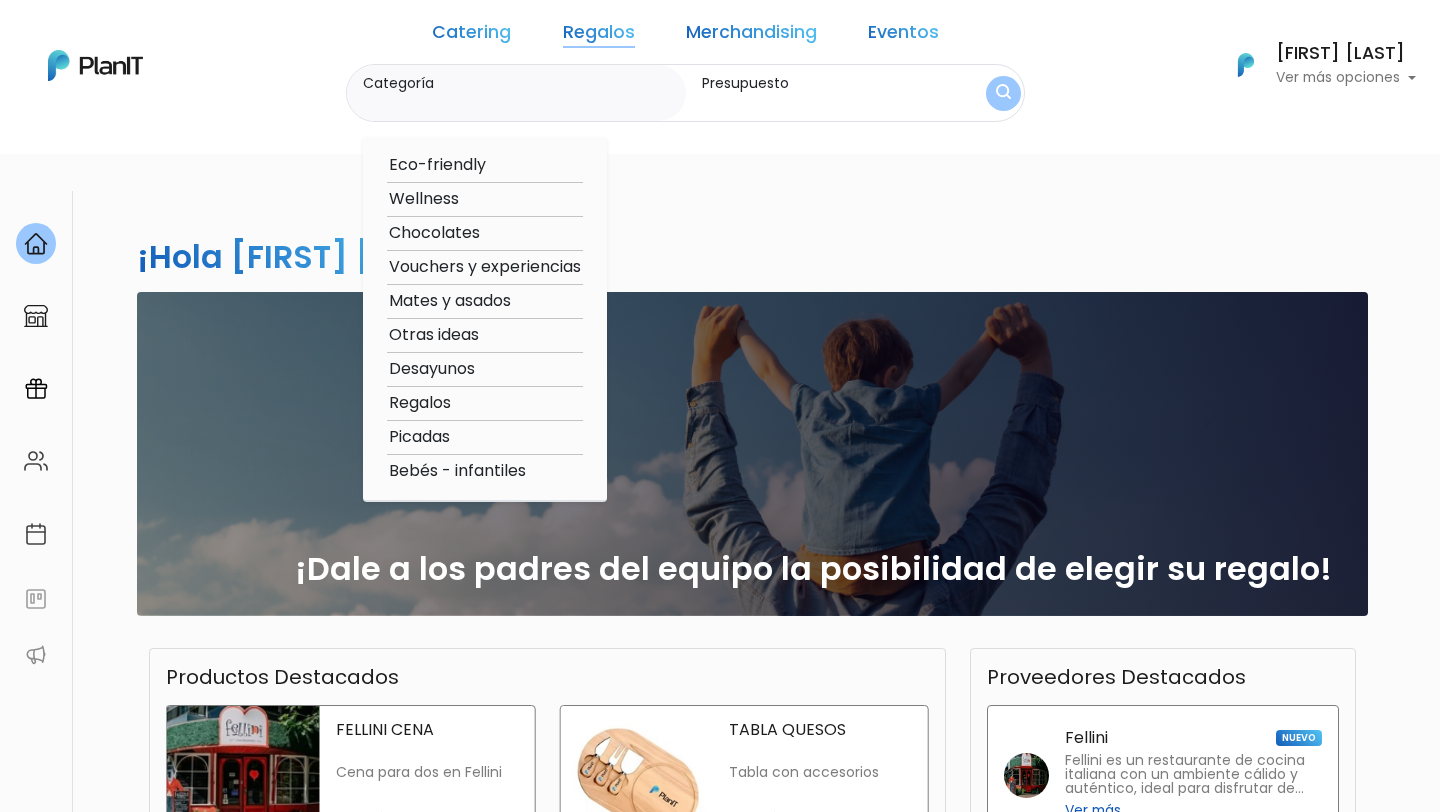 click on "Picadas" at bounding box center [485, 437] 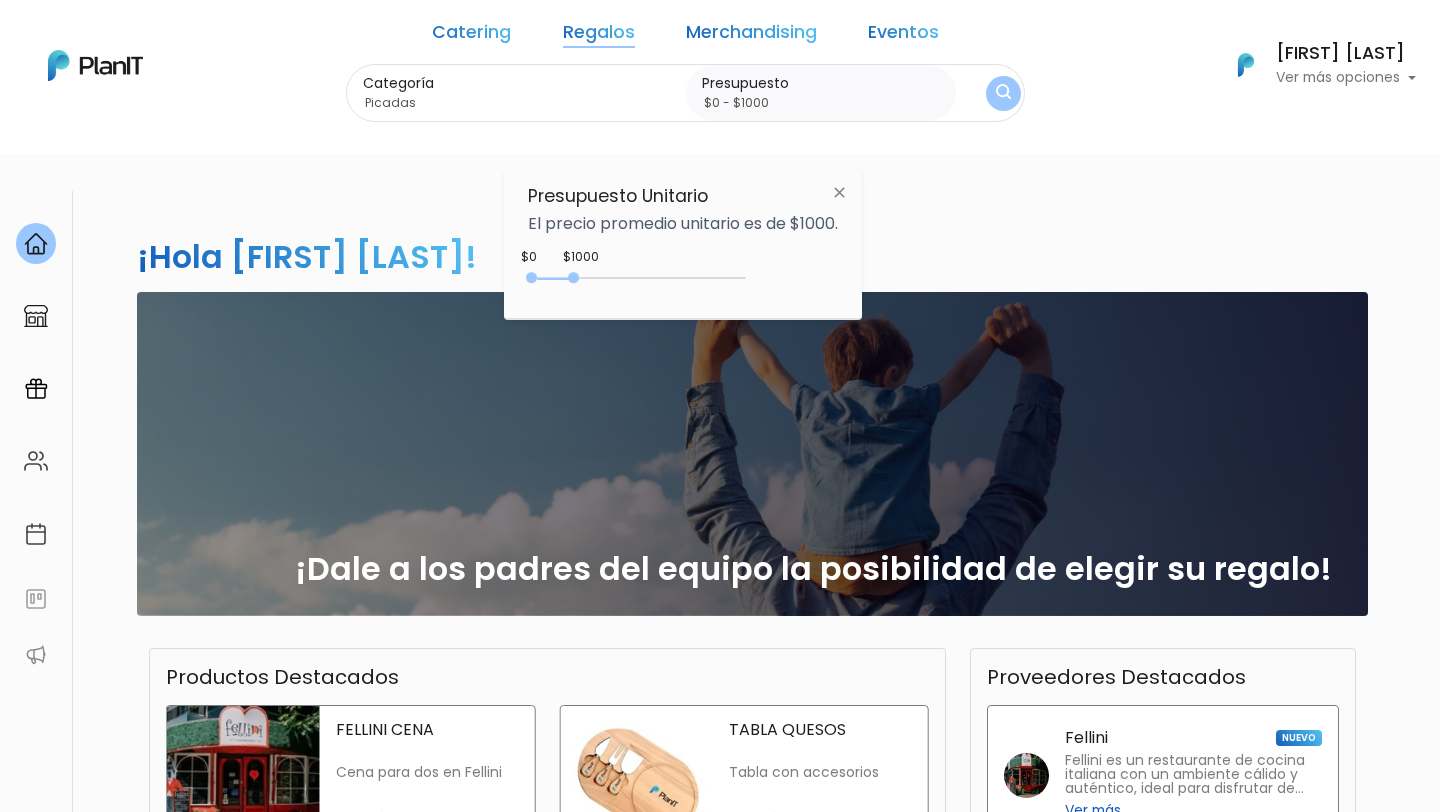 click at bounding box center [1003, 93] 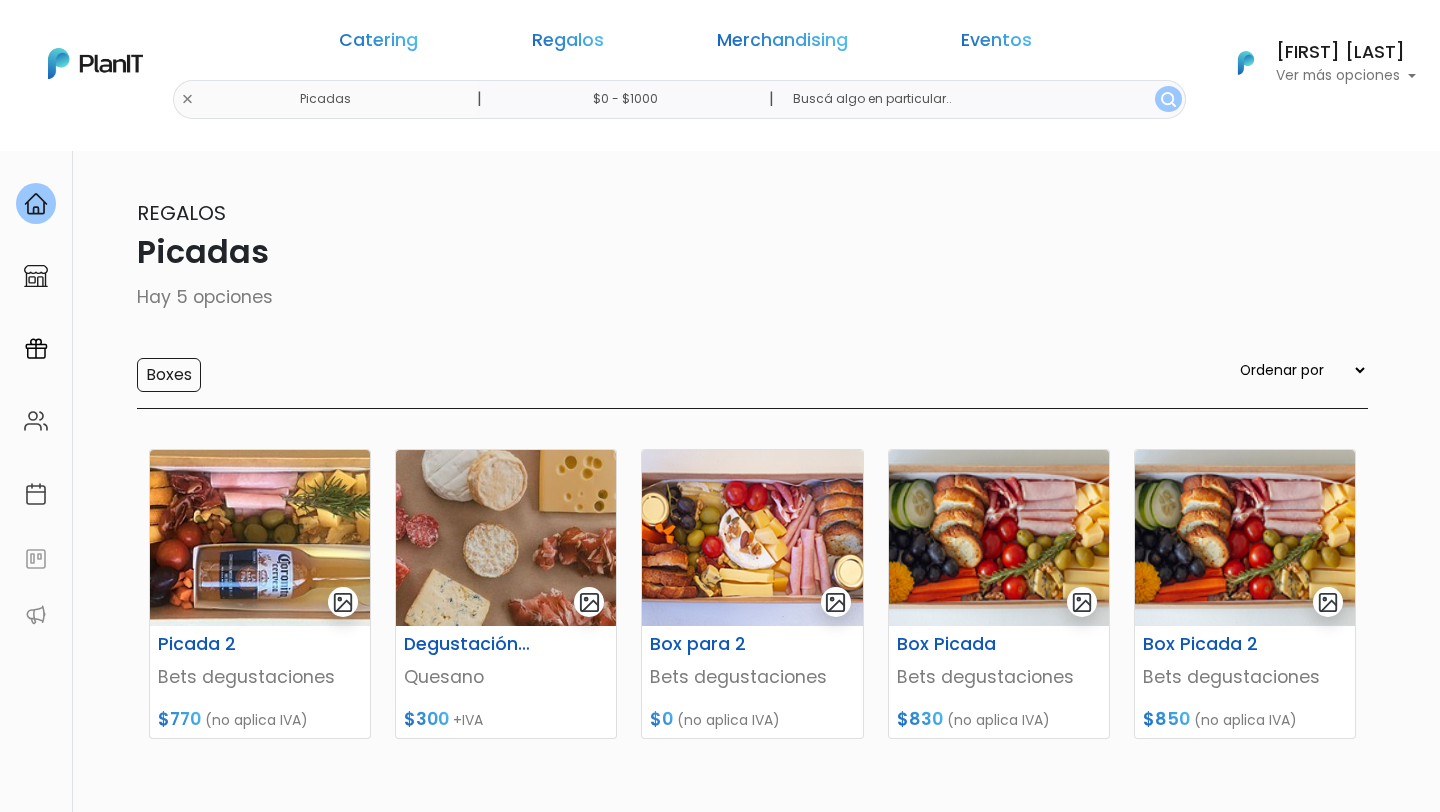 scroll, scrollTop: 0, scrollLeft: 0, axis: both 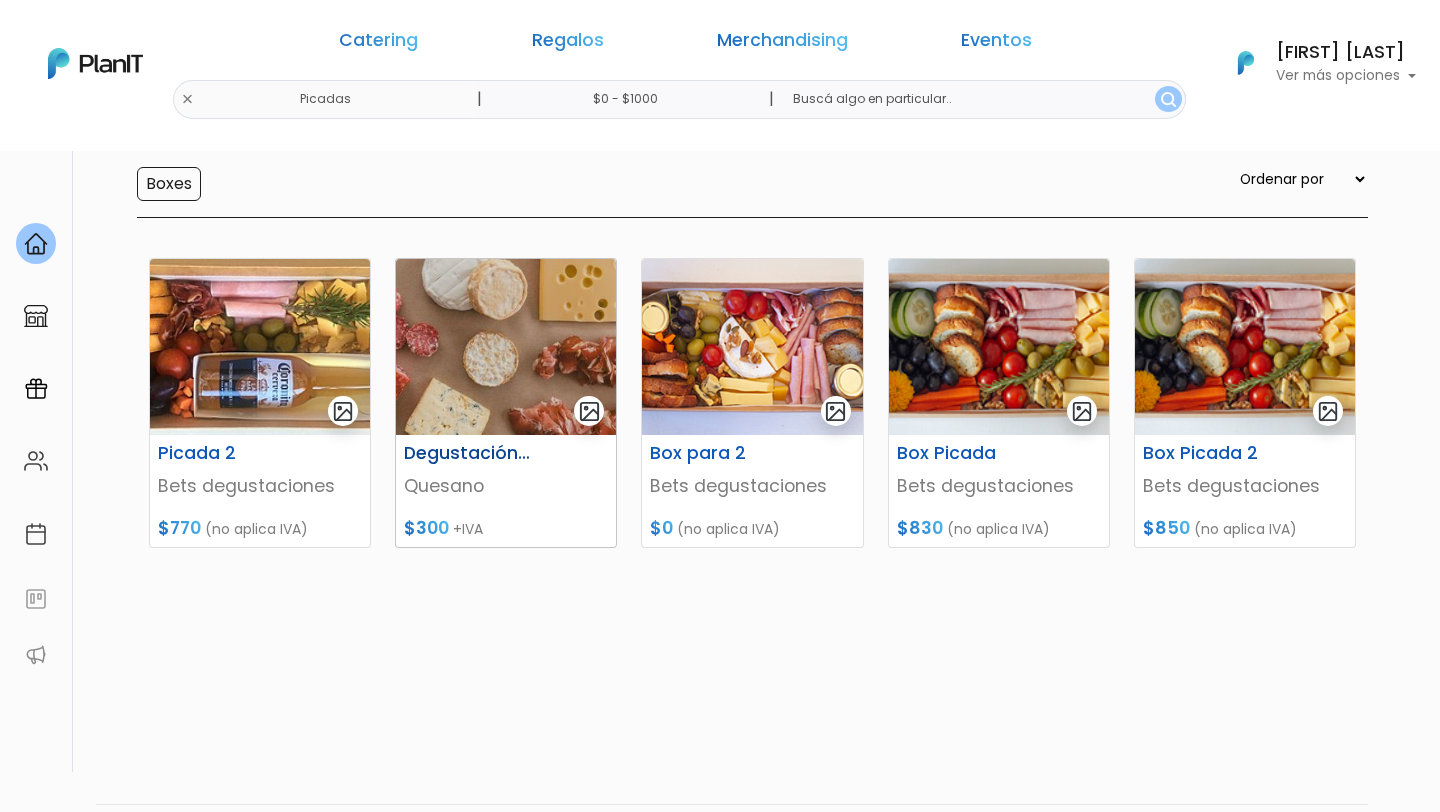 click on "Quesano" at bounding box center [506, 486] 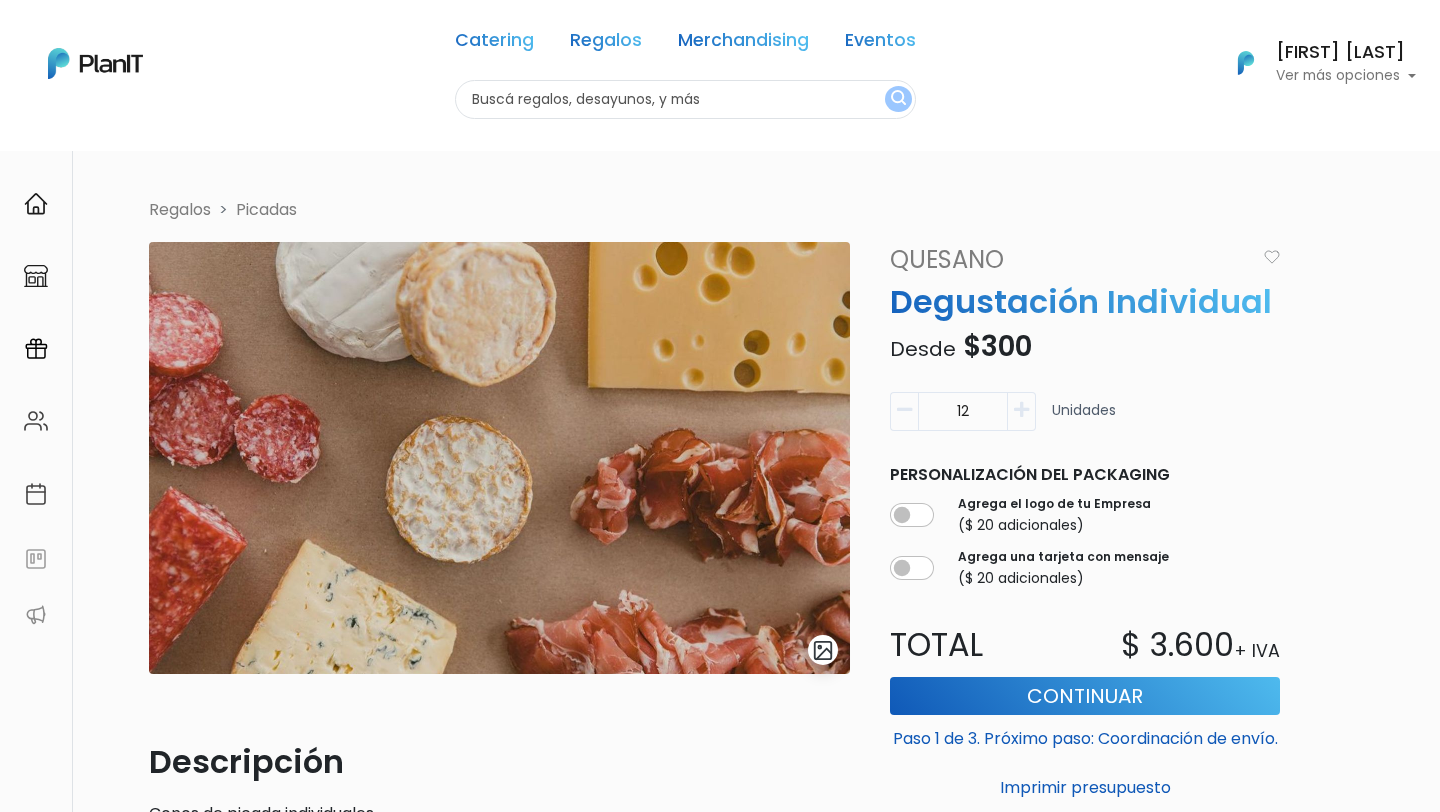 scroll, scrollTop: 0, scrollLeft: 0, axis: both 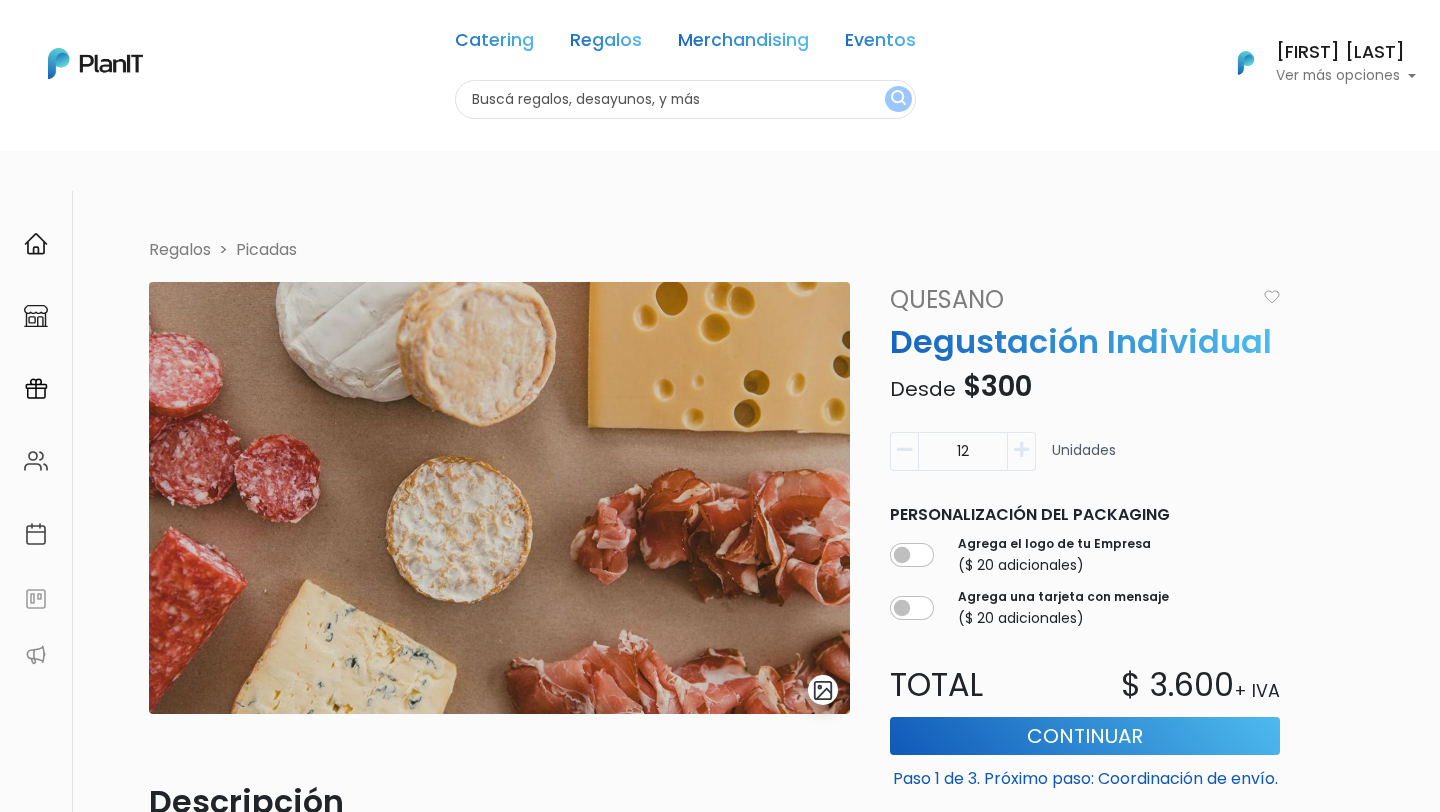 click at bounding box center (685, 99) 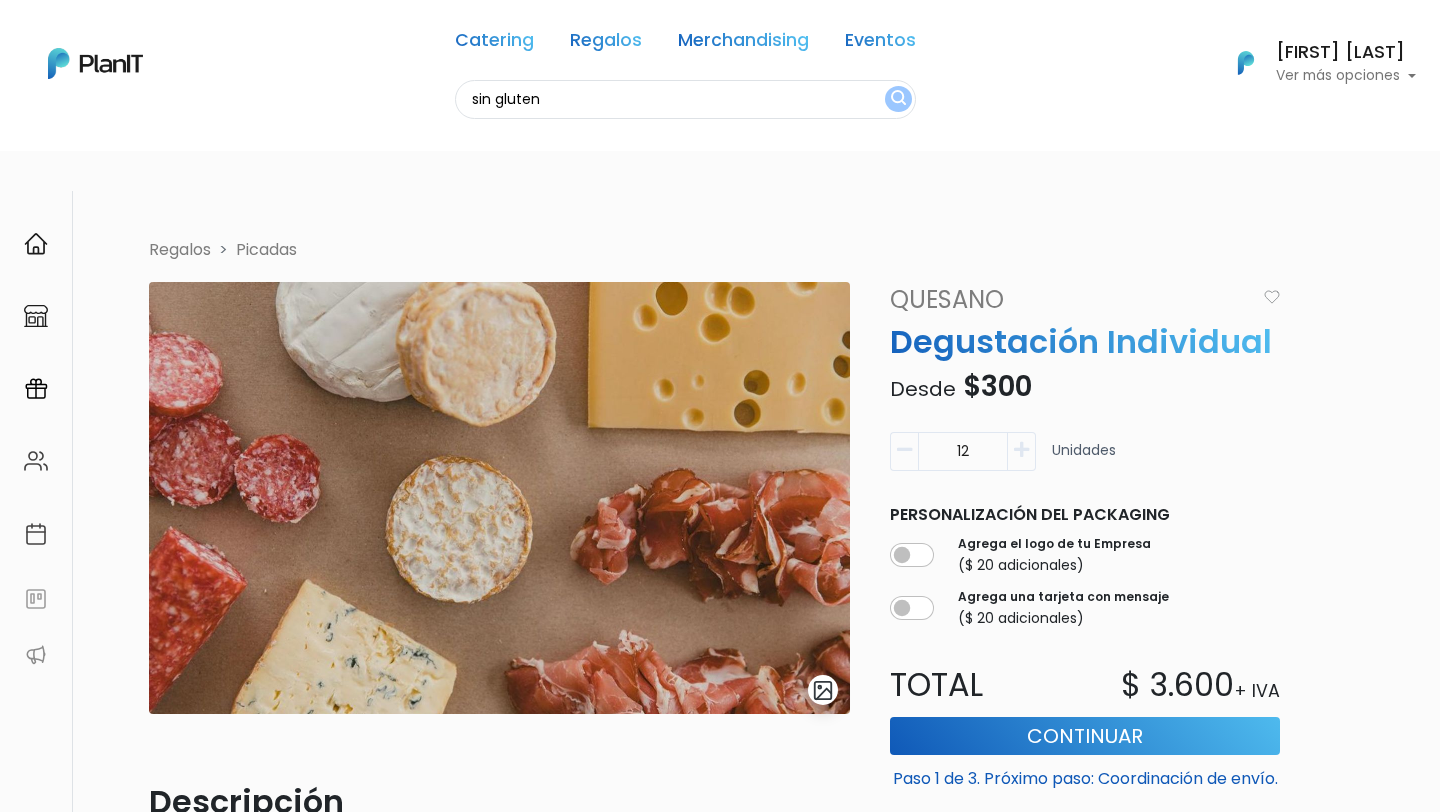 type on "sin gluten" 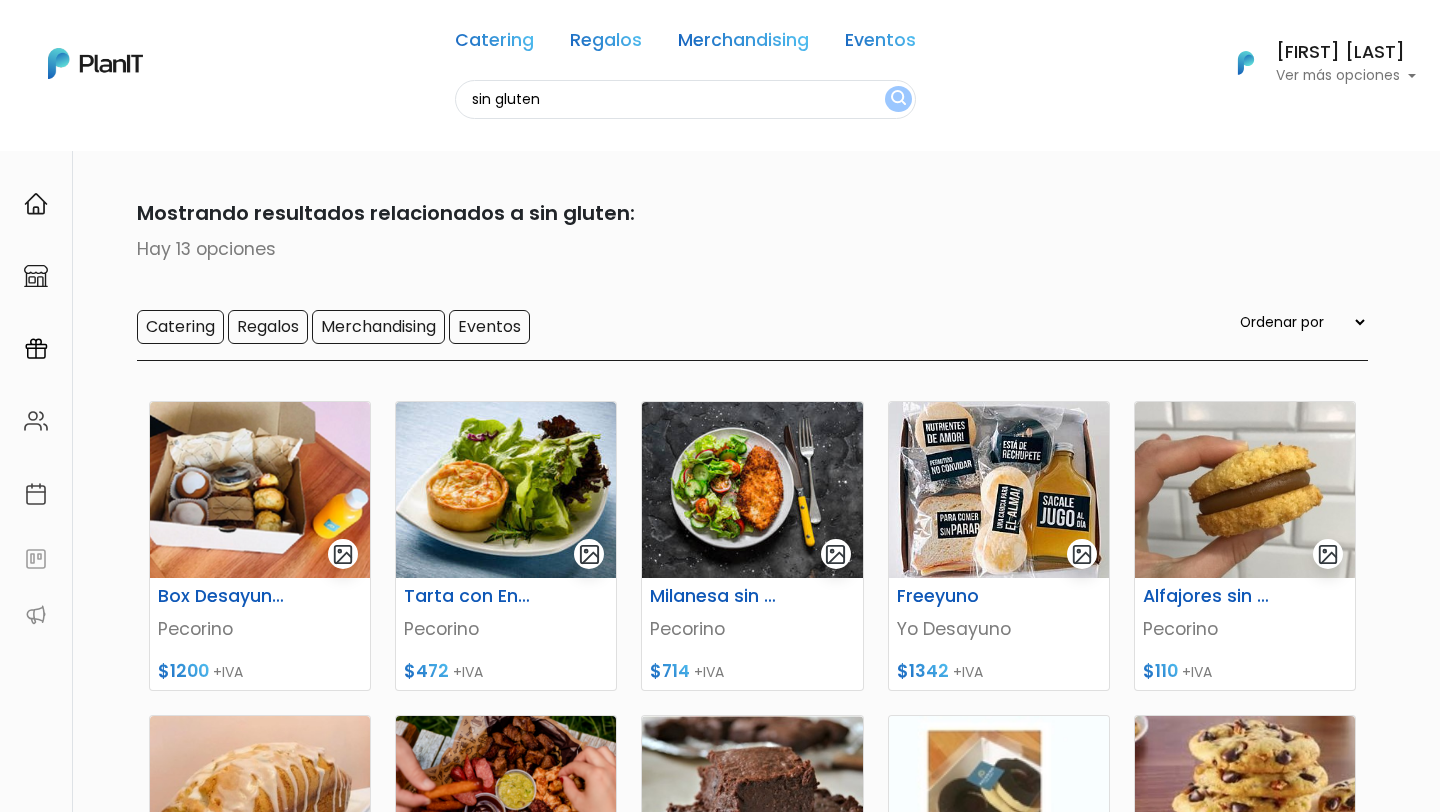 scroll, scrollTop: 0, scrollLeft: 0, axis: both 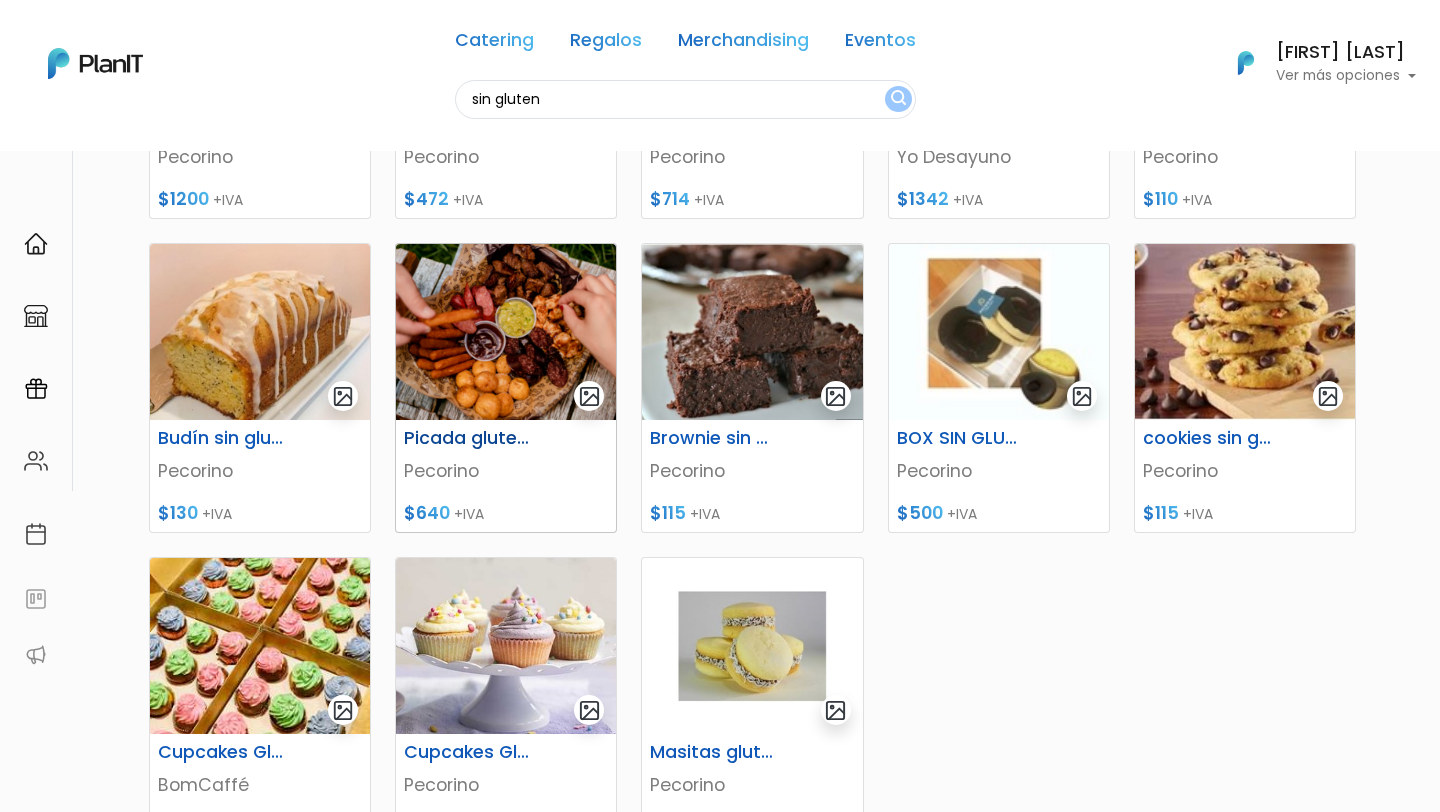 click on "Pecorino" at bounding box center [506, 471] 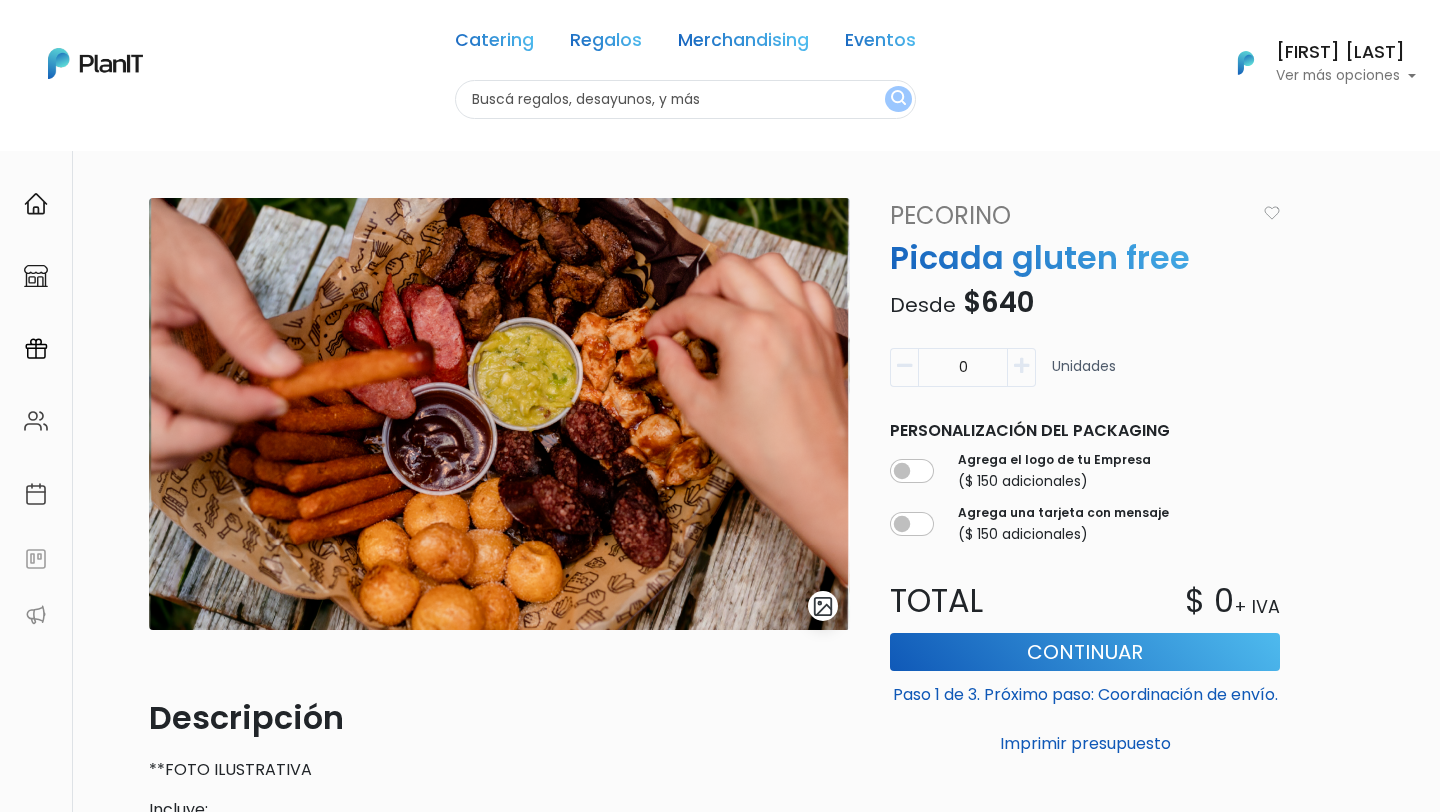 scroll, scrollTop: 0, scrollLeft: 0, axis: both 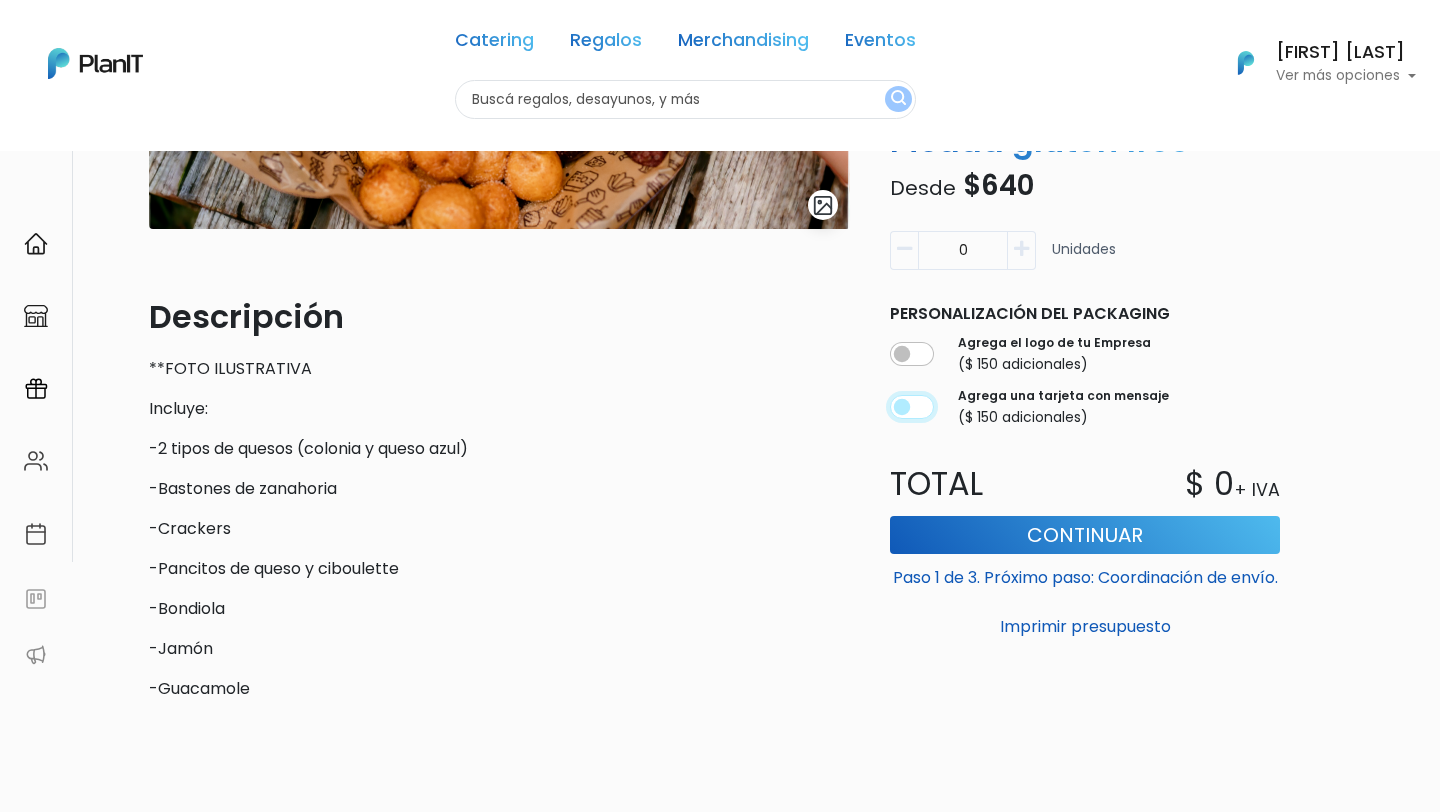 click at bounding box center (912, 407) 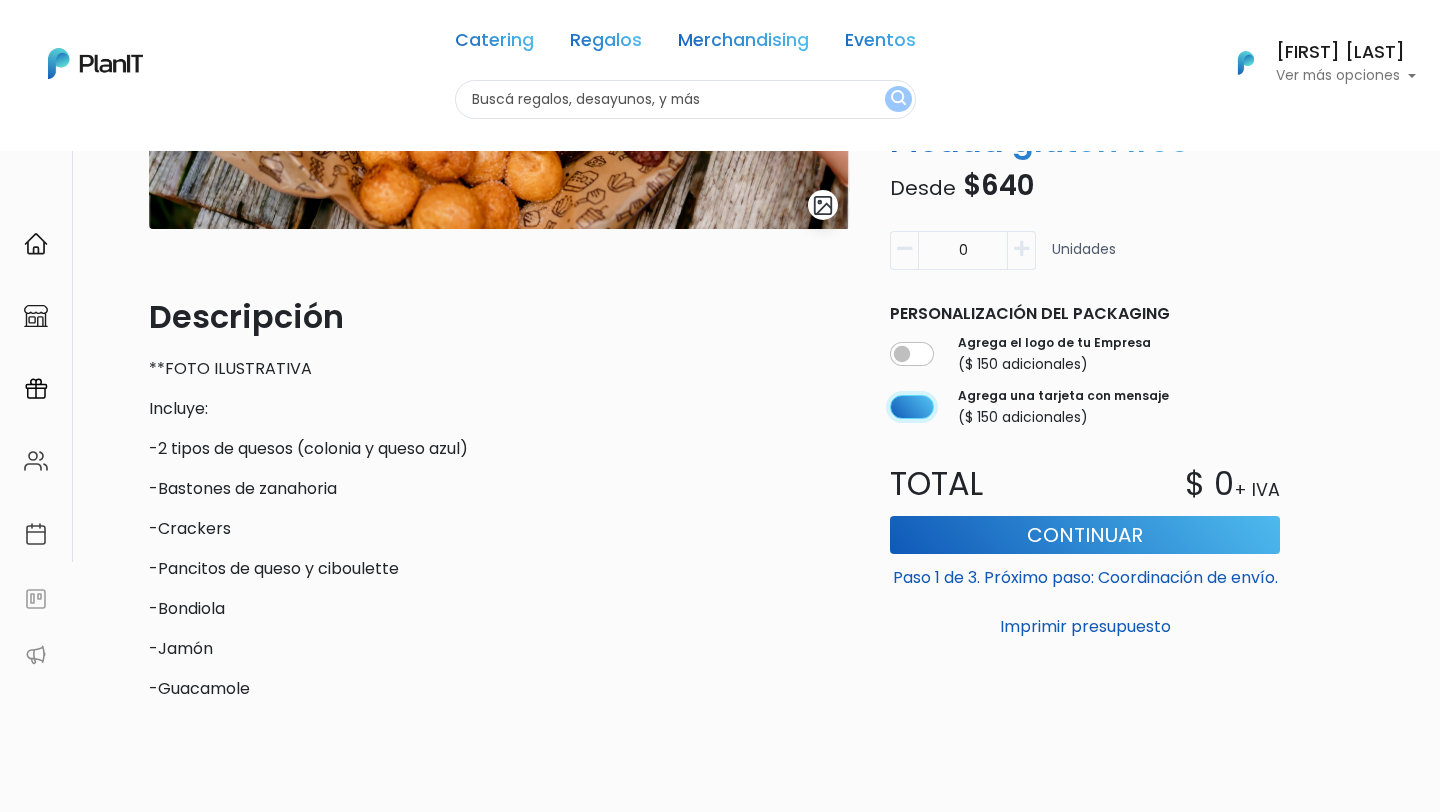 scroll, scrollTop: 439, scrollLeft: 0, axis: vertical 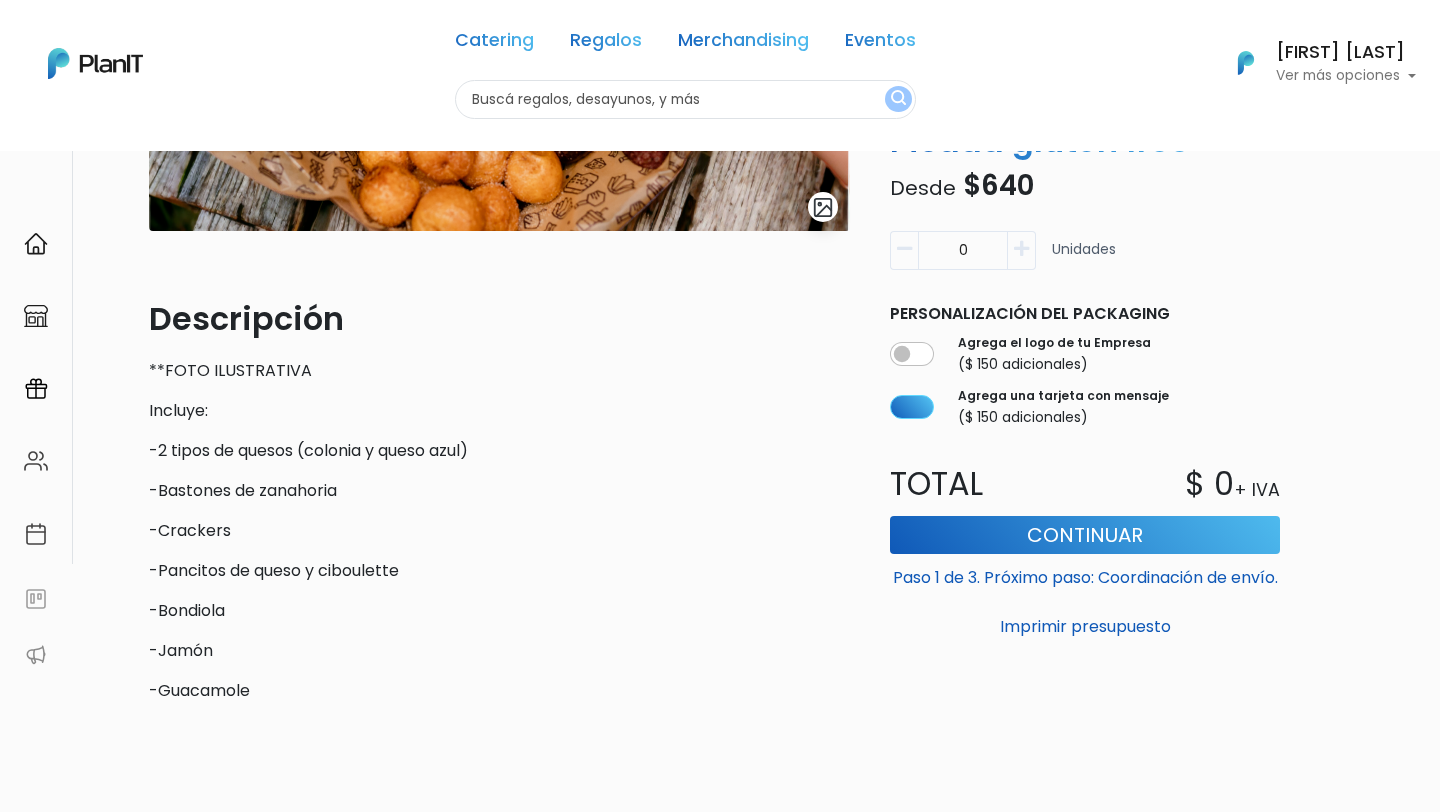 click at bounding box center [1022, 250] 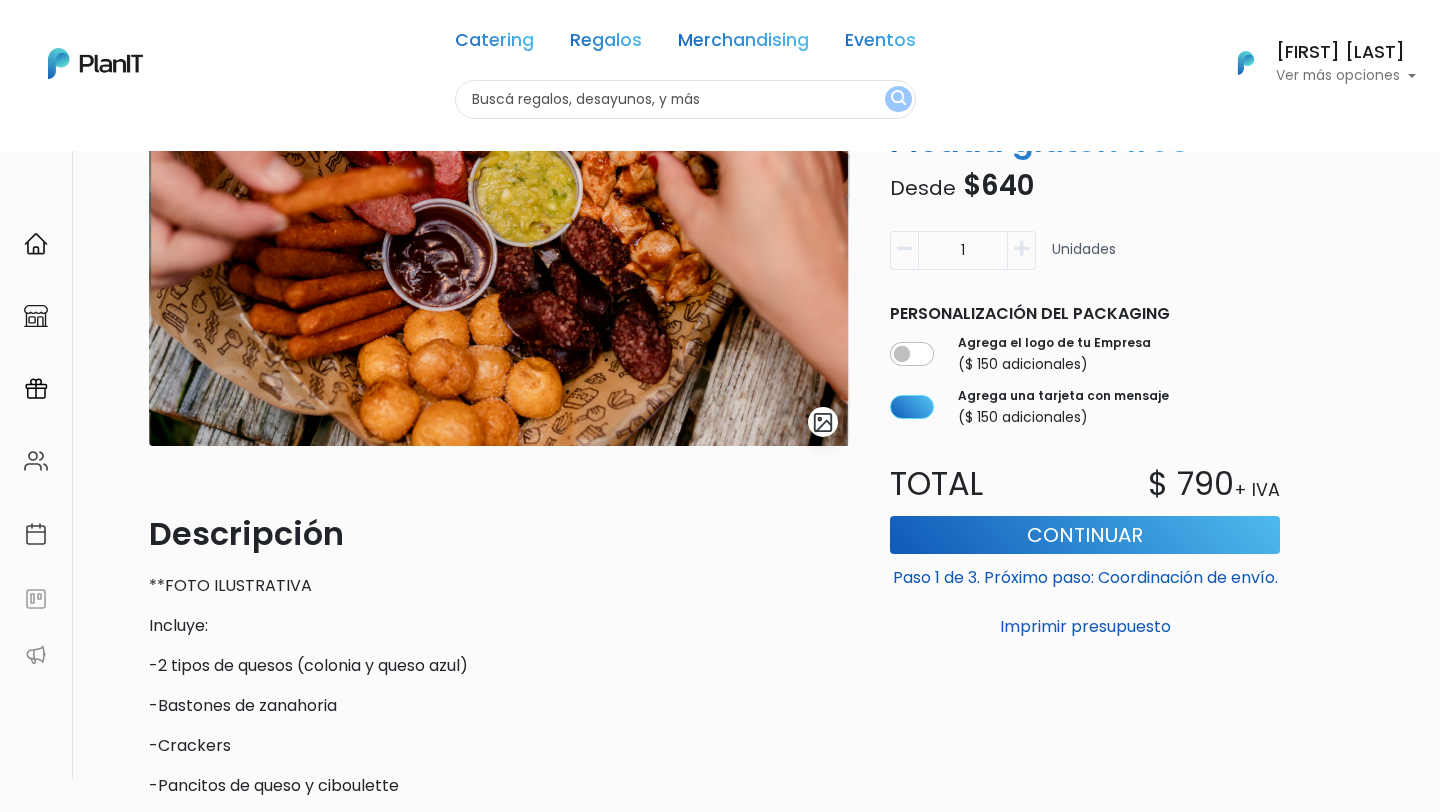 scroll, scrollTop: 0, scrollLeft: 0, axis: both 